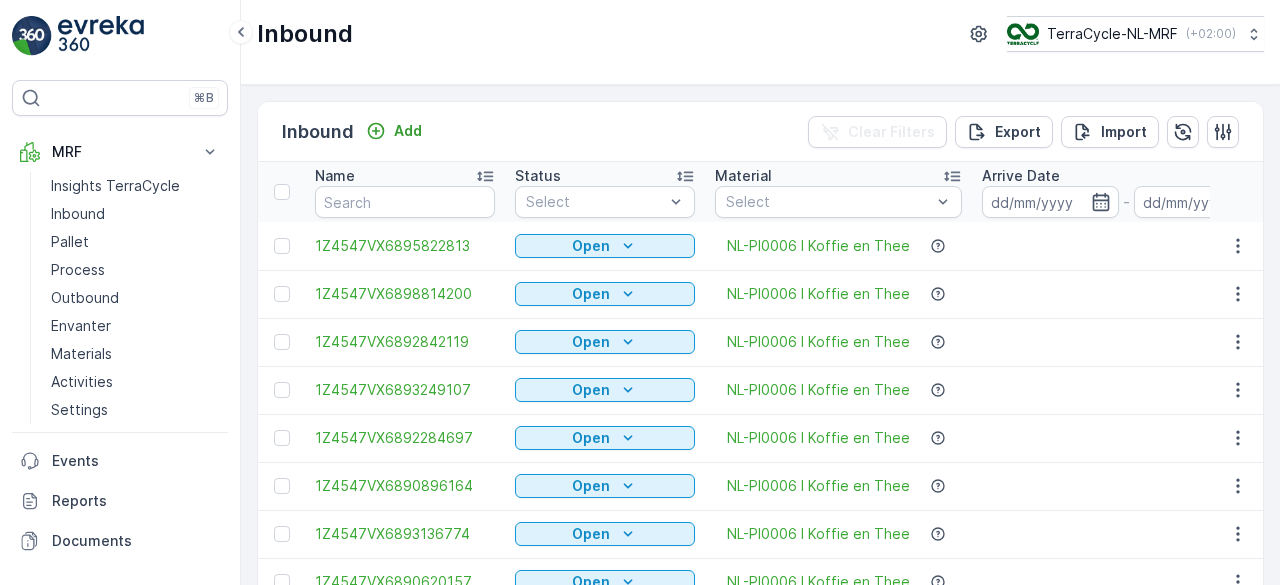 scroll, scrollTop: 0, scrollLeft: 0, axis: both 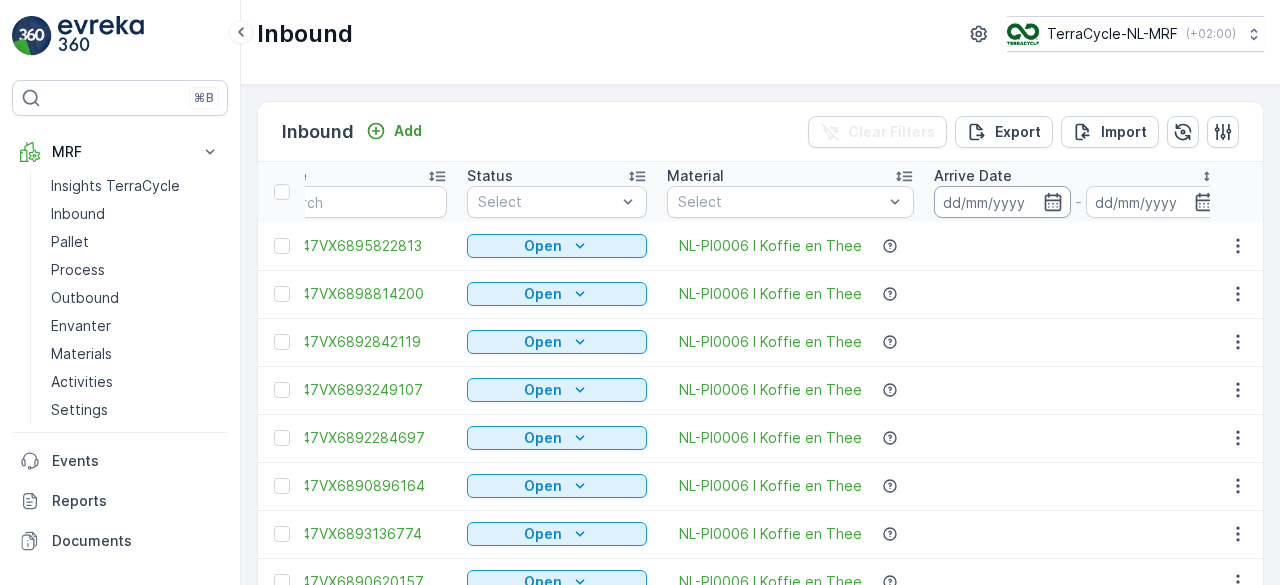 click at bounding box center (1002, 202) 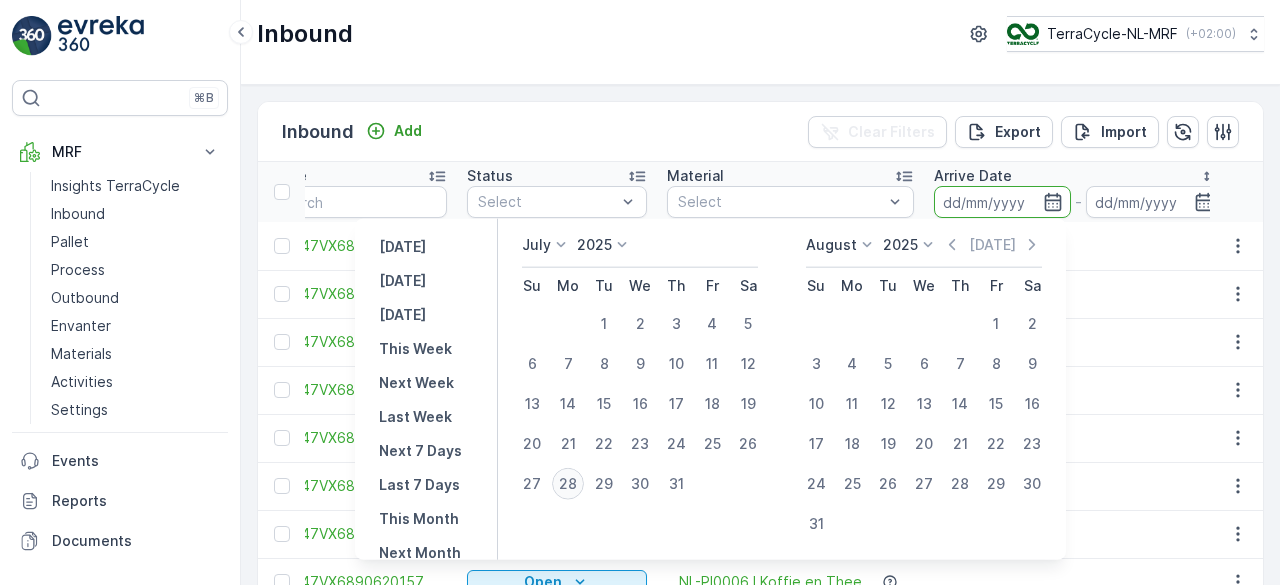 click on "28" at bounding box center (568, 484) 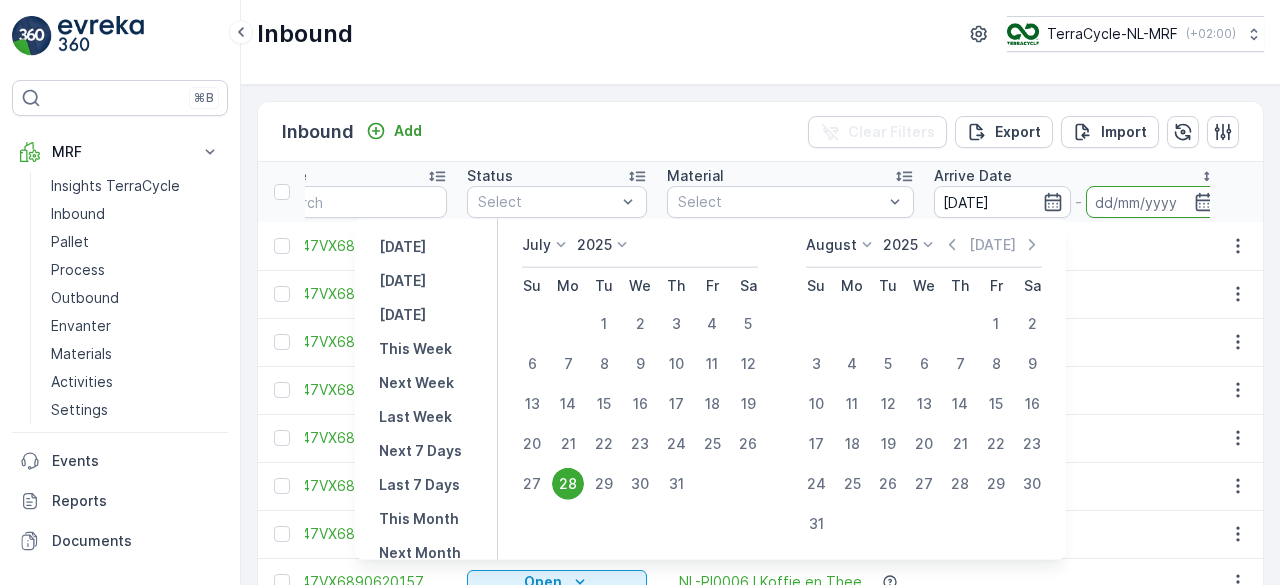 type on "[DATE]" 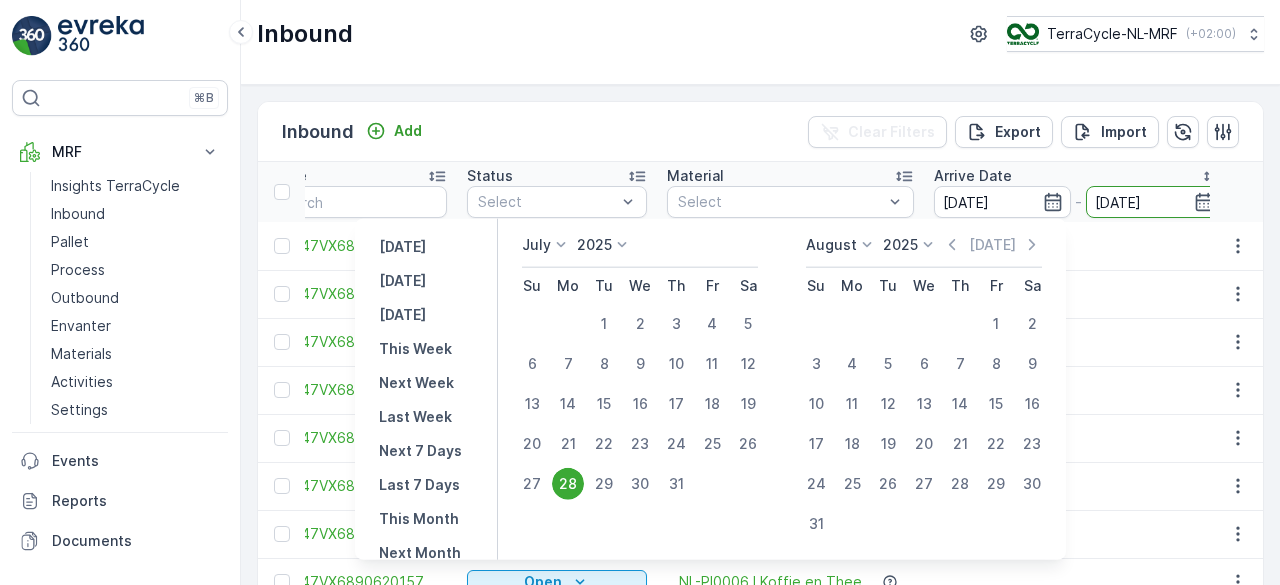 click on "[DATE]" at bounding box center (1154, 202) 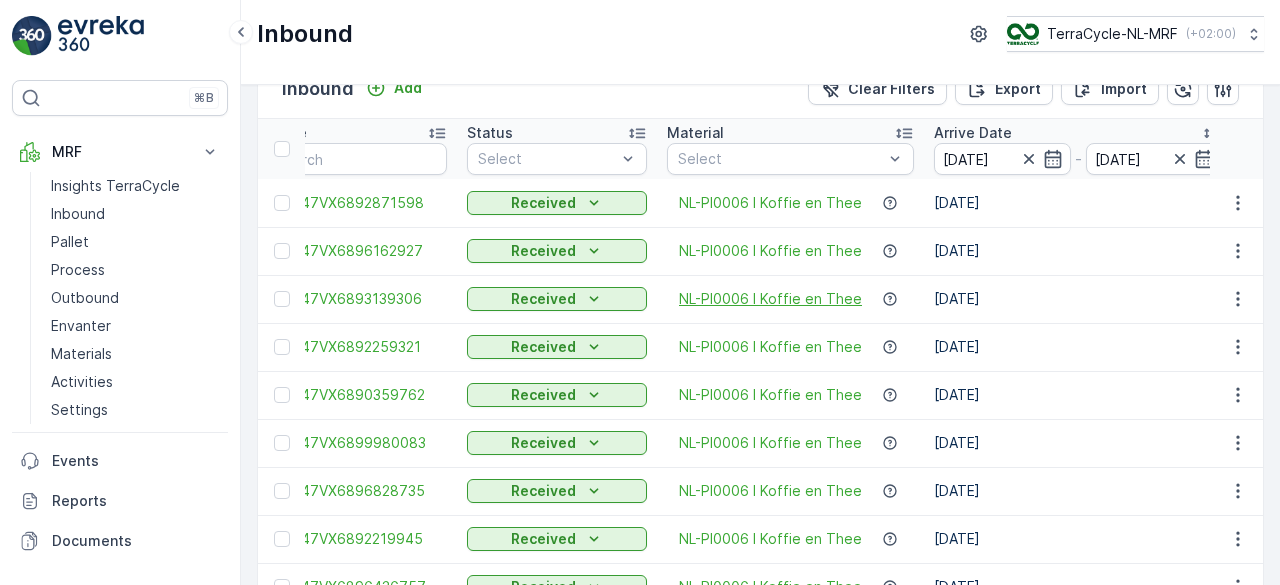 scroll, scrollTop: 0, scrollLeft: 0, axis: both 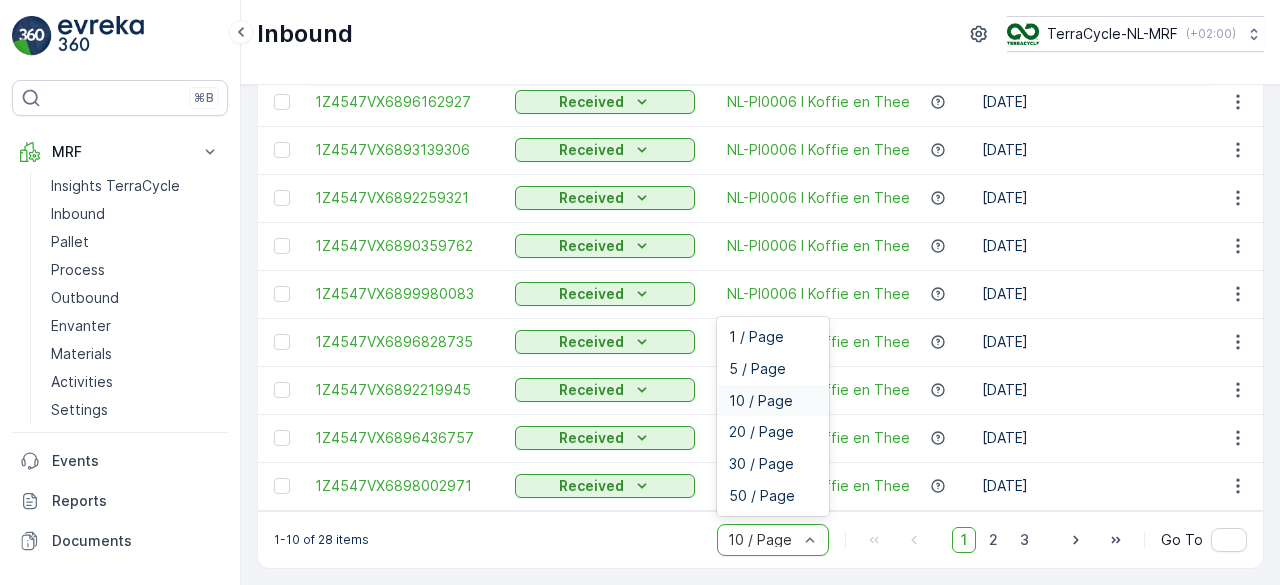 click on "10 / Page" at bounding box center (773, 540) 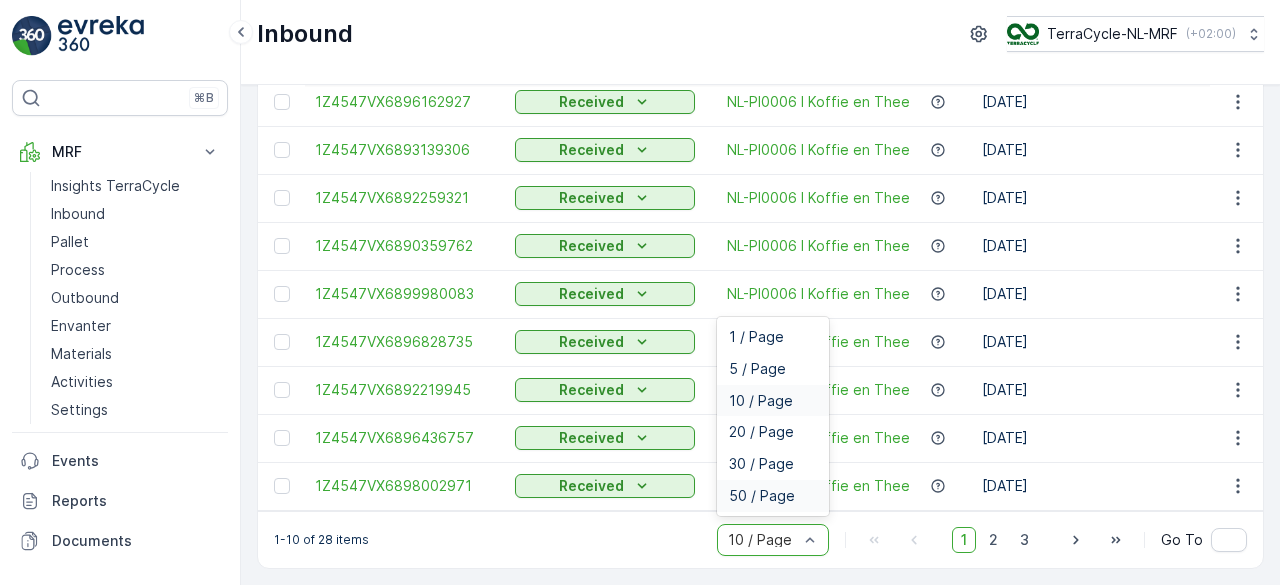 click on "50 / Page" at bounding box center (773, 496) 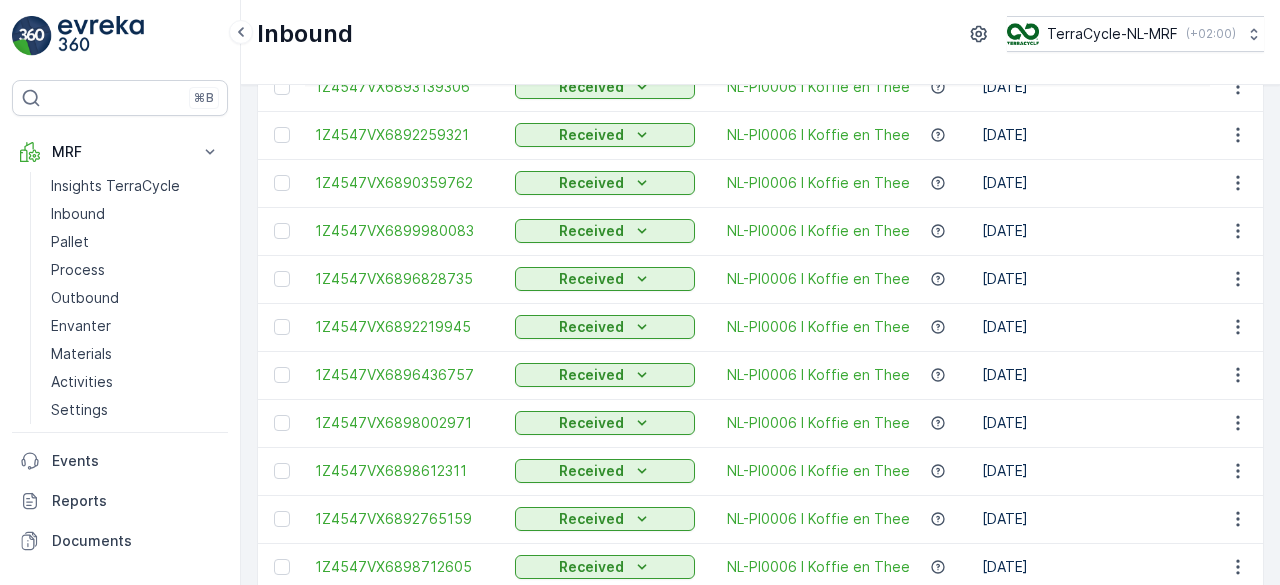scroll, scrollTop: 0, scrollLeft: 0, axis: both 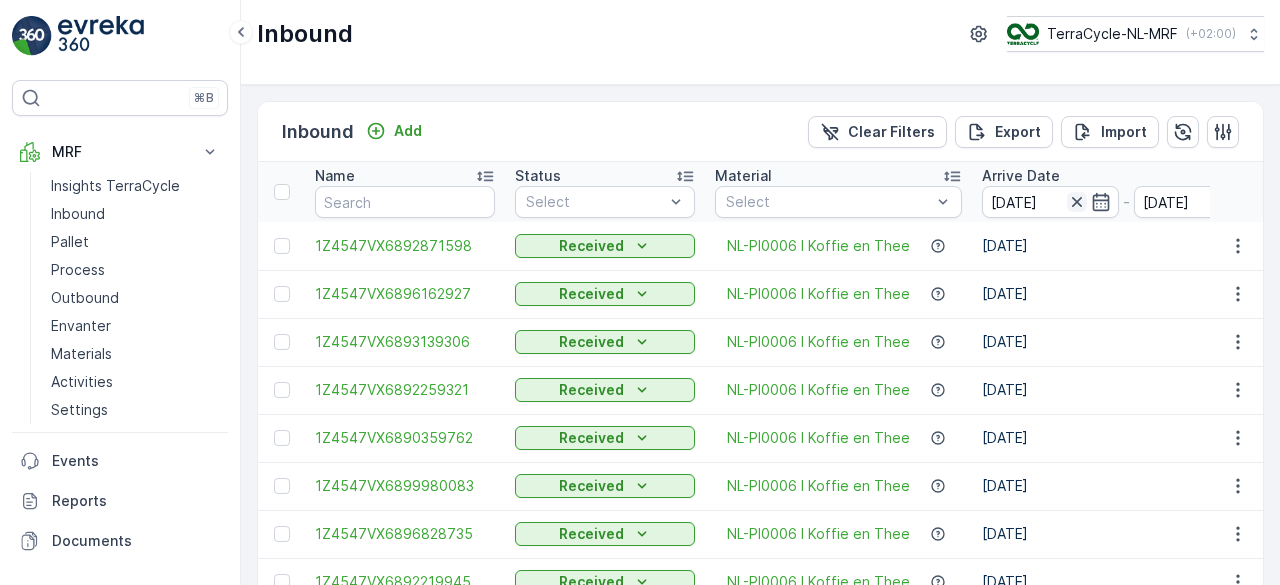 click 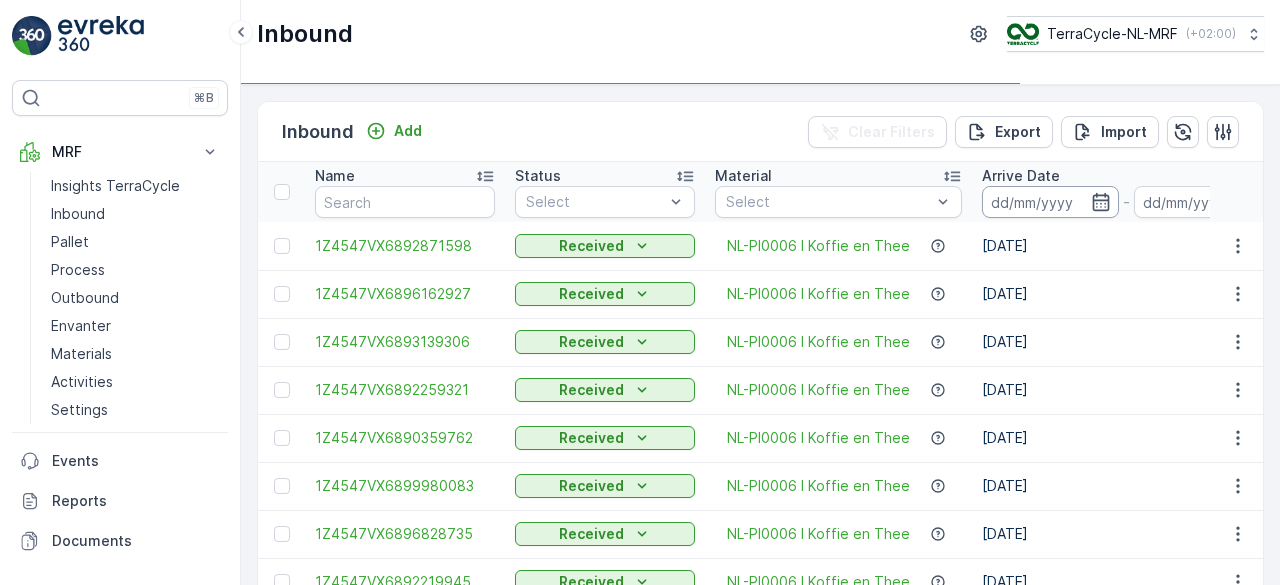 click at bounding box center (1050, 202) 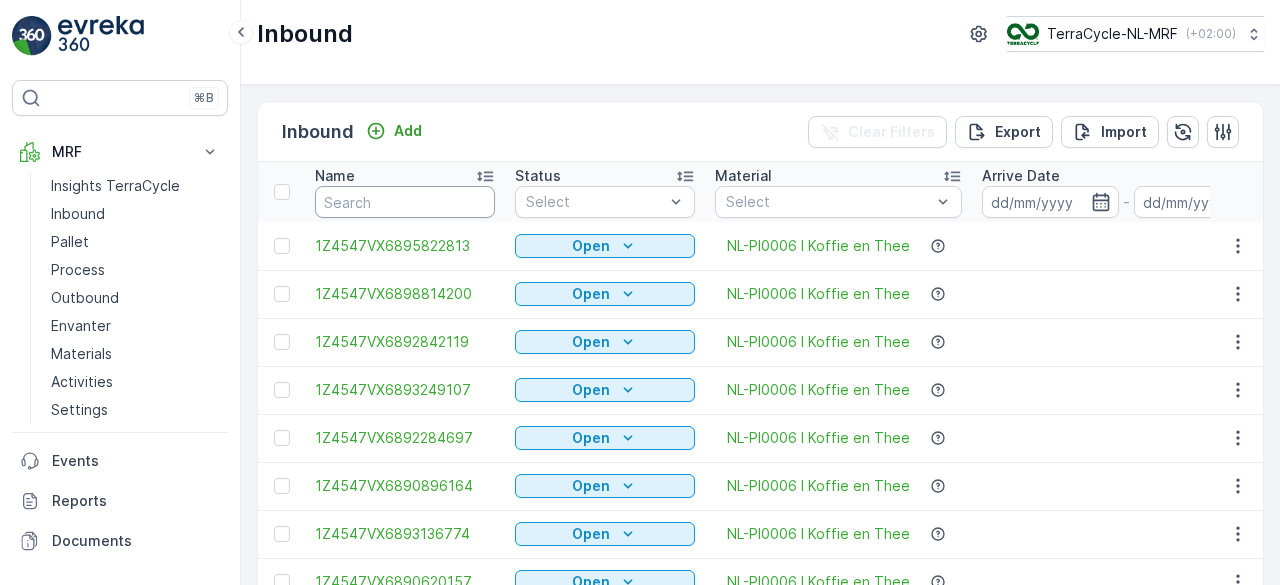 click at bounding box center [405, 202] 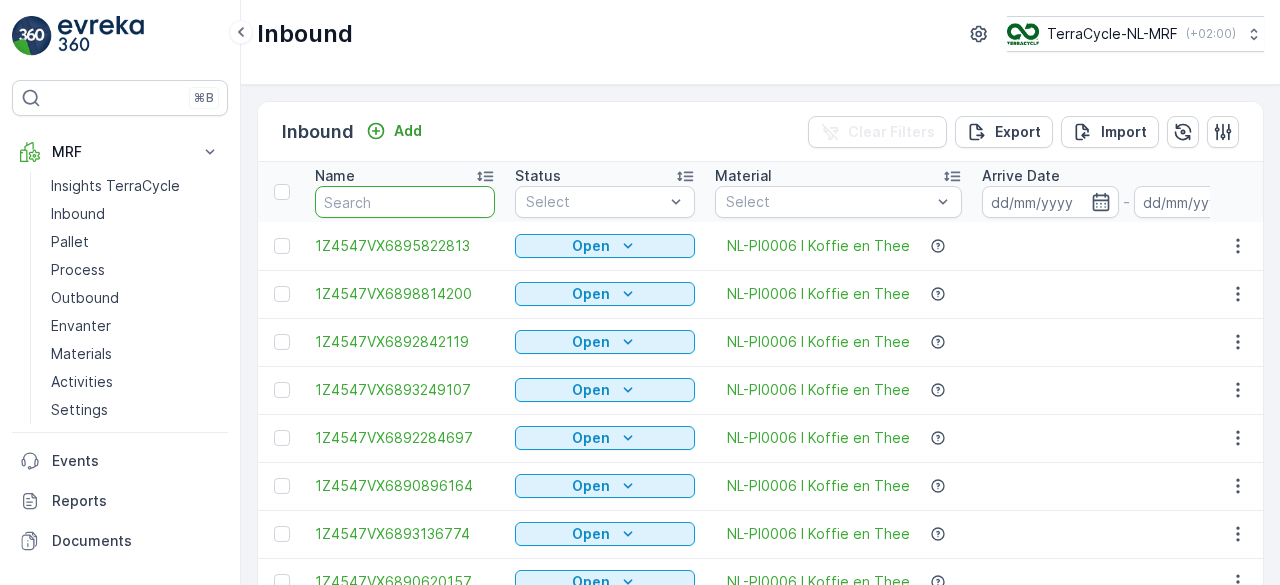 click at bounding box center (405, 202) 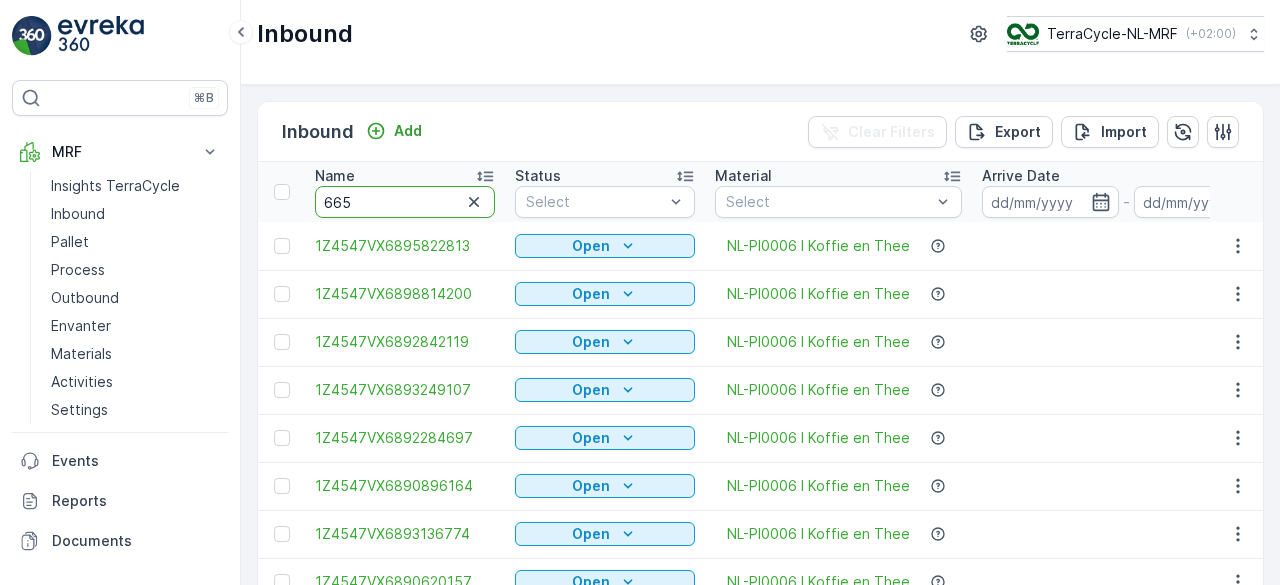 type on "6654" 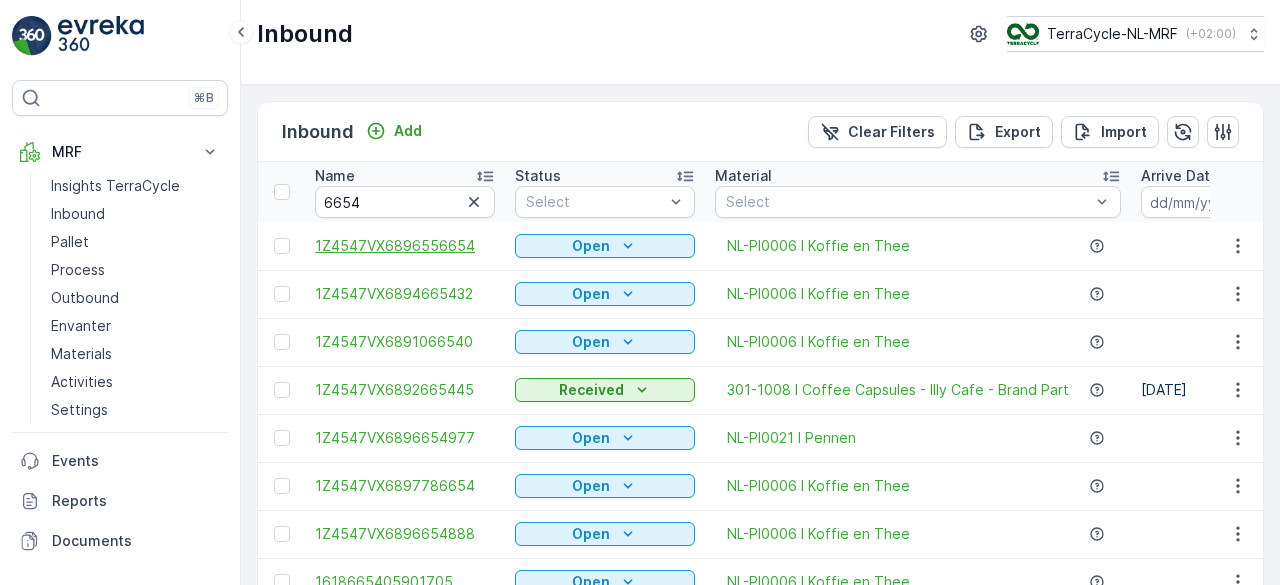 click on "1Z4547VX6896556654" at bounding box center (405, 246) 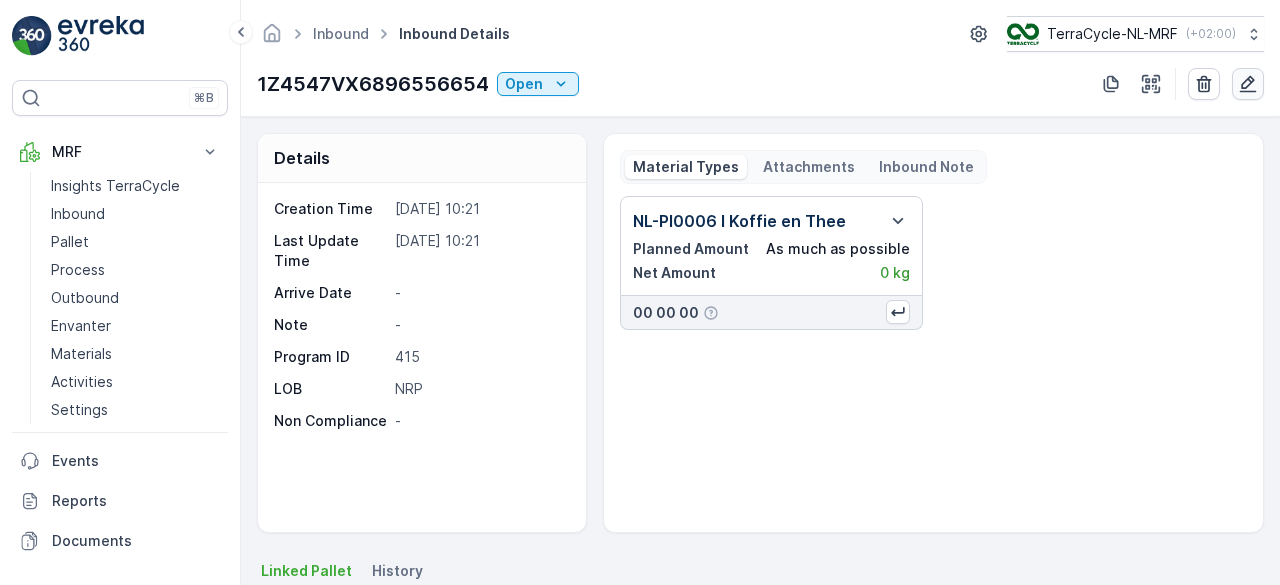 click 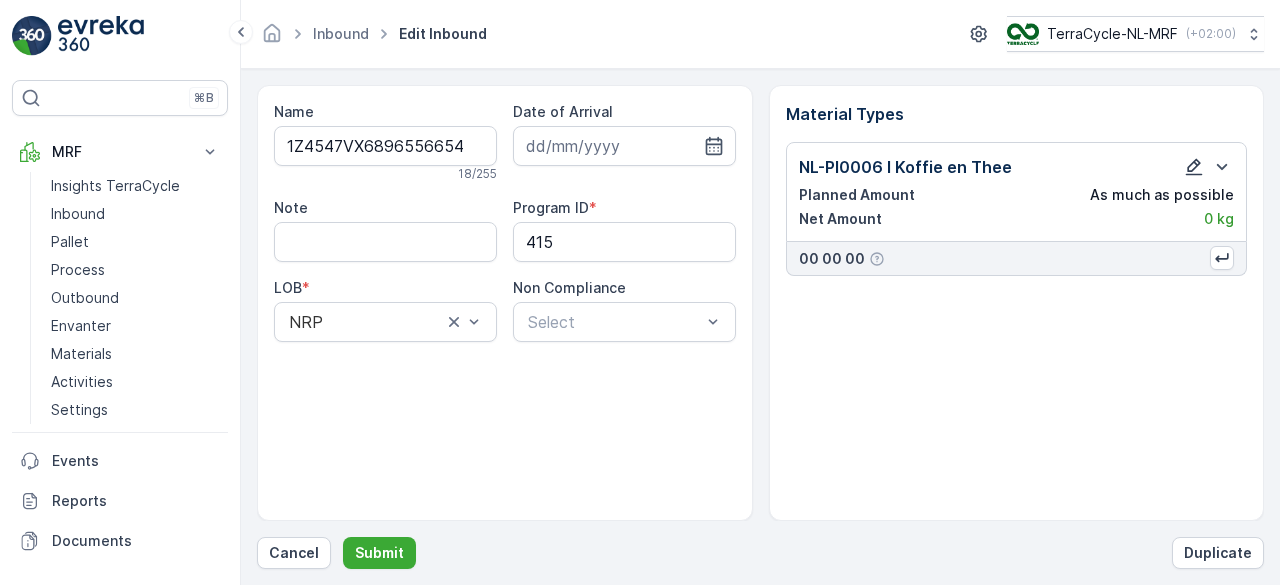 click 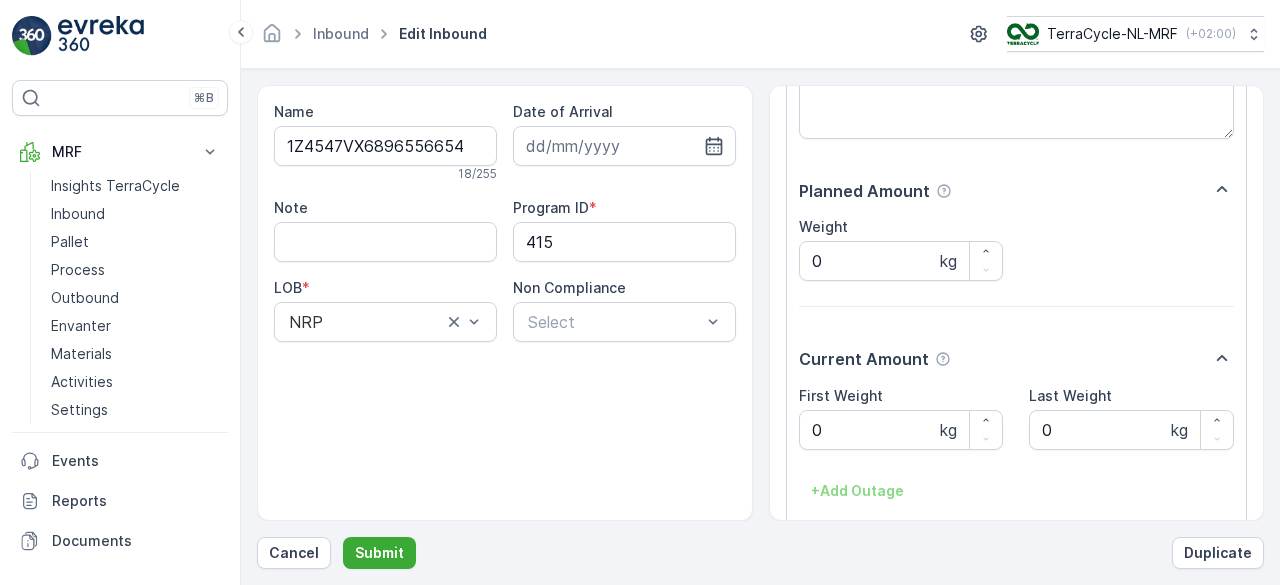 scroll, scrollTop: 212, scrollLeft: 0, axis: vertical 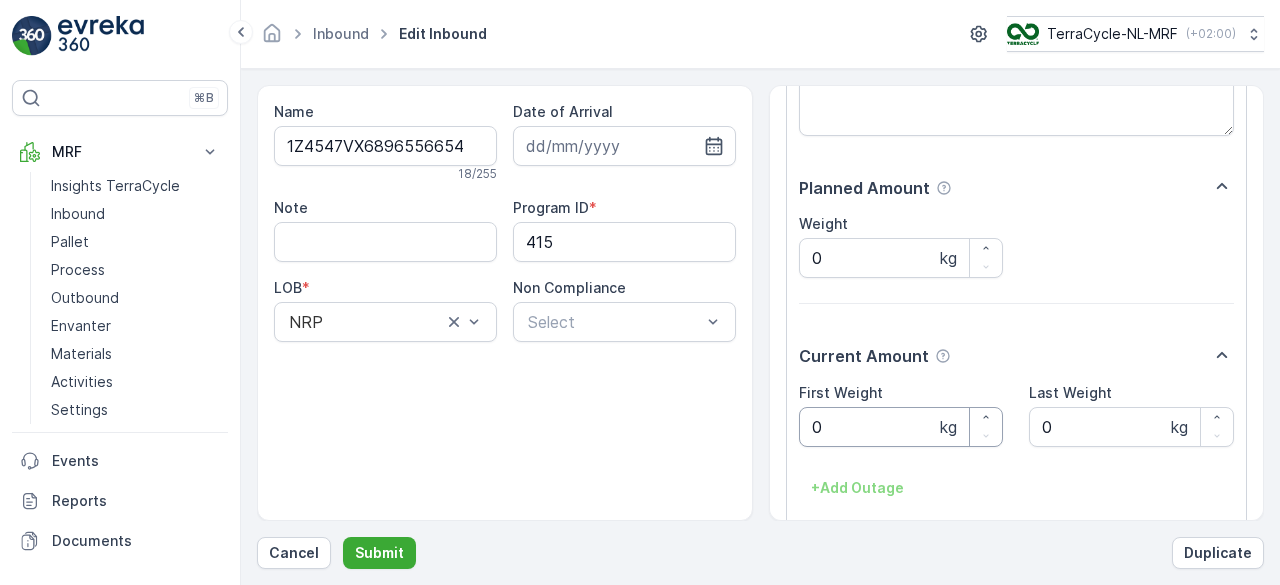 click on "0" at bounding box center (901, 427) 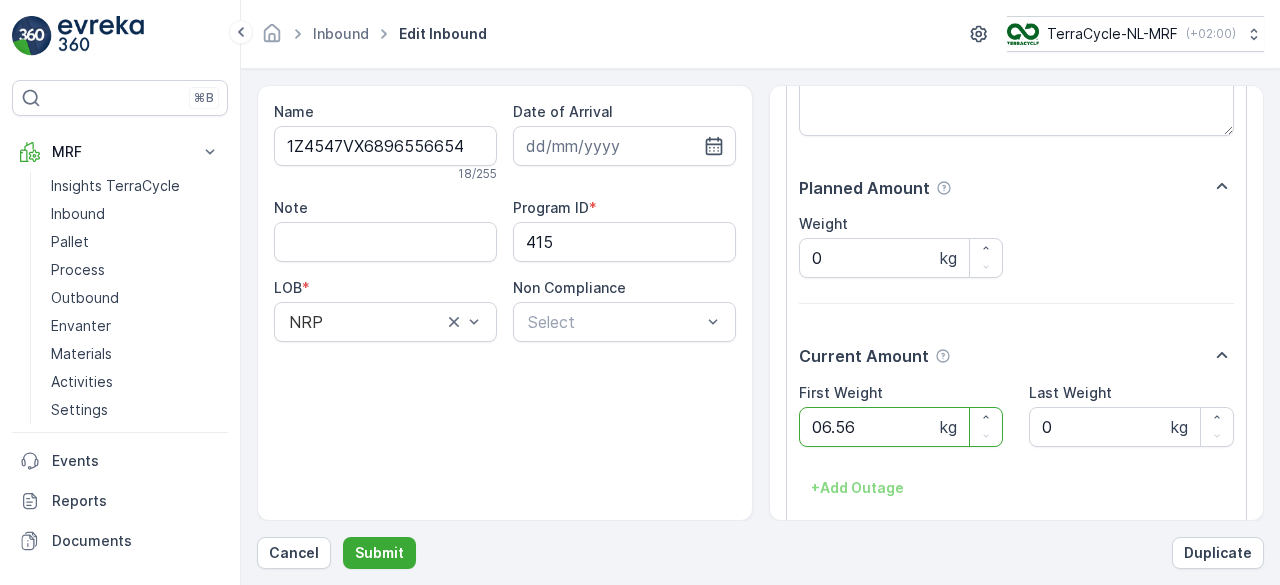 scroll, scrollTop: 0, scrollLeft: 0, axis: both 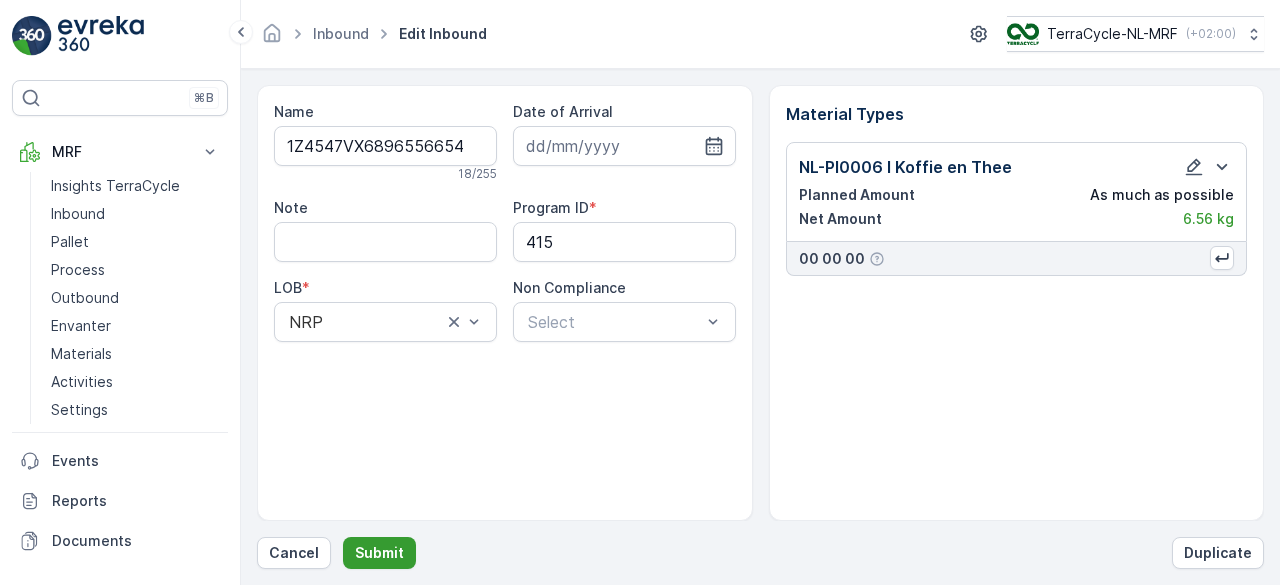 click on "Submit" at bounding box center [379, 553] 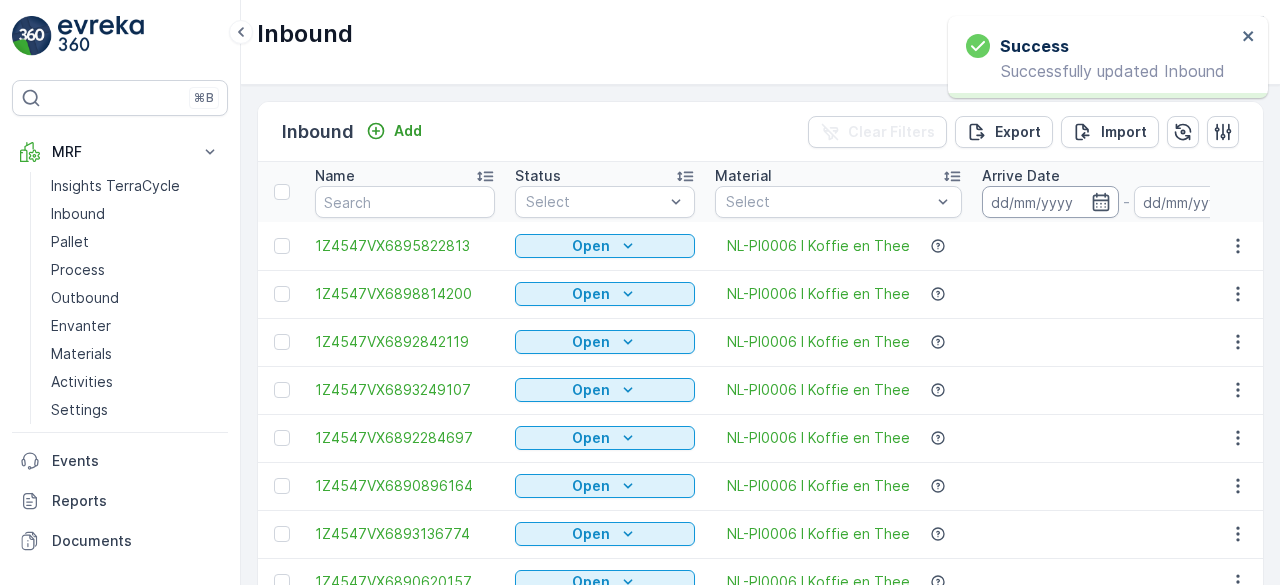 click at bounding box center [1050, 202] 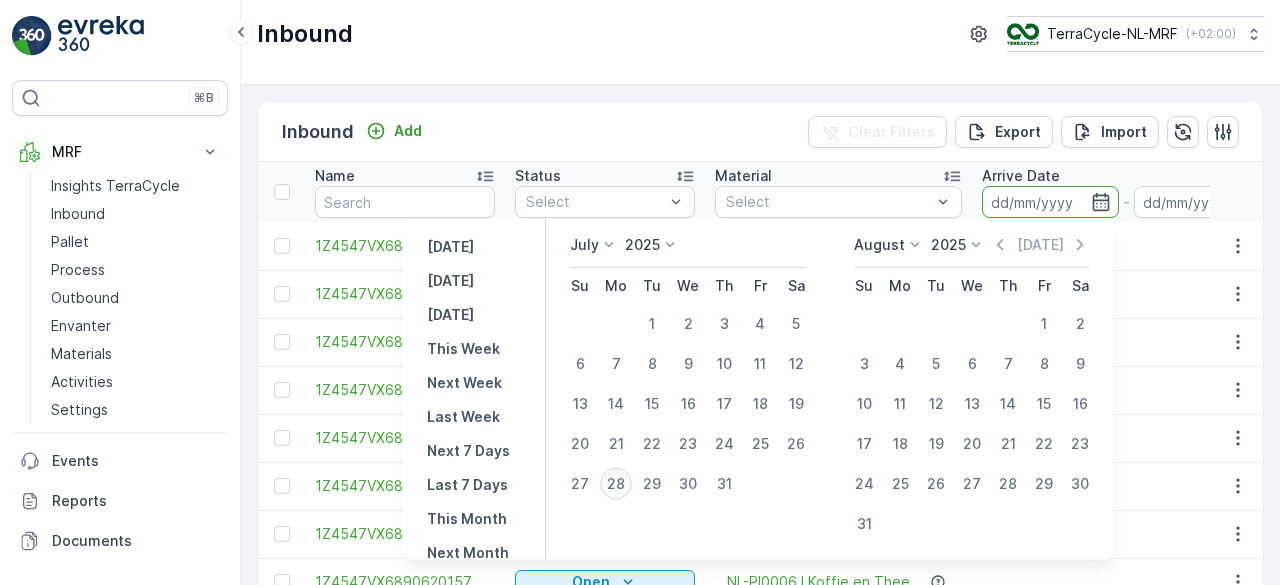 click on "28" at bounding box center [616, 484] 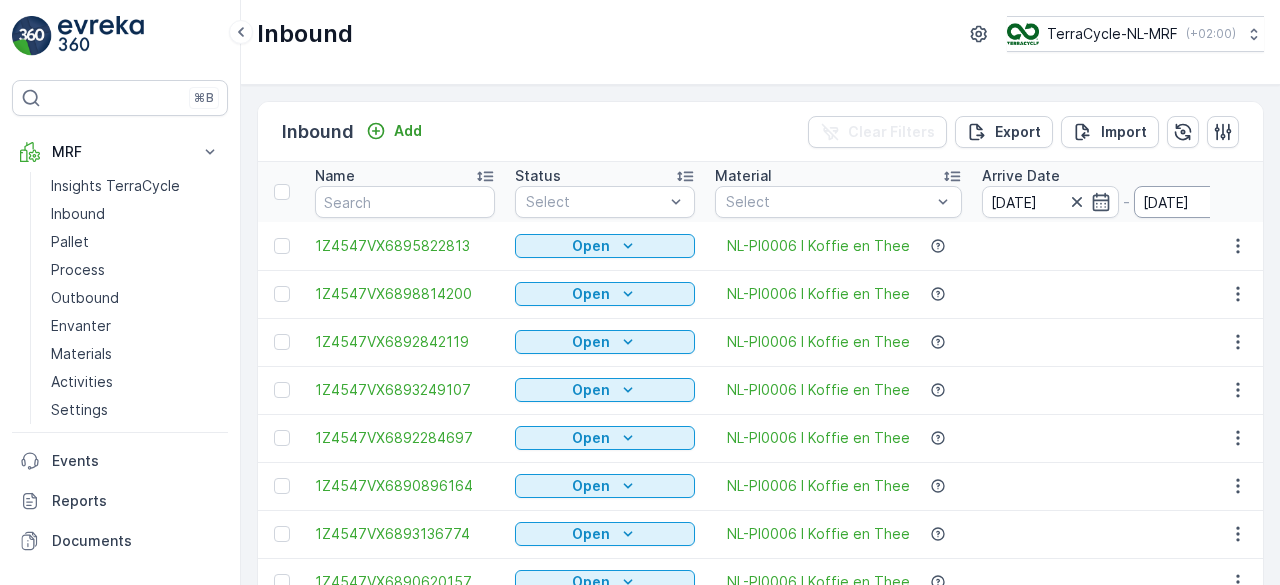 type on "[DATE]" 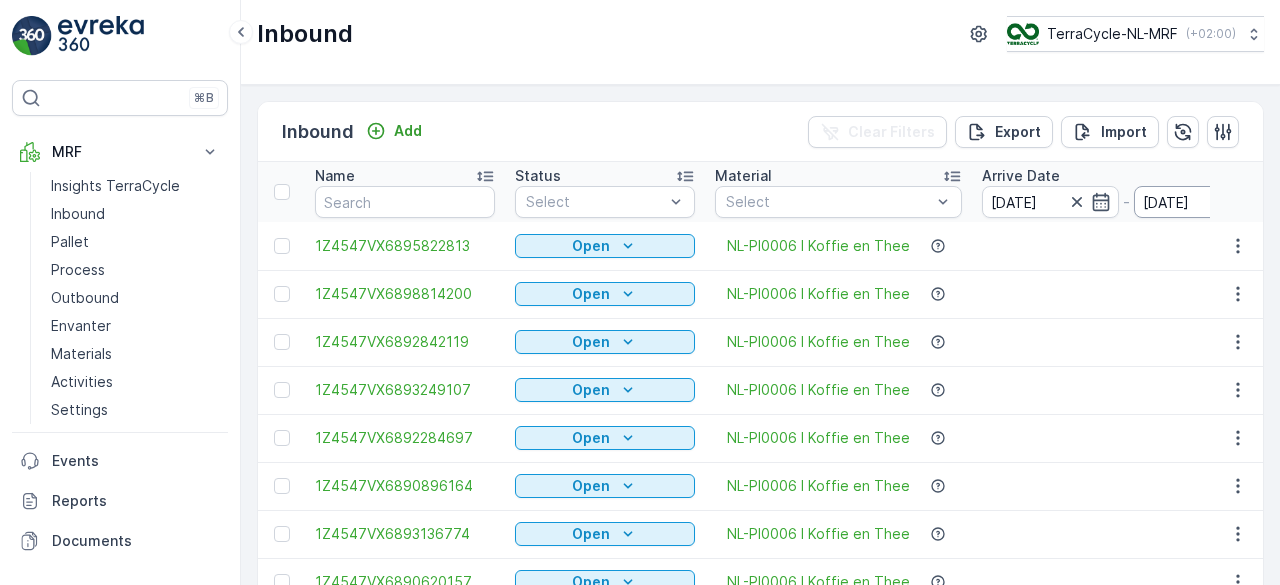 click on "[DATE]" at bounding box center [1202, 202] 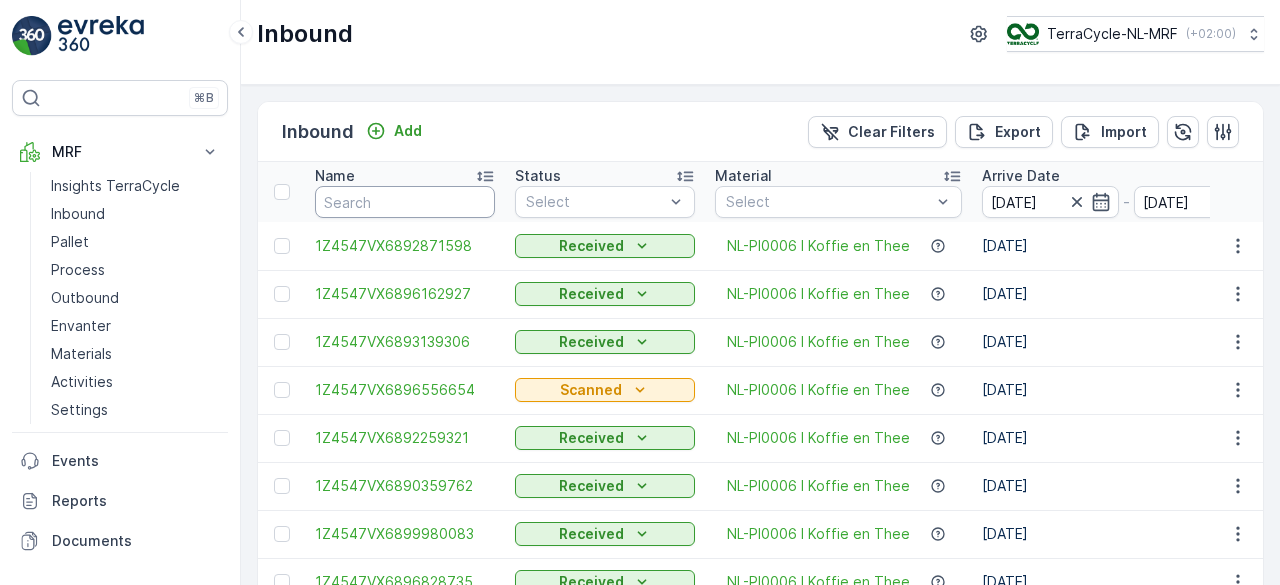 click at bounding box center [405, 202] 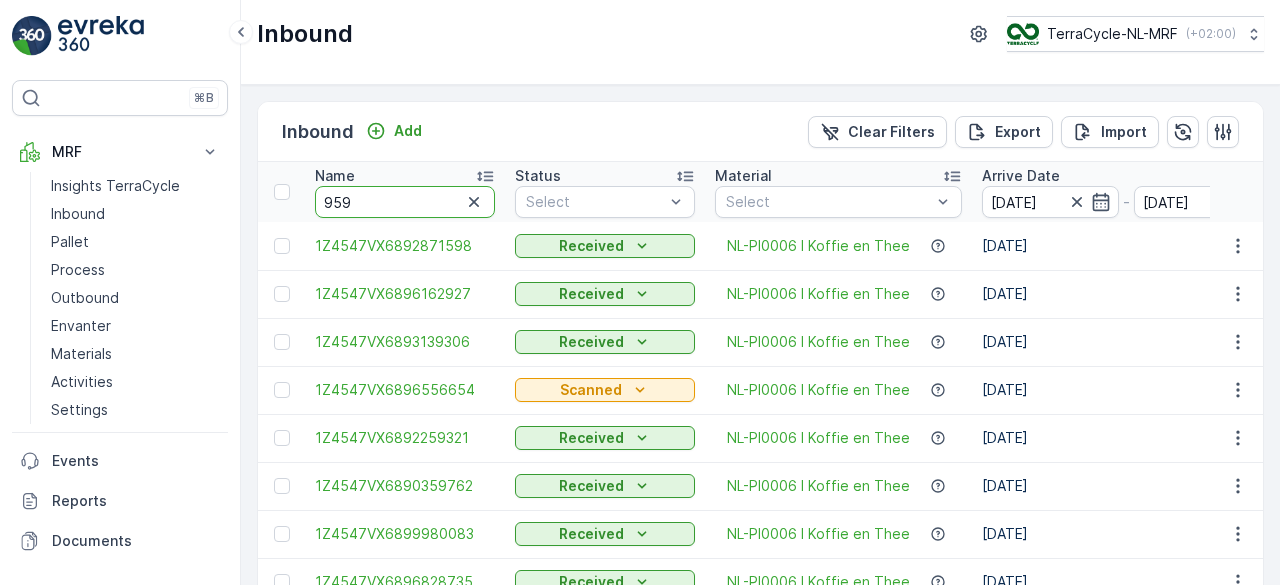 type on "9598" 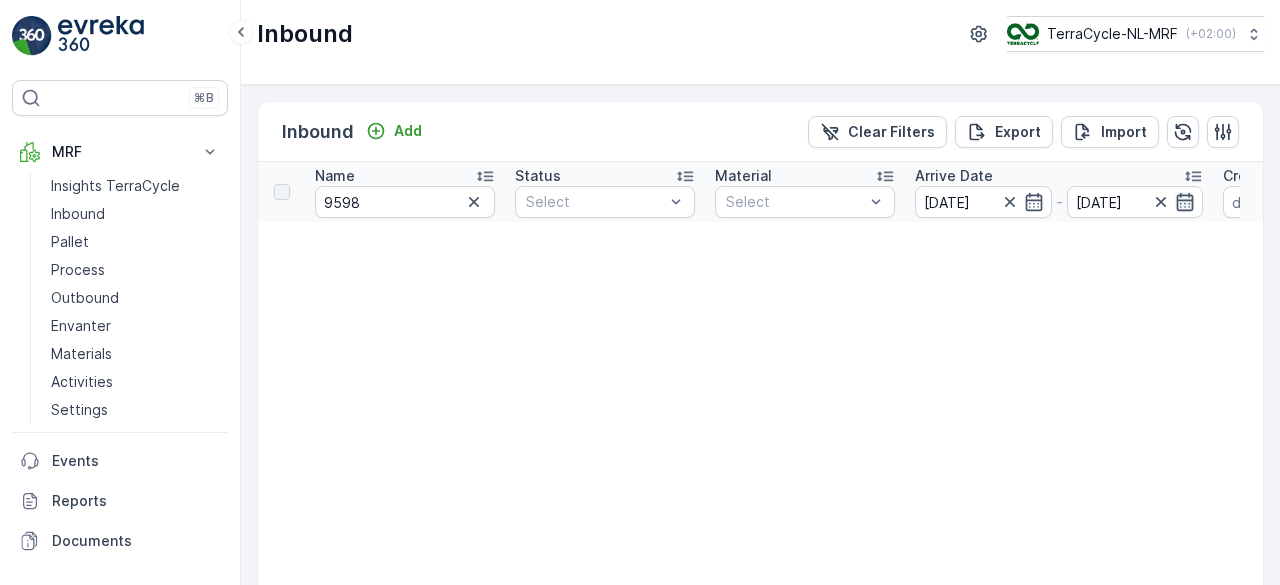 click 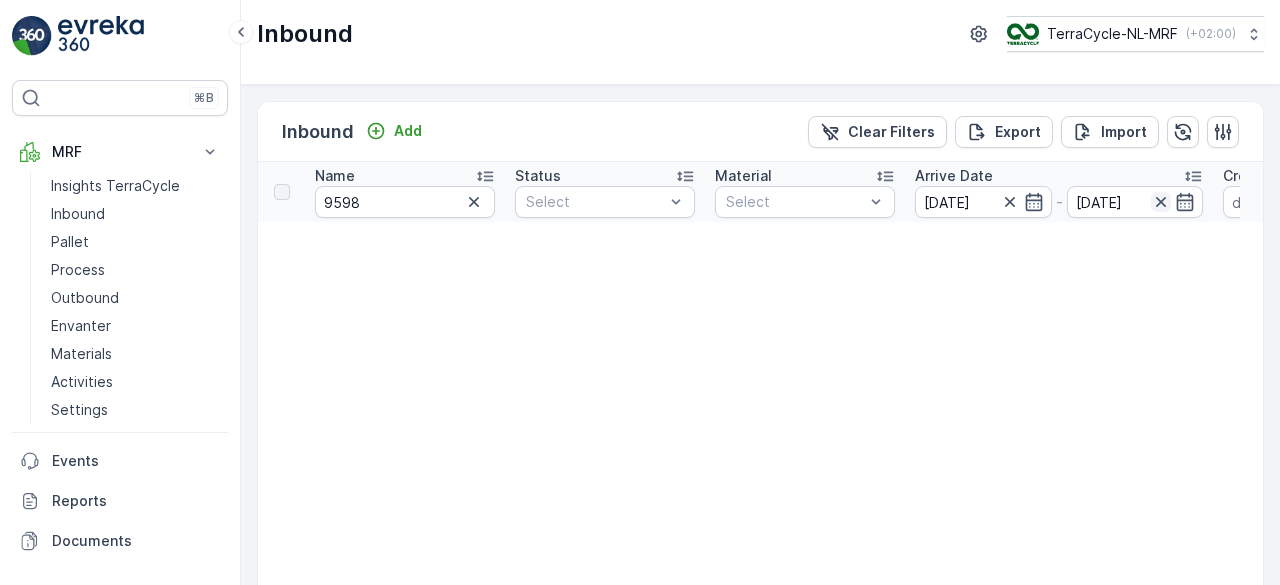 click 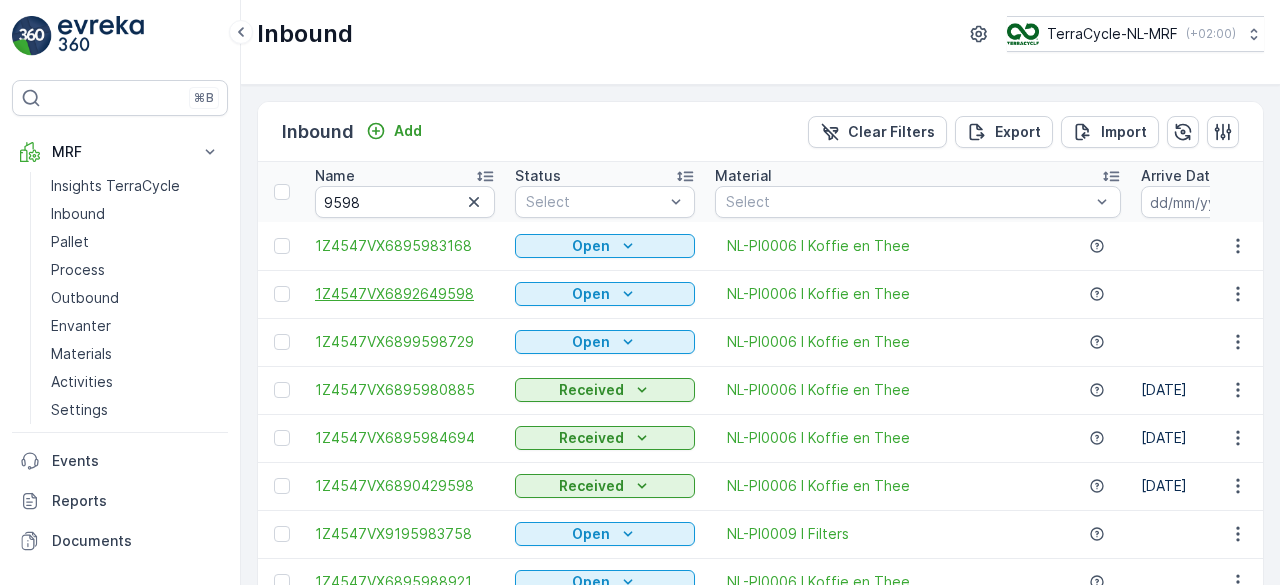 click on "1Z4547VX6892649598" at bounding box center [405, 294] 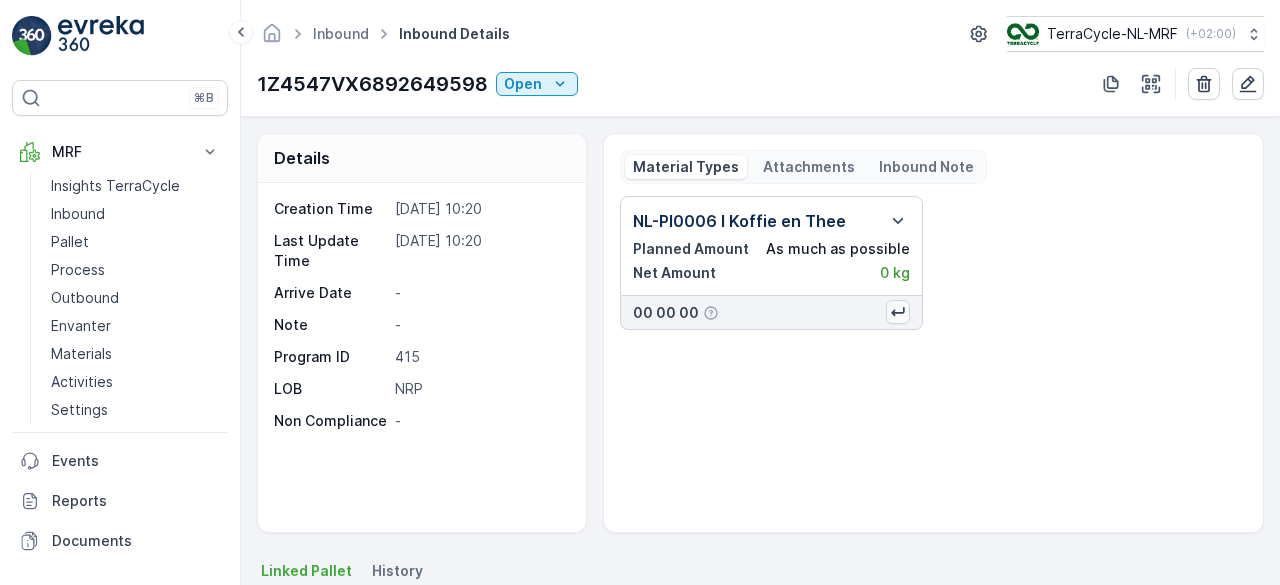click 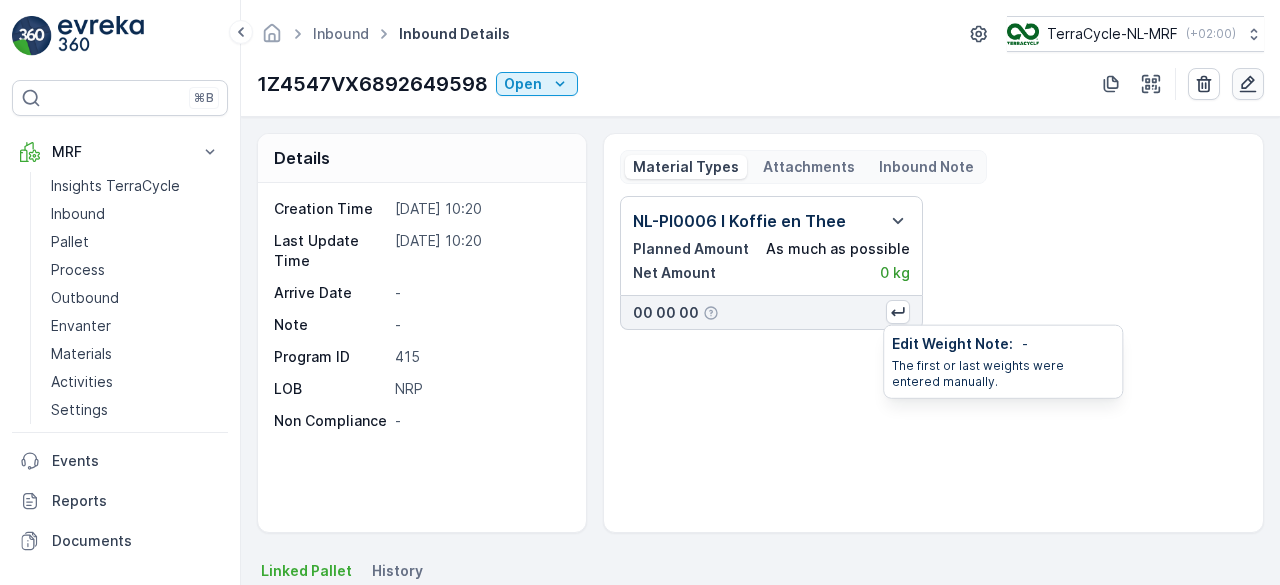 click at bounding box center (1248, 84) 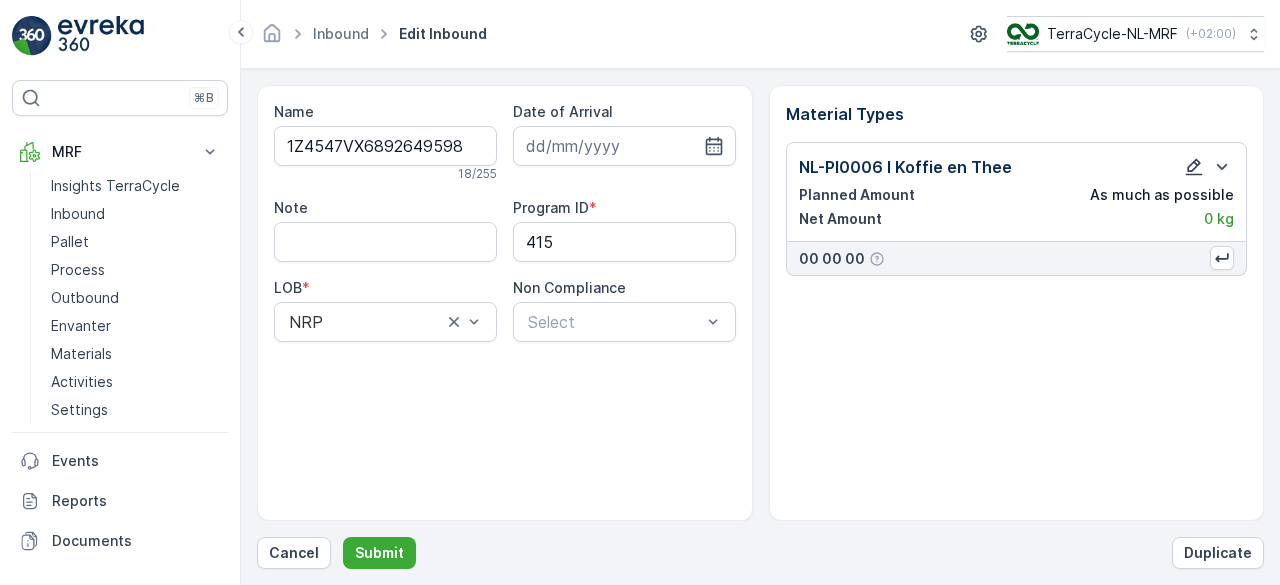 click 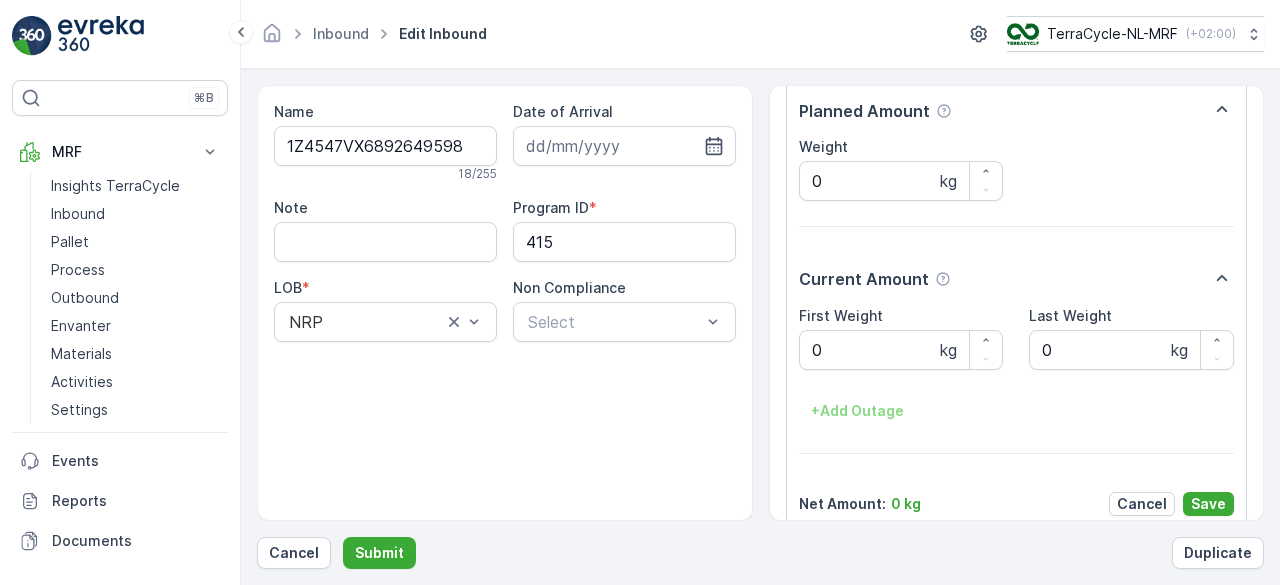 scroll, scrollTop: 290, scrollLeft: 0, axis: vertical 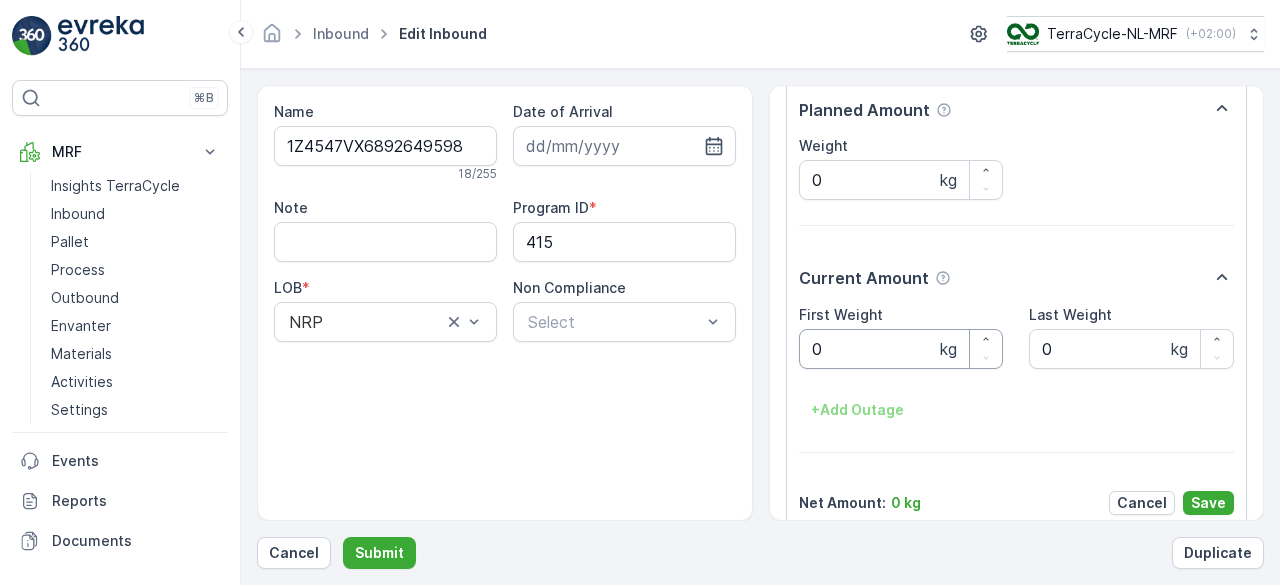 click on "0" at bounding box center (901, 349) 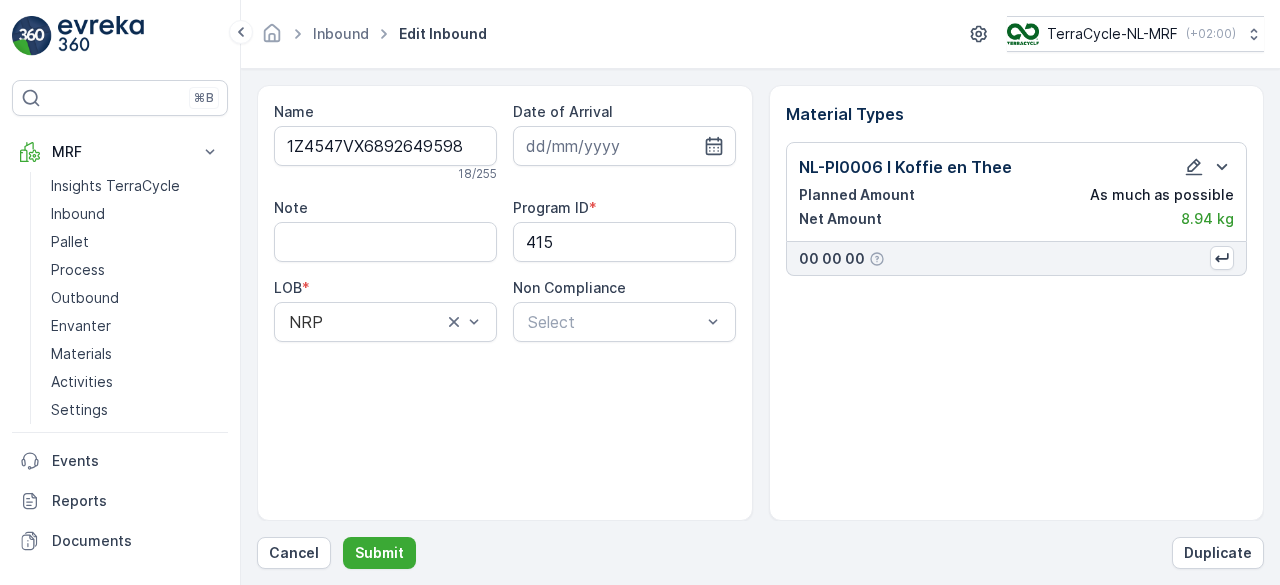 scroll, scrollTop: 0, scrollLeft: 0, axis: both 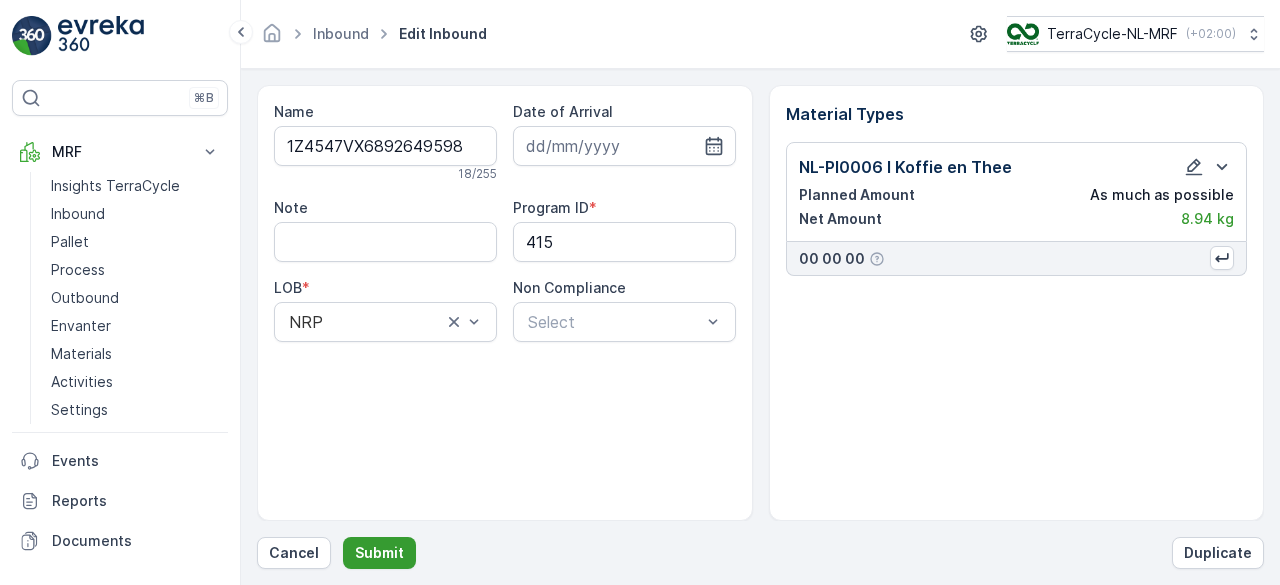 click on "Submit" at bounding box center (379, 553) 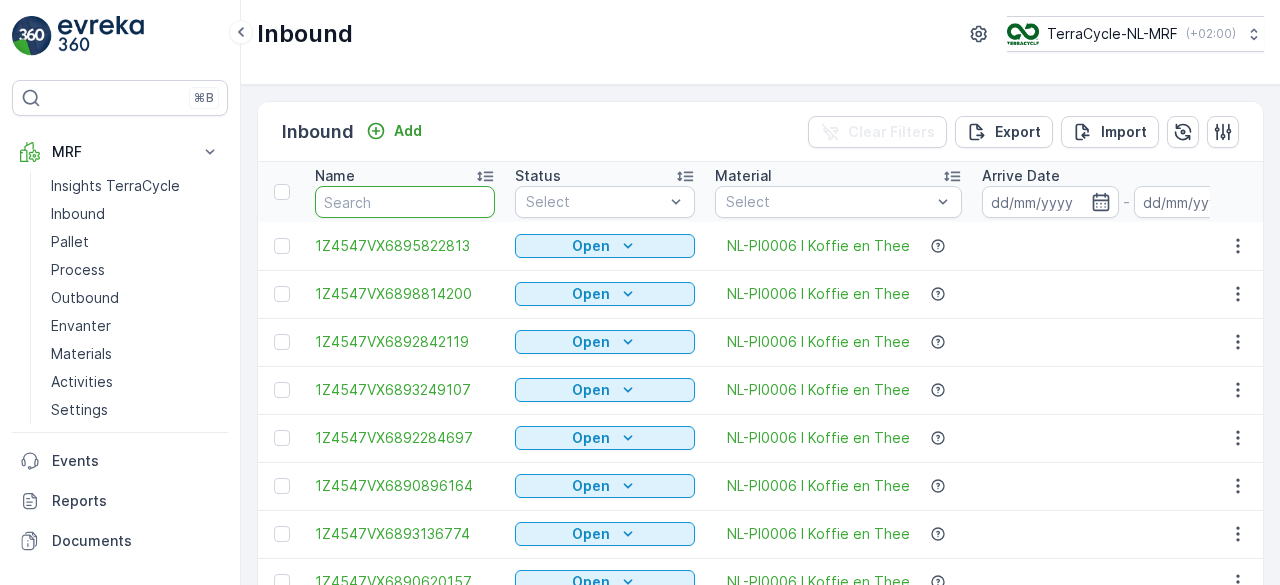 click at bounding box center (405, 202) 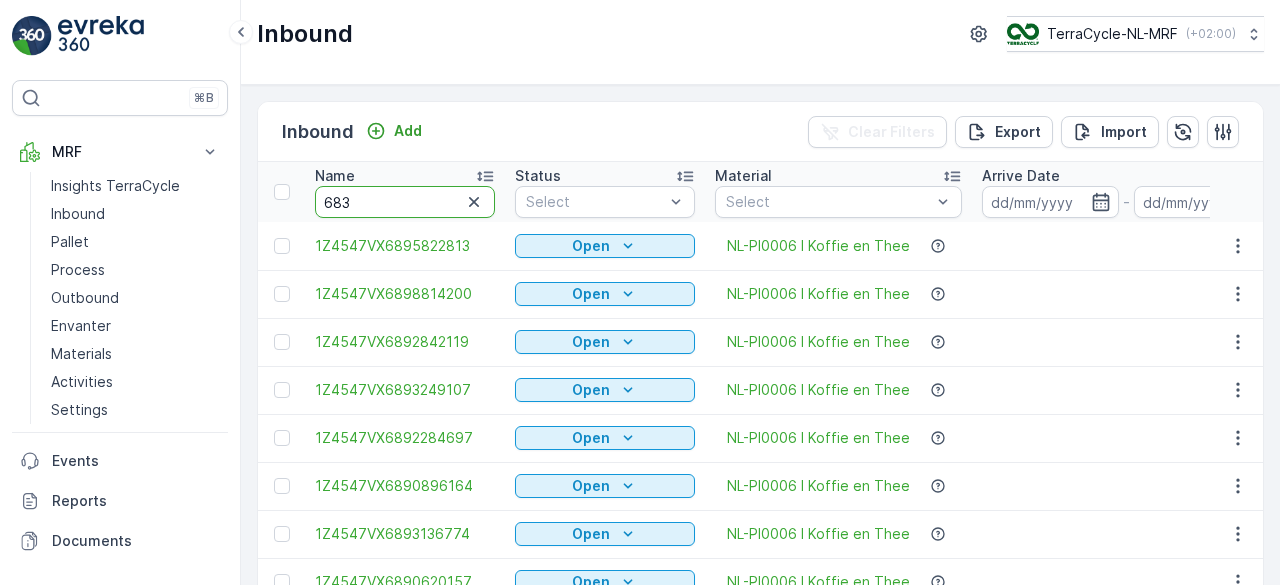type on "6834" 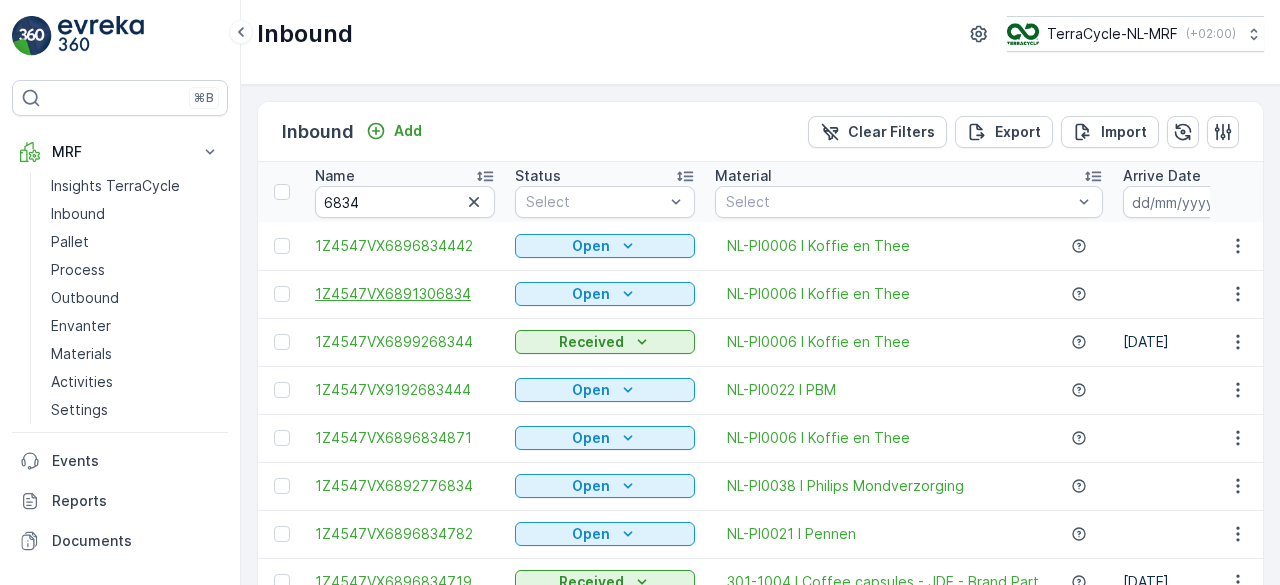 click on "1Z4547VX6891306834" at bounding box center (405, 294) 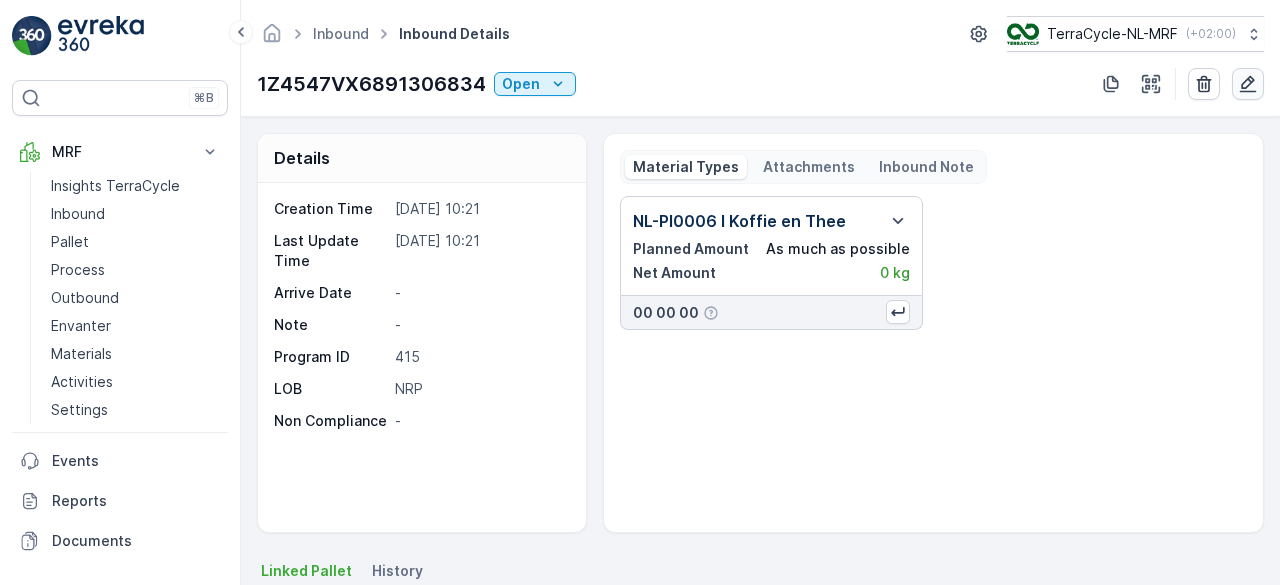 click 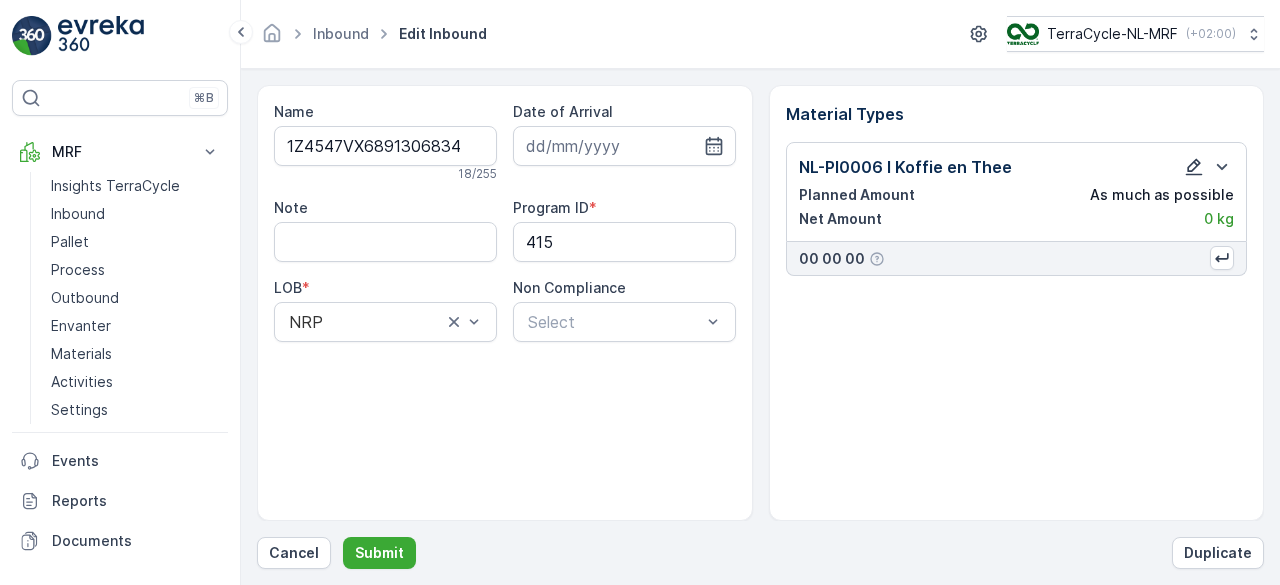 click at bounding box center [1194, 167] 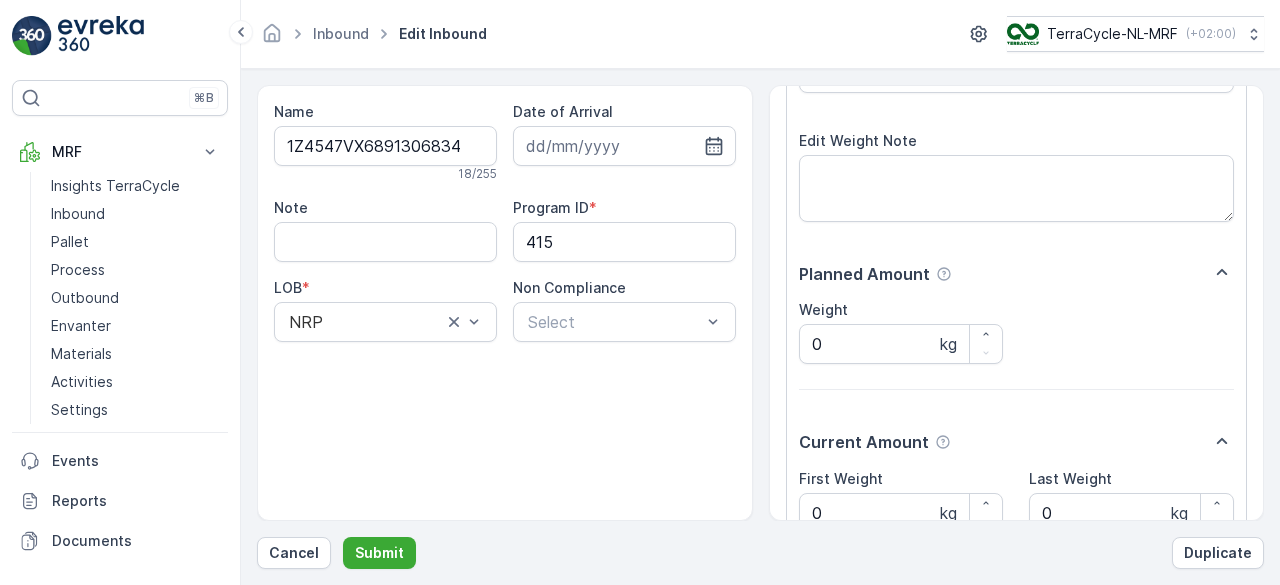 scroll, scrollTop: 263, scrollLeft: 0, axis: vertical 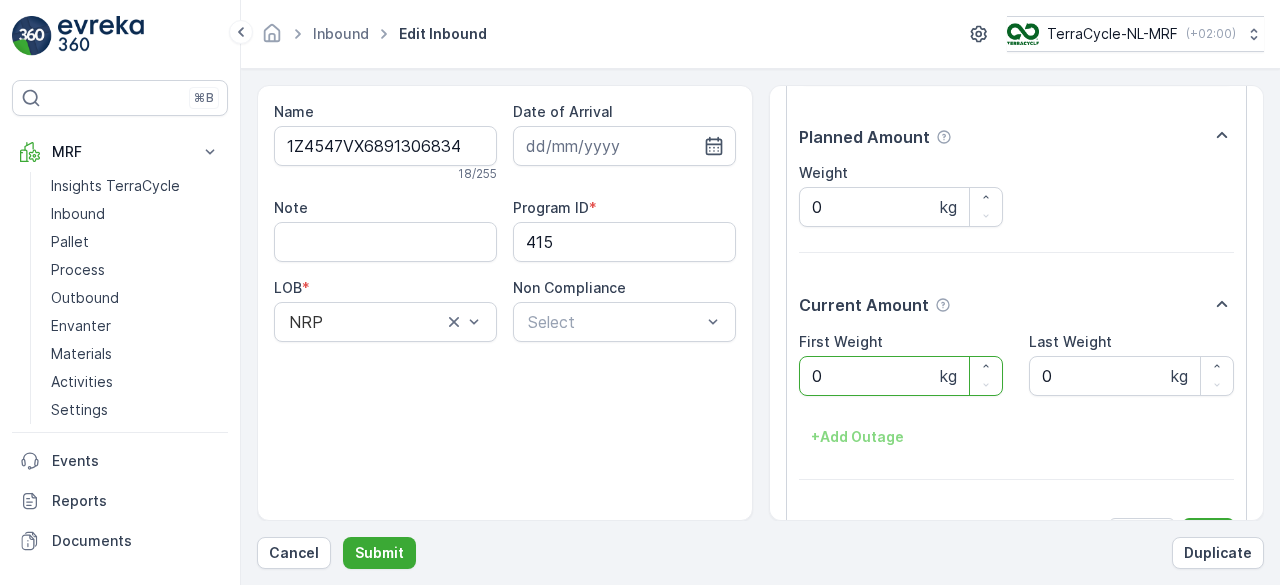 click on "0" at bounding box center (901, 376) 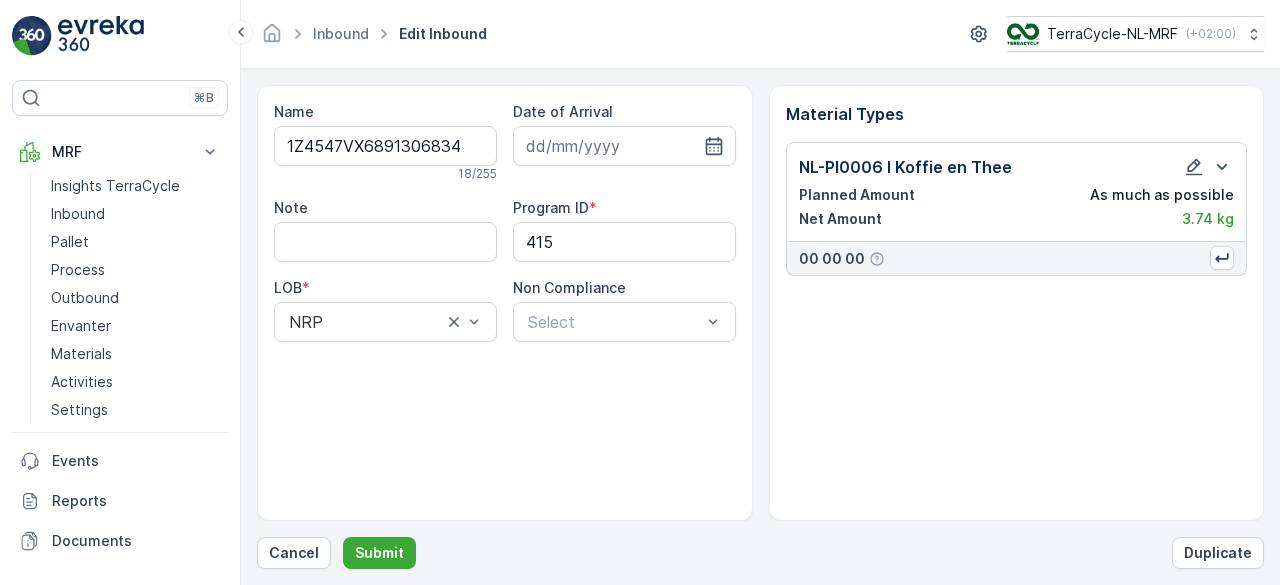 scroll, scrollTop: 0, scrollLeft: 0, axis: both 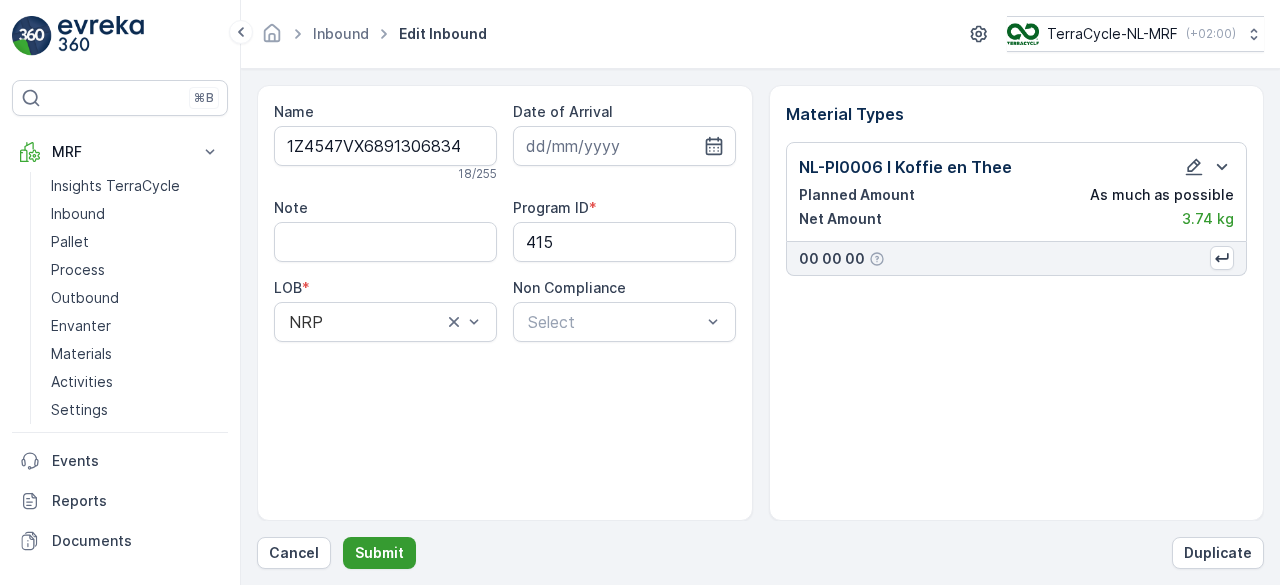 click on "Submit" at bounding box center (379, 553) 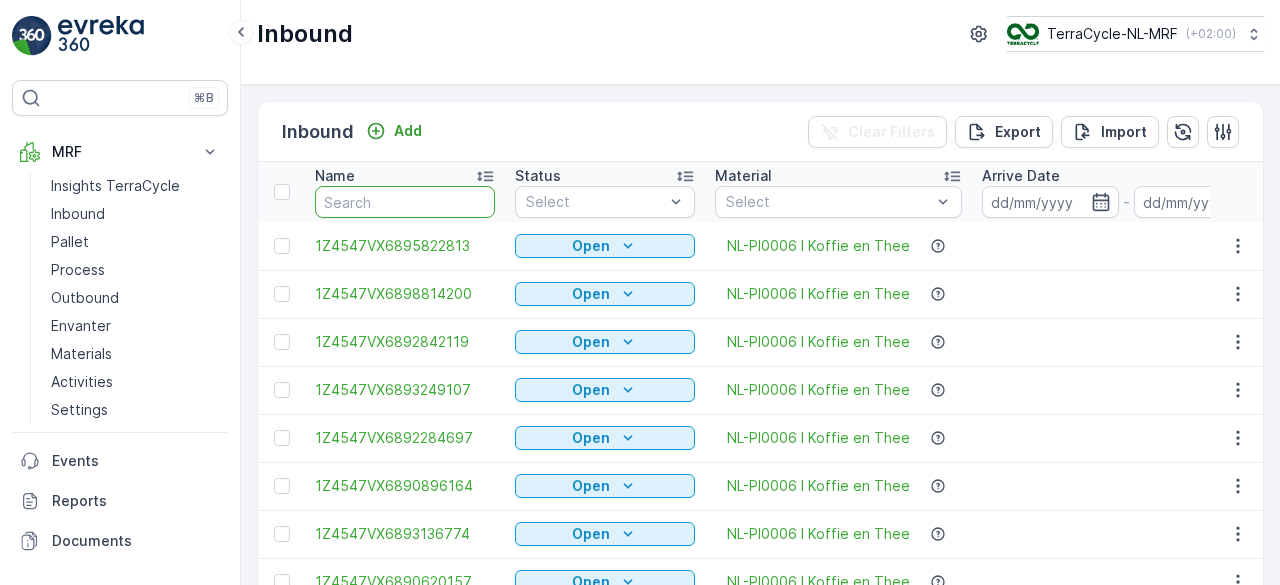 click at bounding box center [405, 202] 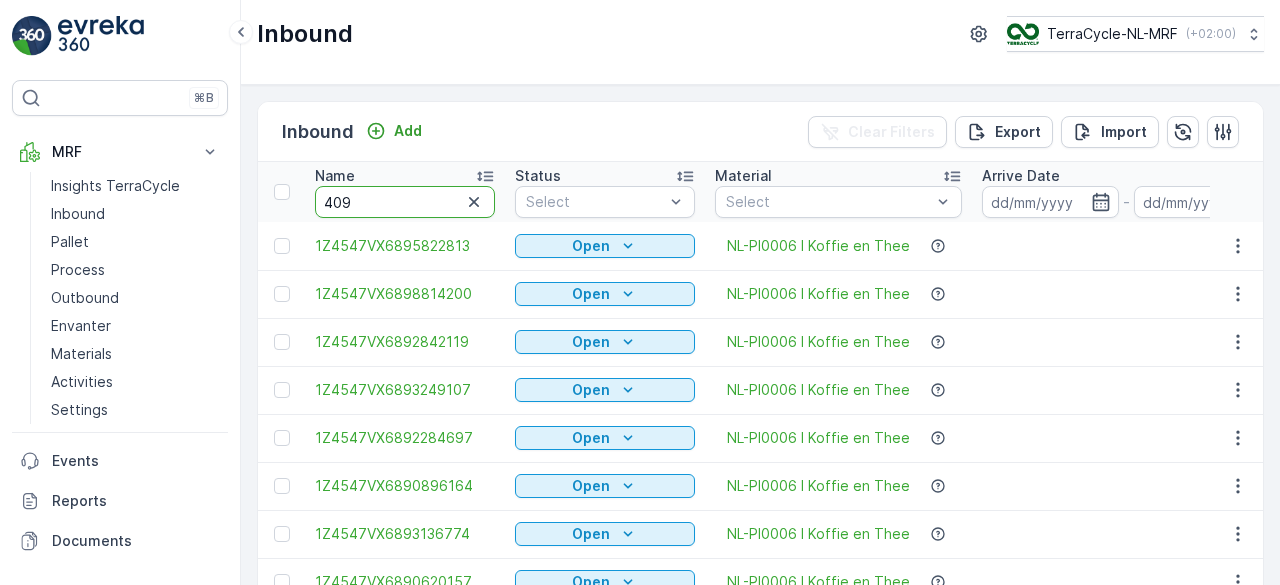 type on "4098" 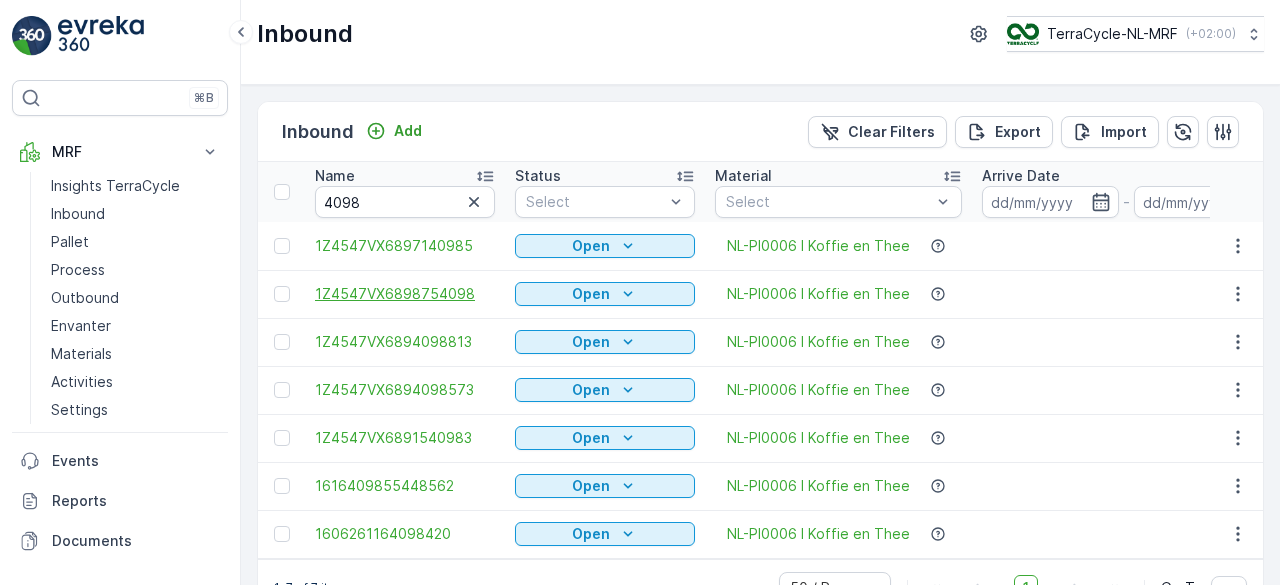 click on "1Z4547VX6898754098" at bounding box center [405, 294] 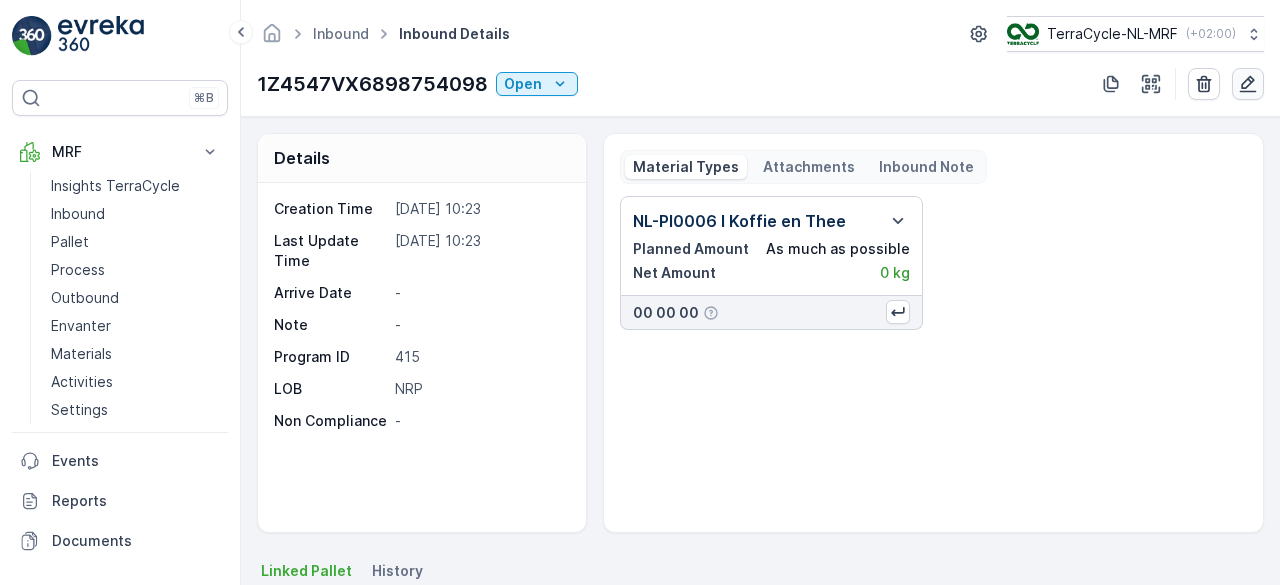 click 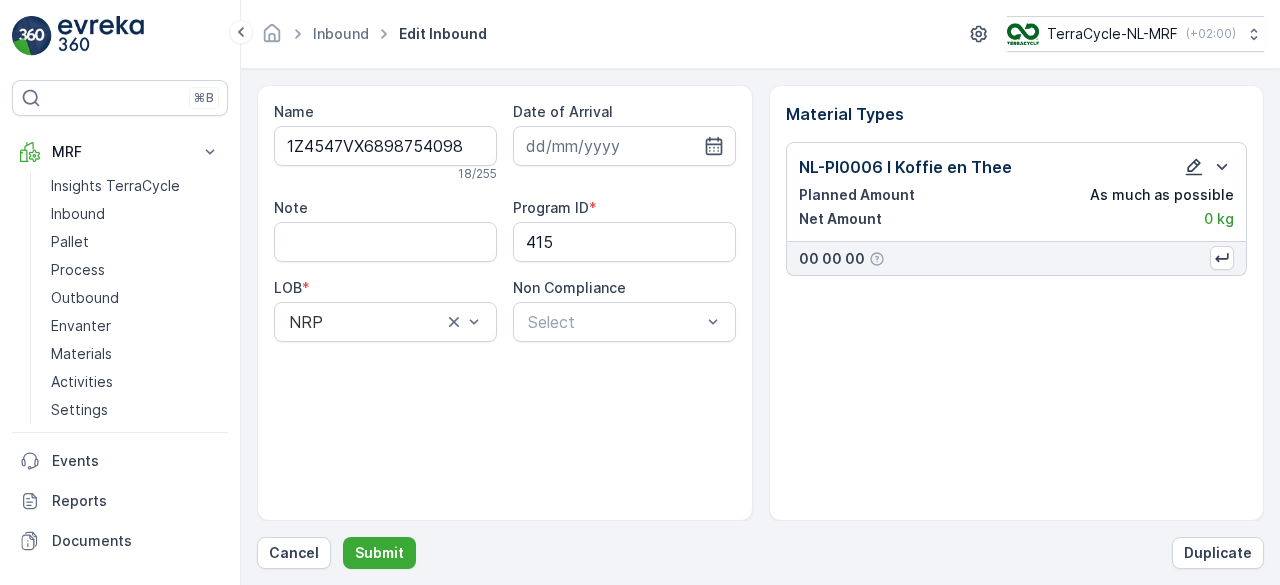 click 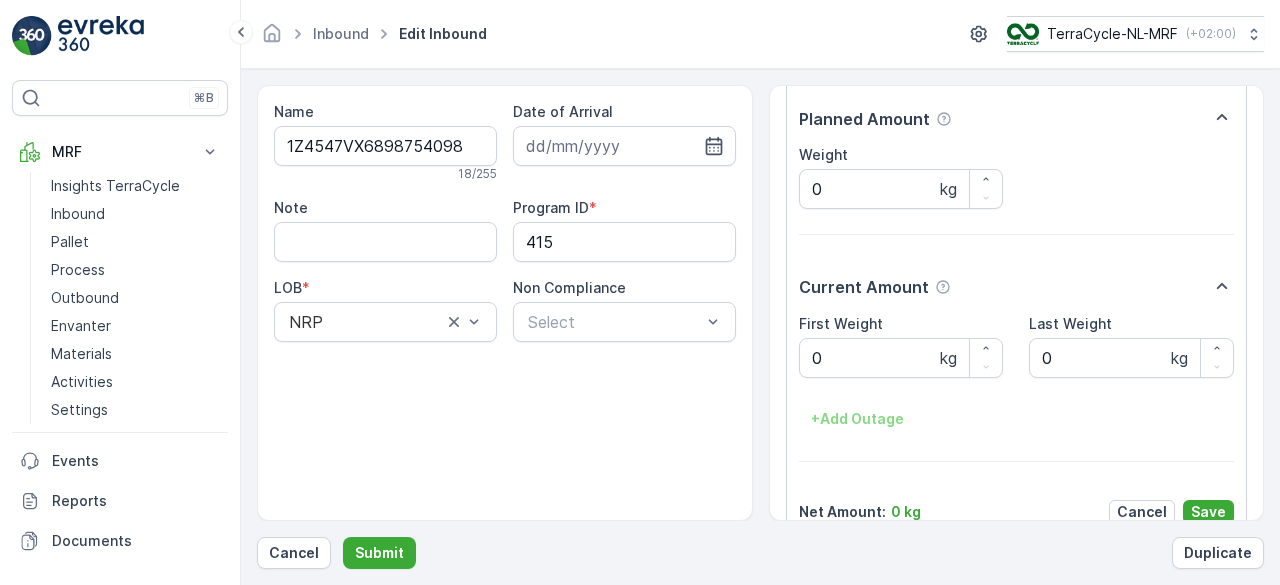 scroll, scrollTop: 282, scrollLeft: 0, axis: vertical 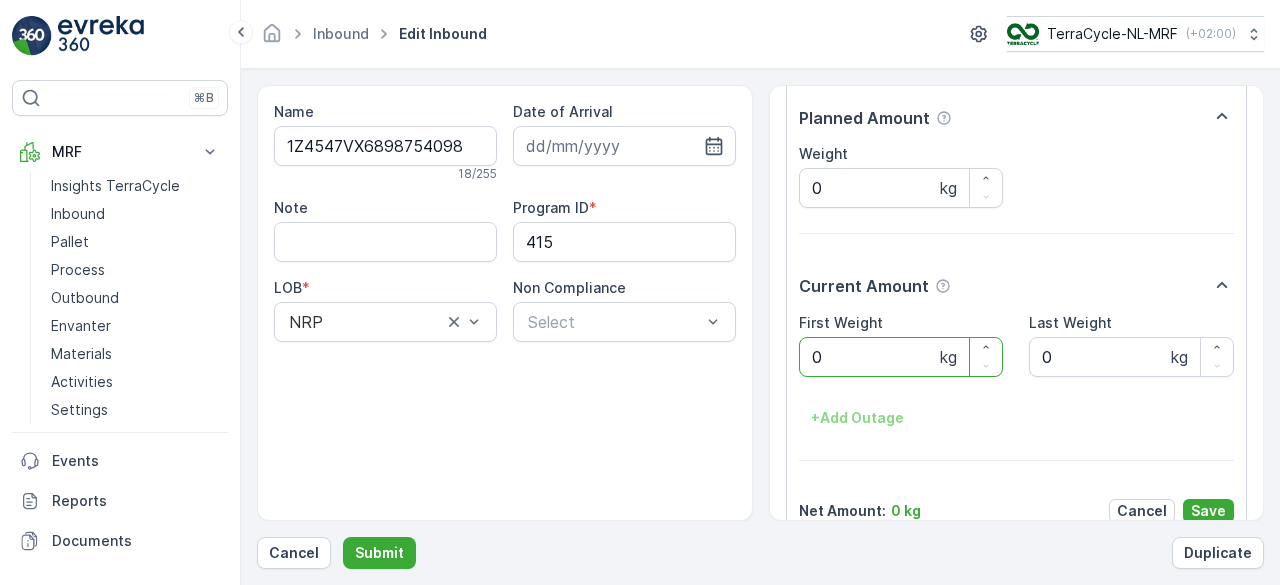 click on "0" at bounding box center (901, 357) 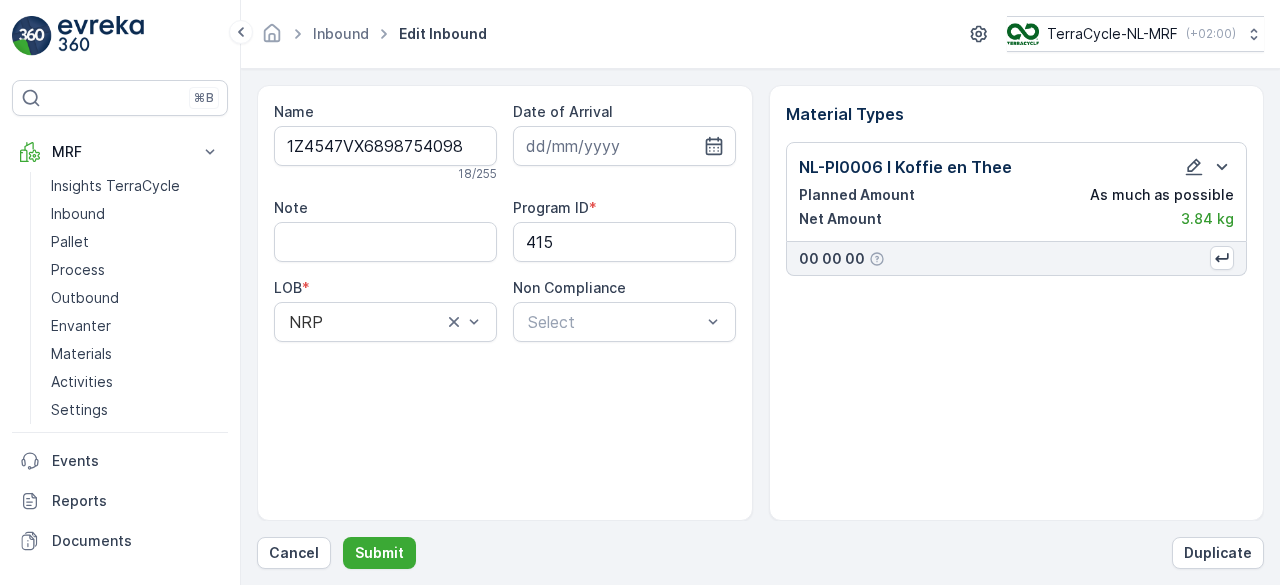 scroll, scrollTop: 0, scrollLeft: 0, axis: both 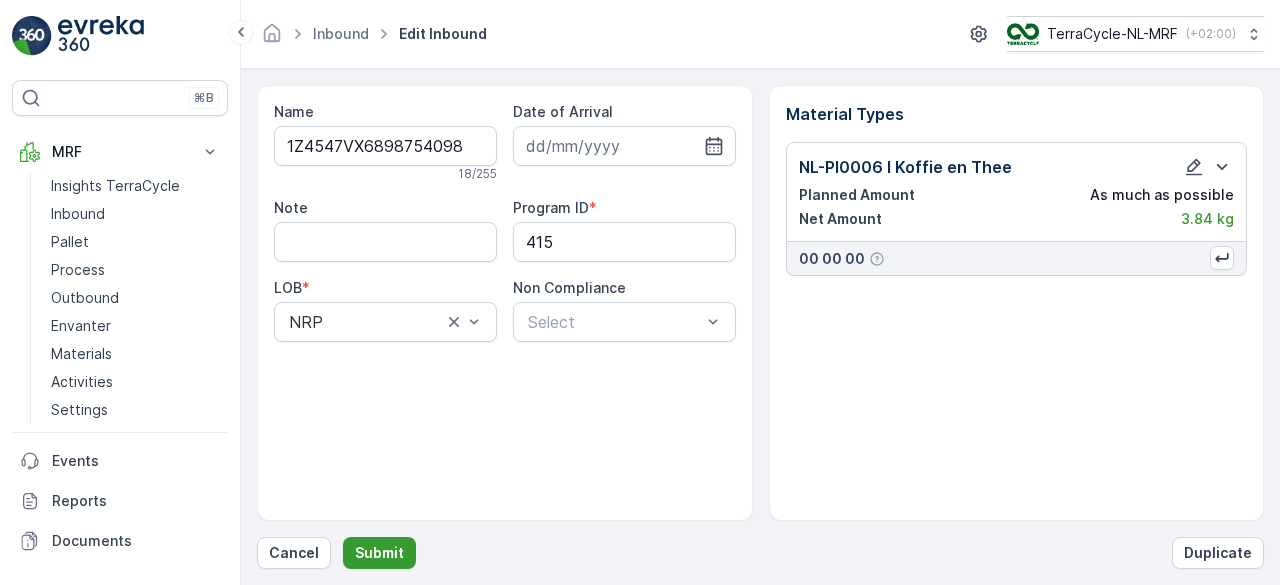 click on "Submit" at bounding box center (379, 553) 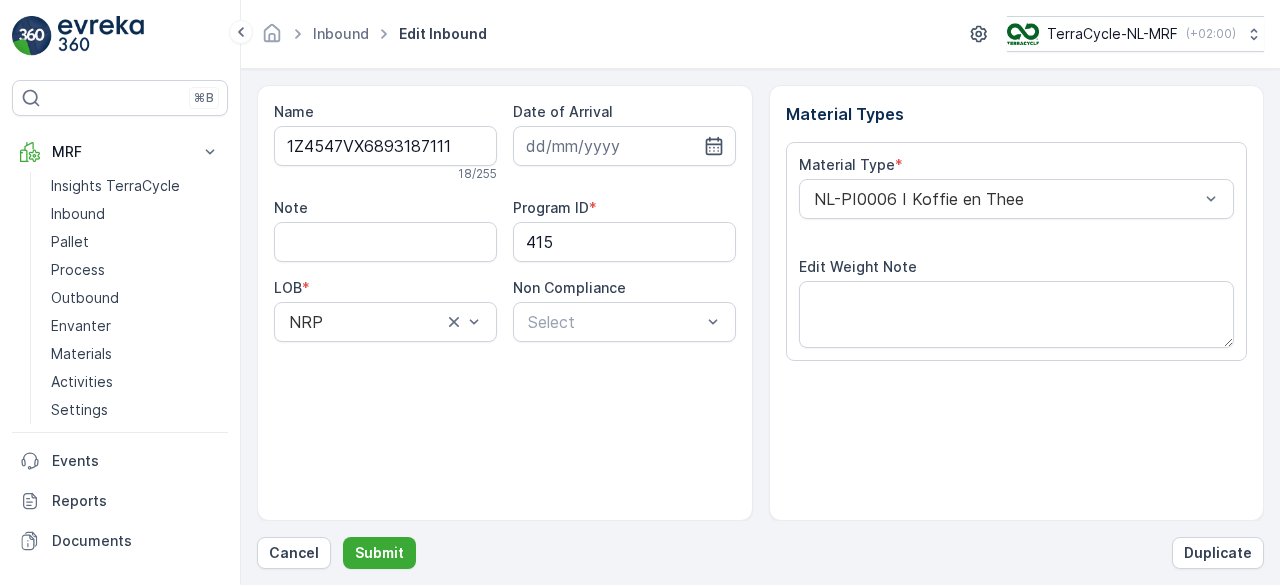 scroll, scrollTop: 311, scrollLeft: 0, axis: vertical 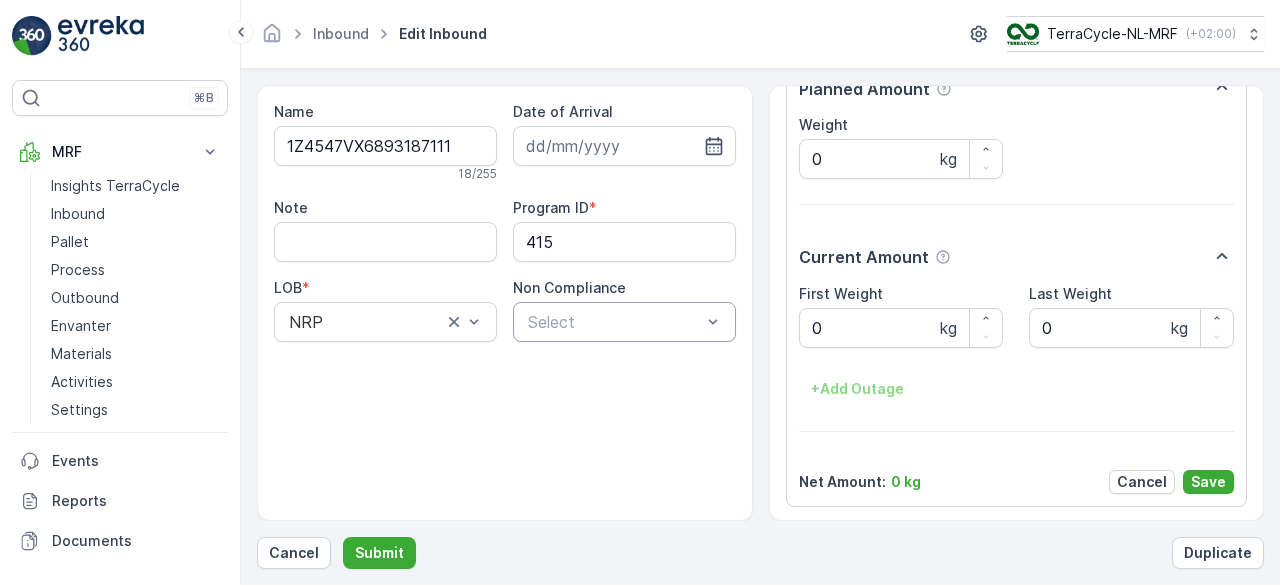 click on "Name 1Z4547VX6893187111 18  /  255 Date of Arrival Note Program ID * 415 LOB * NRP Non Compliance Select" at bounding box center (505, 303) 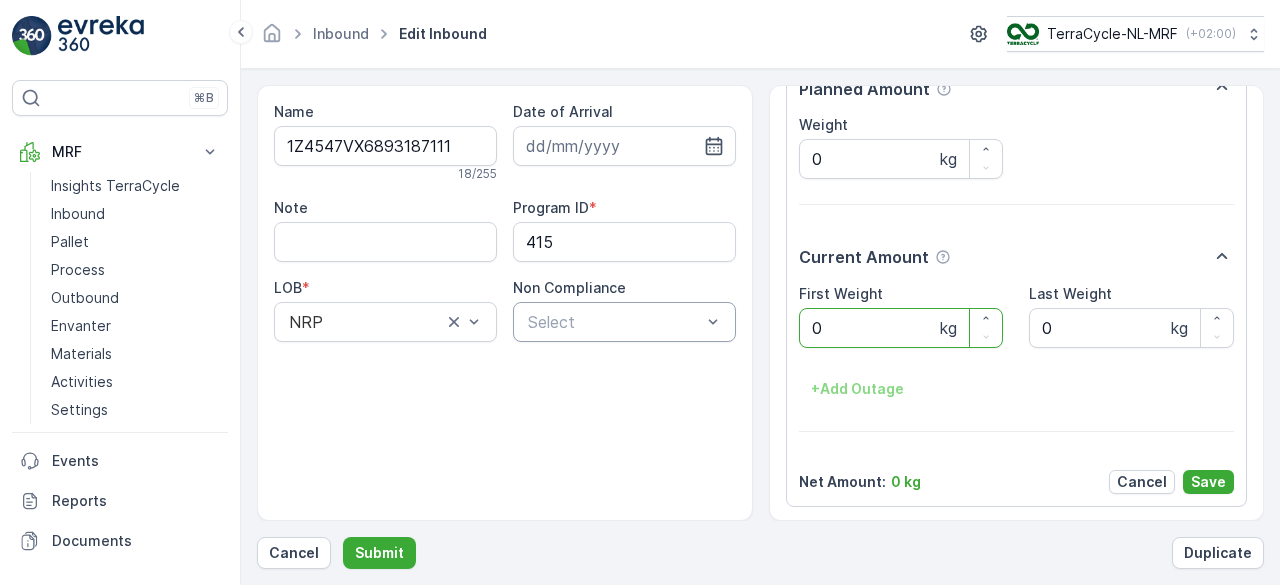 click on "0" at bounding box center [901, 328] 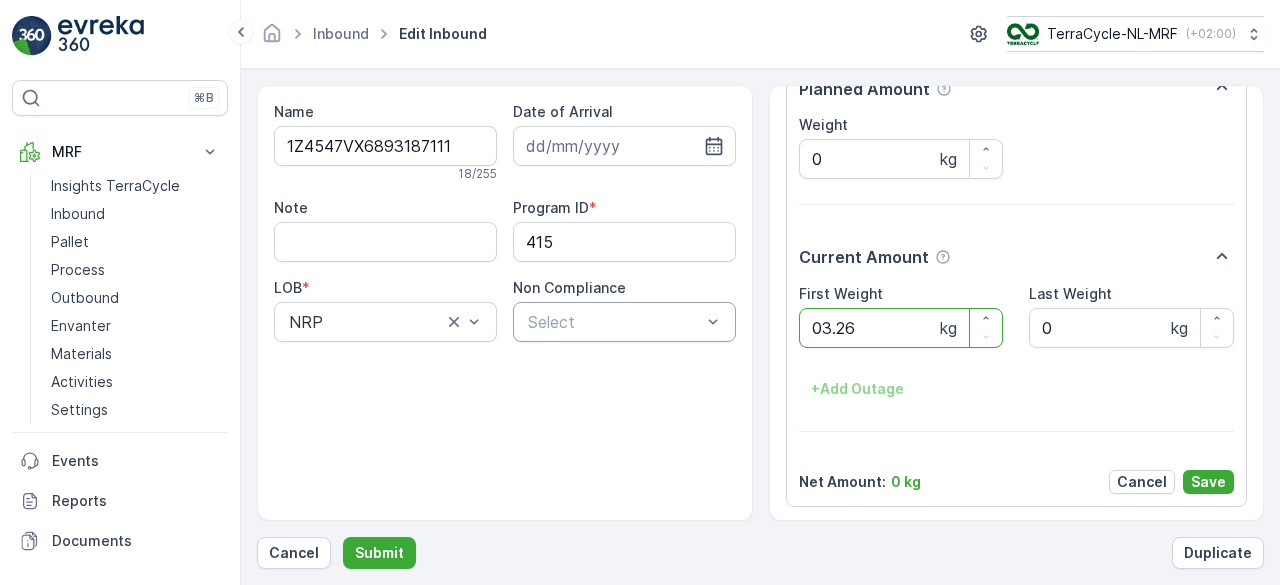 click on "Submit" at bounding box center (379, 553) 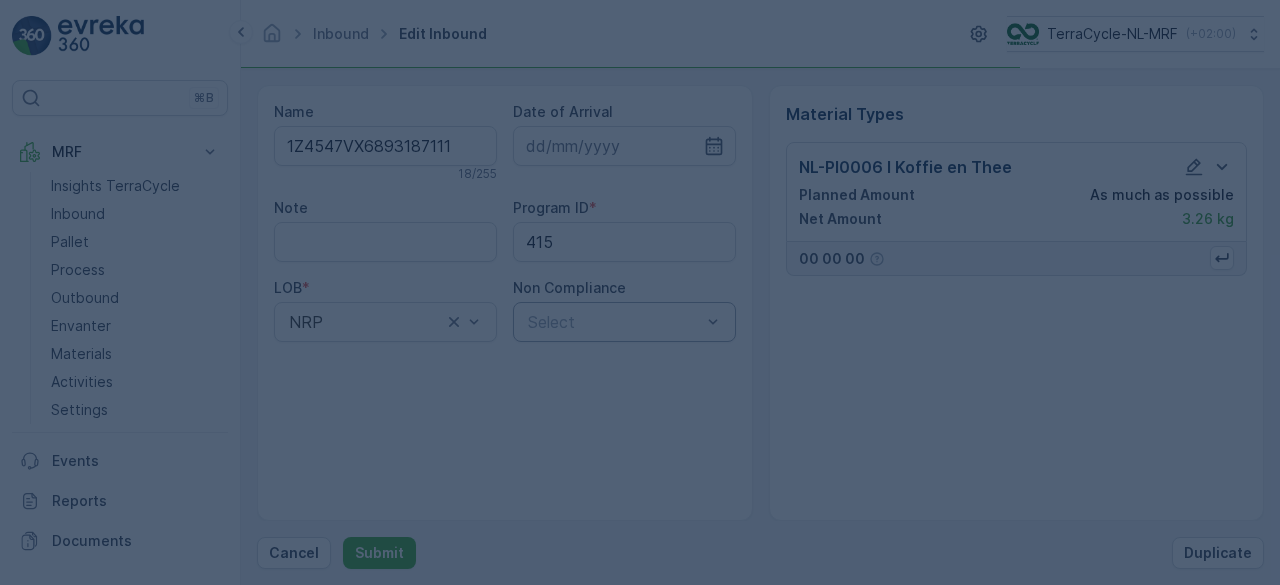 scroll, scrollTop: 0, scrollLeft: 0, axis: both 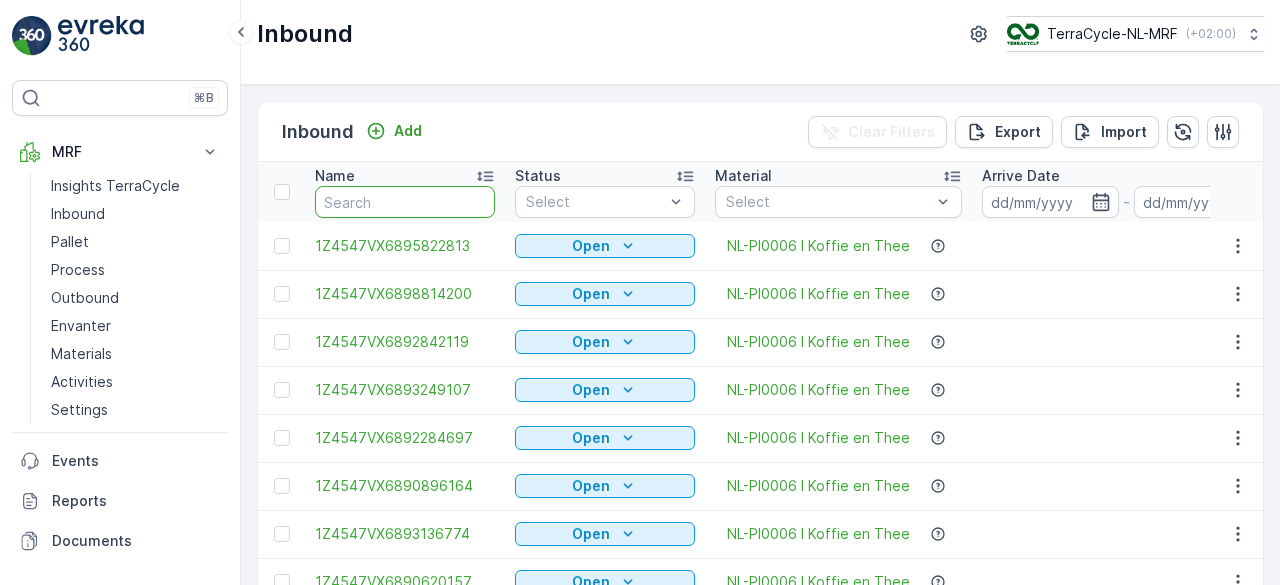 click at bounding box center (405, 202) 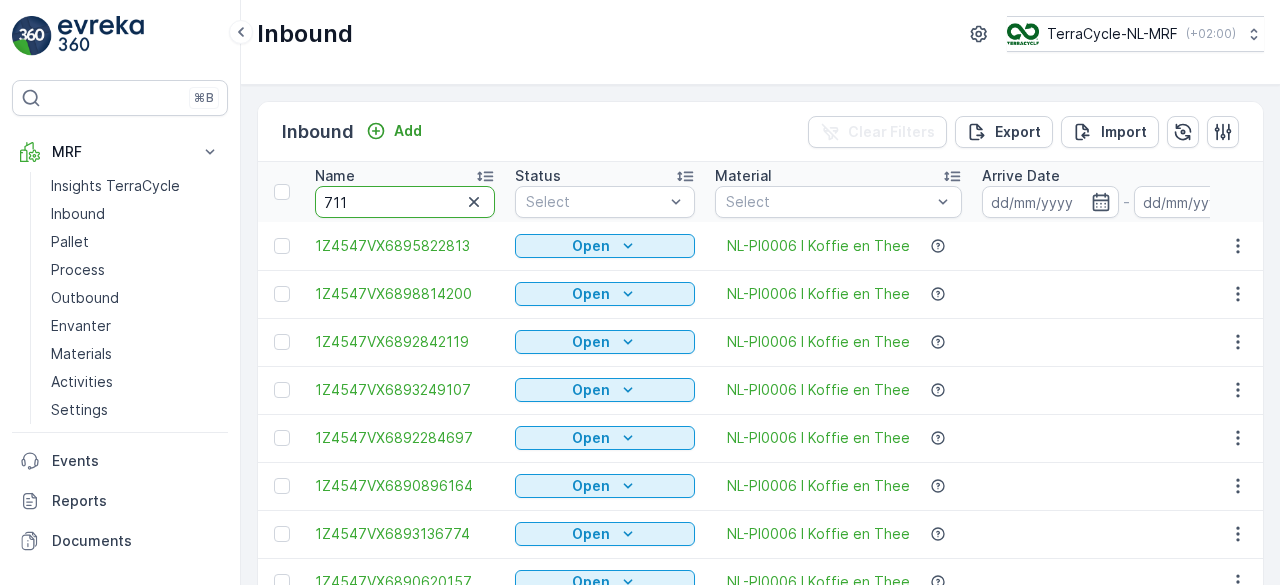type on "7111" 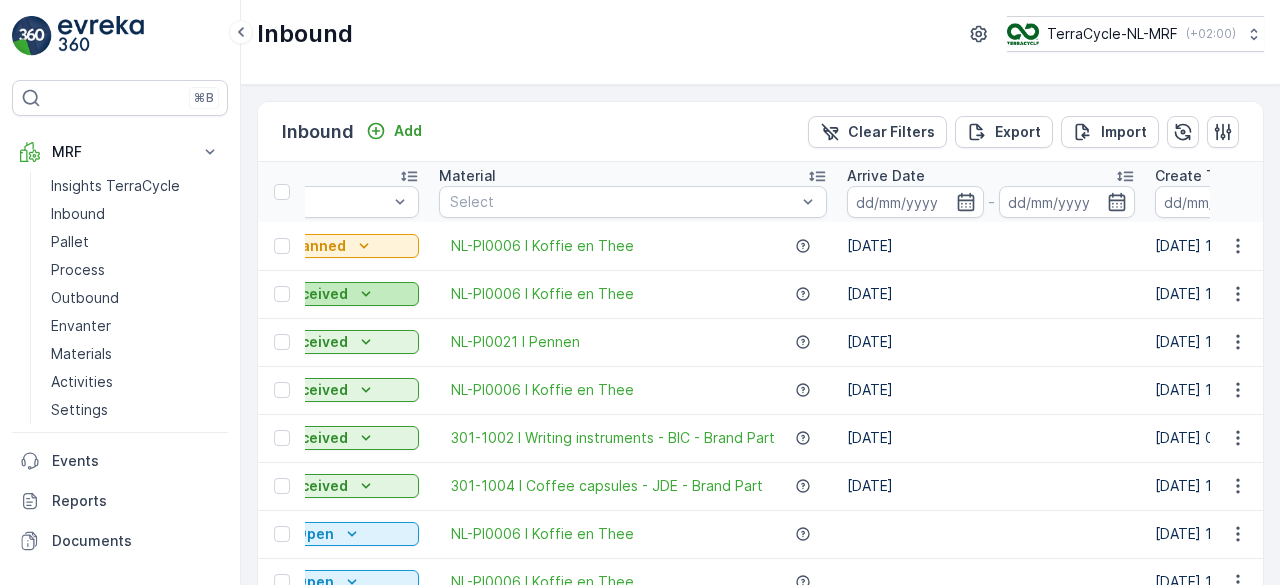 scroll, scrollTop: 0, scrollLeft: 0, axis: both 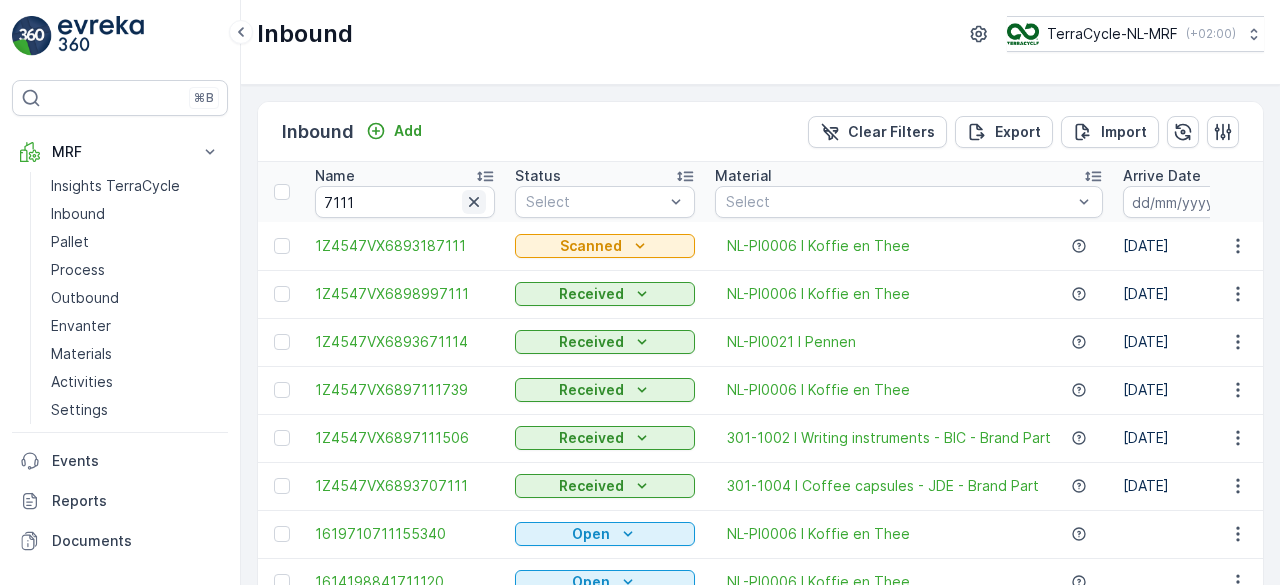 click 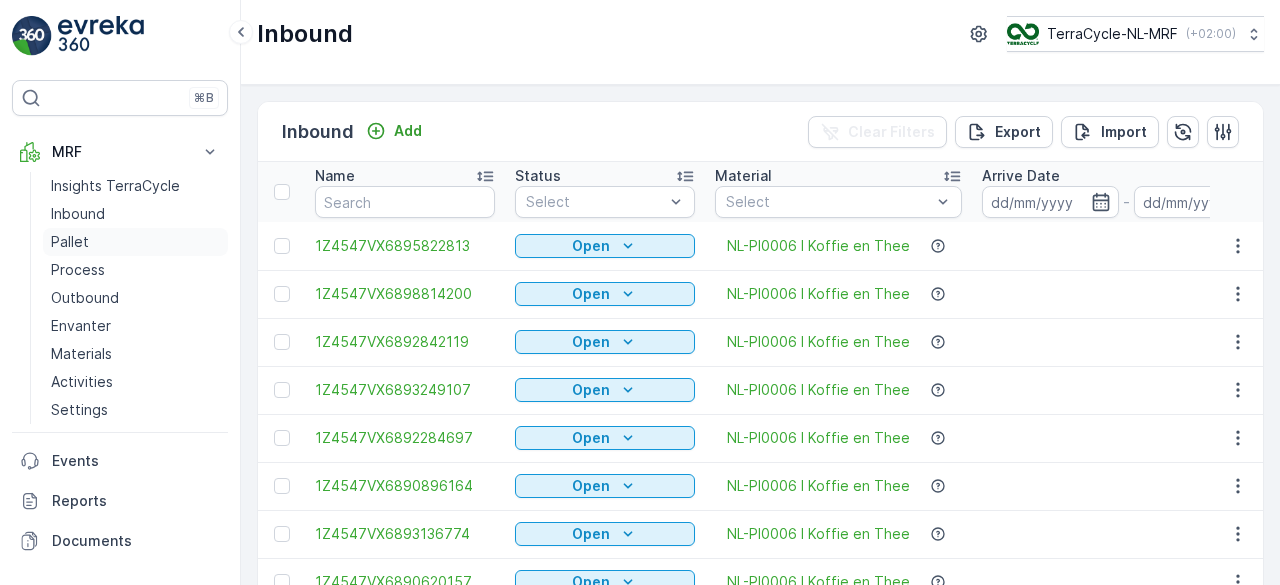 click on "Pallet" at bounding box center [135, 242] 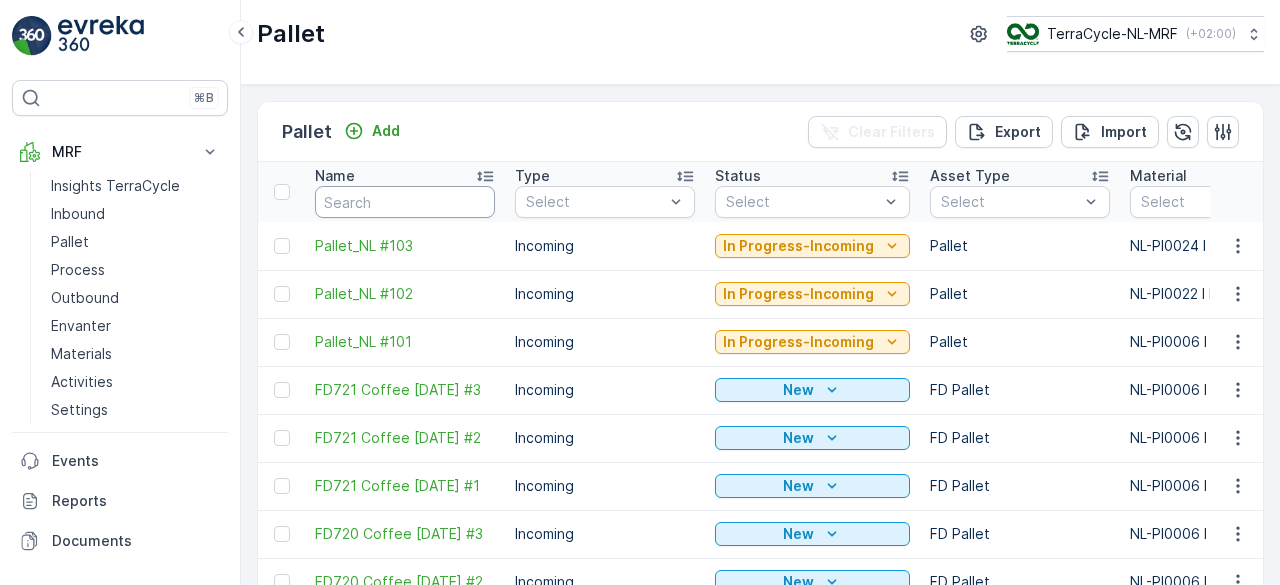 click at bounding box center [405, 202] 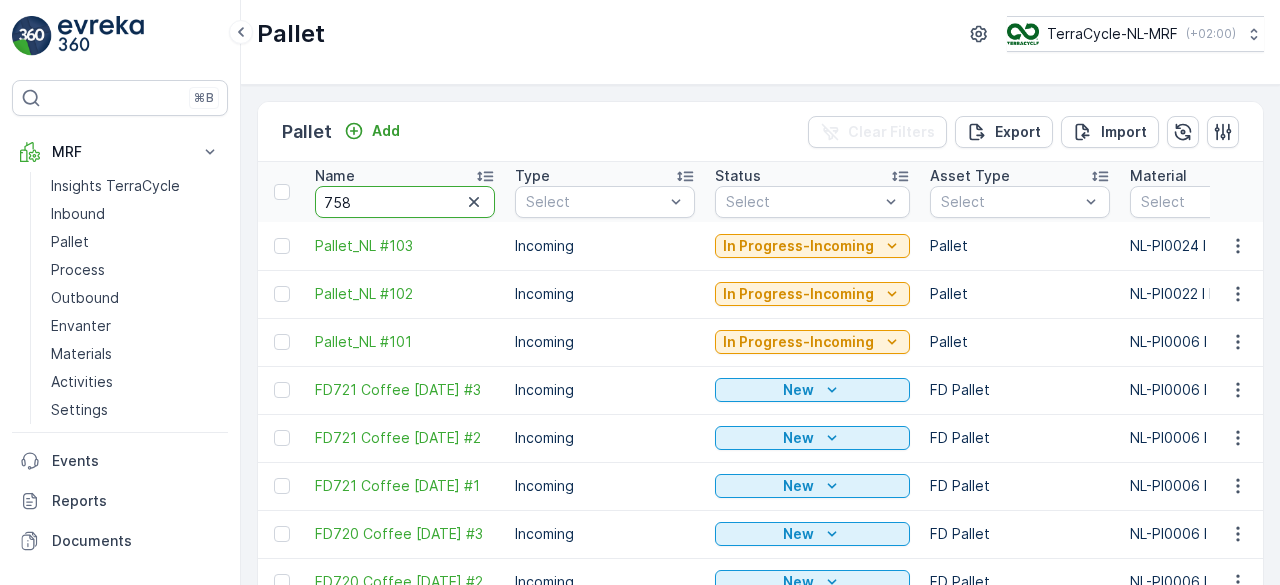 type on "7582" 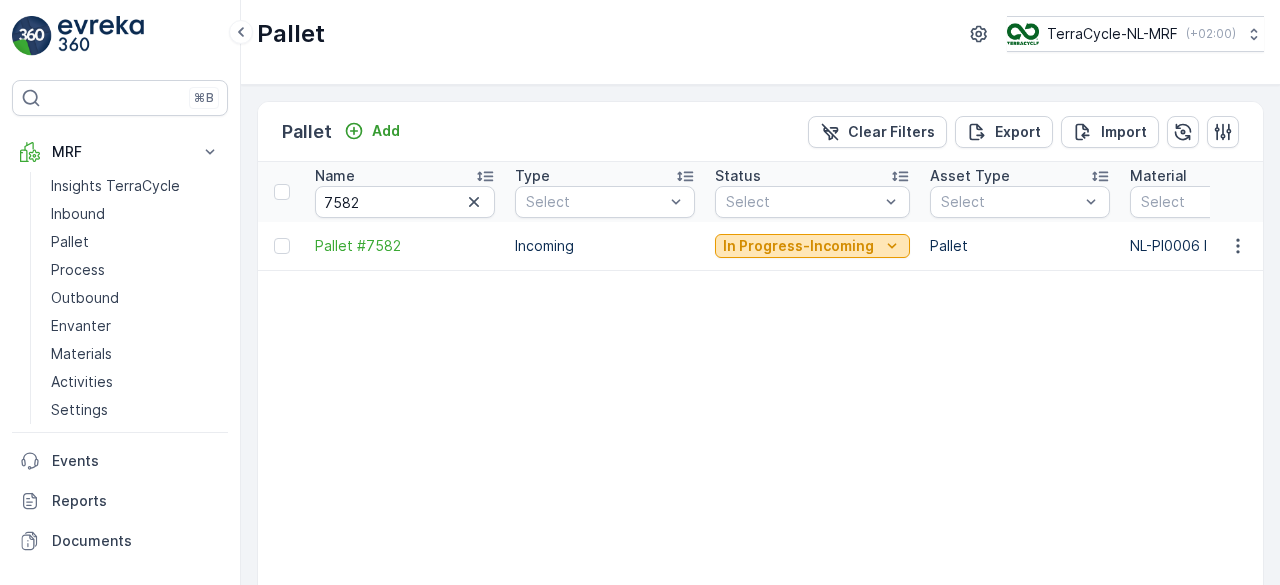 click 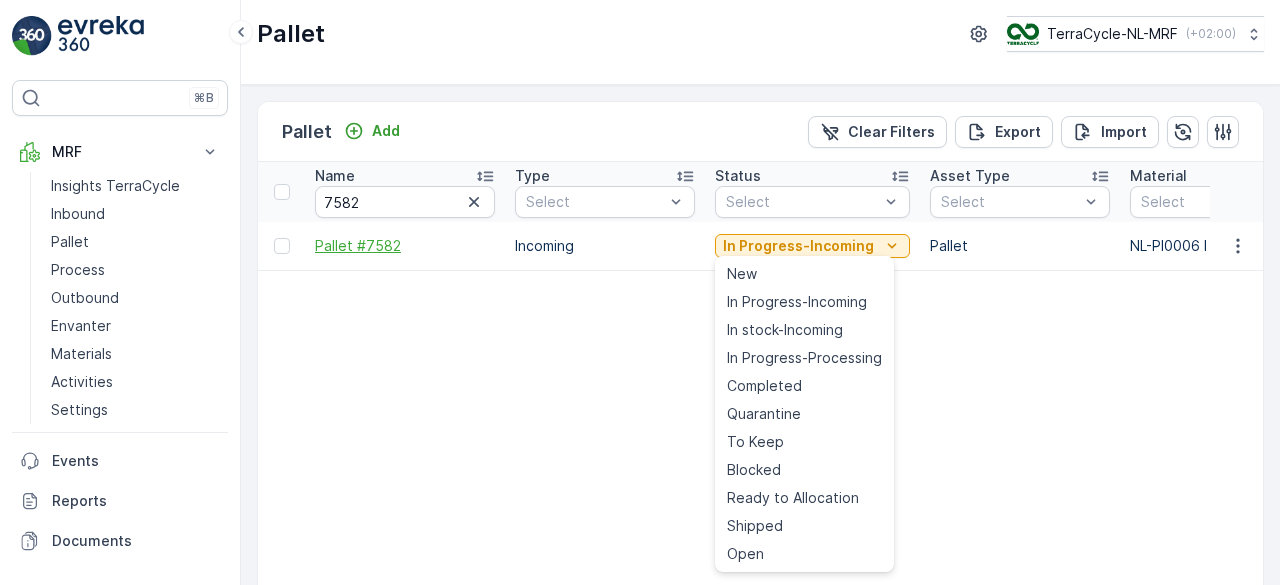 click on "Pallet #7582" at bounding box center (405, 246) 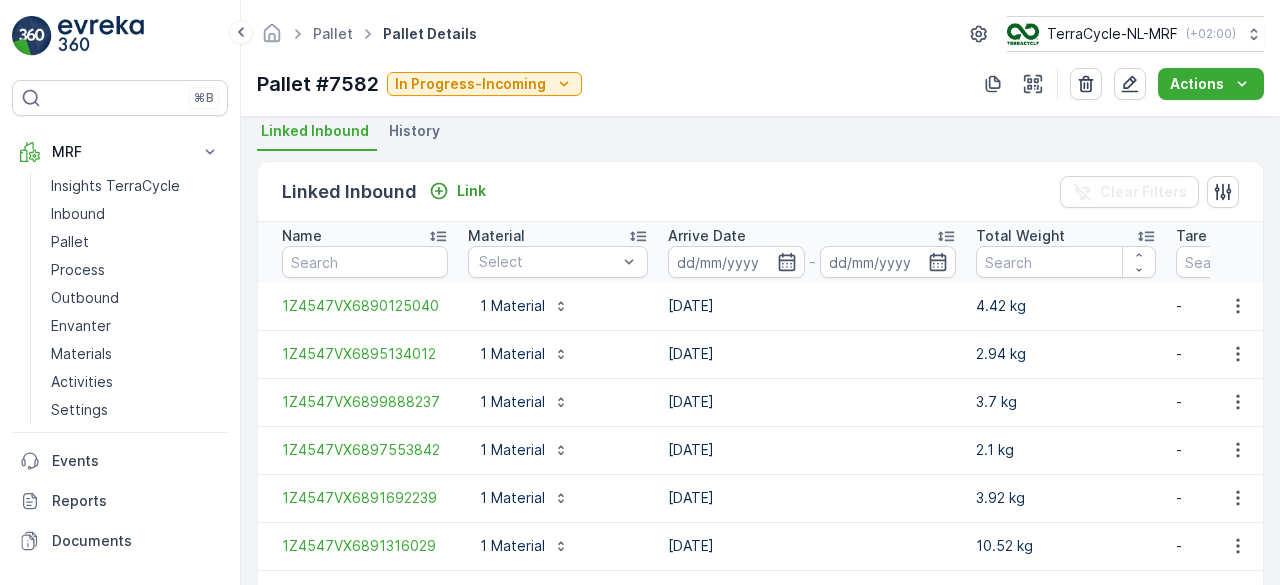 scroll, scrollTop: 439, scrollLeft: 0, axis: vertical 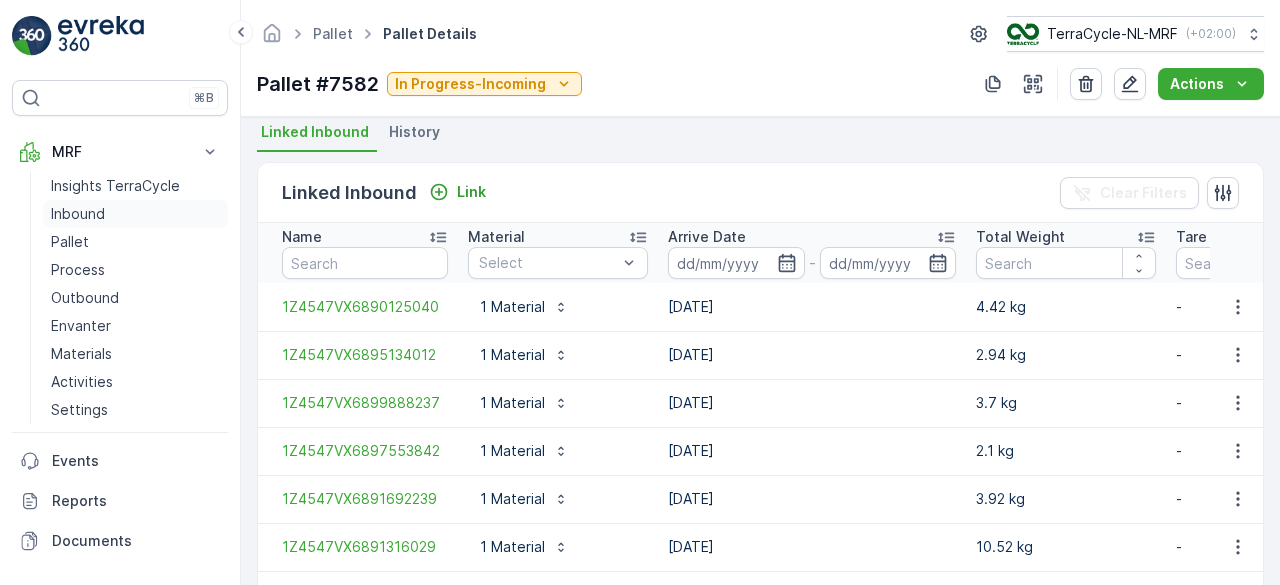 click on "Inbound" at bounding box center [78, 214] 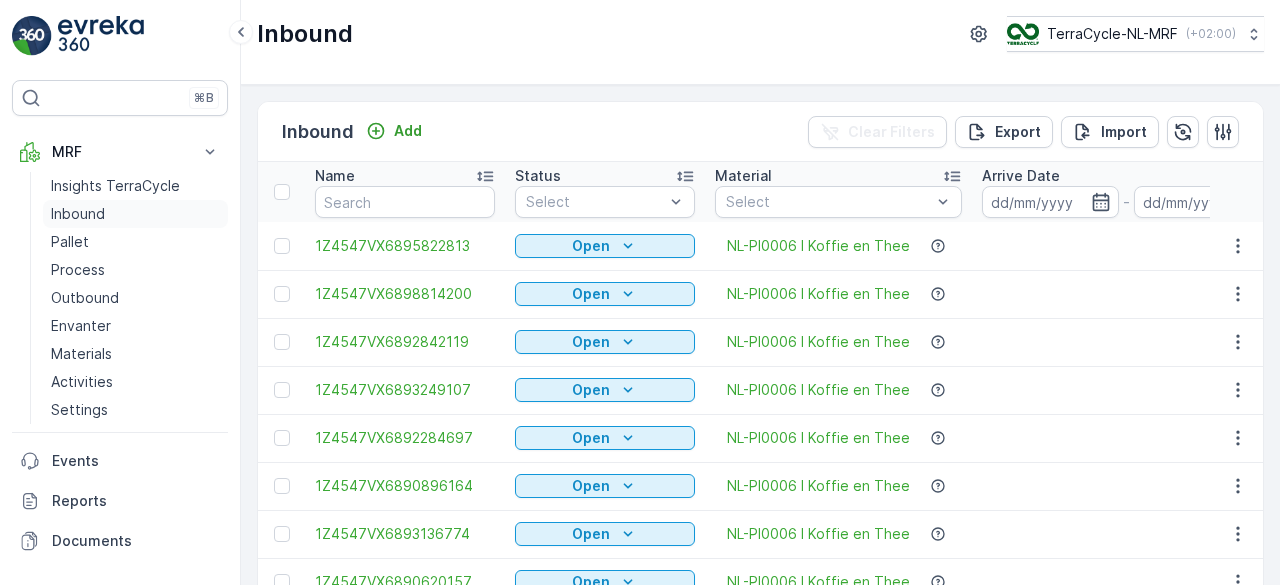 click on "Inbound" at bounding box center (135, 214) 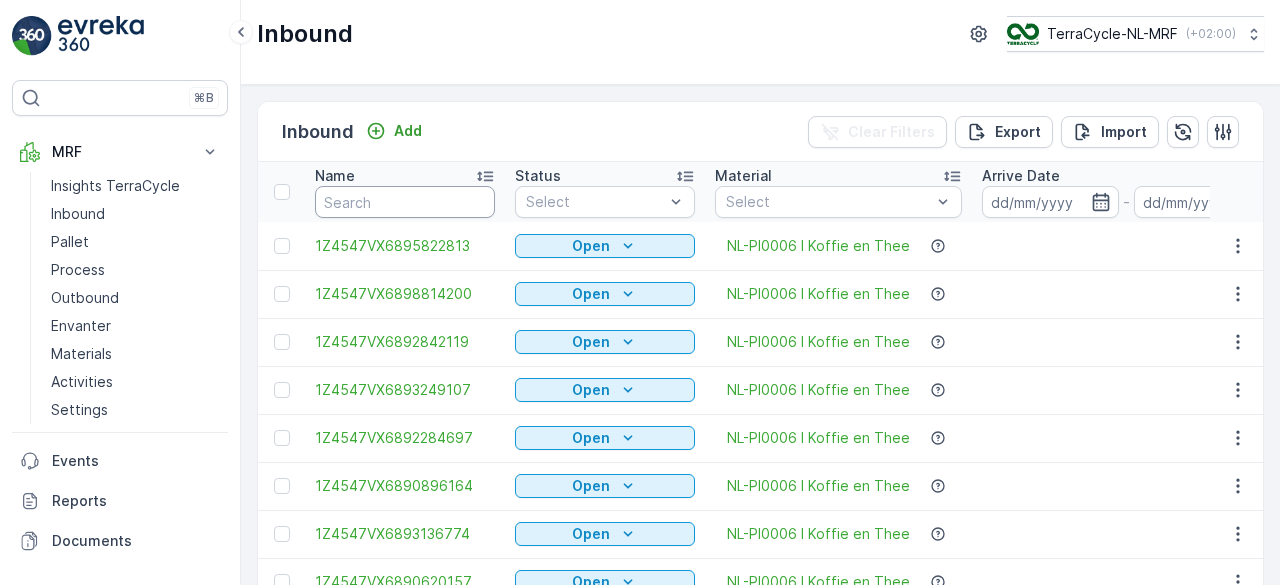 click at bounding box center (405, 202) 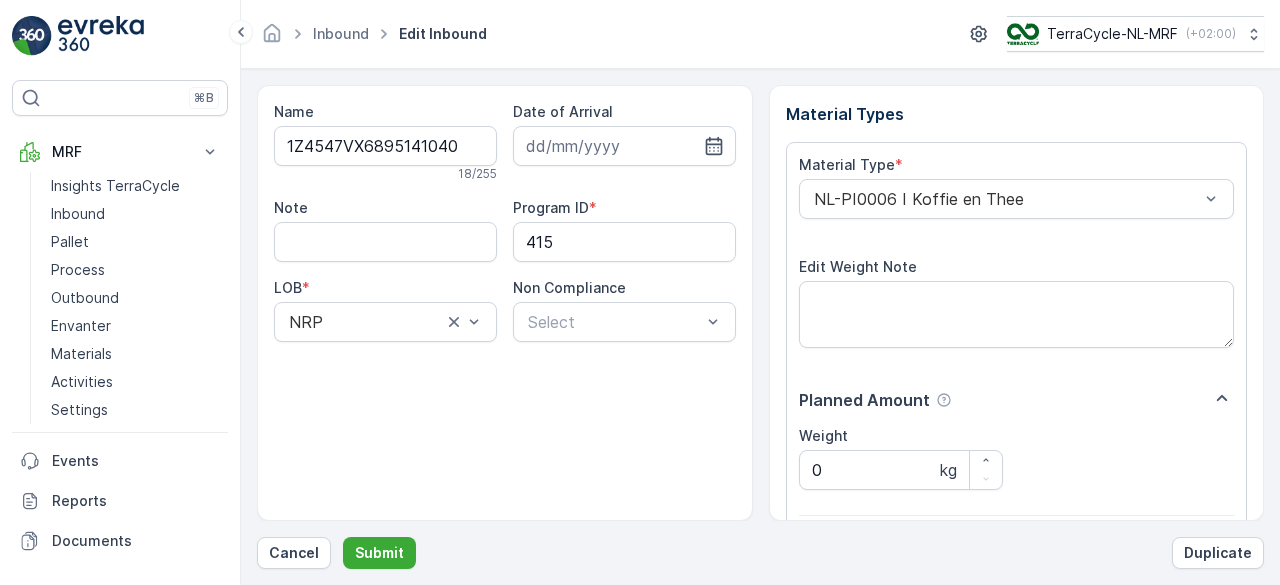 scroll, scrollTop: 311, scrollLeft: 0, axis: vertical 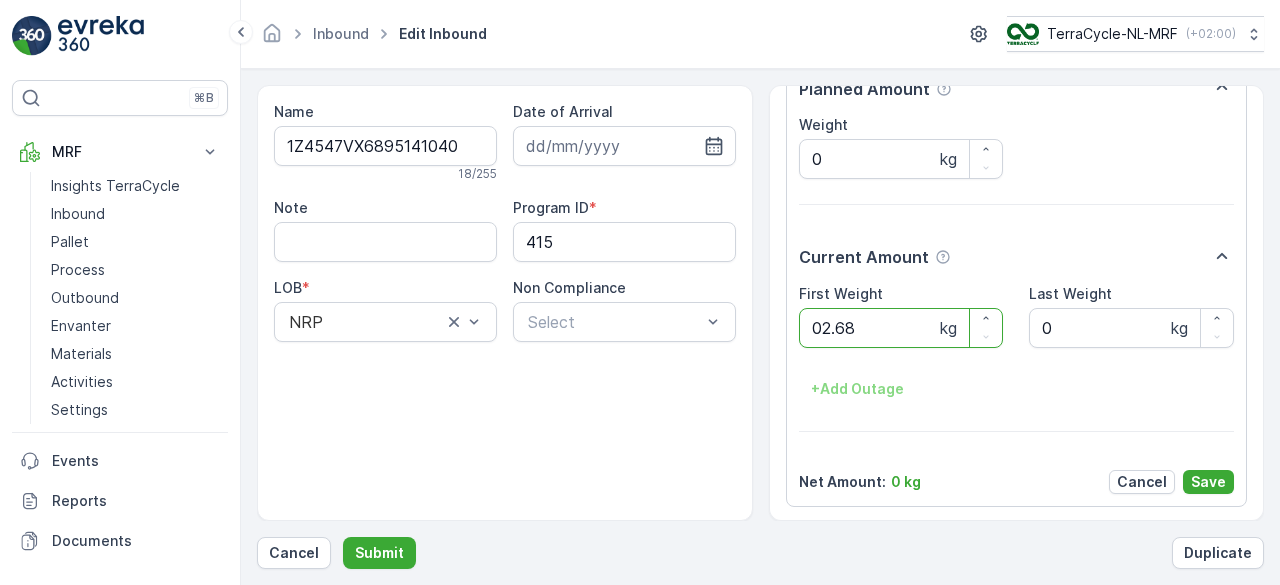 click on "Submit" at bounding box center [379, 553] 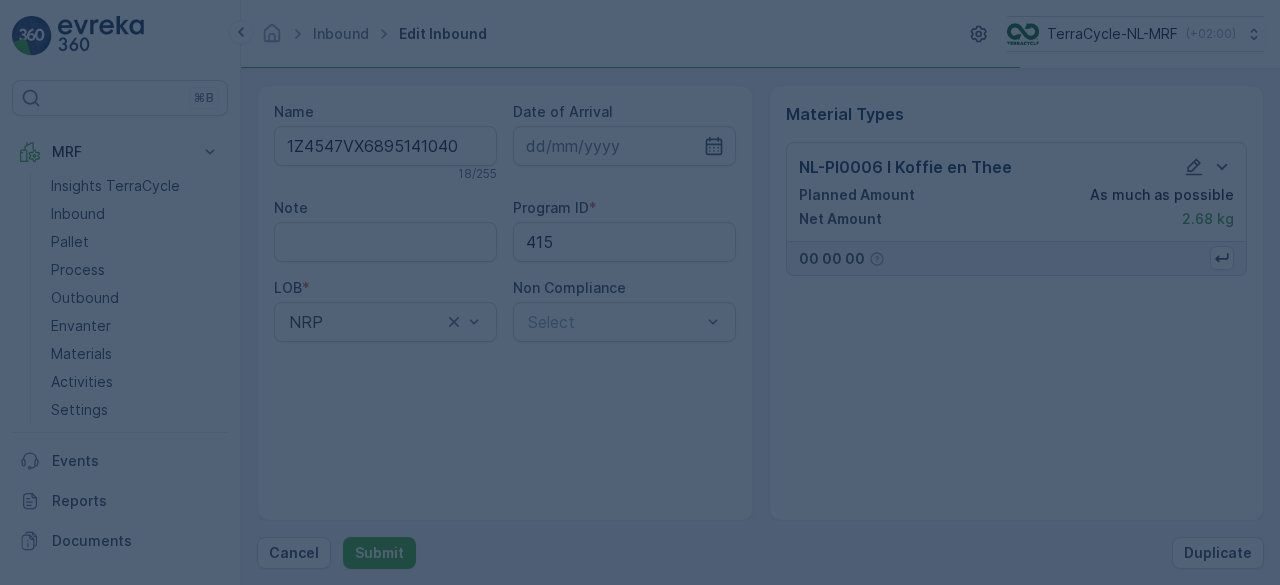 scroll, scrollTop: 0, scrollLeft: 0, axis: both 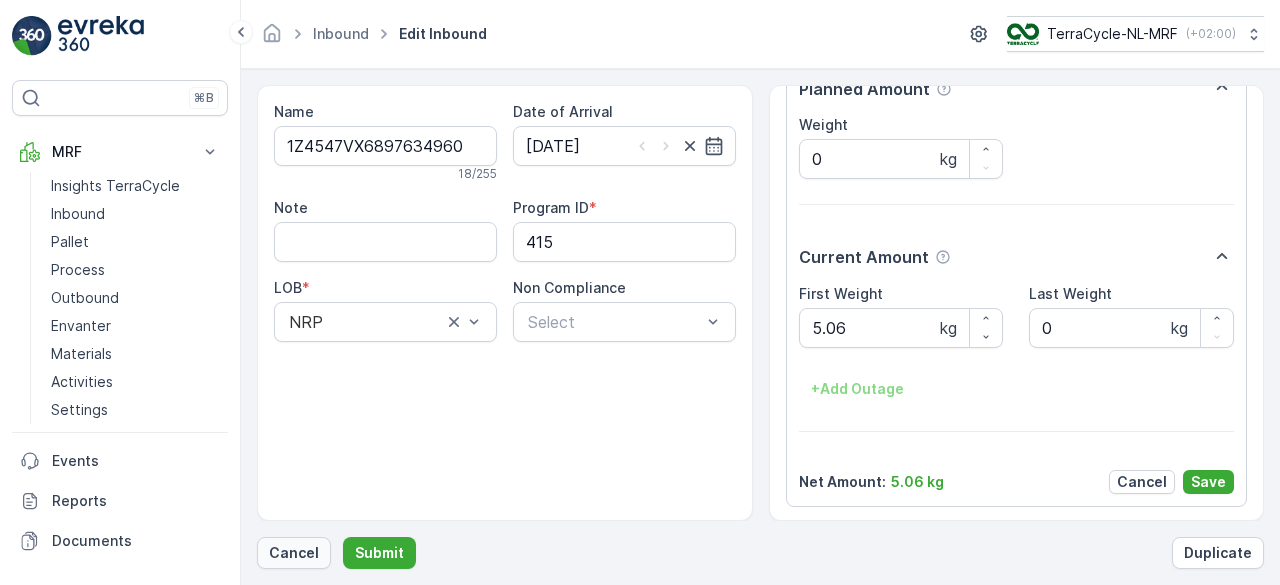 click on "Cancel" at bounding box center [294, 553] 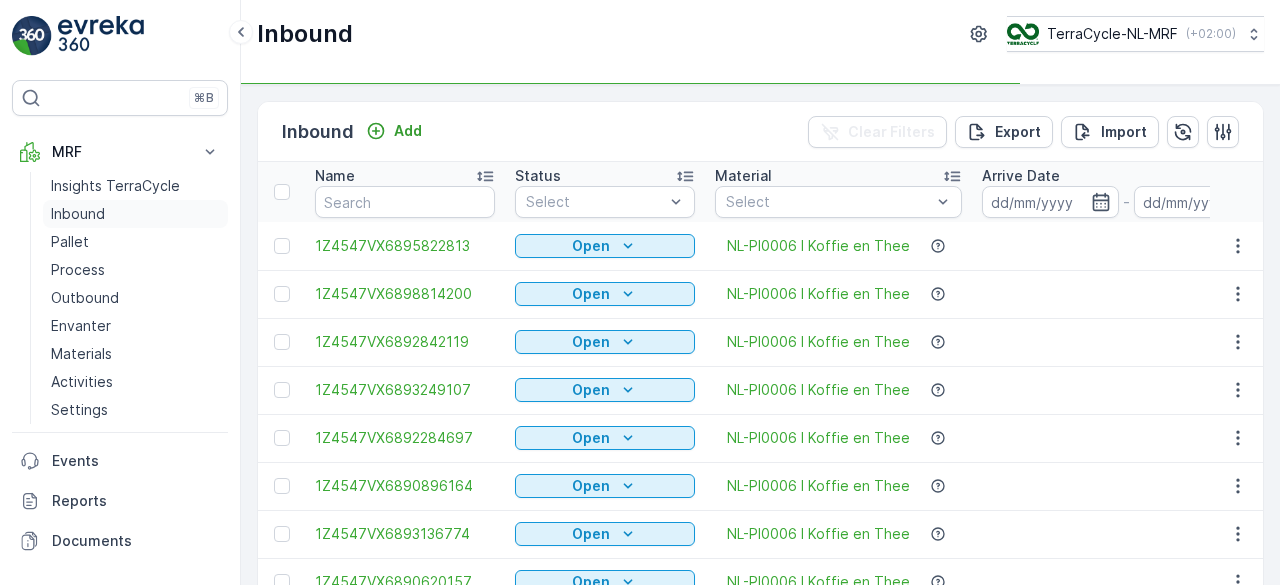 click on "Inbound" at bounding box center [135, 214] 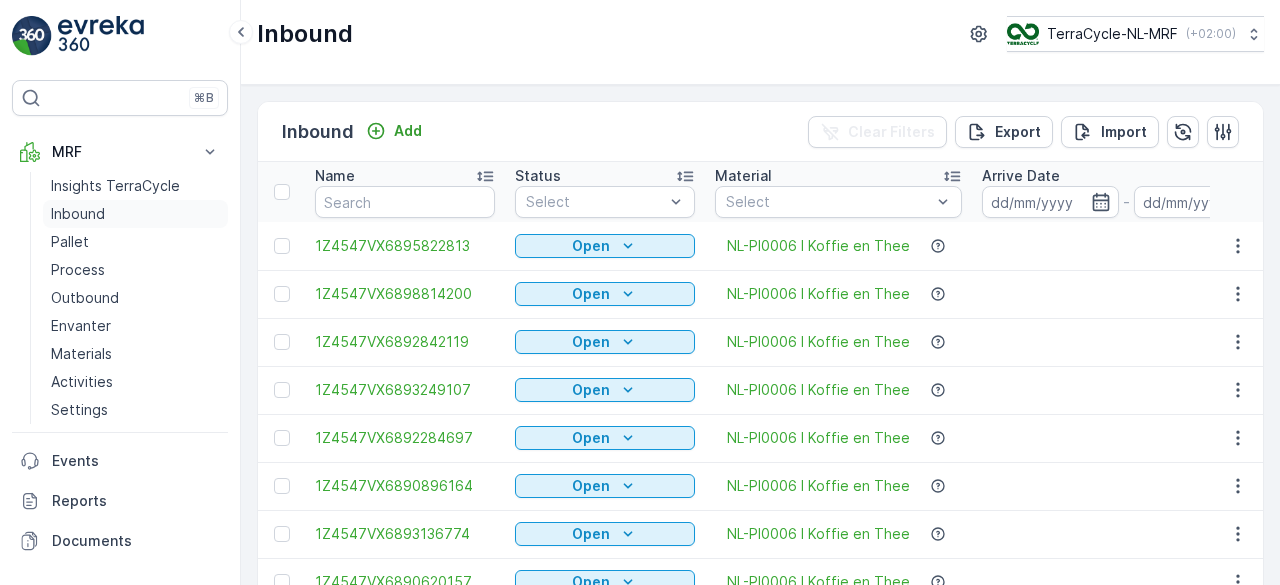 click on "Inbound" at bounding box center [135, 214] 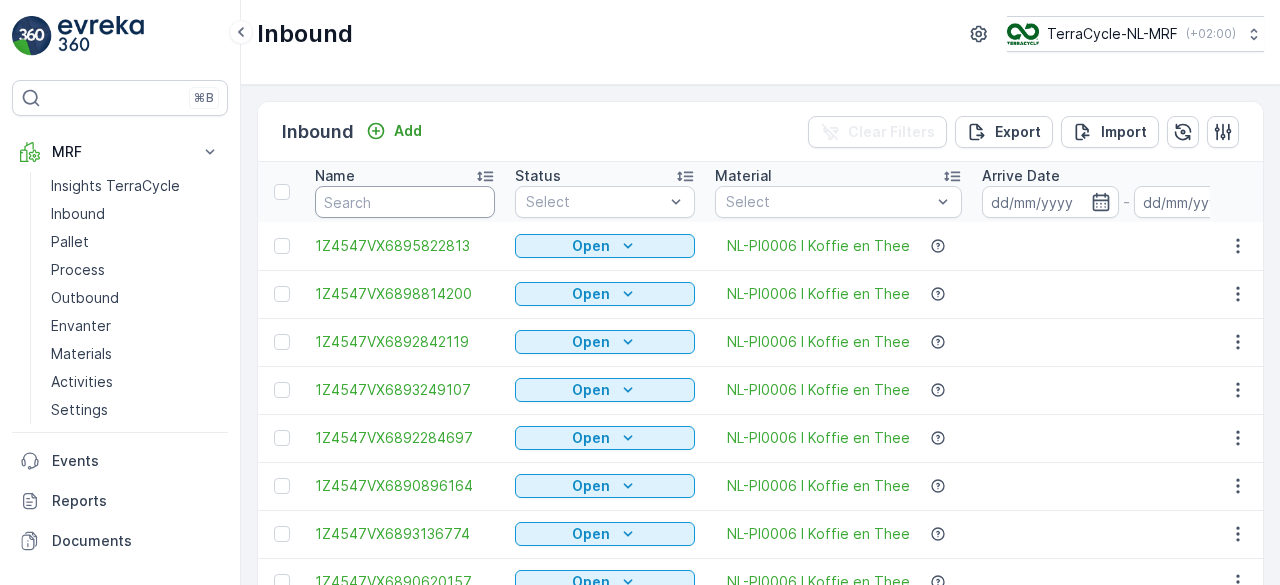 click at bounding box center (405, 202) 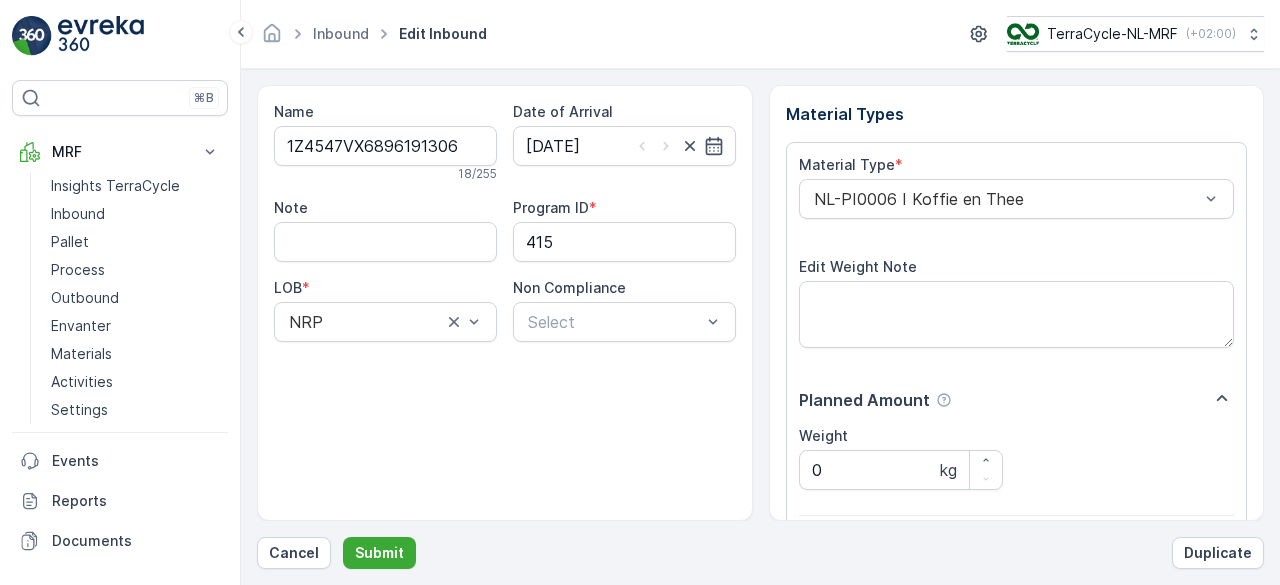 scroll, scrollTop: 311, scrollLeft: 0, axis: vertical 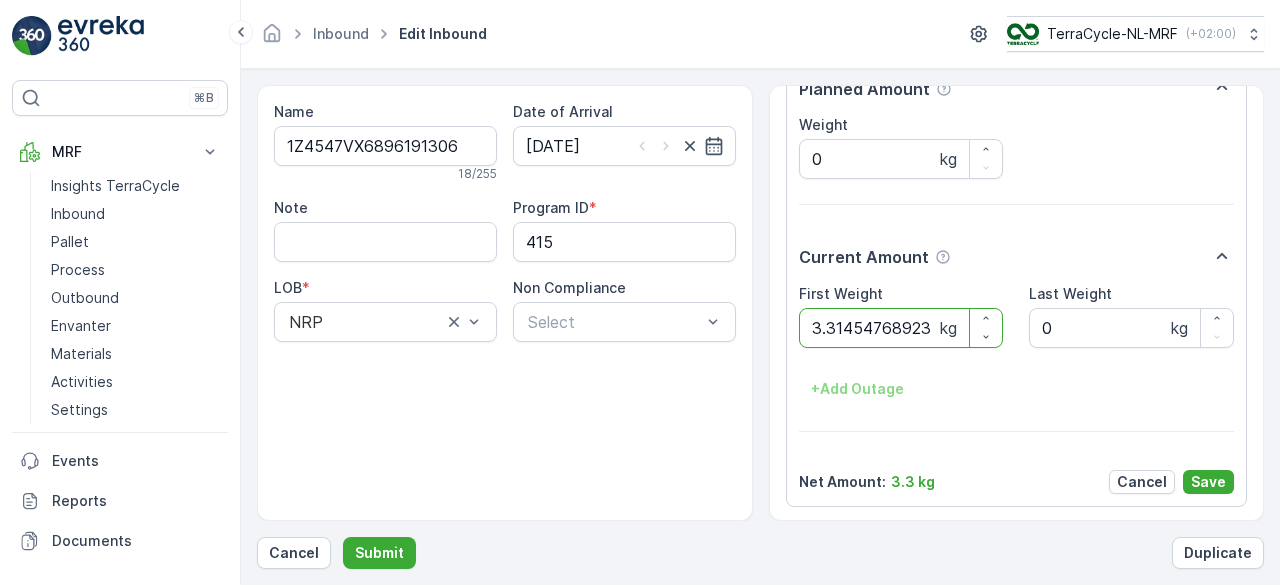 click on "Submit" at bounding box center (379, 553) 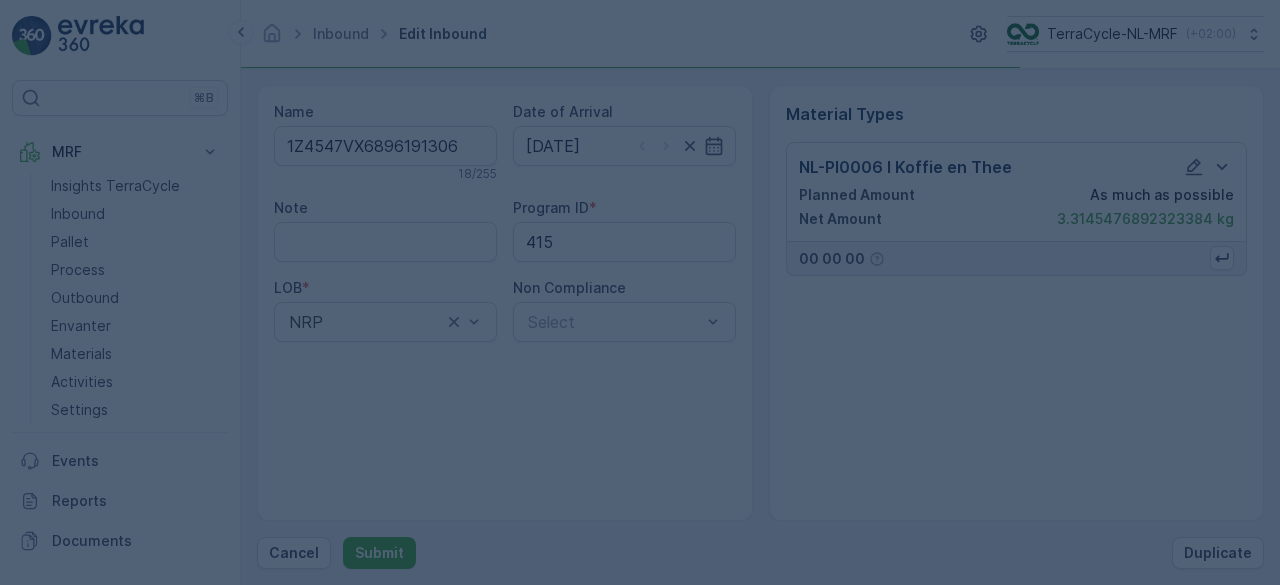 scroll, scrollTop: 0, scrollLeft: 0, axis: both 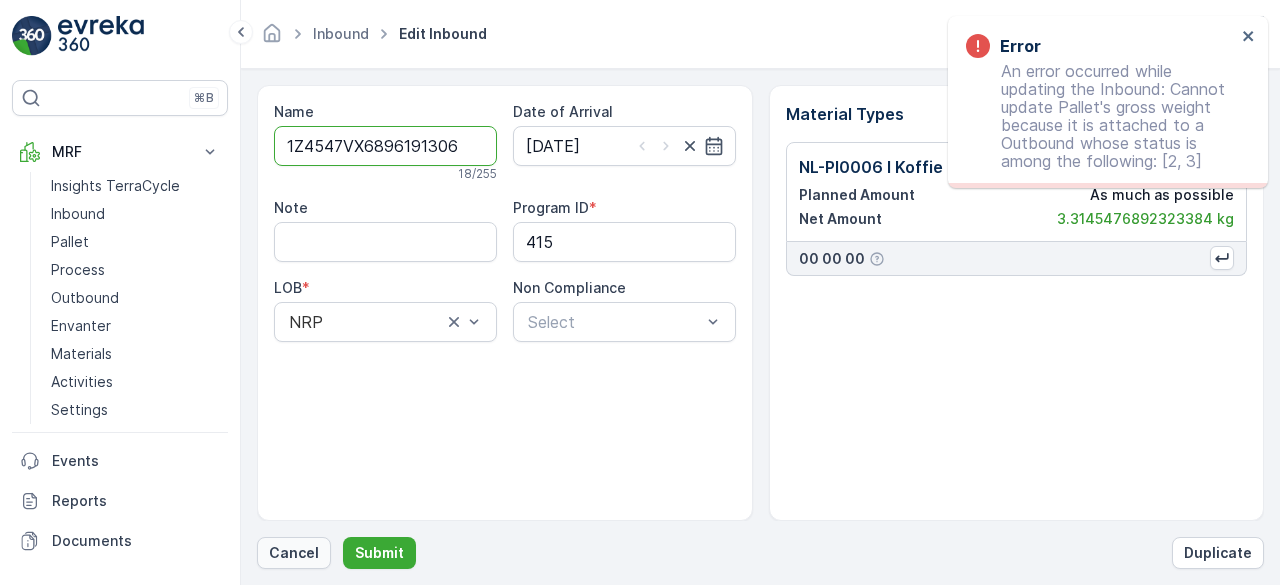 click on "Cancel" at bounding box center (294, 553) 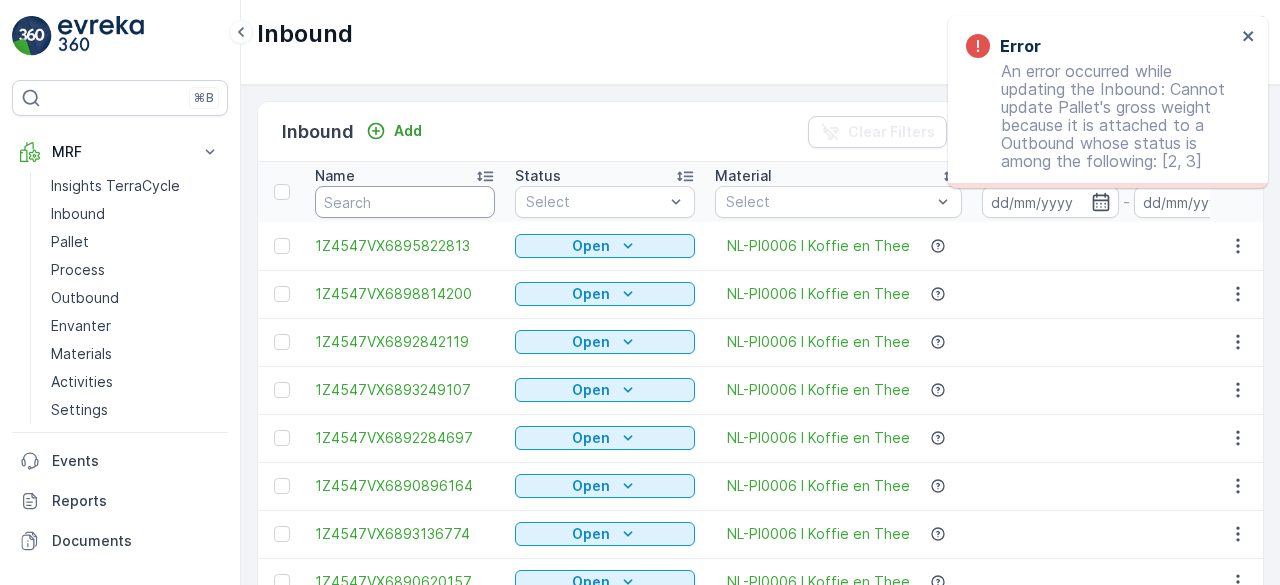 click at bounding box center [405, 202] 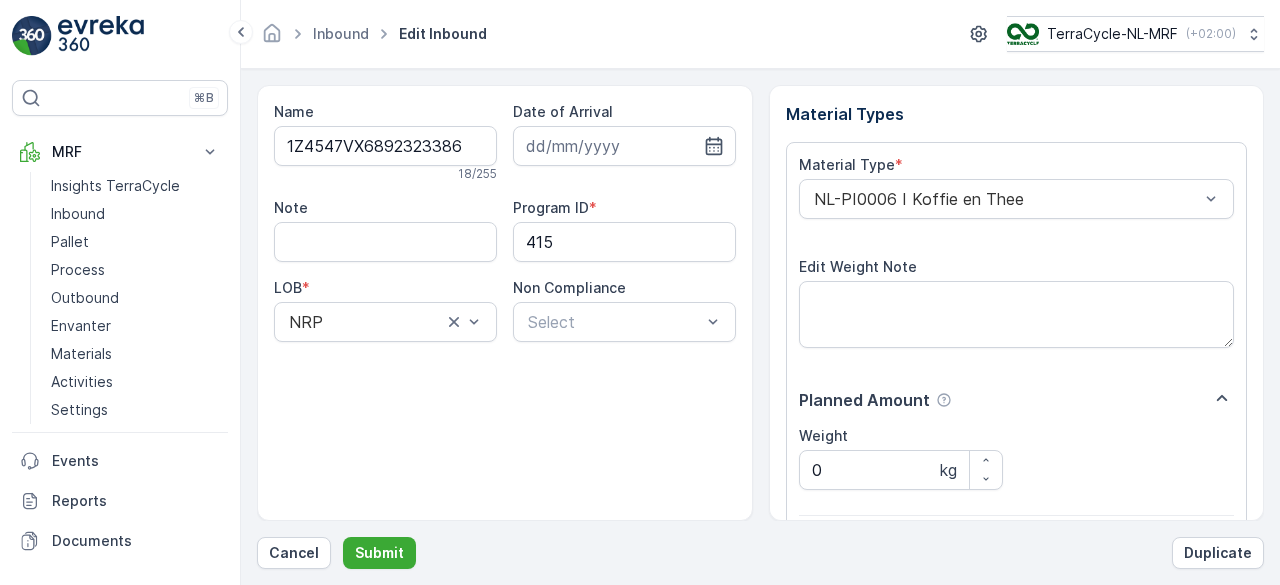 scroll, scrollTop: 311, scrollLeft: 0, axis: vertical 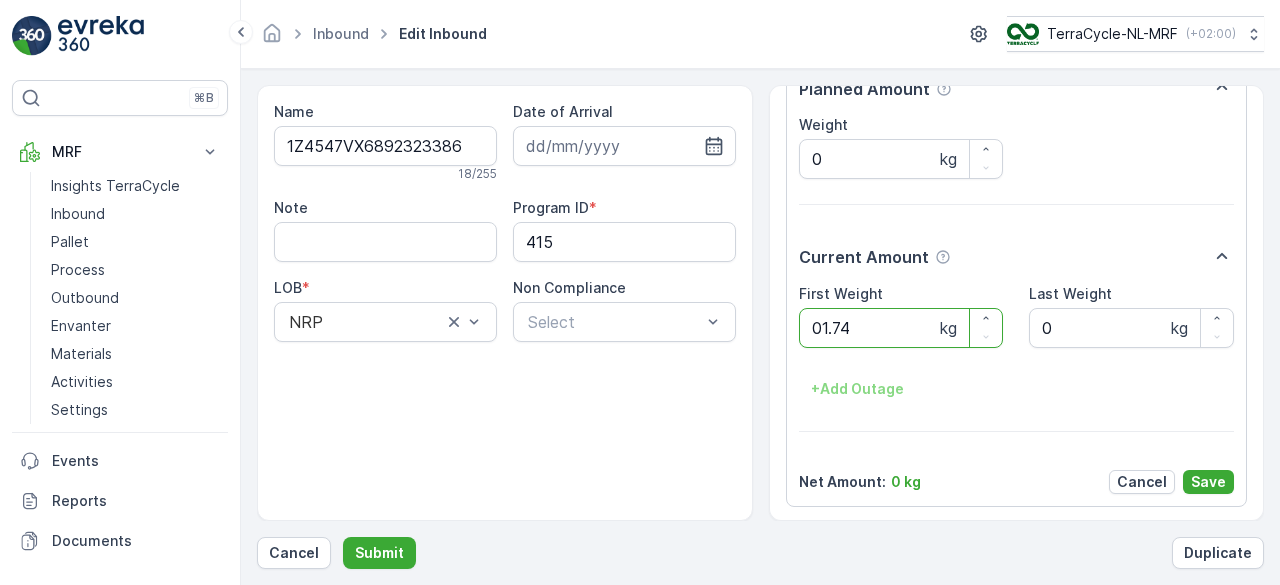 click on "Submit" at bounding box center [379, 553] 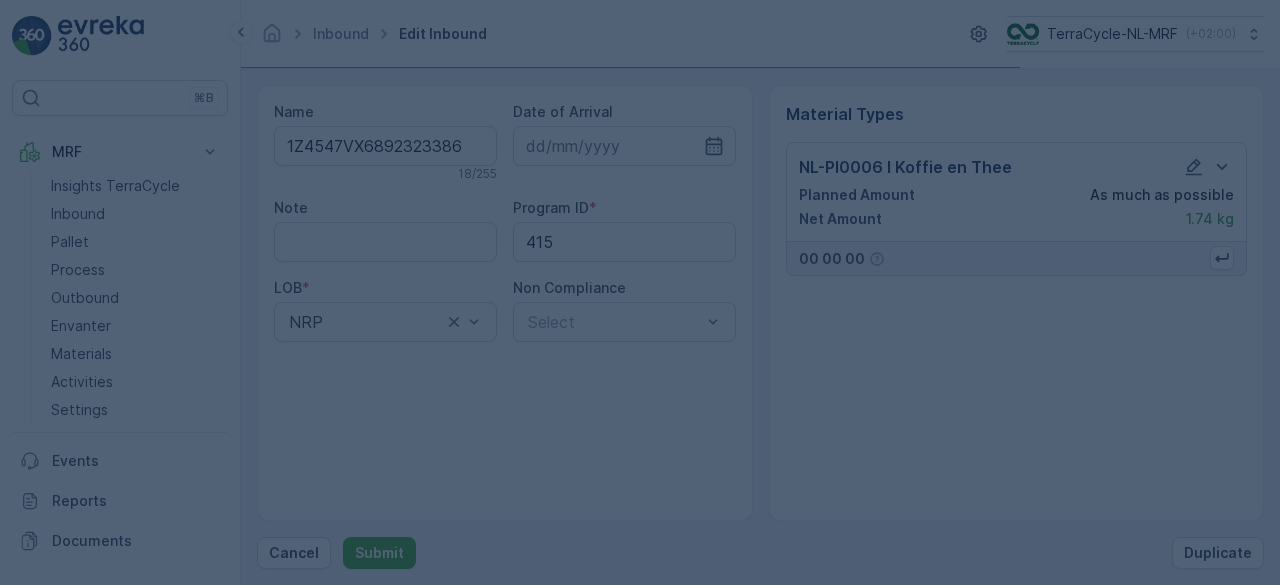 scroll, scrollTop: 0, scrollLeft: 0, axis: both 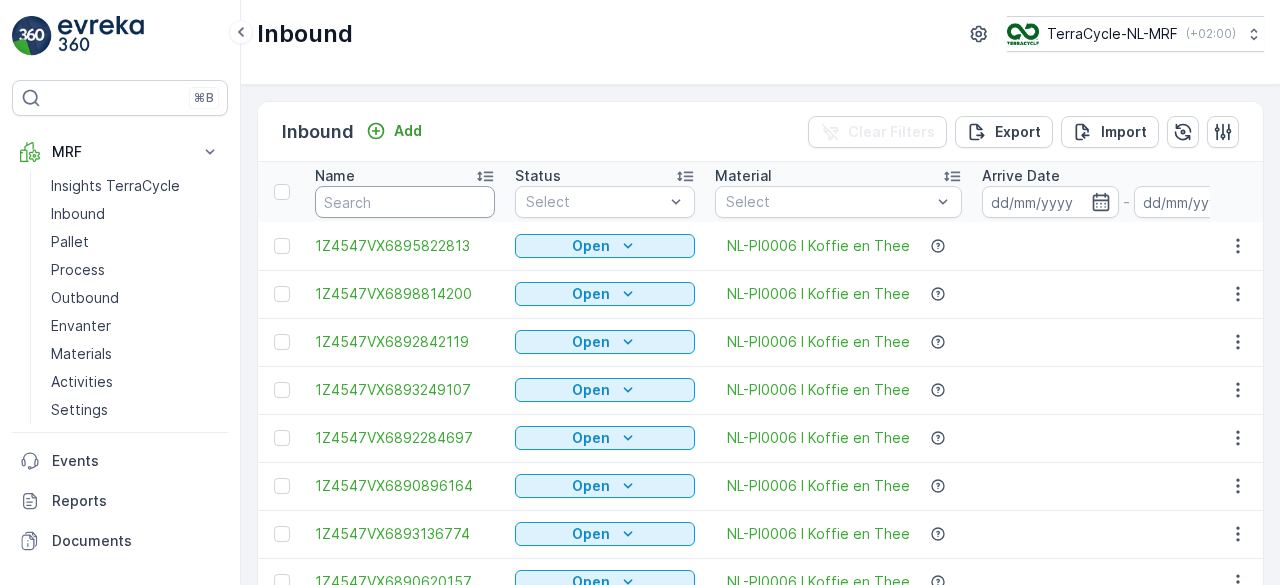 click at bounding box center (405, 202) 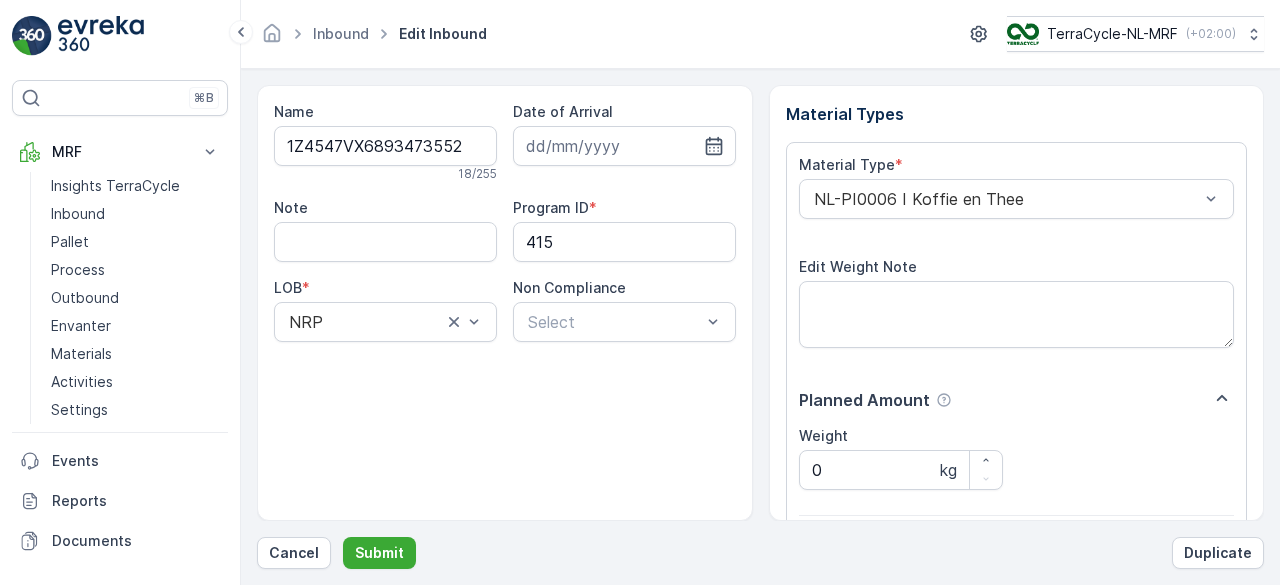 scroll, scrollTop: 311, scrollLeft: 0, axis: vertical 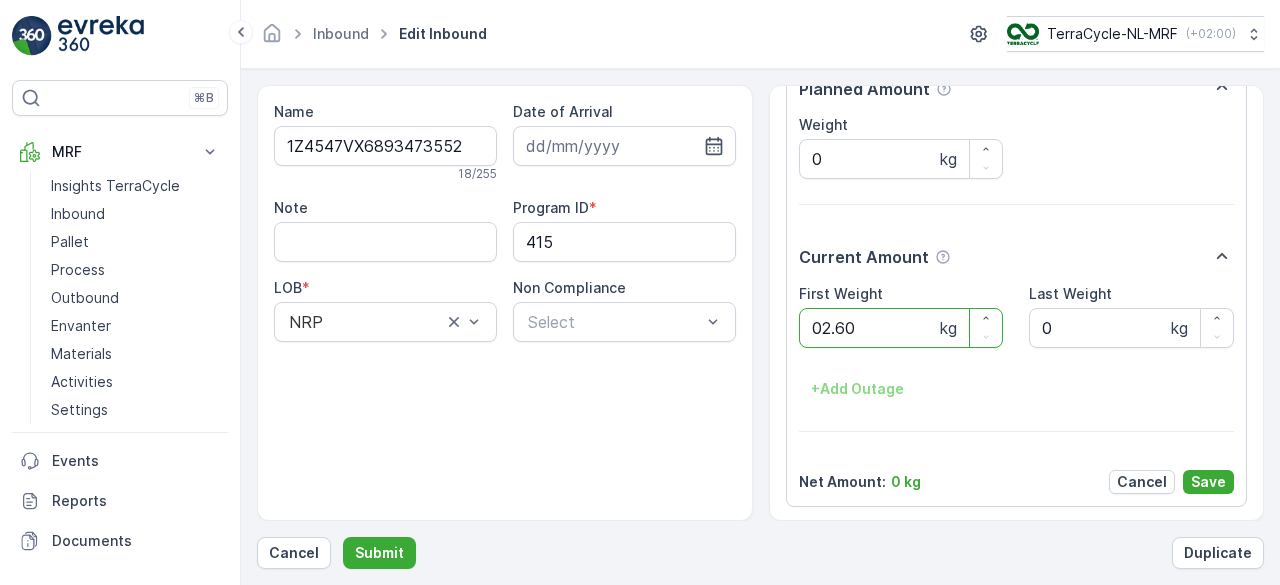 click on "Submit" at bounding box center (379, 553) 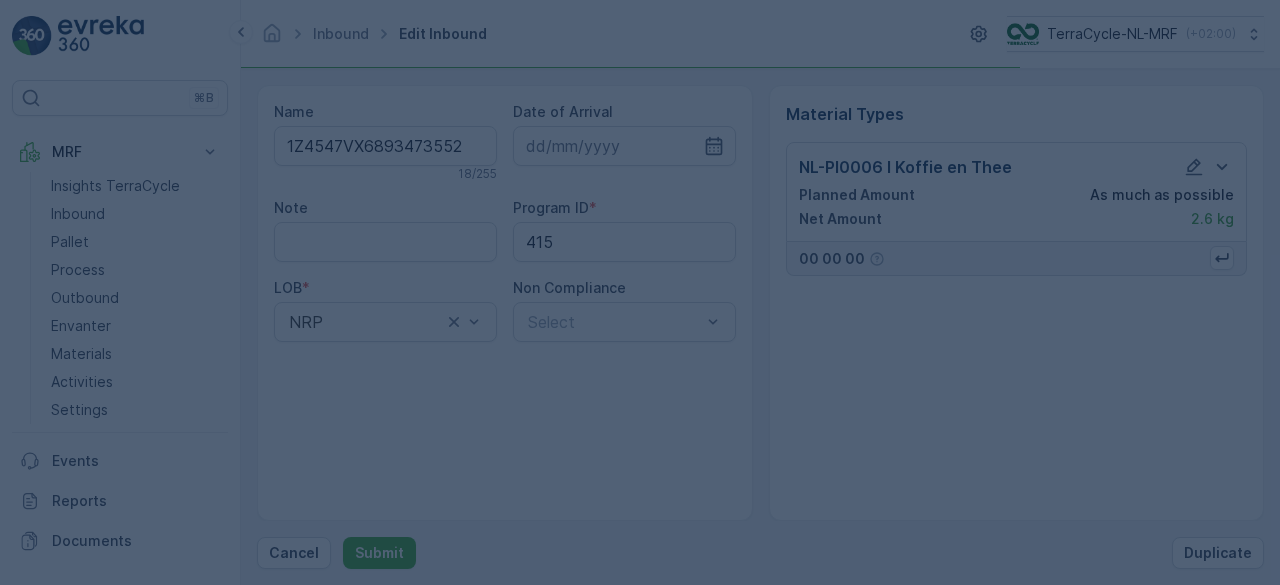 scroll, scrollTop: 0, scrollLeft: 0, axis: both 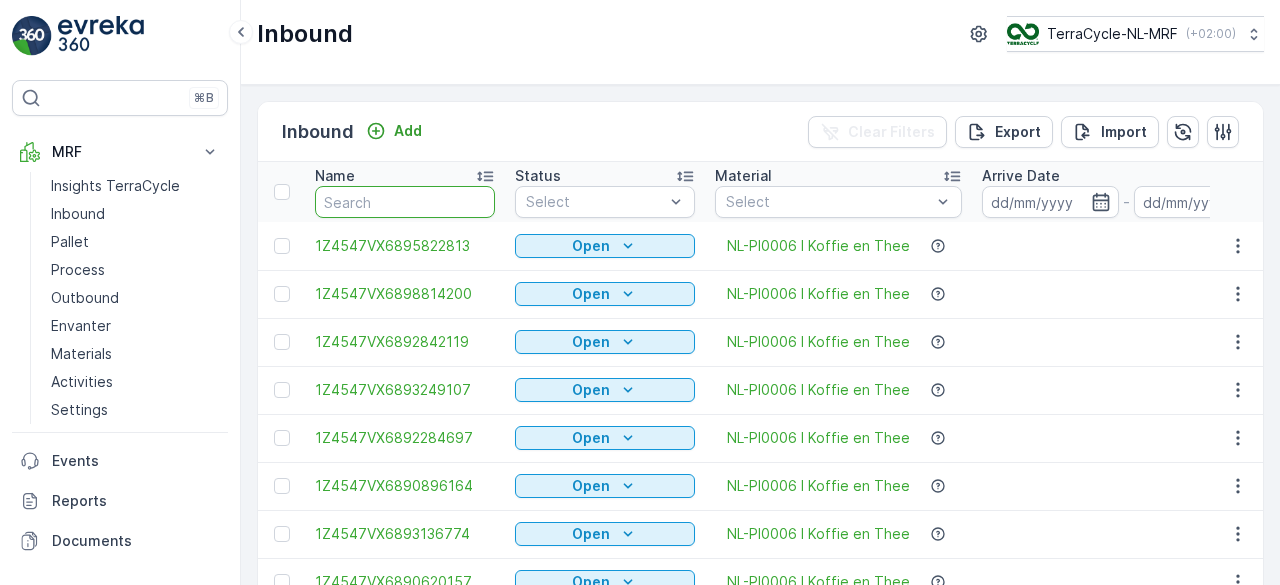 click at bounding box center (405, 202) 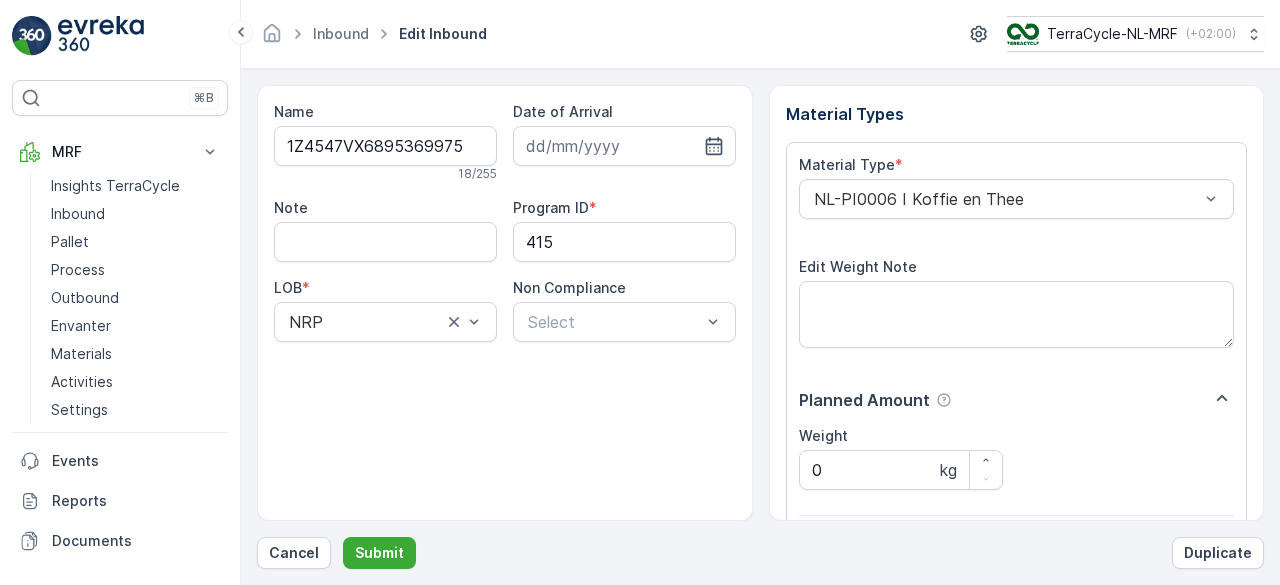 scroll, scrollTop: 311, scrollLeft: 0, axis: vertical 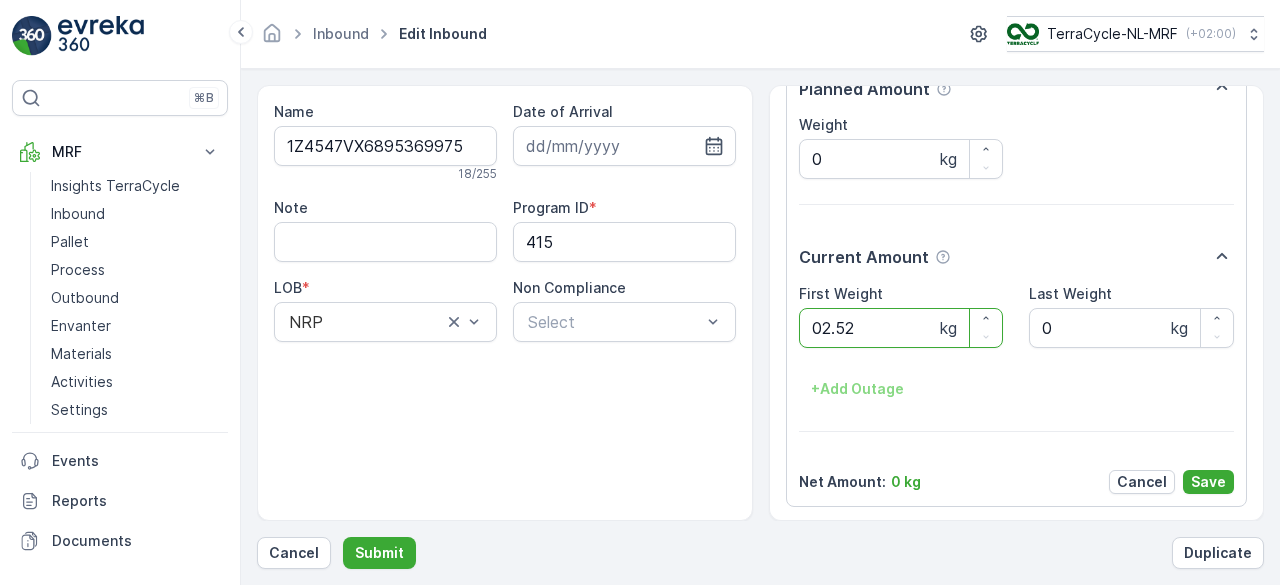 click on "Submit" at bounding box center (379, 553) 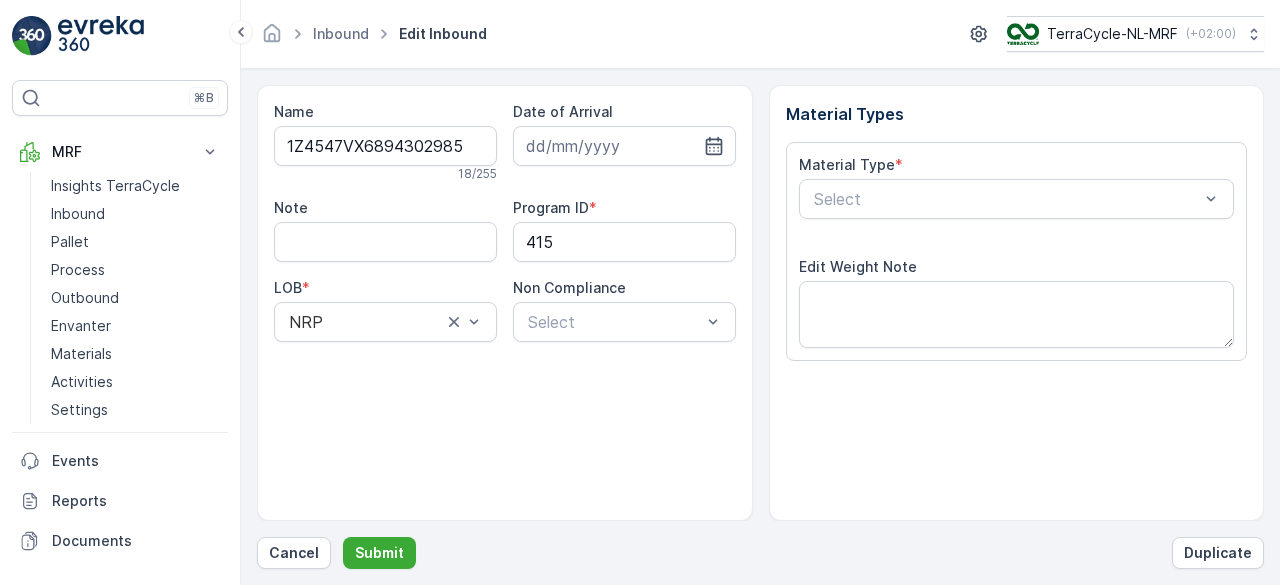 scroll, scrollTop: 311, scrollLeft: 0, axis: vertical 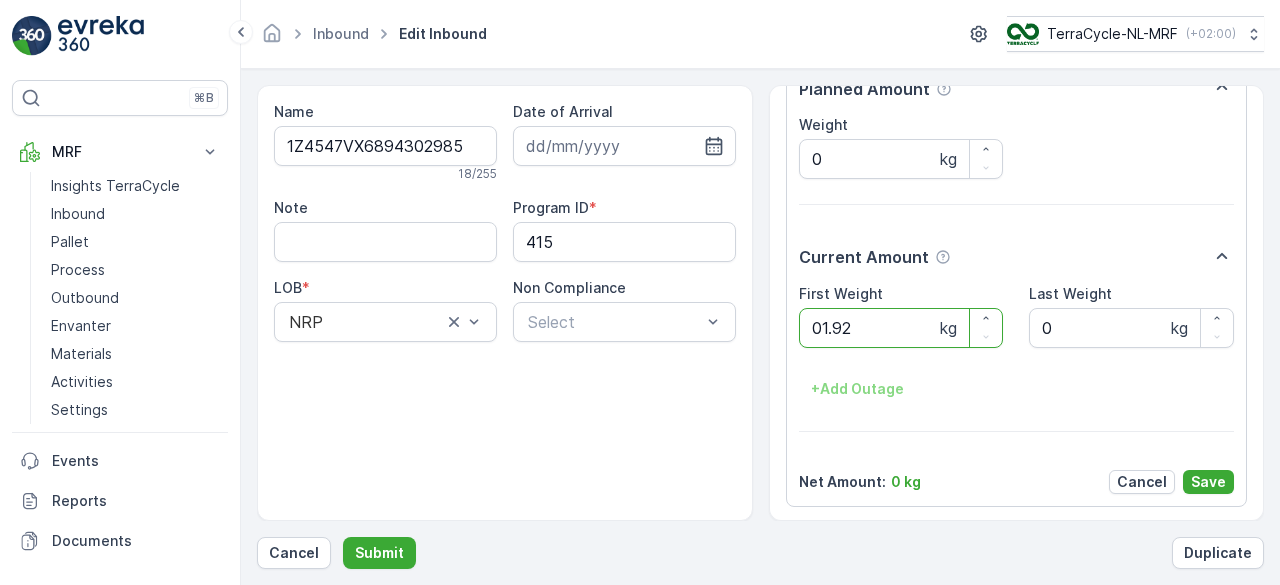 click on "Submit" at bounding box center [379, 553] 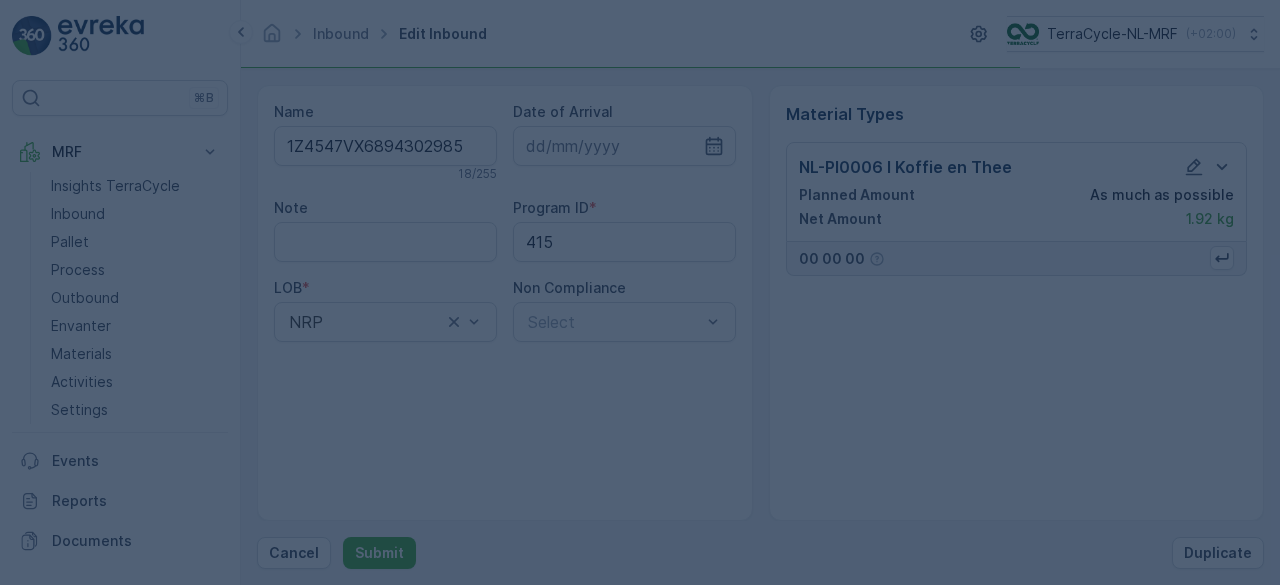scroll, scrollTop: 0, scrollLeft: 0, axis: both 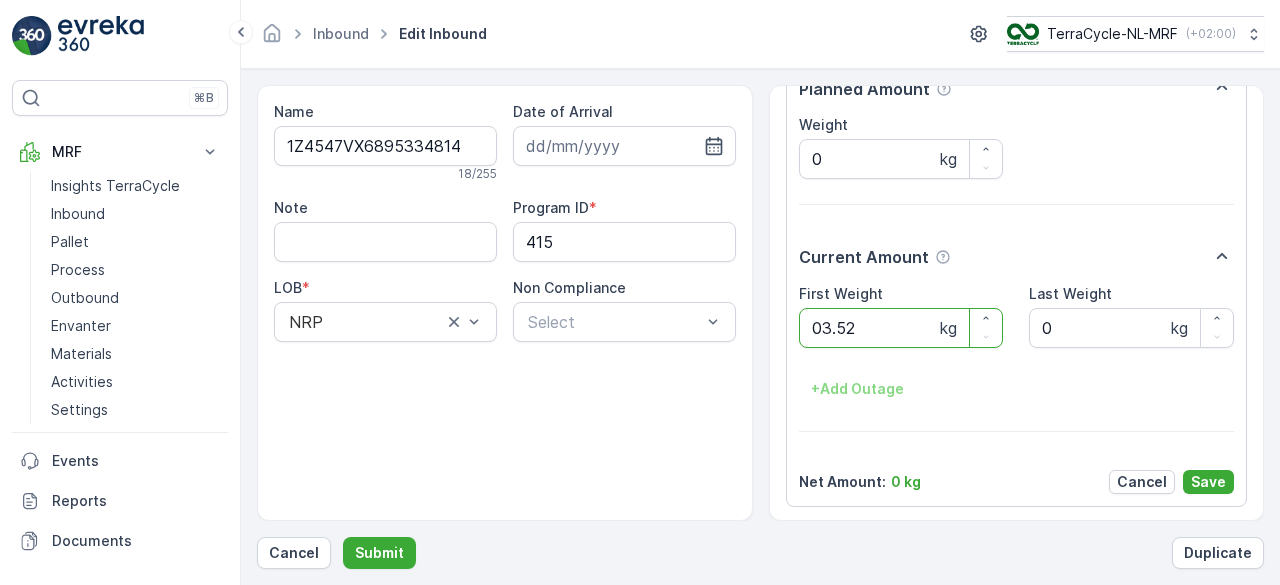 click on "Submit" at bounding box center [379, 553] 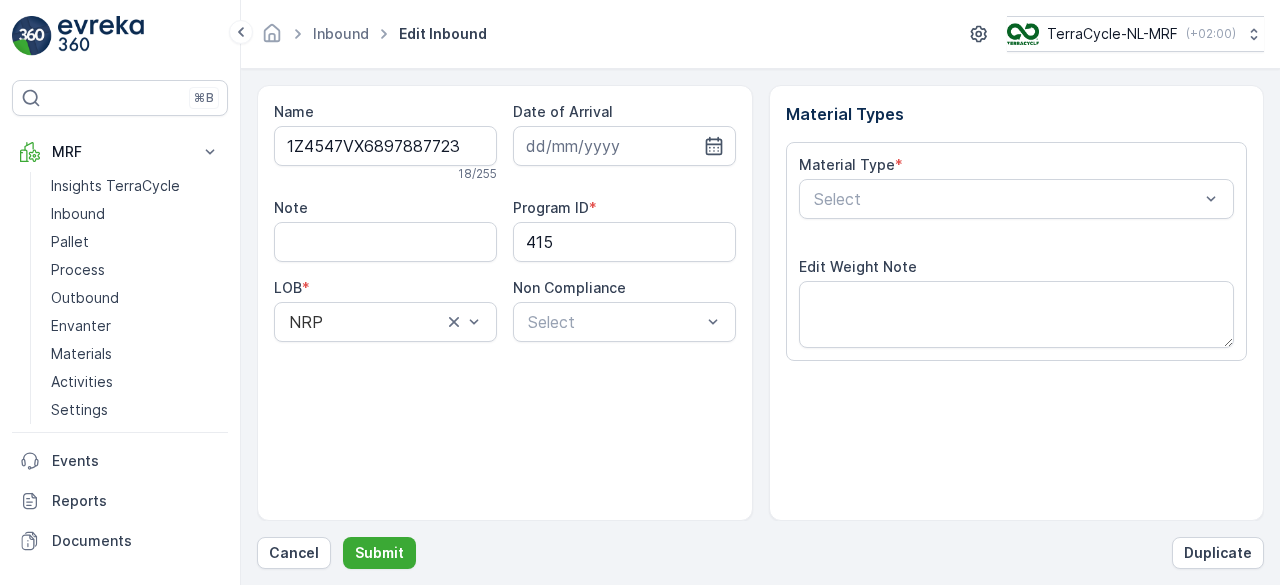 scroll, scrollTop: 311, scrollLeft: 0, axis: vertical 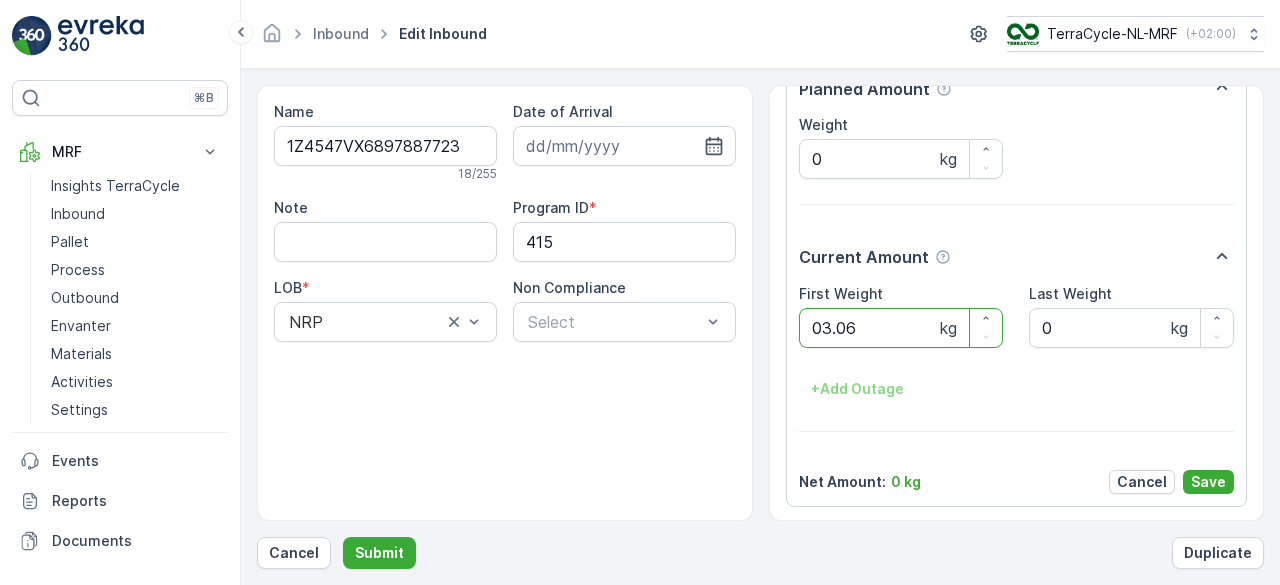 click on "Submit" at bounding box center (379, 553) 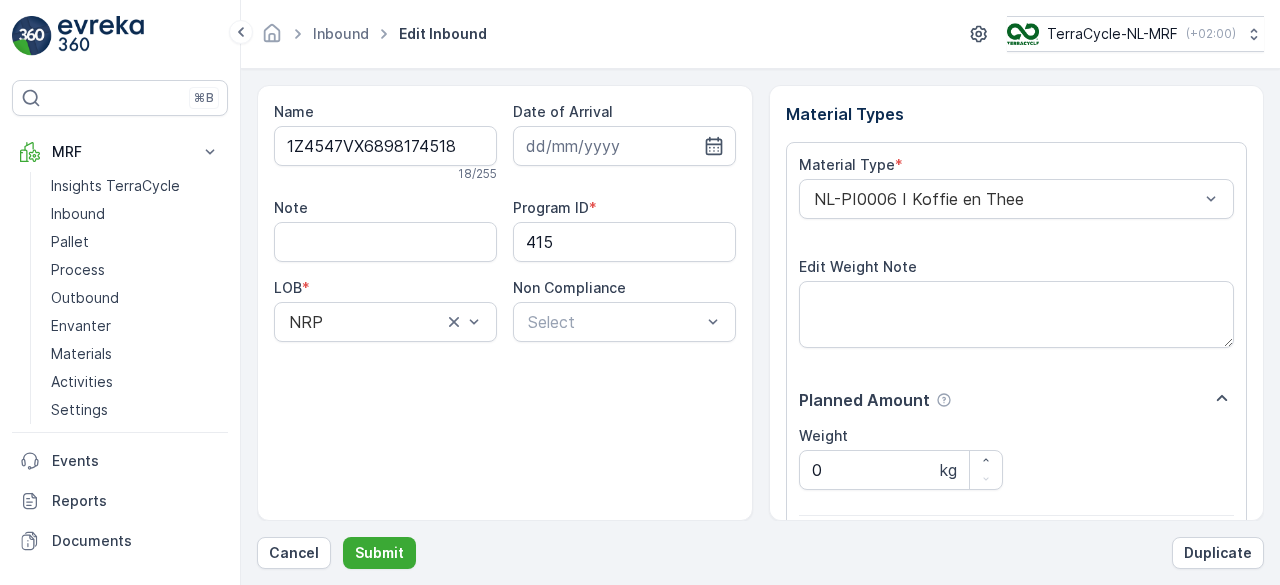 scroll, scrollTop: 311, scrollLeft: 0, axis: vertical 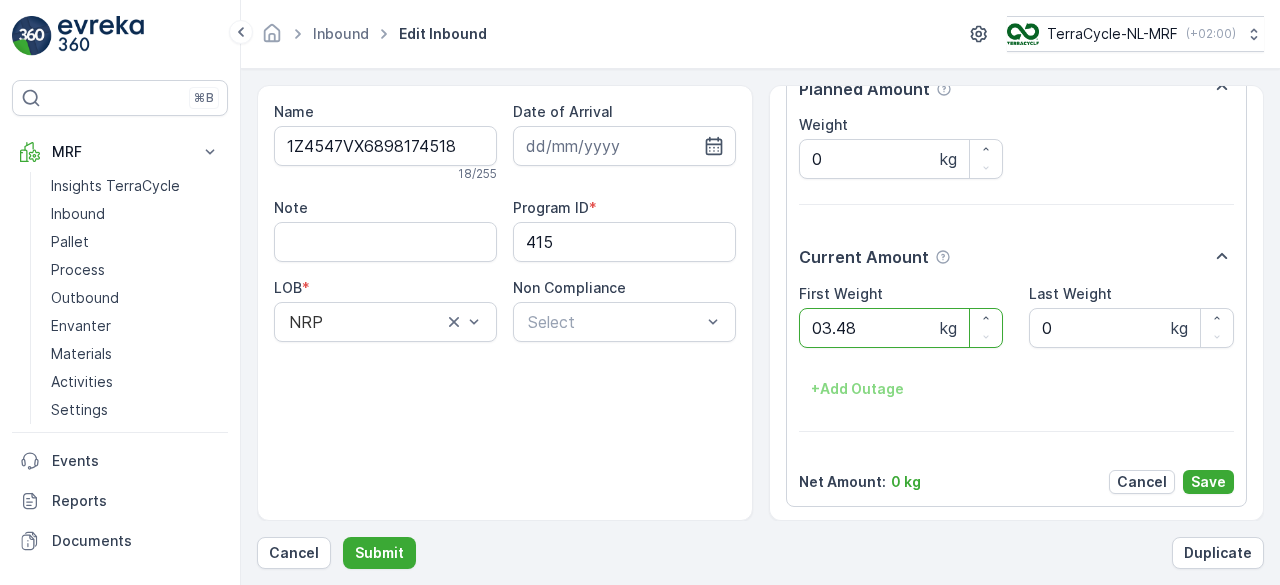 click on "Submit" at bounding box center [379, 553] 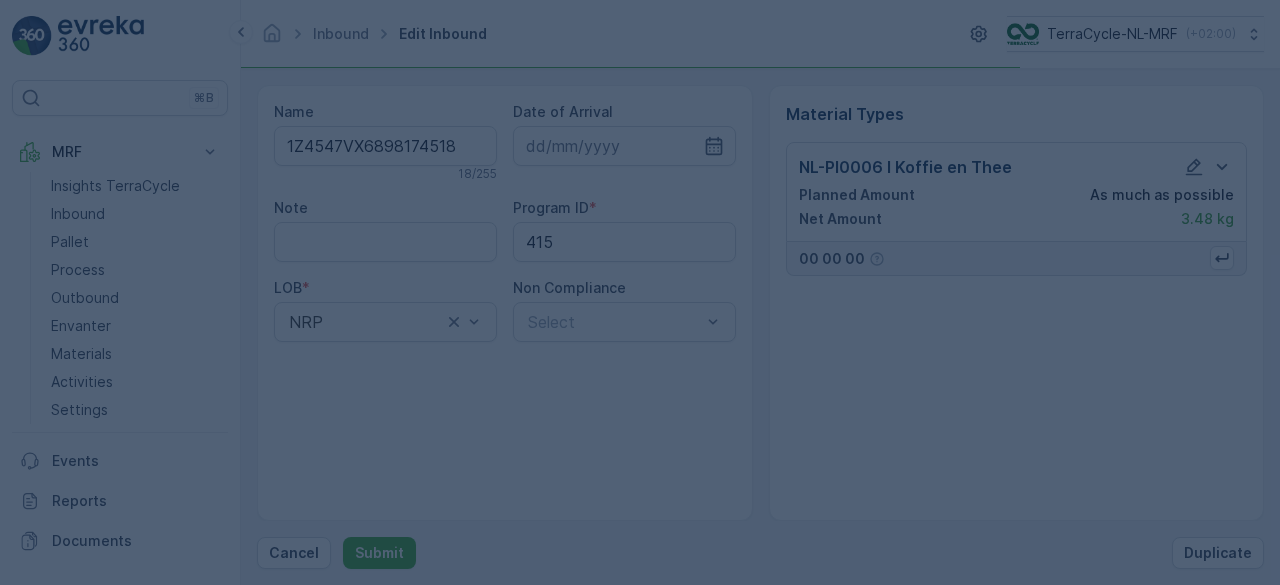 scroll, scrollTop: 0, scrollLeft: 0, axis: both 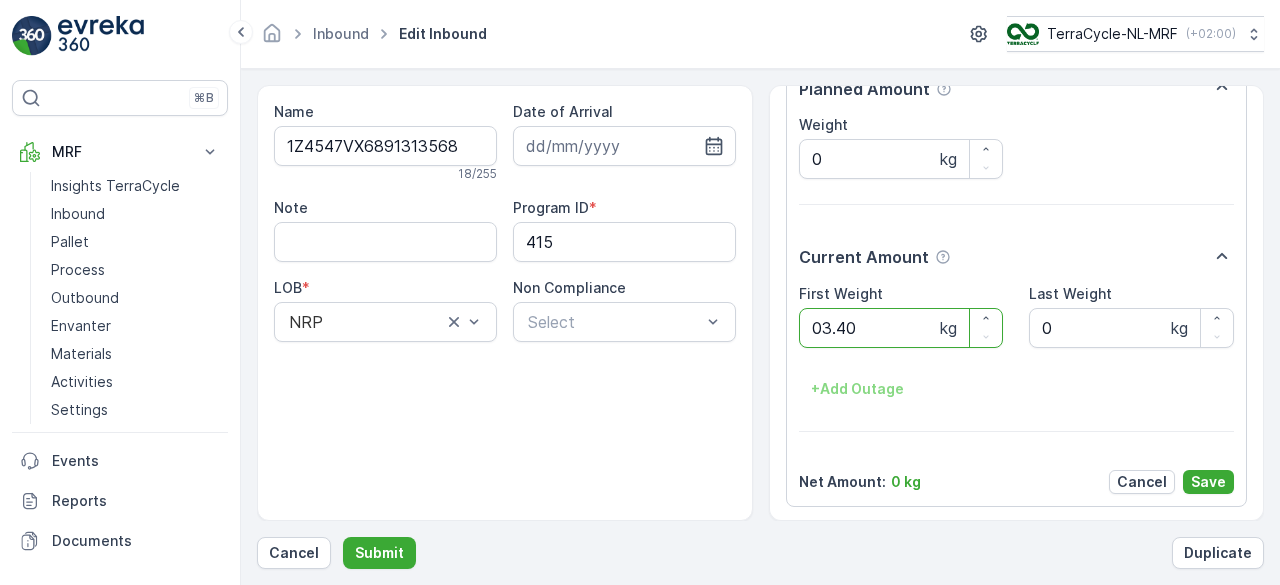 click on "Submit" at bounding box center [379, 553] 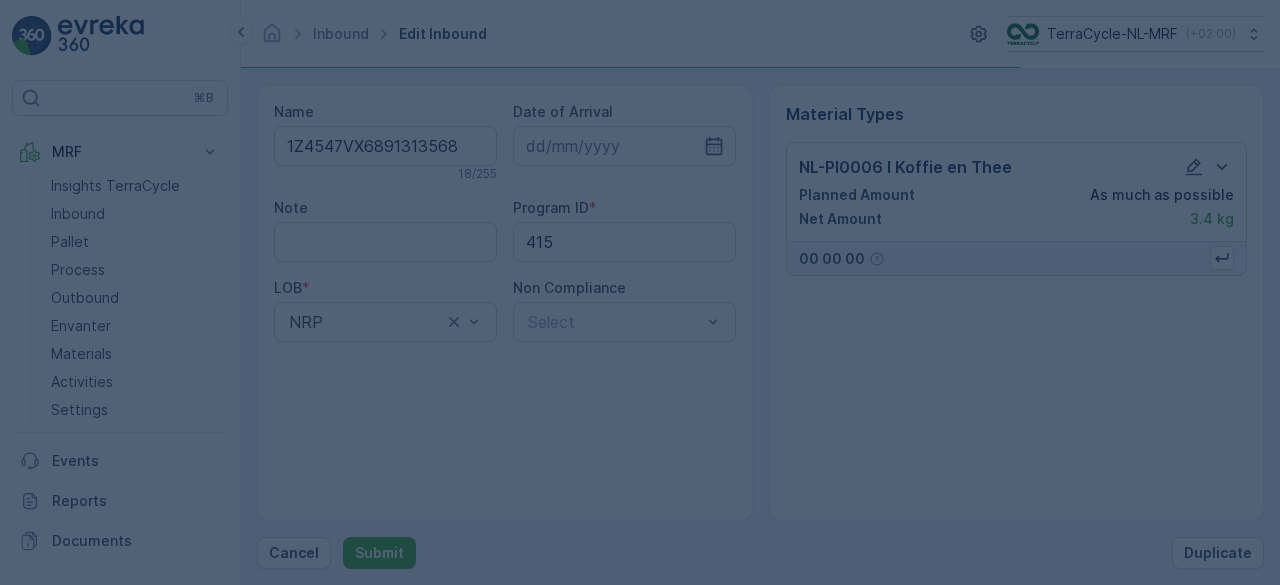 scroll, scrollTop: 0, scrollLeft: 0, axis: both 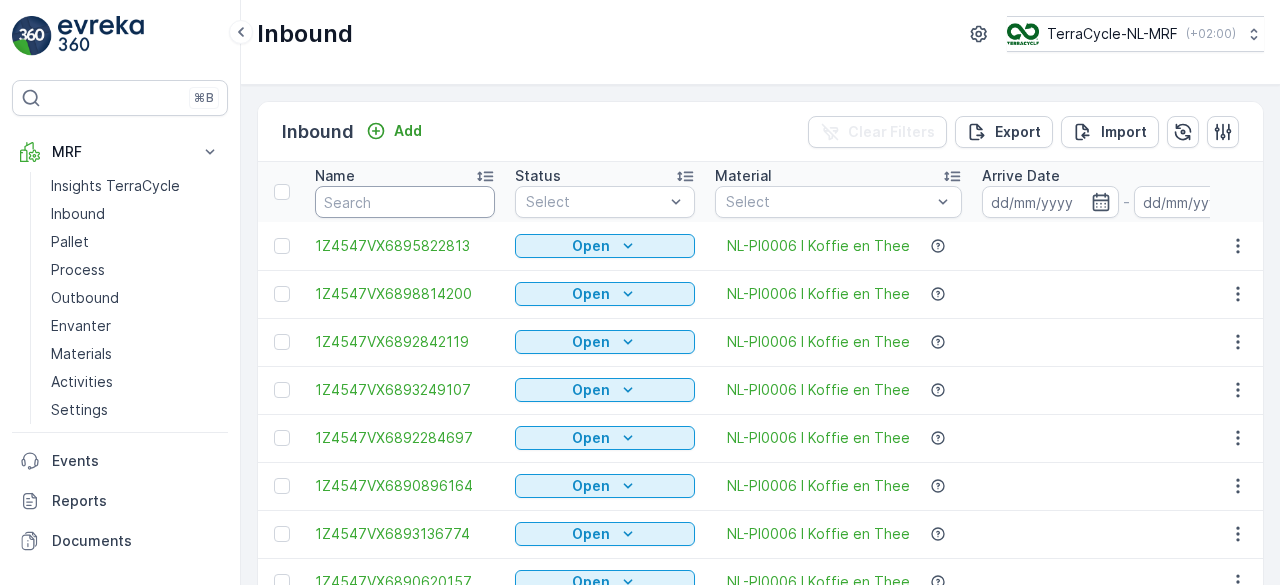 click at bounding box center (405, 202) 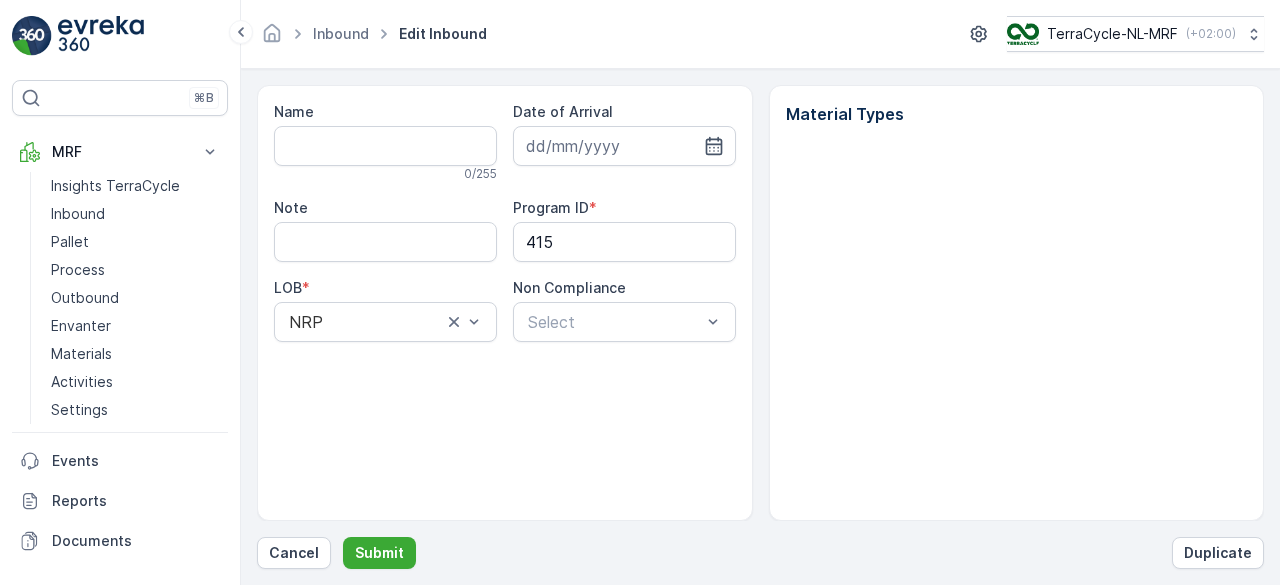 type on "1Z4547VX6891313568" 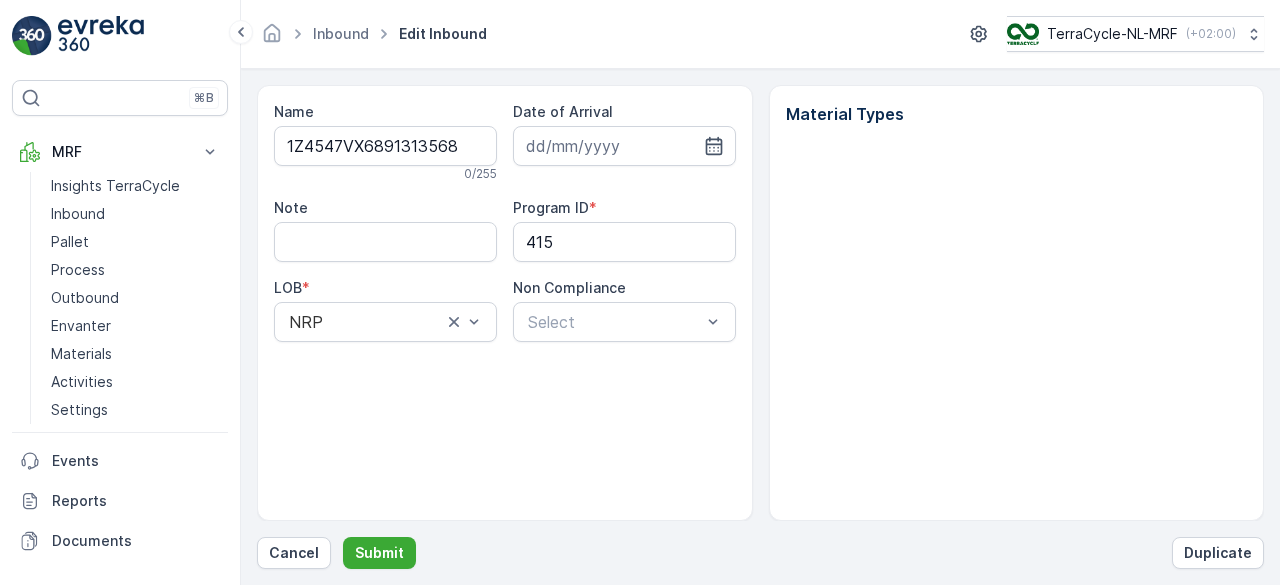 type on "[DATE]" 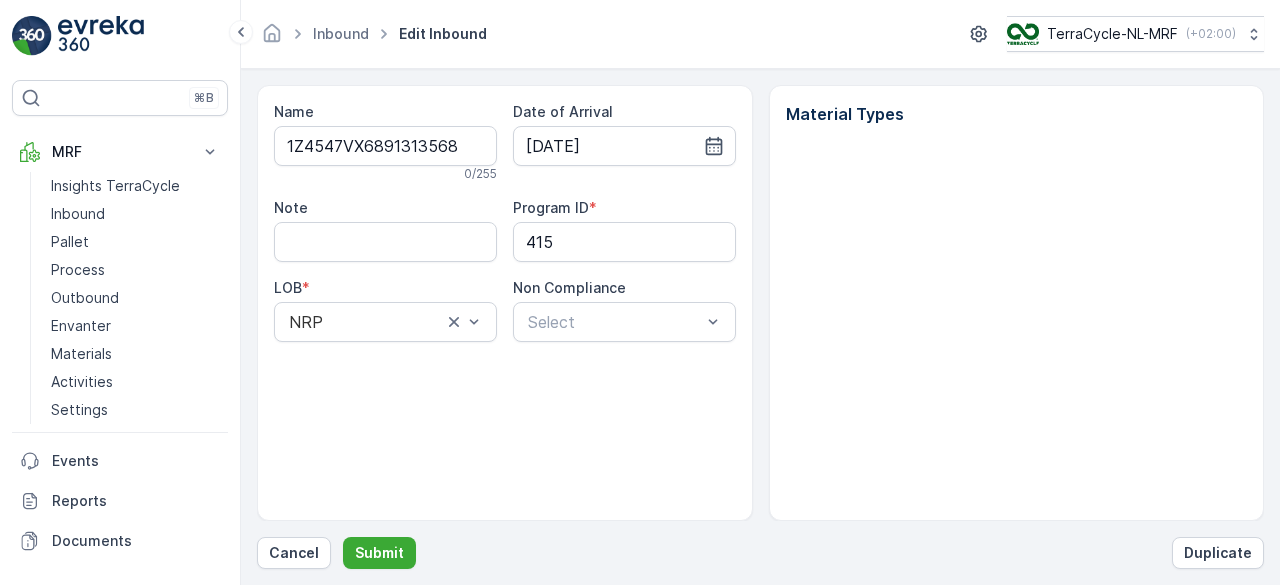 scroll, scrollTop: 311, scrollLeft: 0, axis: vertical 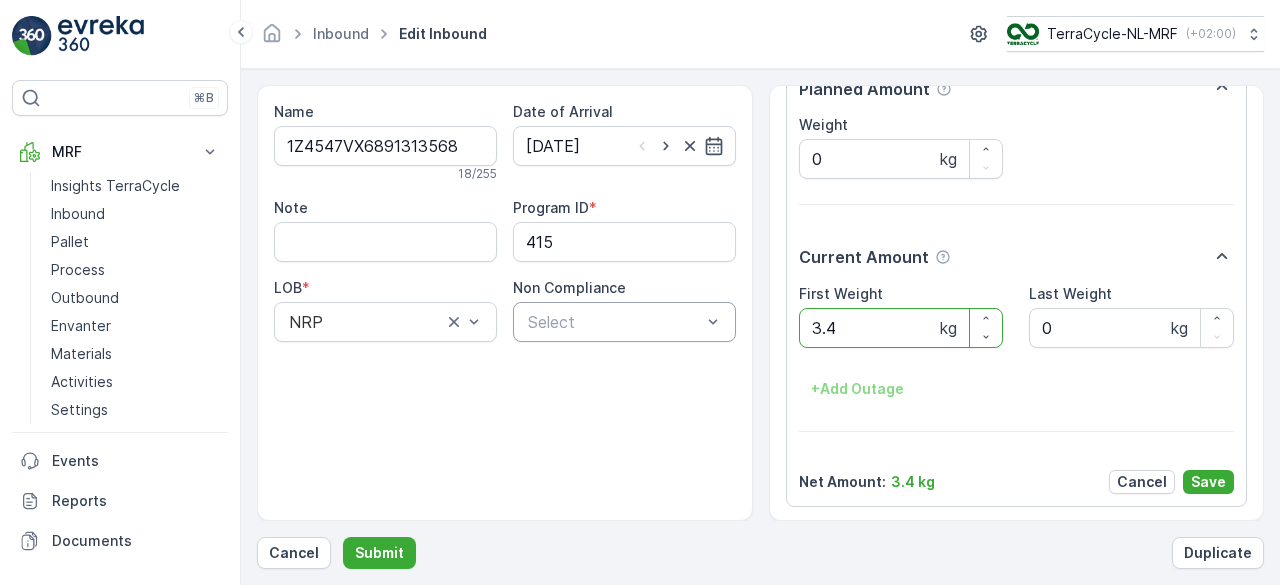 click at bounding box center [614, 322] 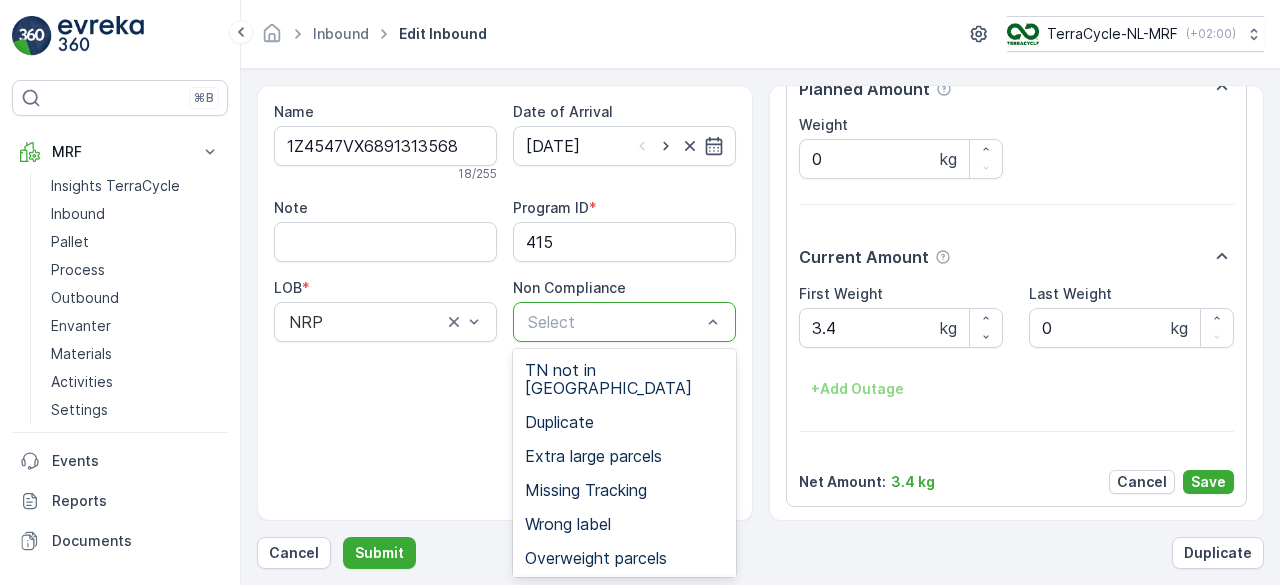 click on "Parcel Damaged" at bounding box center [586, 592] 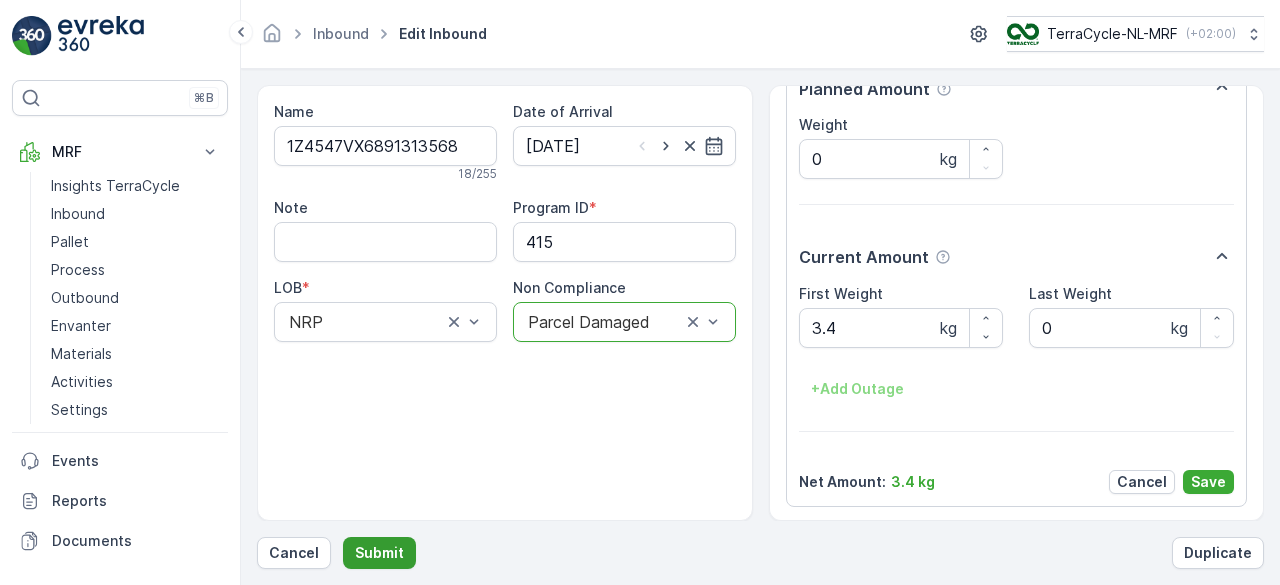 click on "Submit" at bounding box center (379, 553) 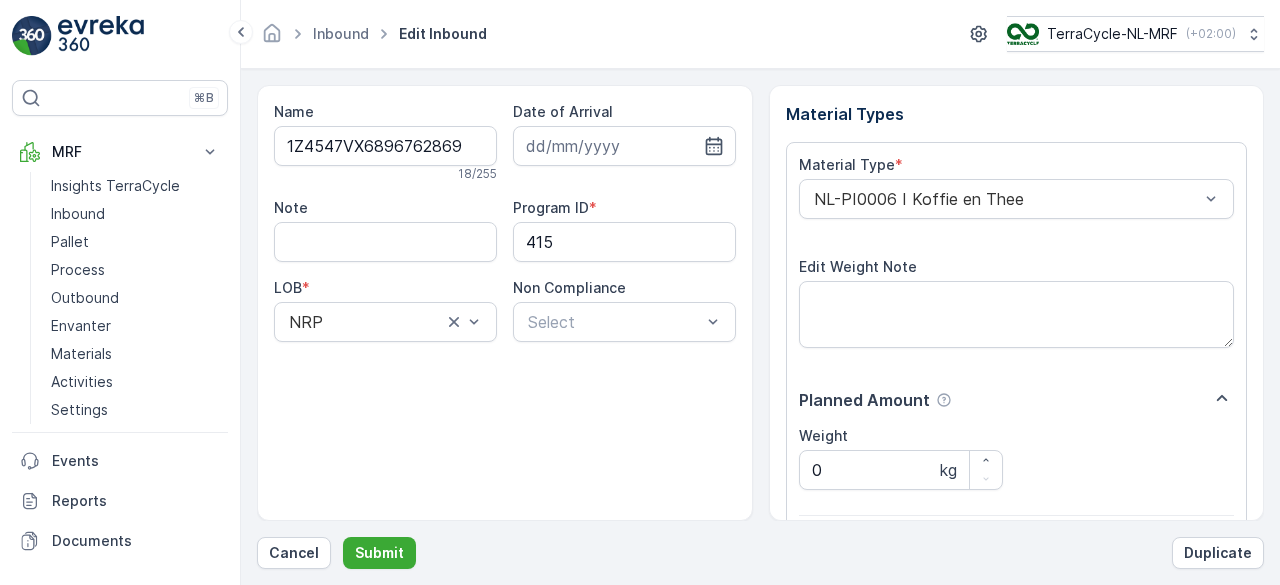 scroll, scrollTop: 311, scrollLeft: 0, axis: vertical 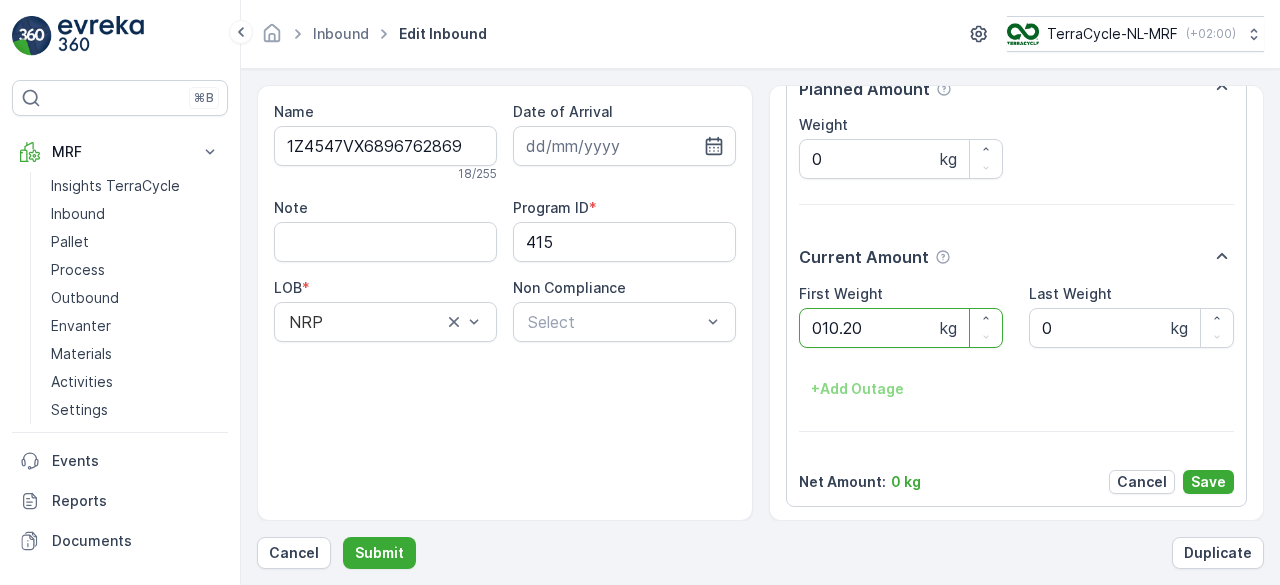 click on "Submit" at bounding box center [379, 553] 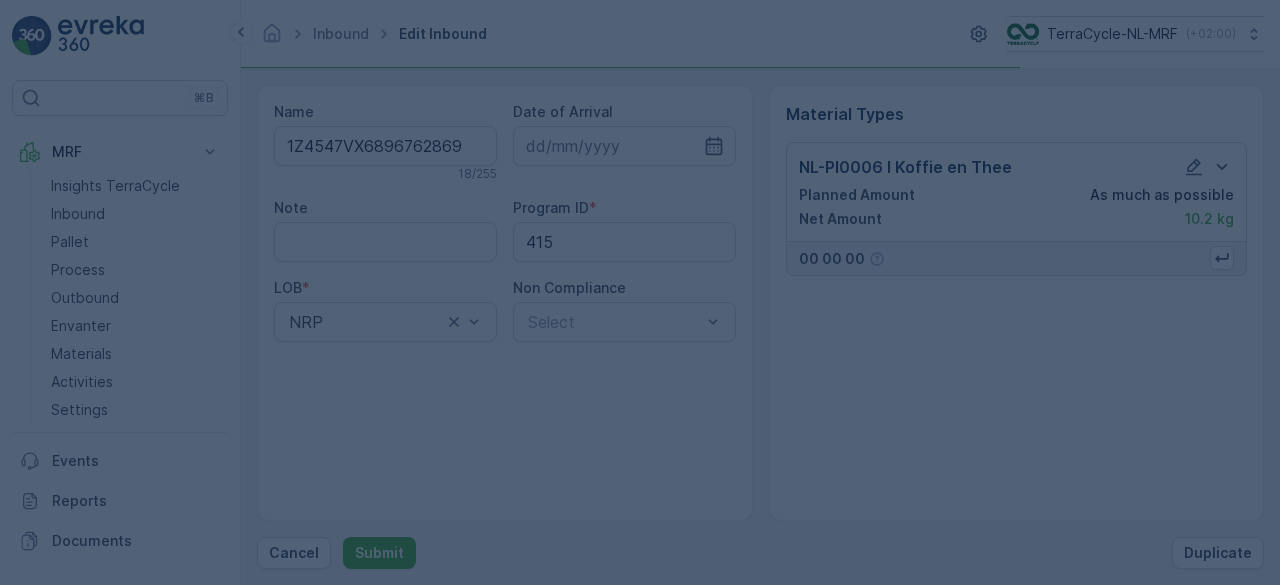 scroll, scrollTop: 0, scrollLeft: 0, axis: both 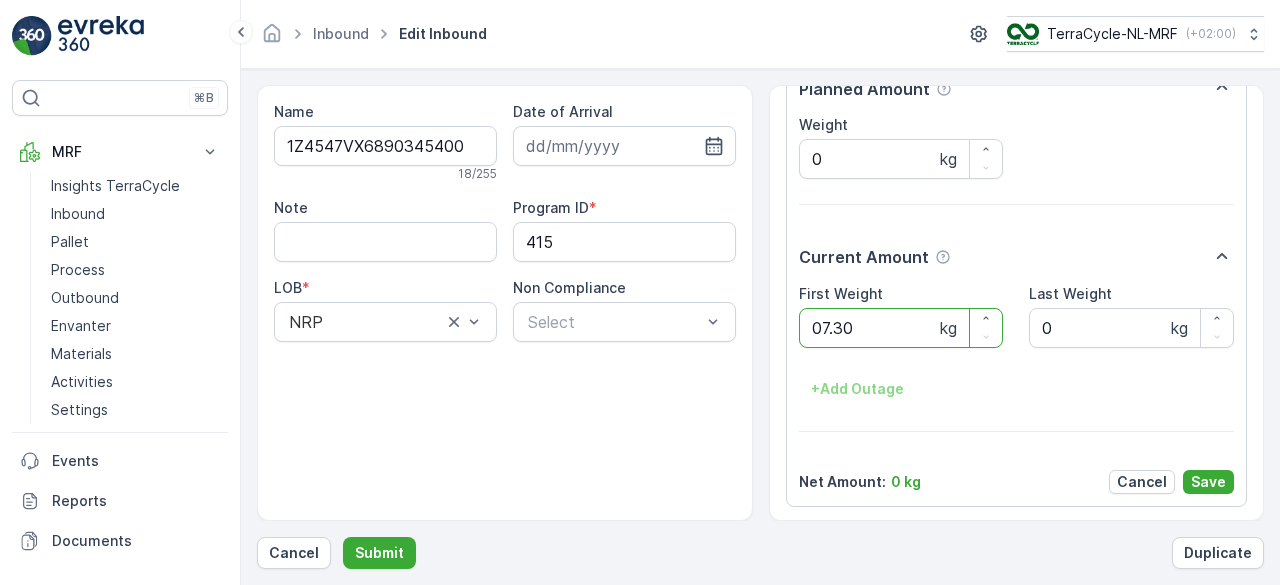 click on "Submit" at bounding box center [379, 553] 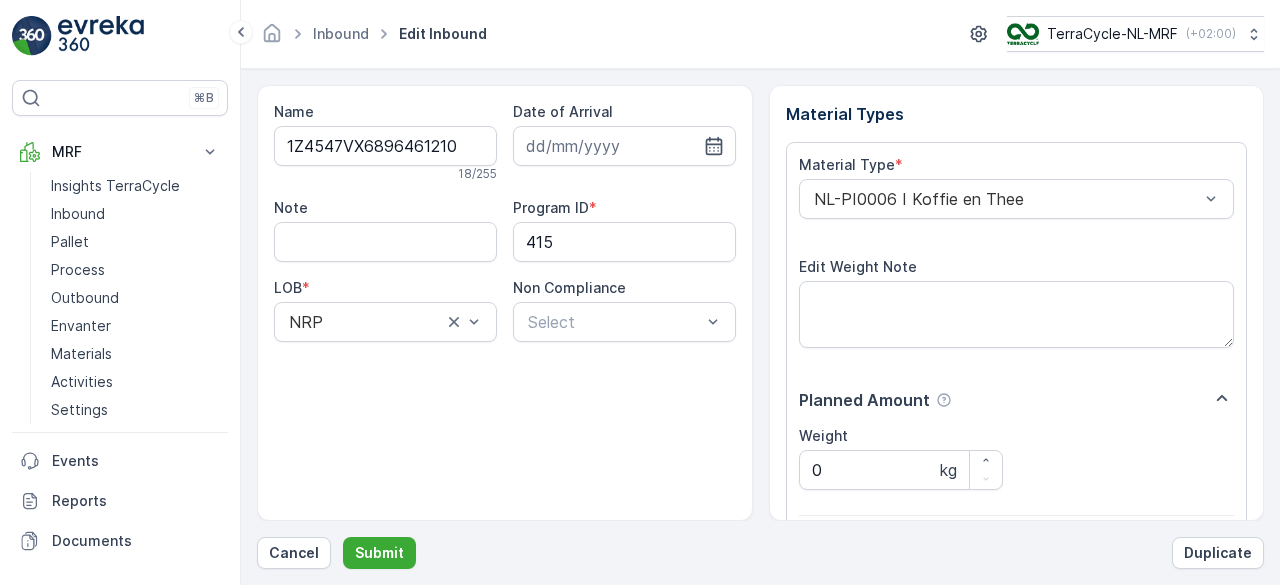 scroll, scrollTop: 311, scrollLeft: 0, axis: vertical 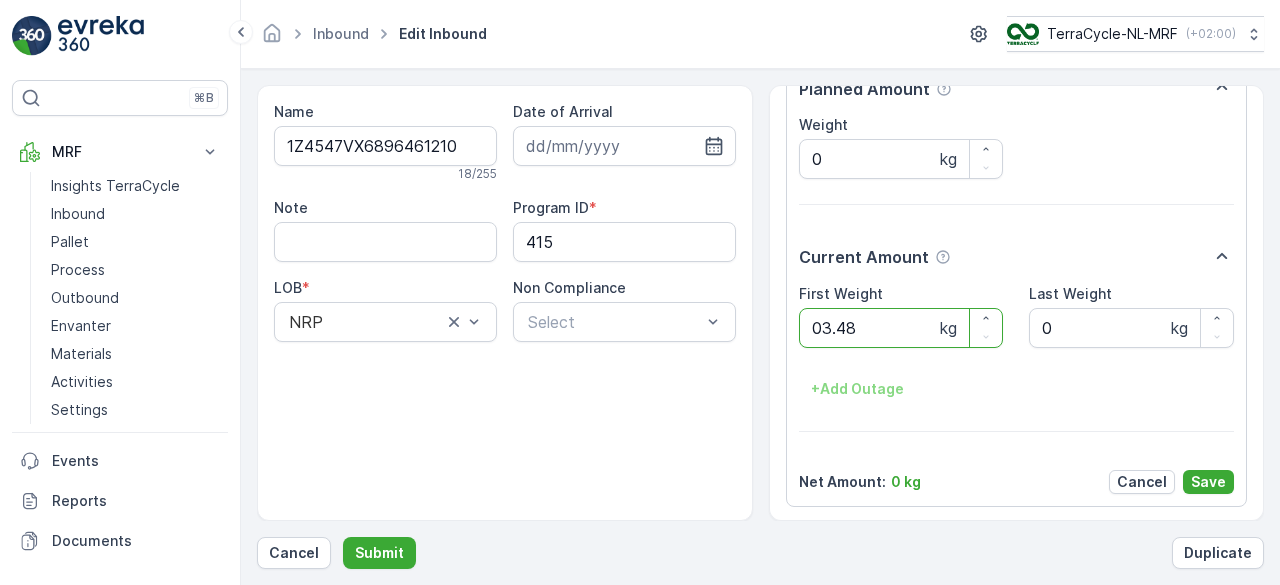 click on "Submit" at bounding box center (379, 553) 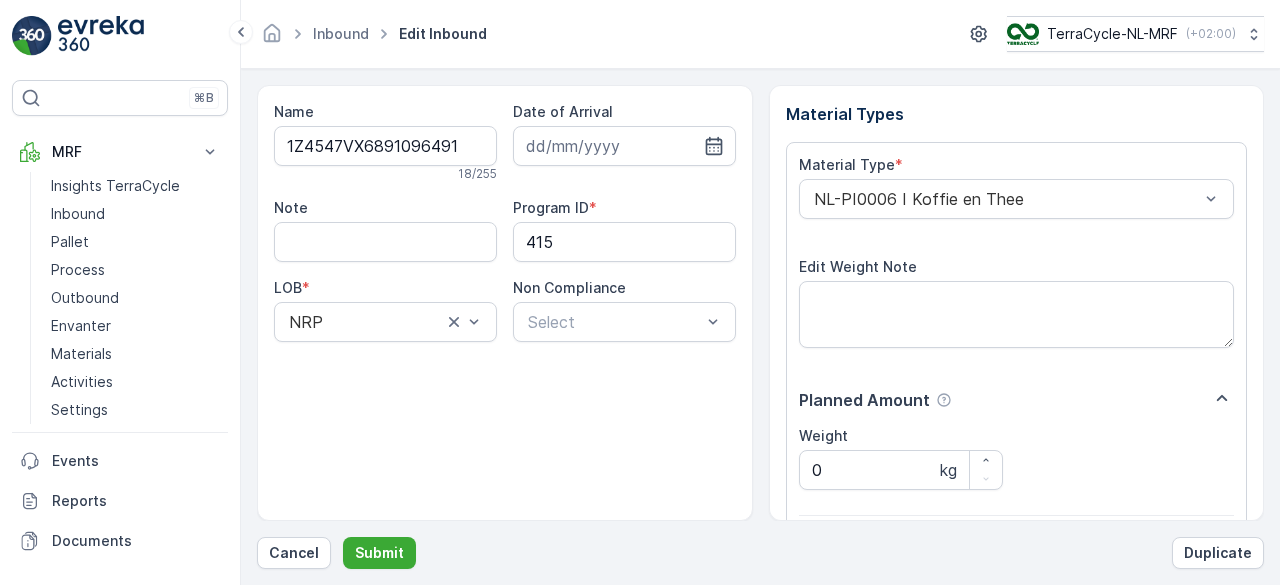 scroll, scrollTop: 311, scrollLeft: 0, axis: vertical 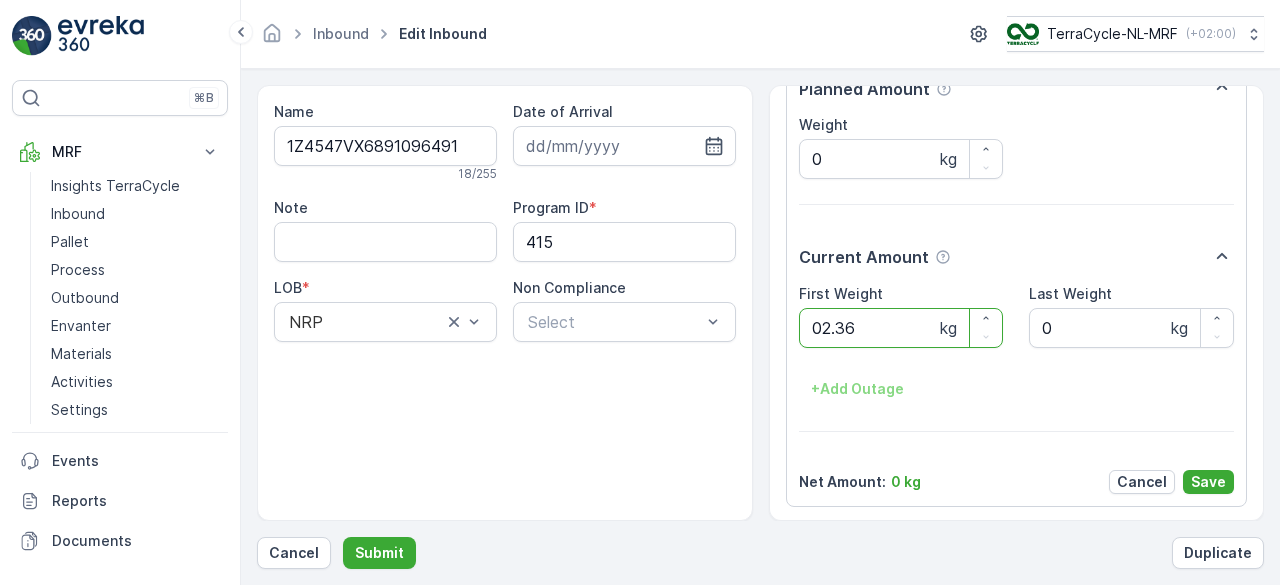 click on "Submit" at bounding box center [379, 553] 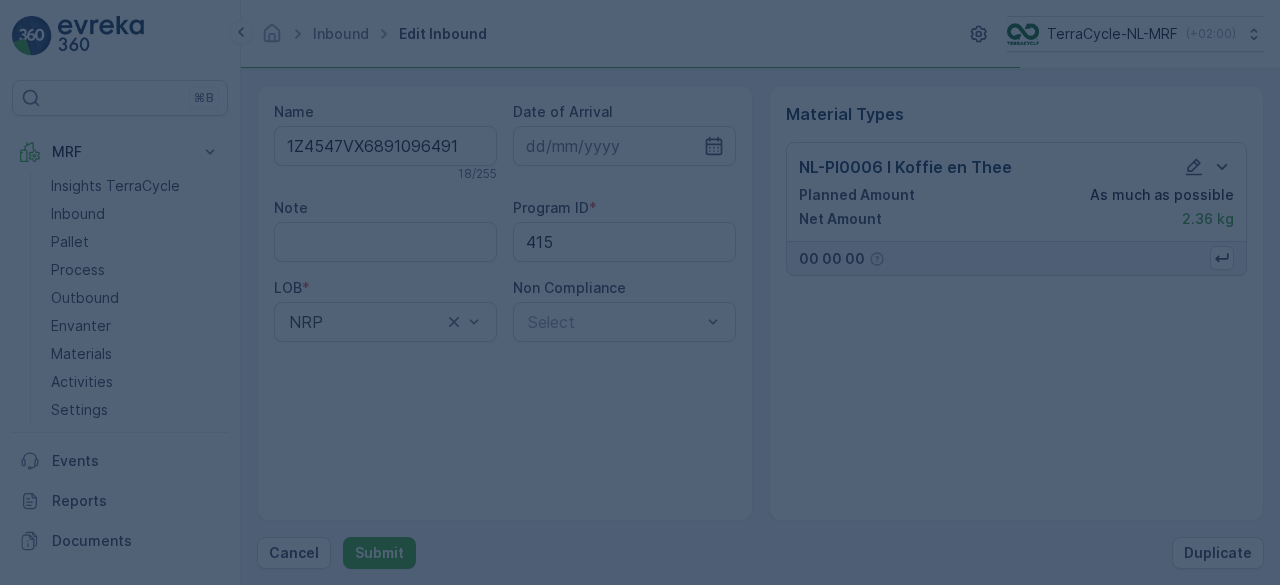 scroll, scrollTop: 0, scrollLeft: 0, axis: both 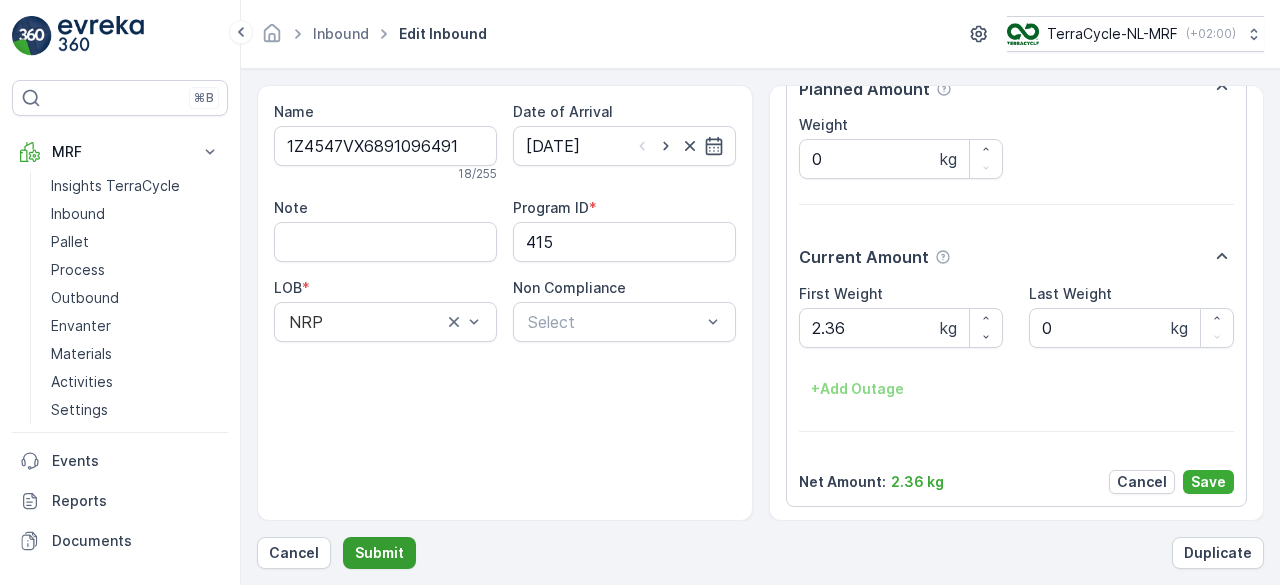 click on "Submit" at bounding box center (379, 553) 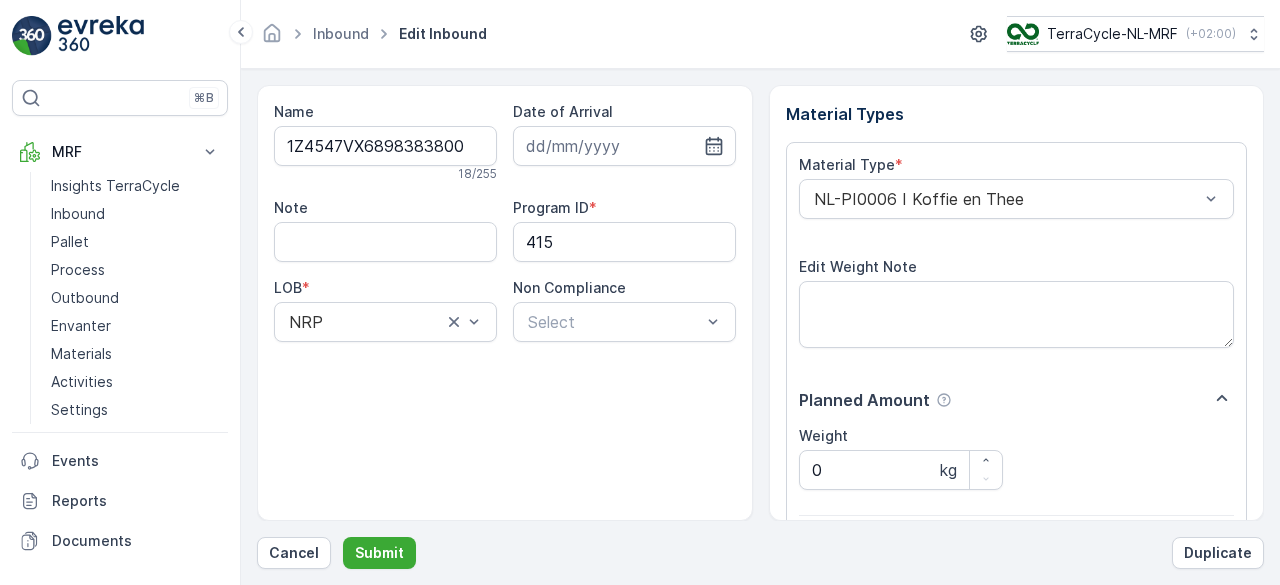 scroll, scrollTop: 311, scrollLeft: 0, axis: vertical 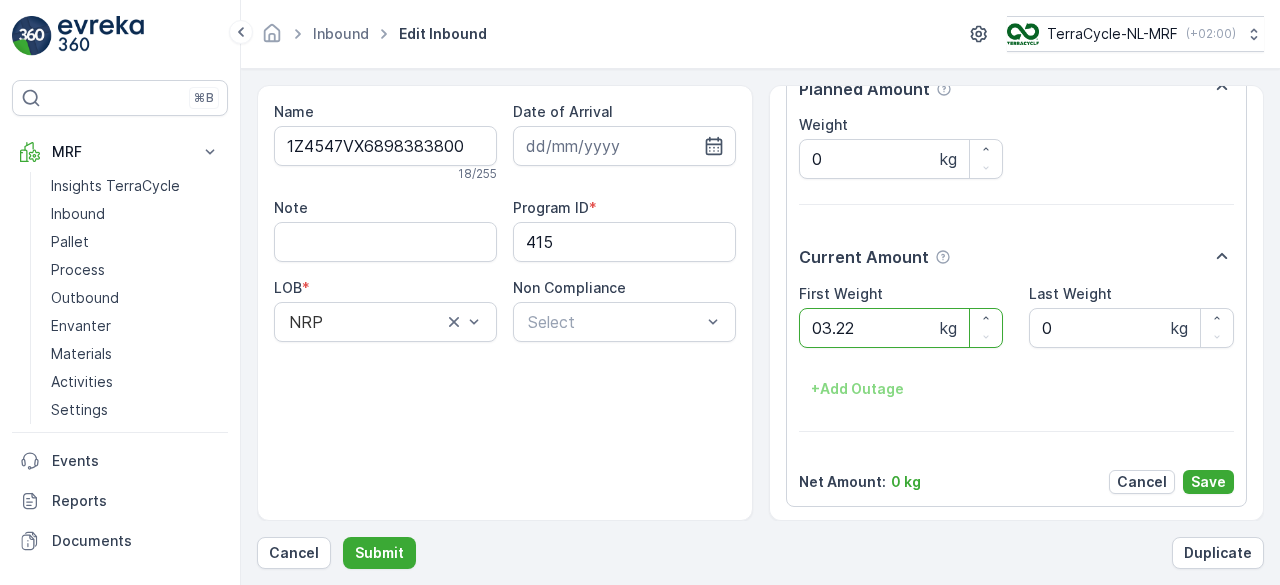 click on "Submit" at bounding box center [379, 553] 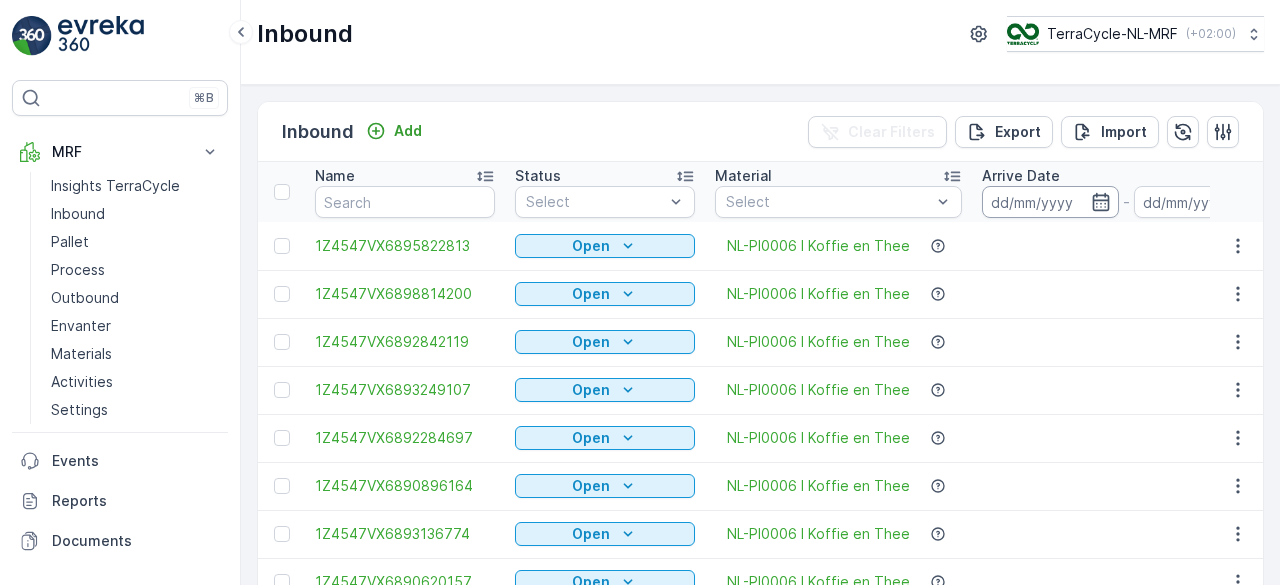click at bounding box center (1050, 202) 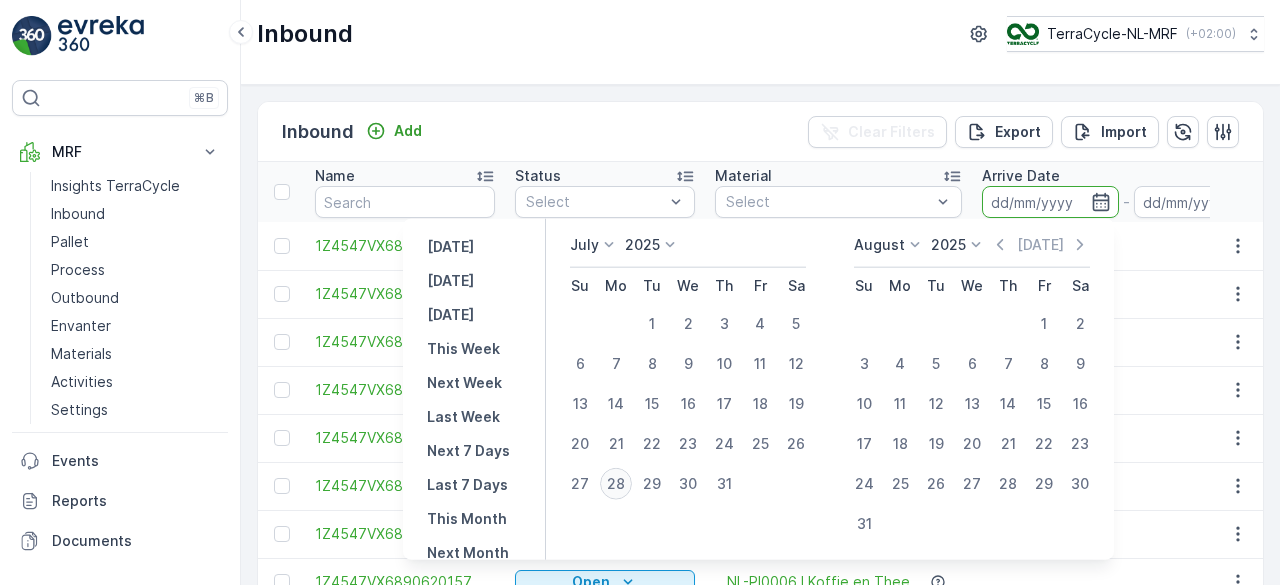 click on "28" at bounding box center [616, 484] 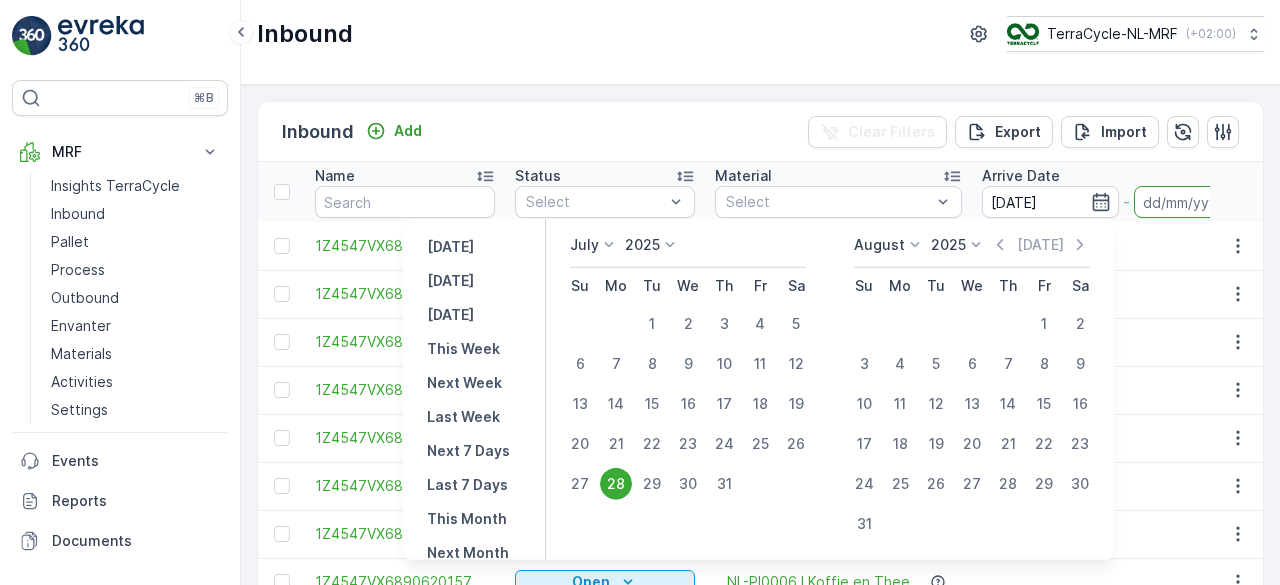 type on "[DATE]" 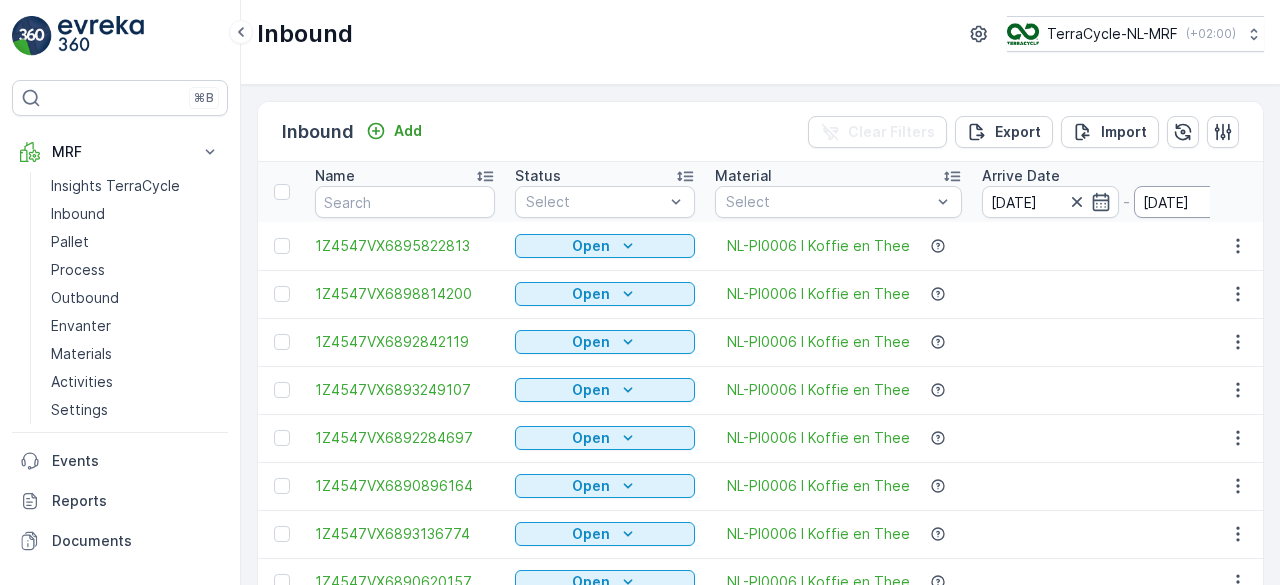 click on "[DATE]" at bounding box center [1202, 202] 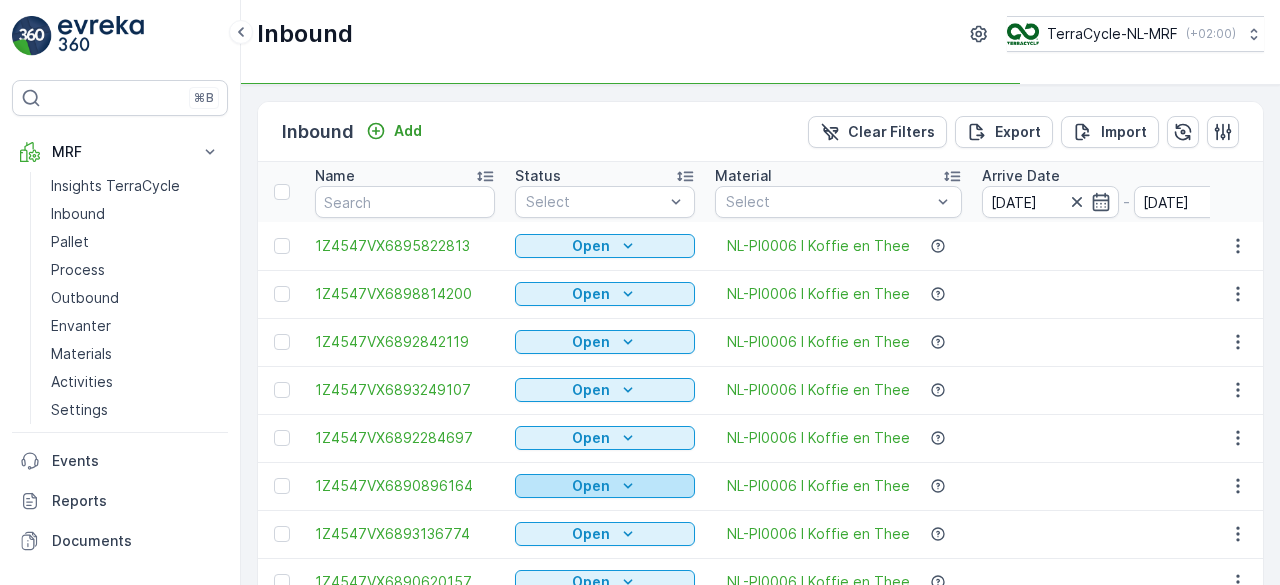 click 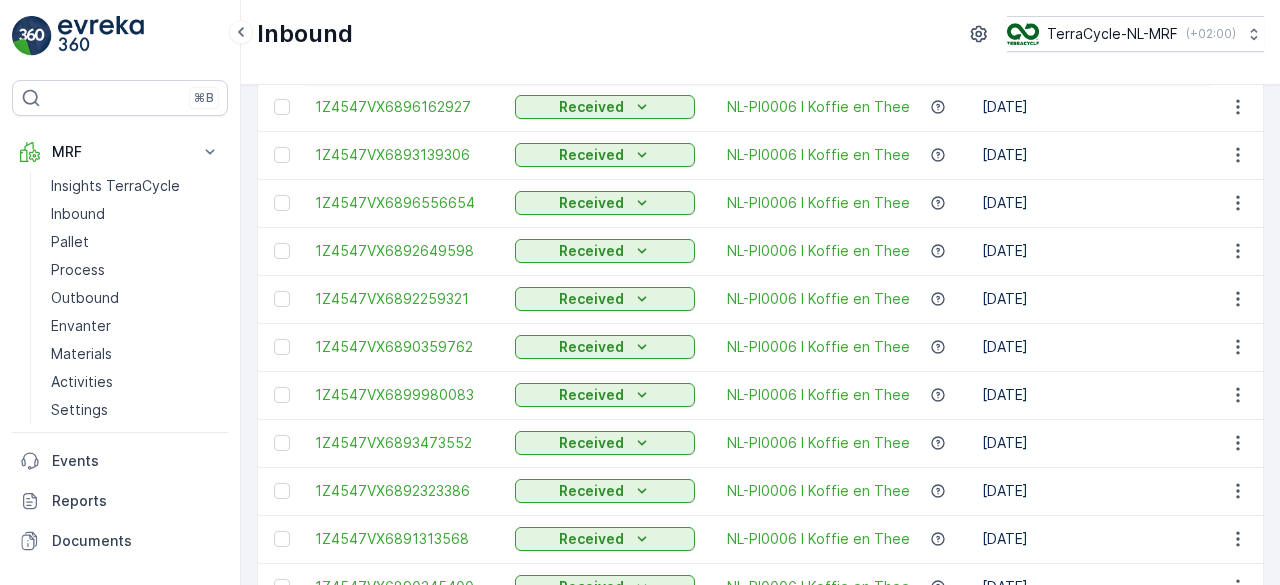 scroll, scrollTop: 0, scrollLeft: 0, axis: both 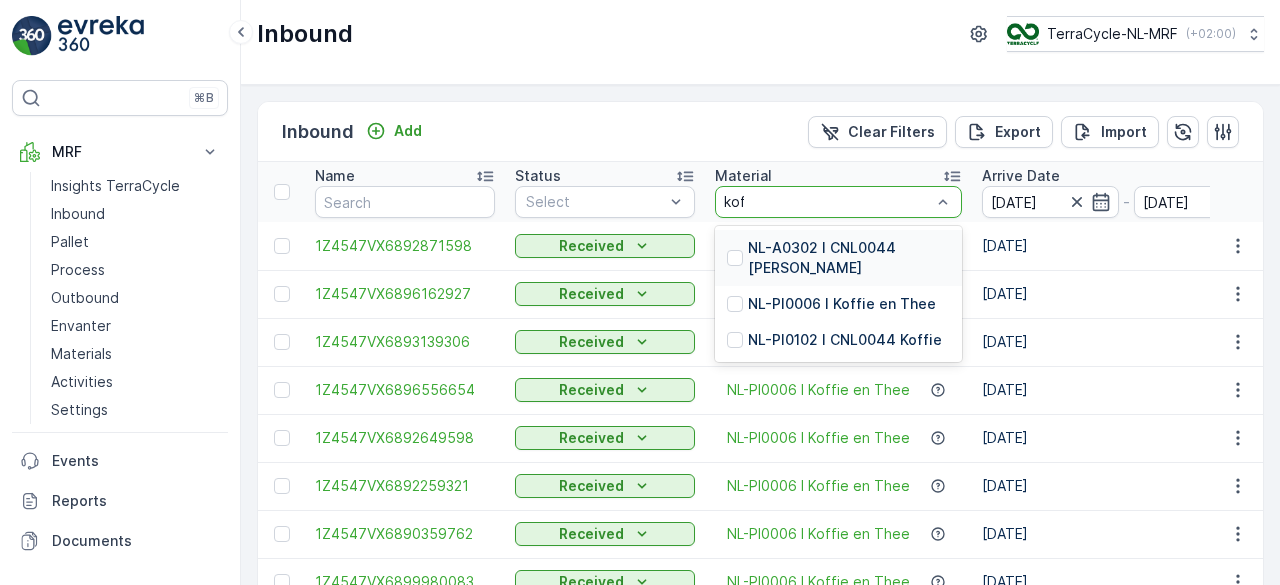 type on "koff" 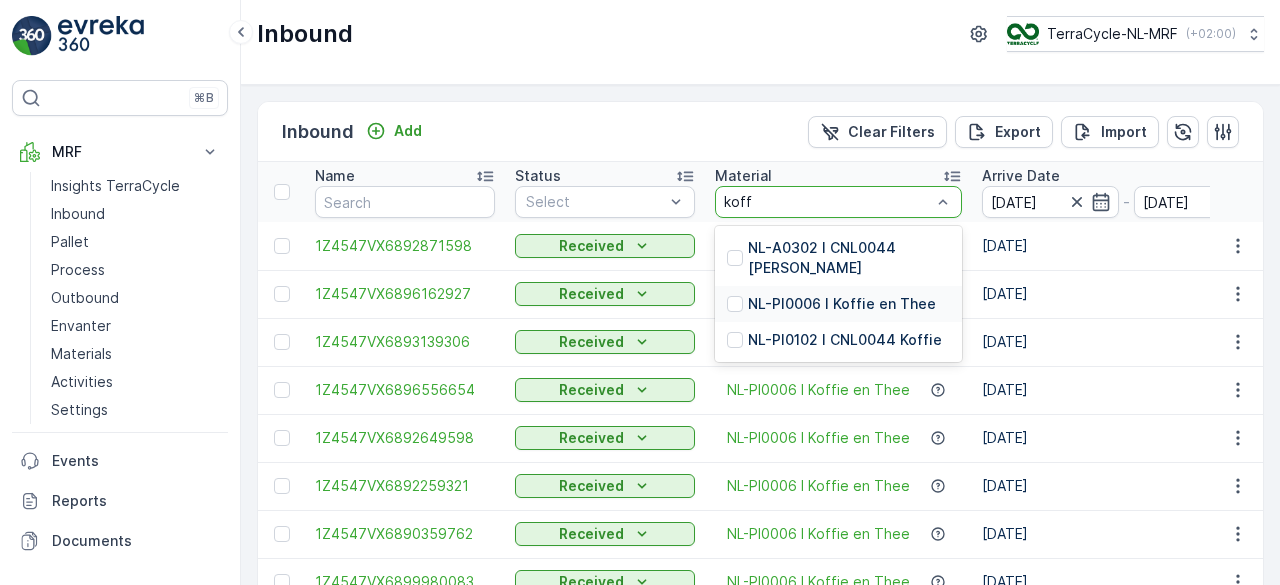click on "NL-PI0006 I Koffie en Thee" at bounding box center (842, 304) 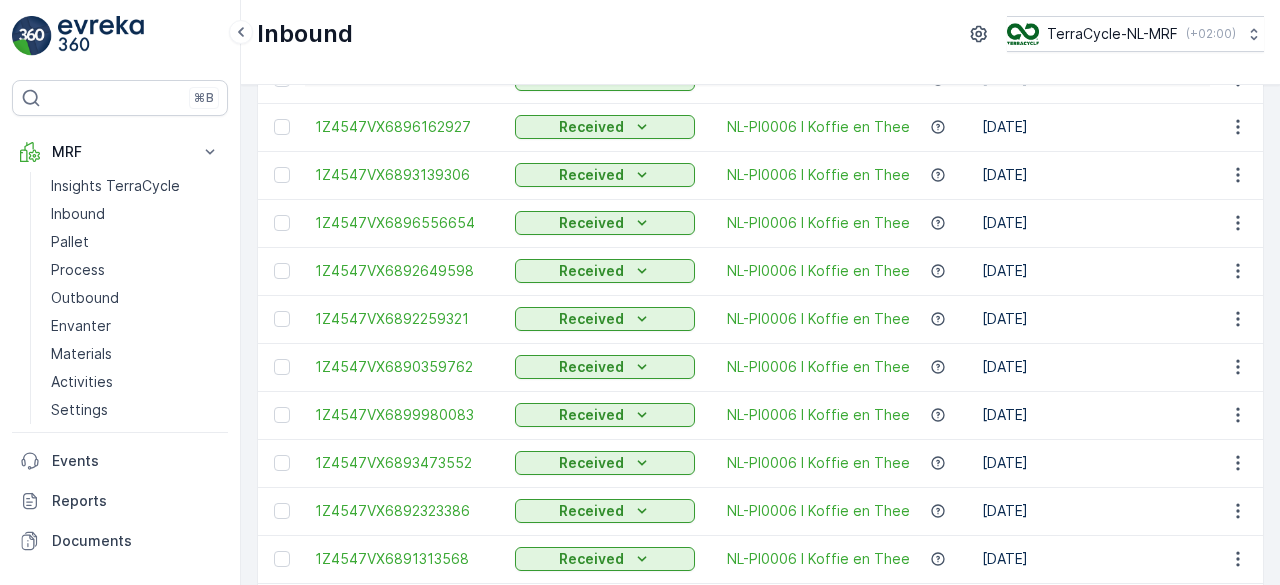 scroll, scrollTop: 0, scrollLeft: 0, axis: both 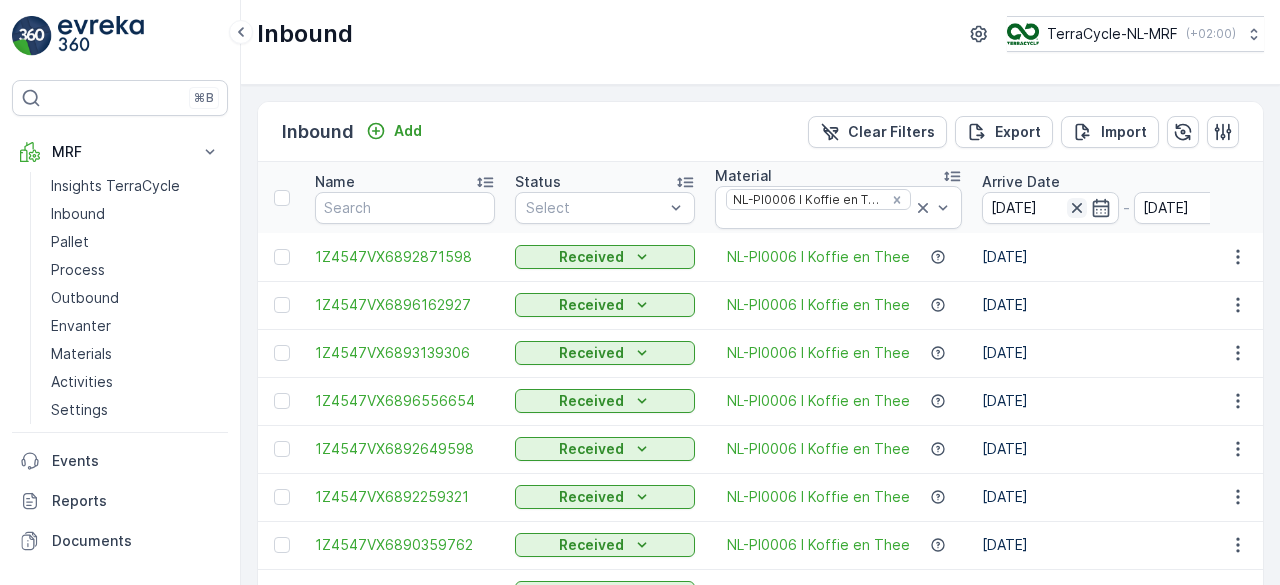 click 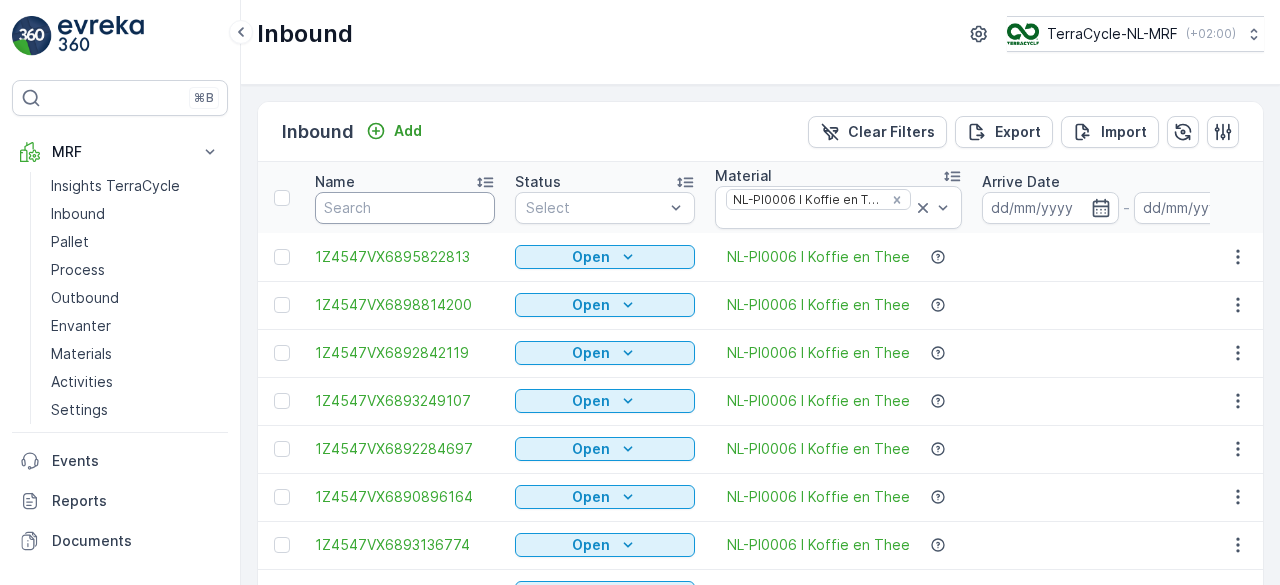 click at bounding box center [405, 208] 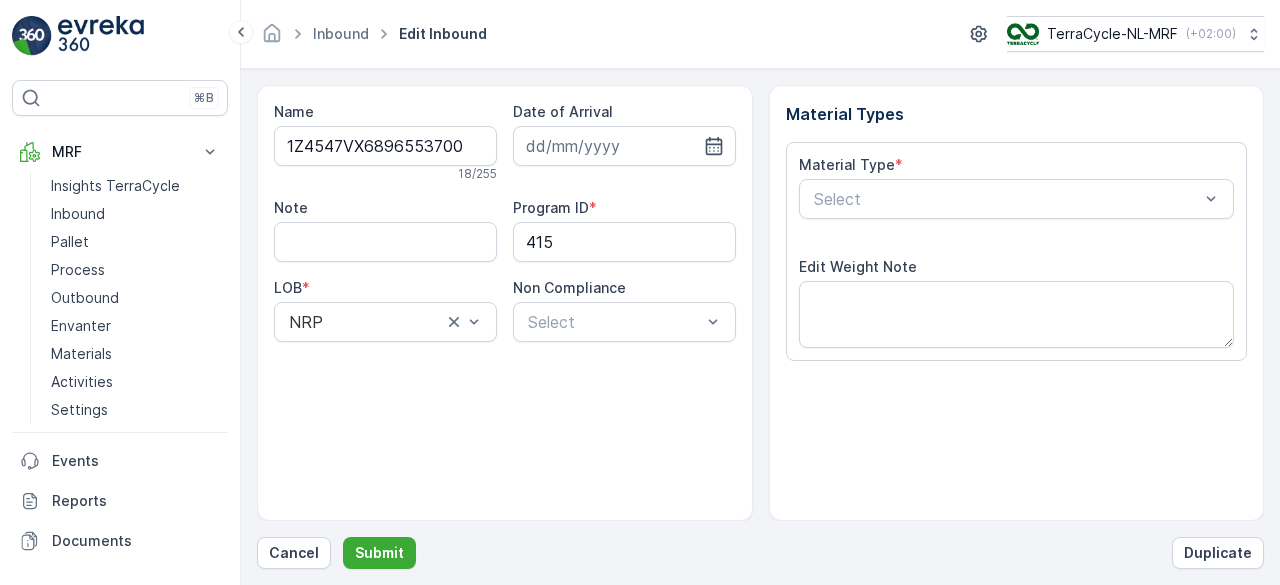 scroll, scrollTop: 311, scrollLeft: 0, axis: vertical 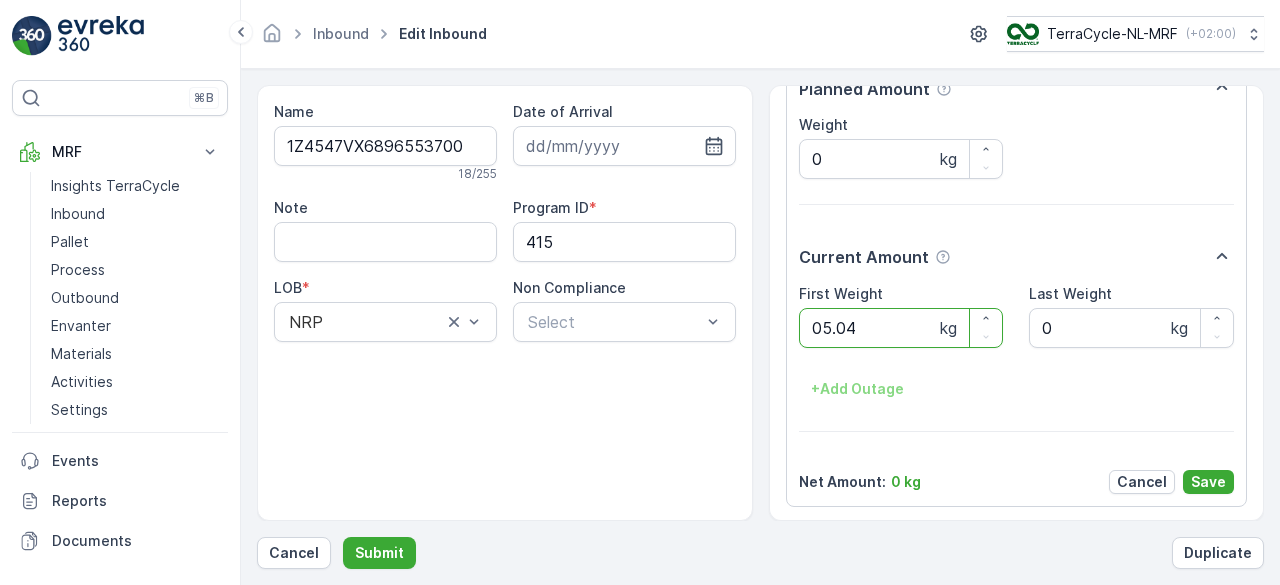 click on "Submit" at bounding box center (379, 553) 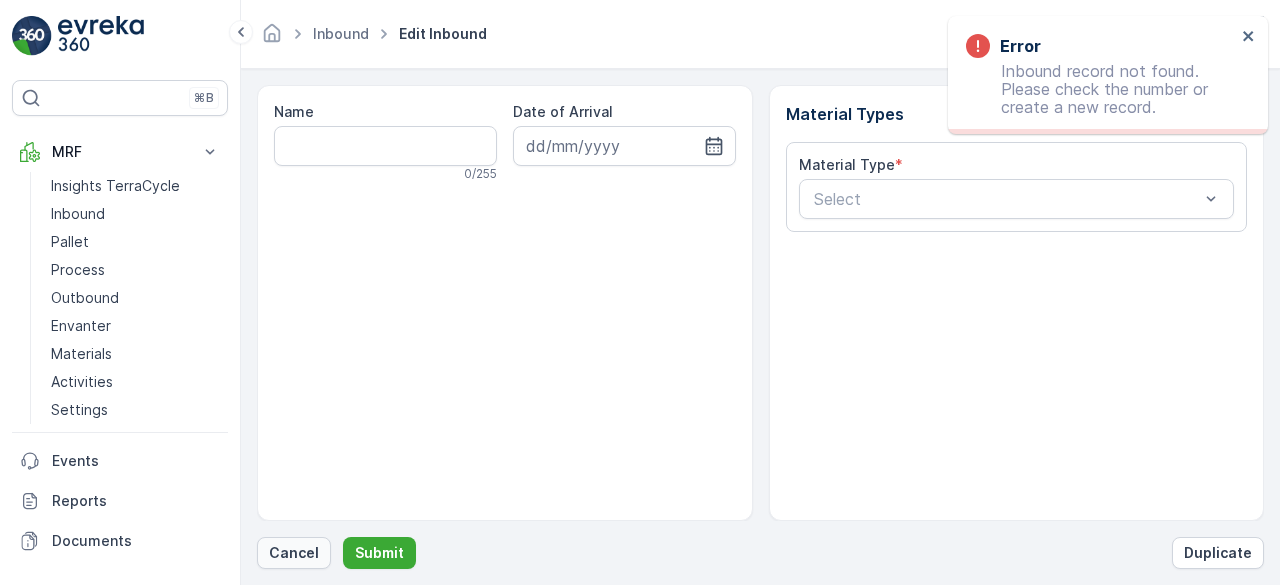 click on "Cancel" at bounding box center [294, 553] 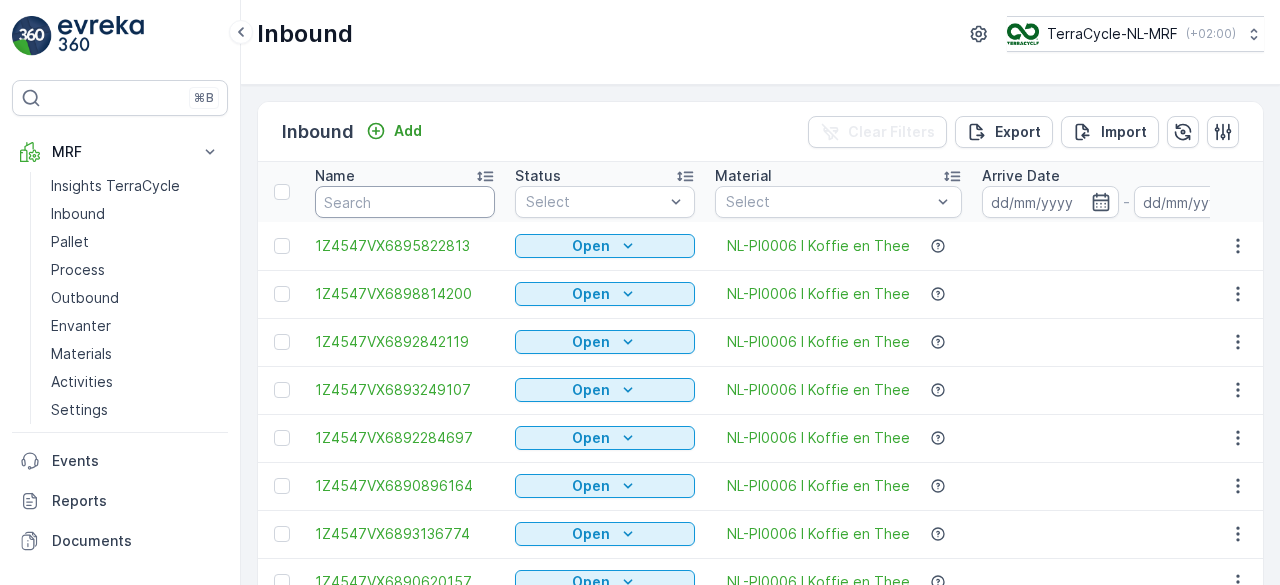 click at bounding box center (405, 202) 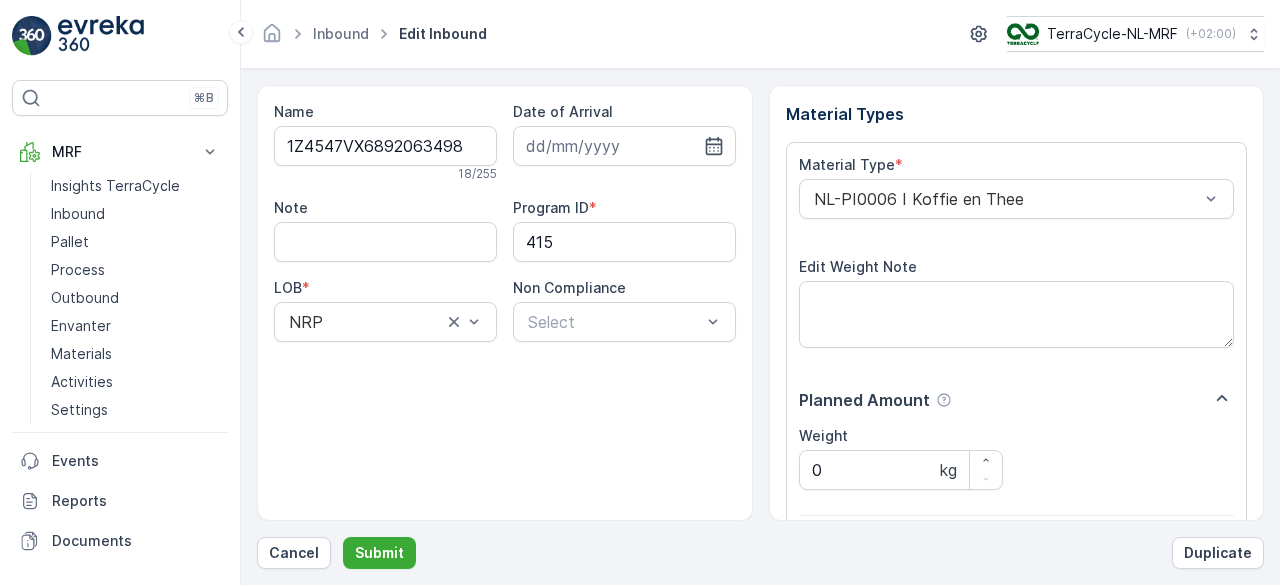 scroll, scrollTop: 311, scrollLeft: 0, axis: vertical 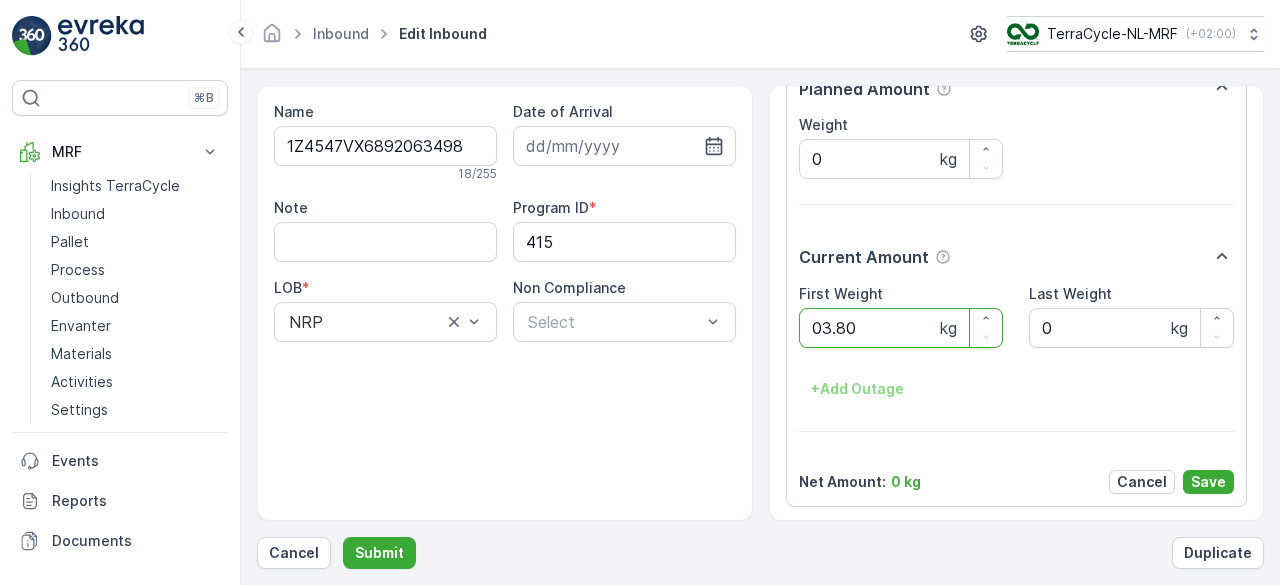 click on "Submit" at bounding box center (379, 553) 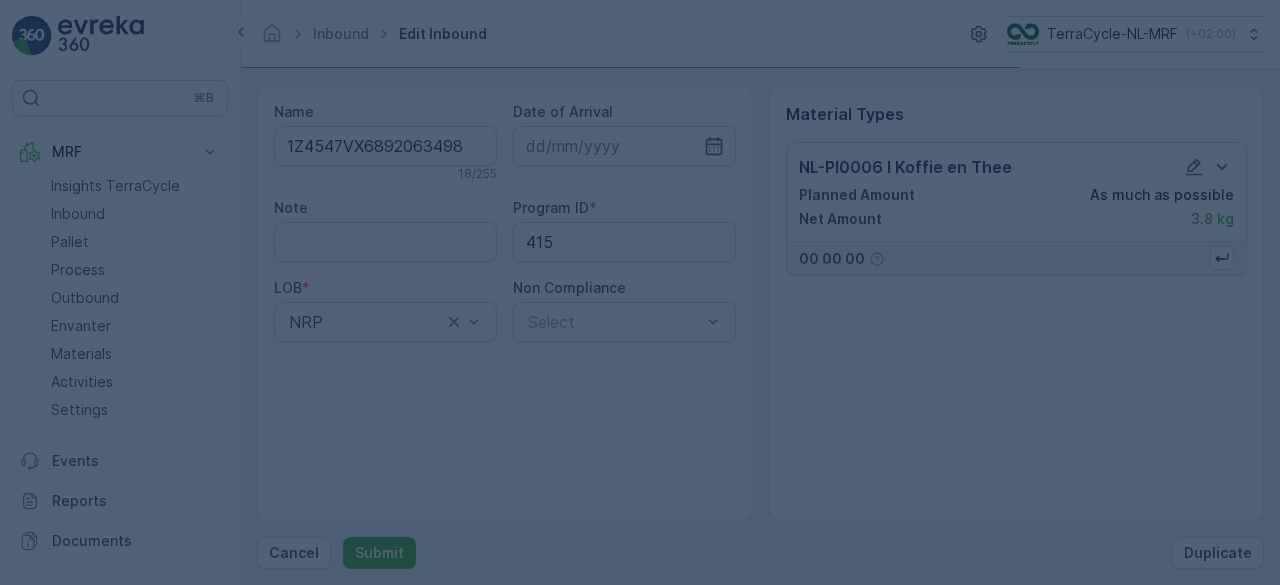 scroll, scrollTop: 0, scrollLeft: 0, axis: both 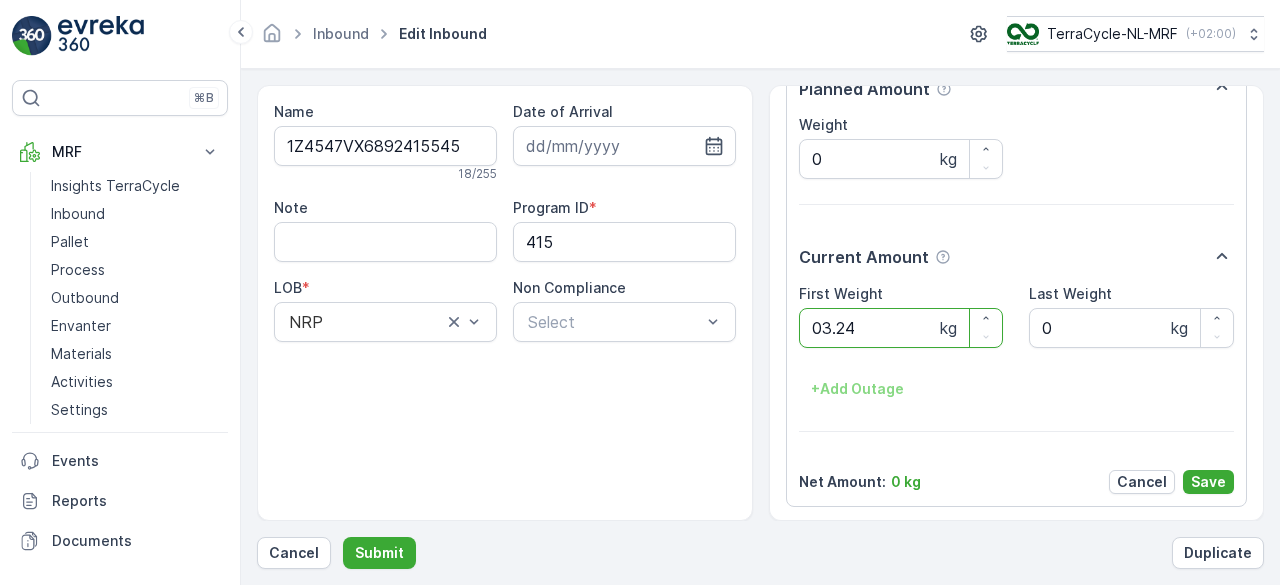 click on "Submit" at bounding box center [379, 553] 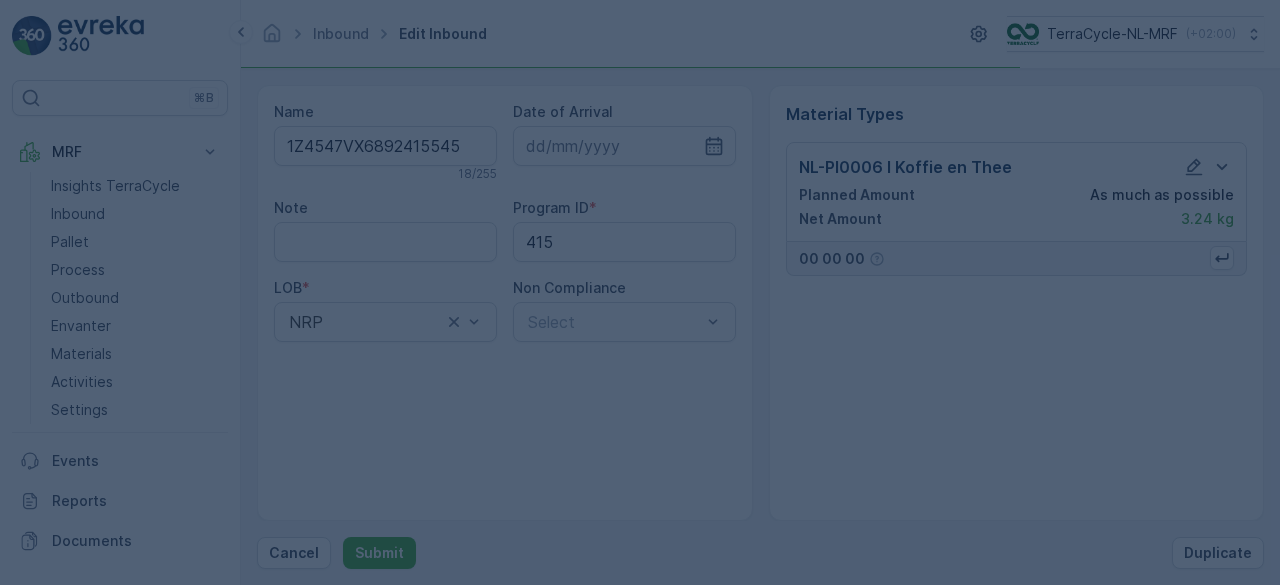 scroll, scrollTop: 0, scrollLeft: 0, axis: both 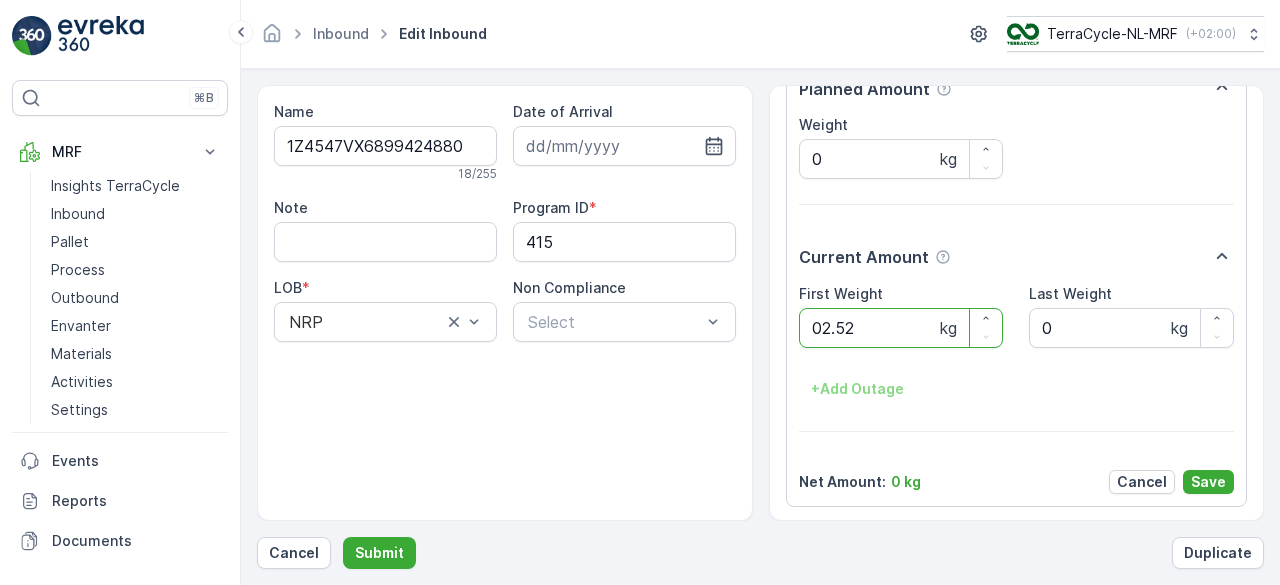 click on "Submit" at bounding box center [379, 553] 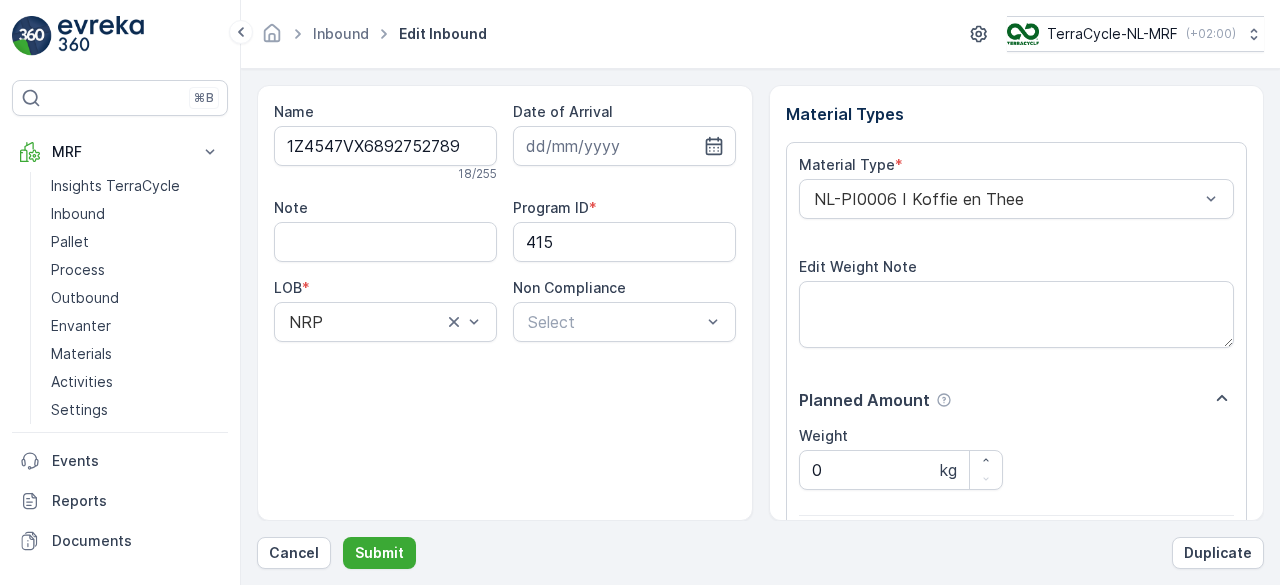 scroll, scrollTop: 311, scrollLeft: 0, axis: vertical 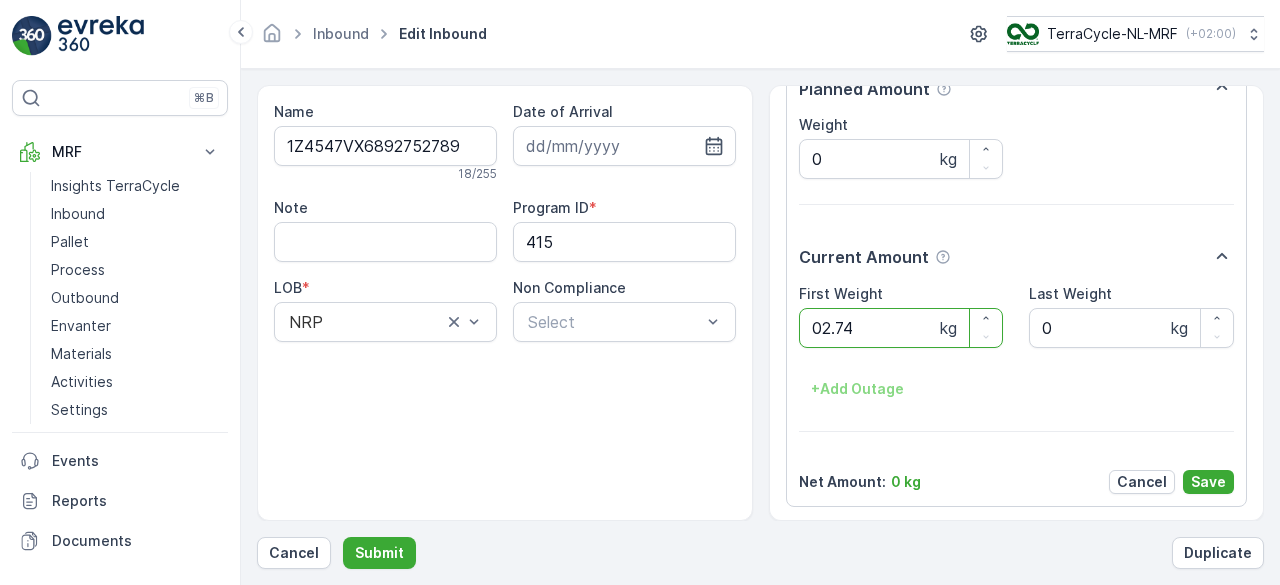 click on "Submit" at bounding box center [379, 553] 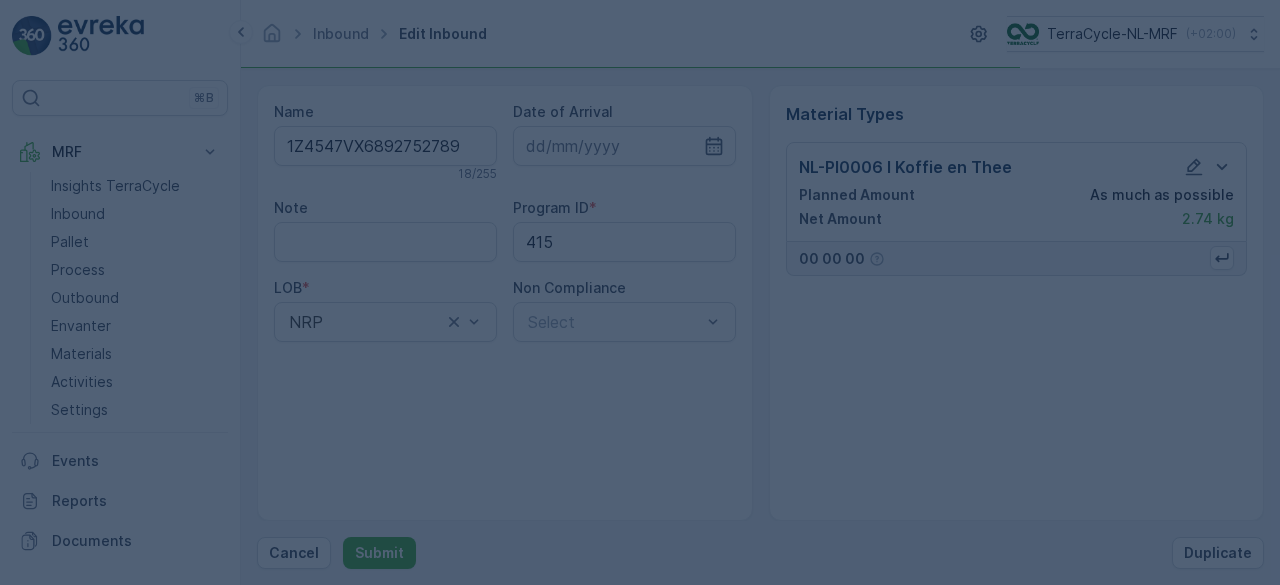 scroll, scrollTop: 0, scrollLeft: 0, axis: both 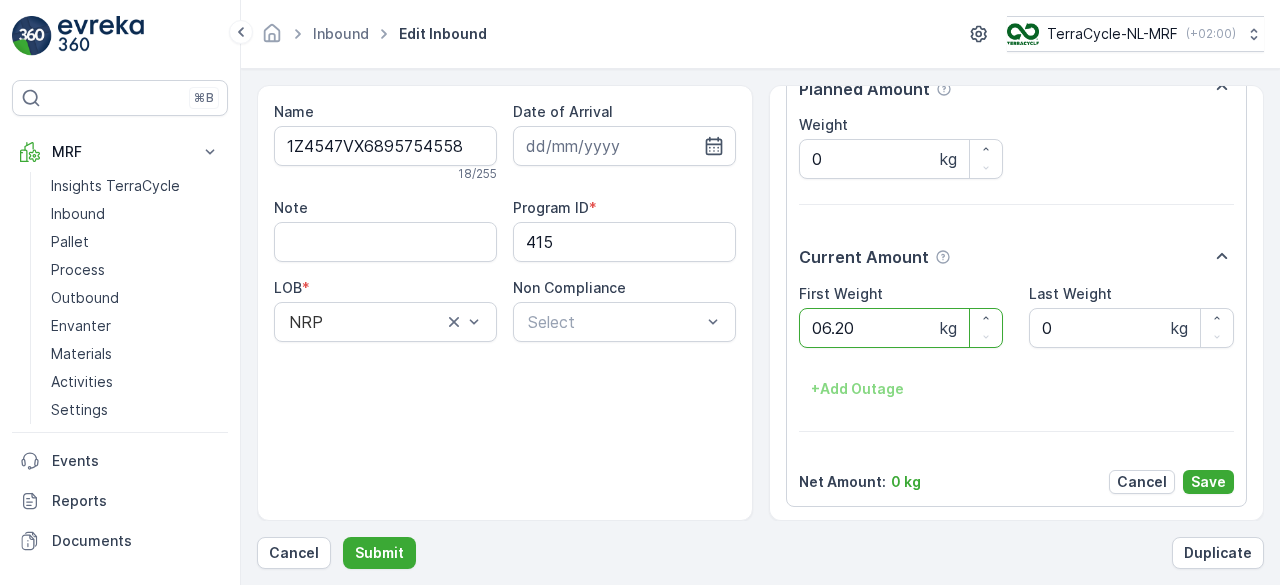 click on "Submit" at bounding box center (379, 553) 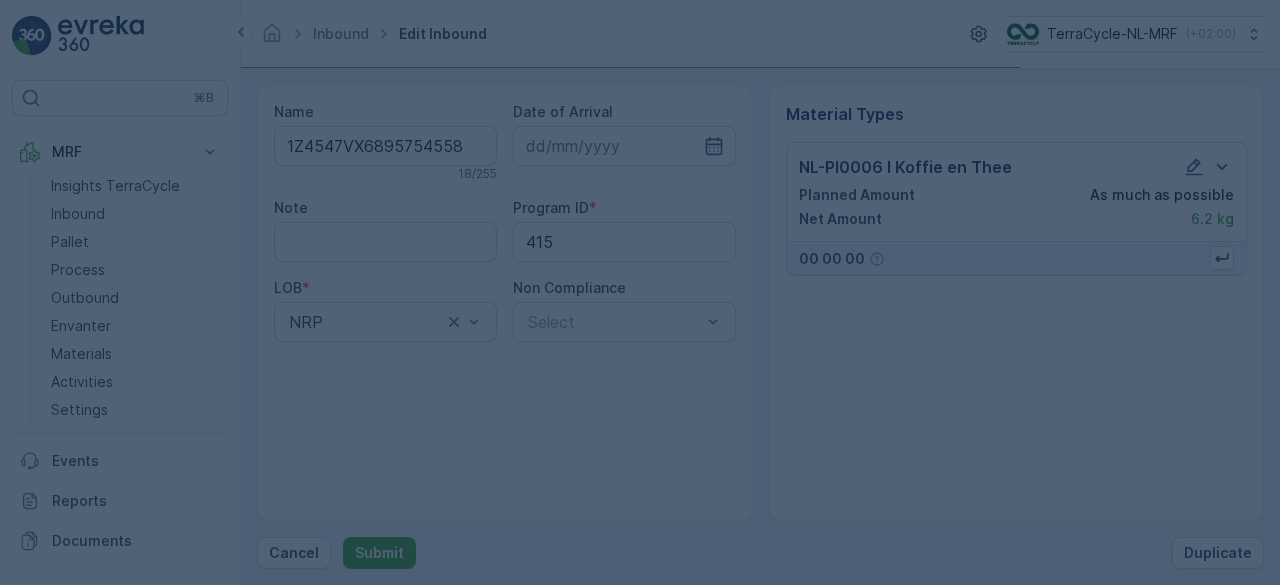 scroll, scrollTop: 0, scrollLeft: 0, axis: both 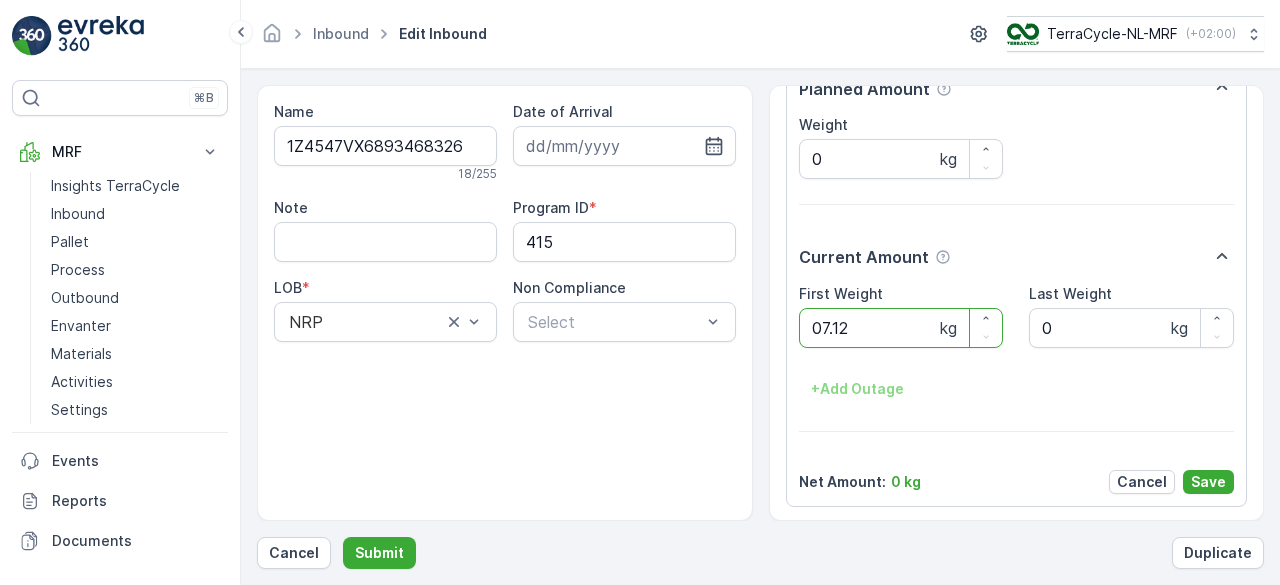 click on "Submit" at bounding box center [379, 553] 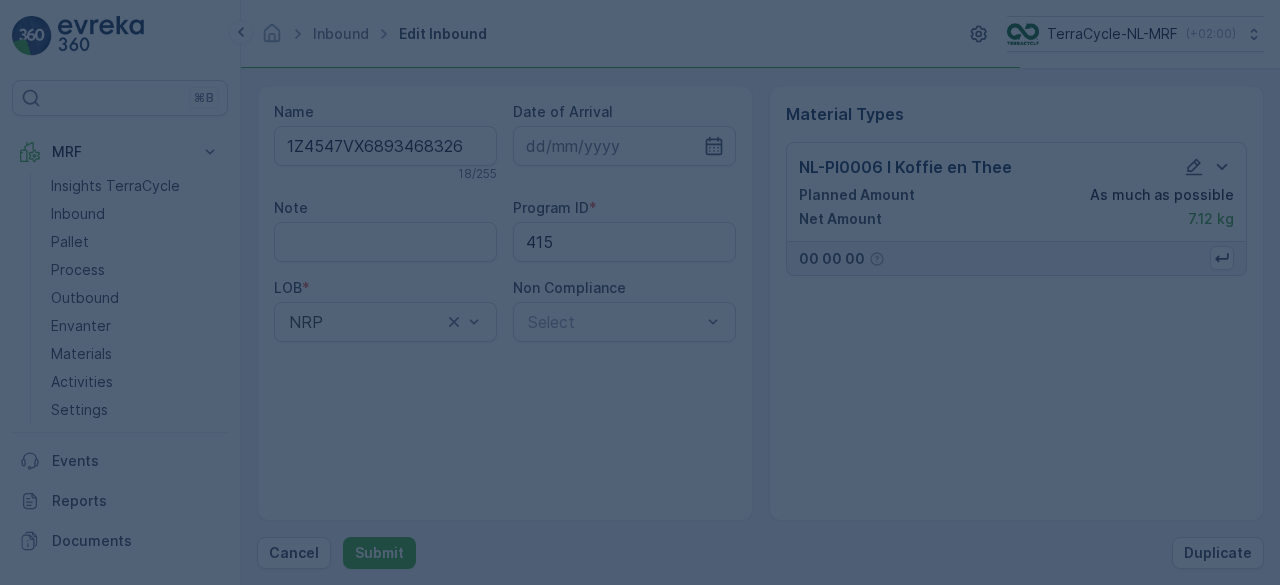 scroll, scrollTop: 0, scrollLeft: 0, axis: both 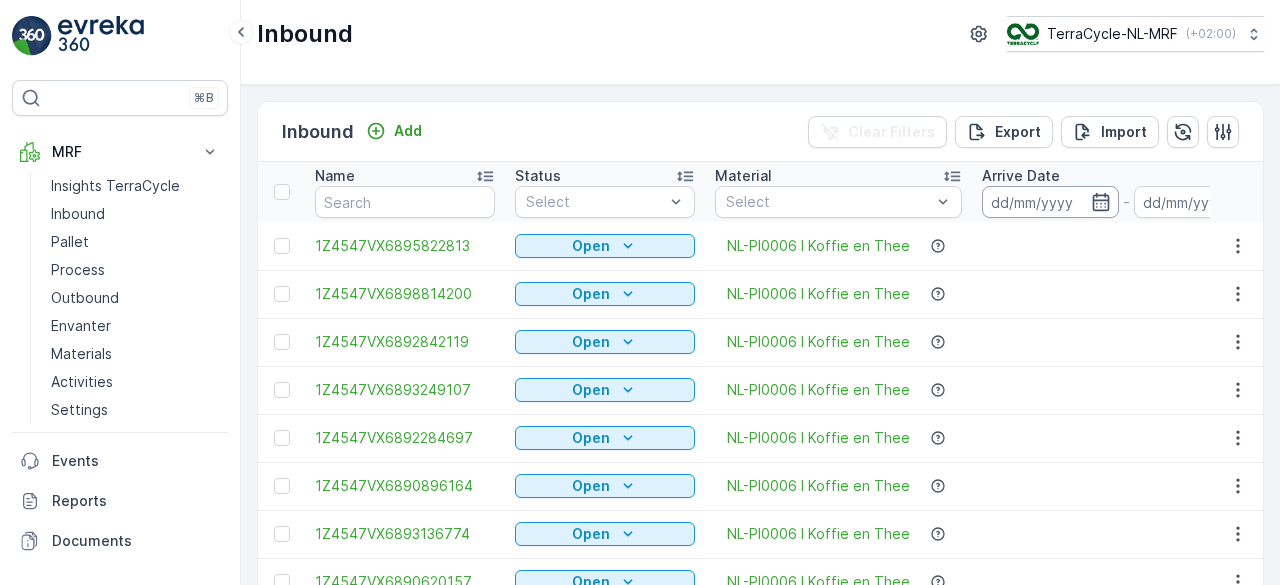 click at bounding box center (1050, 202) 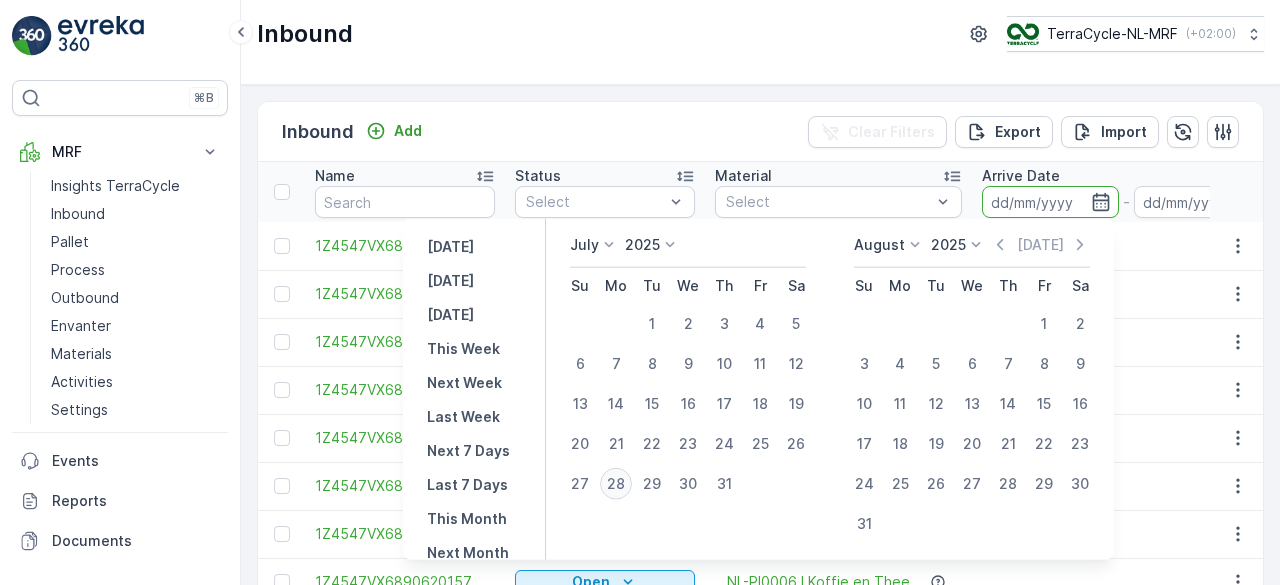click on "28" at bounding box center [616, 484] 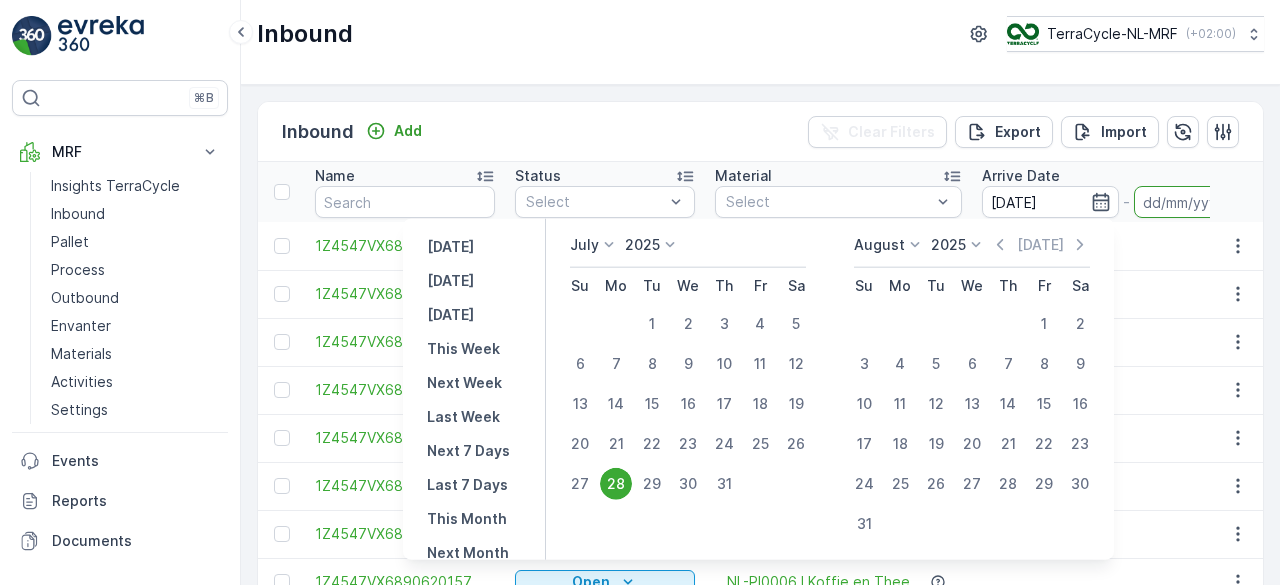 type on "[DATE]" 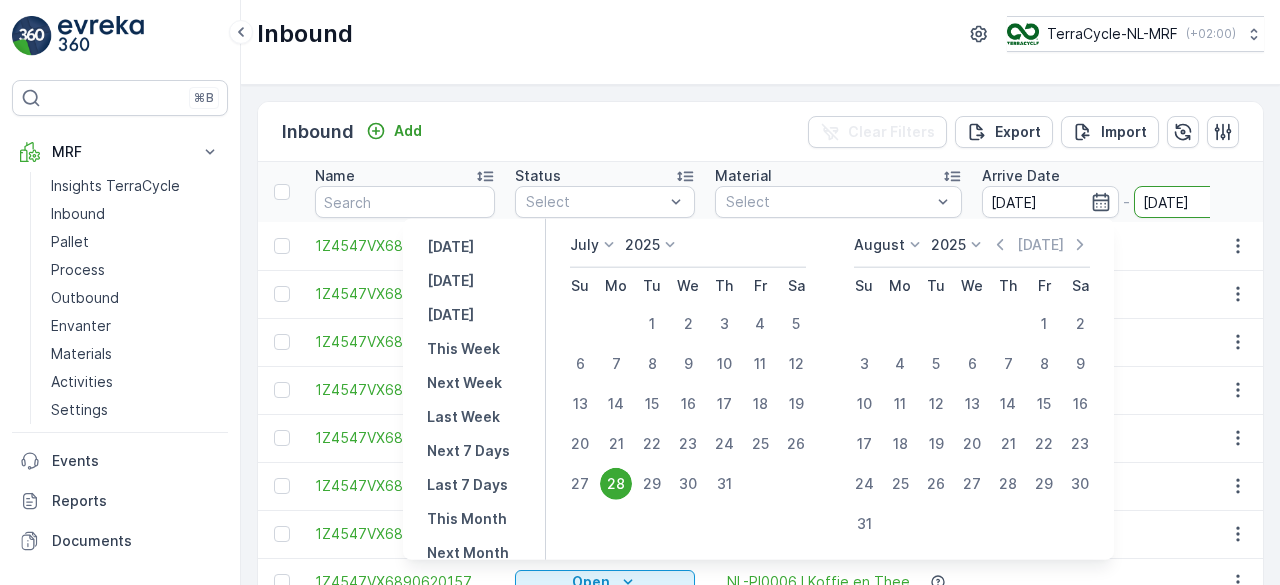 click on "[DATE]" at bounding box center [1202, 202] 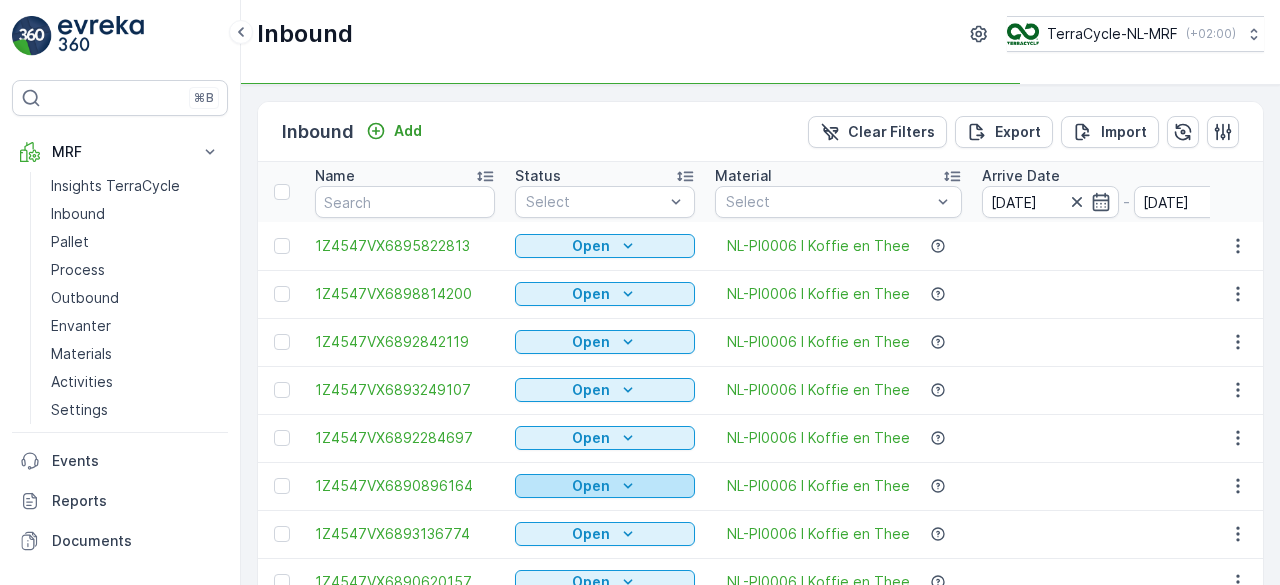 click 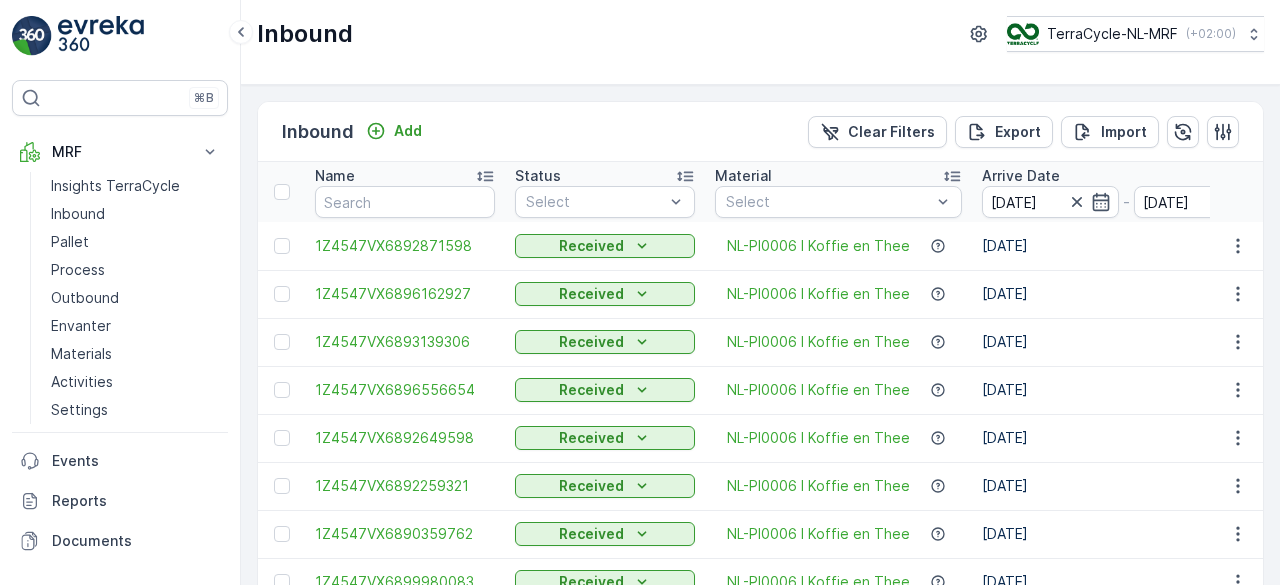 click on "Inbound Add Clear Filters Export Import" at bounding box center (760, 132) 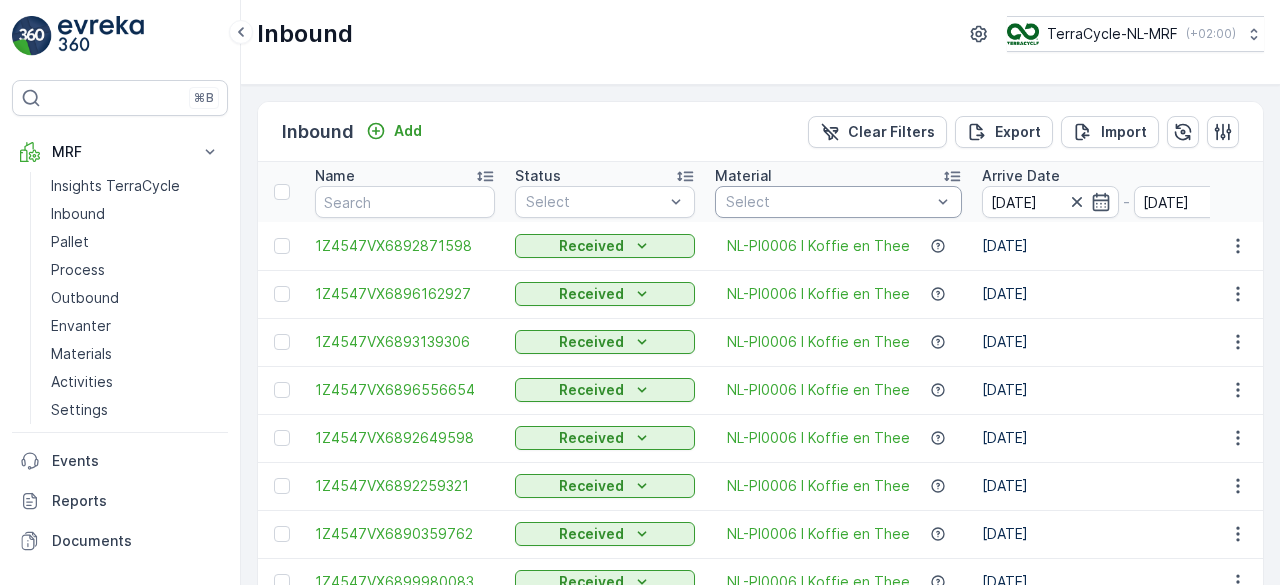 click at bounding box center (828, 202) 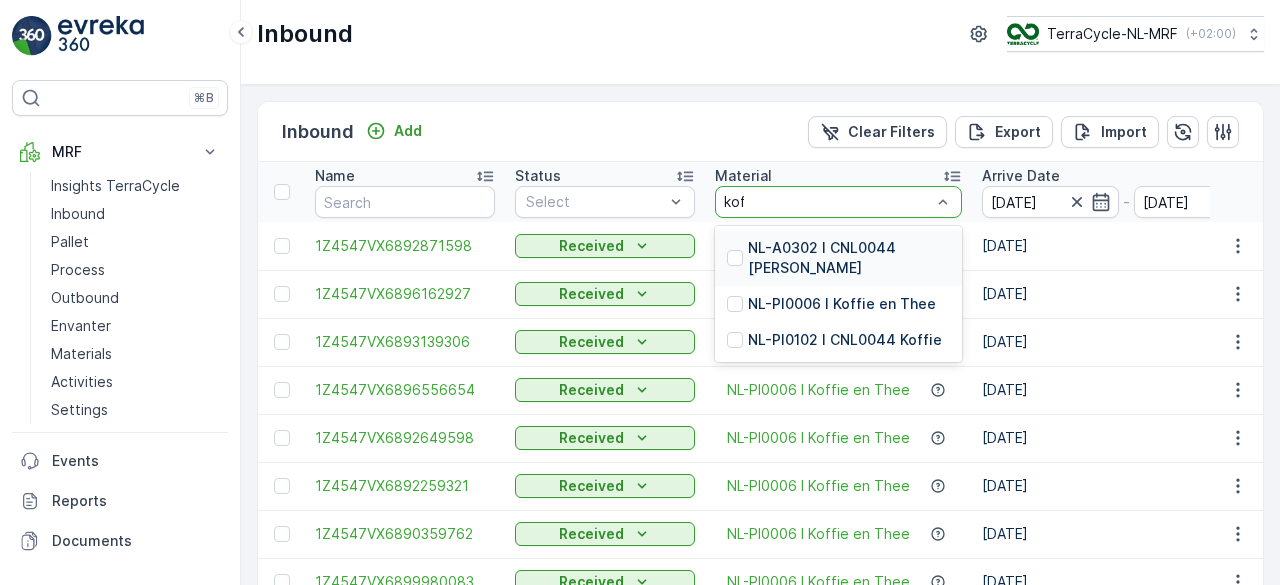 type on "koff" 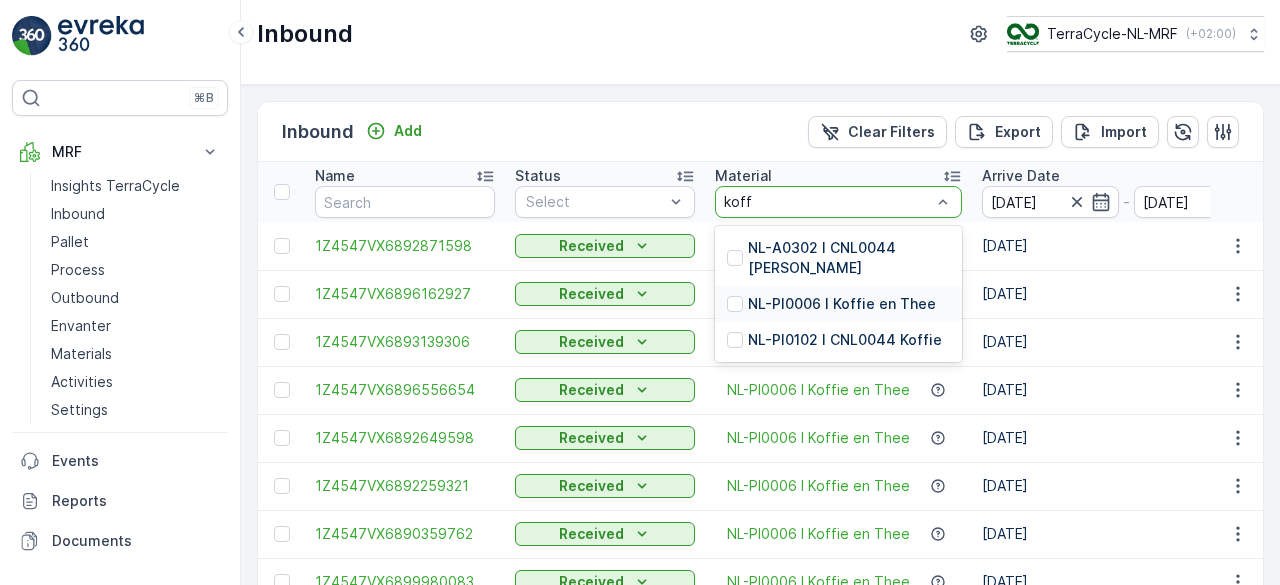 click on "NL-PI0006 I Koffie en Thee" at bounding box center [842, 304] 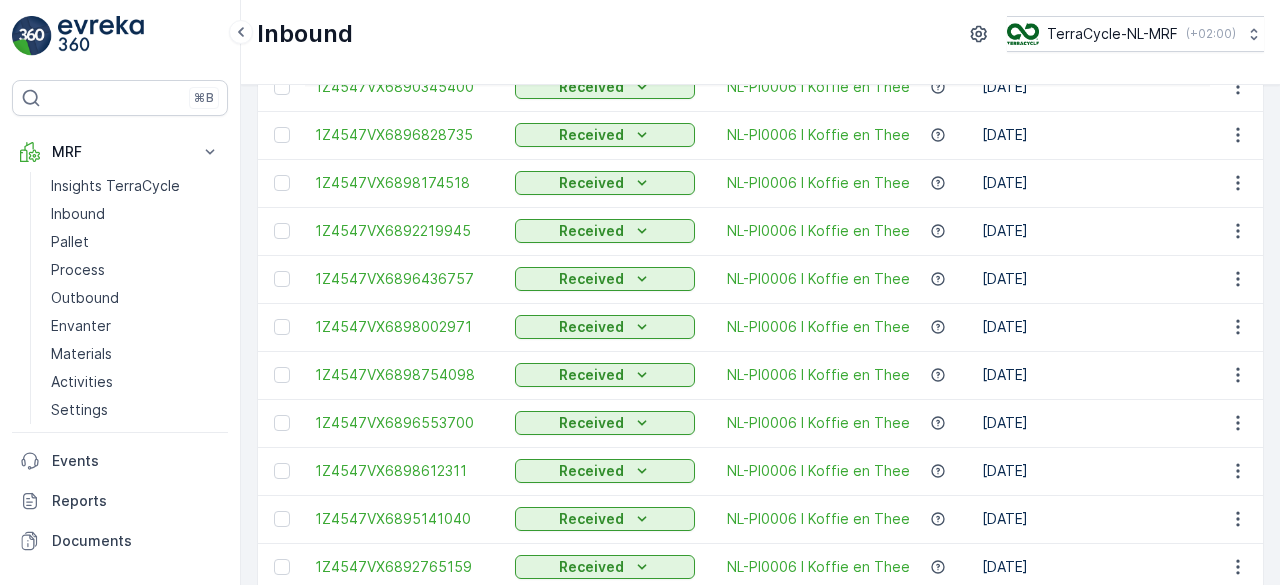 scroll, scrollTop: 0, scrollLeft: 0, axis: both 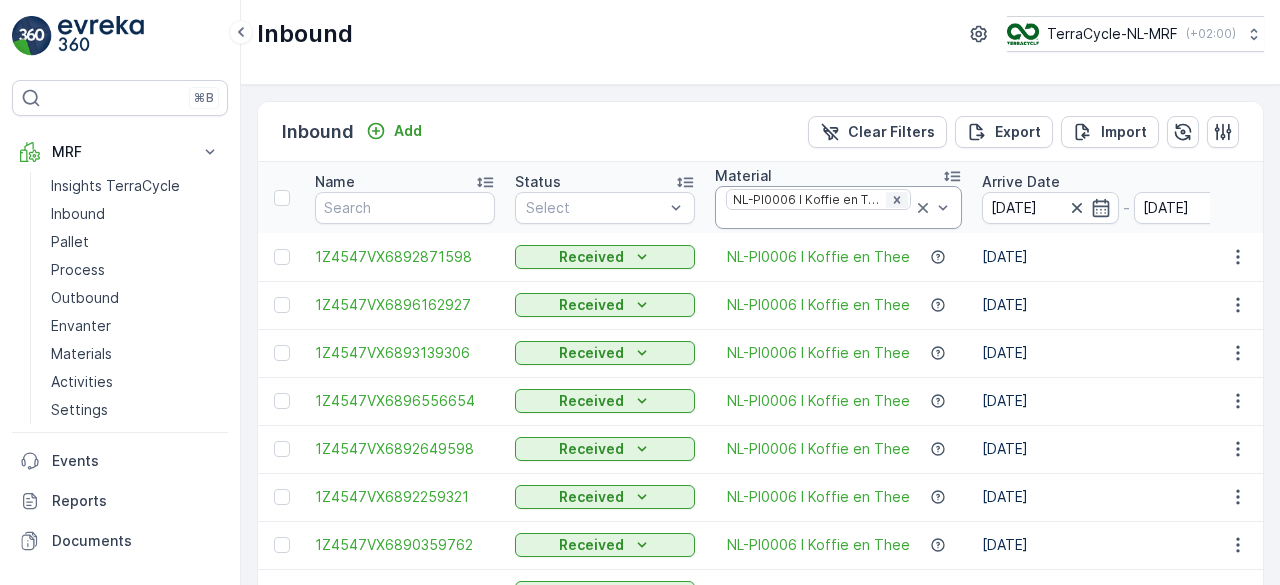 click 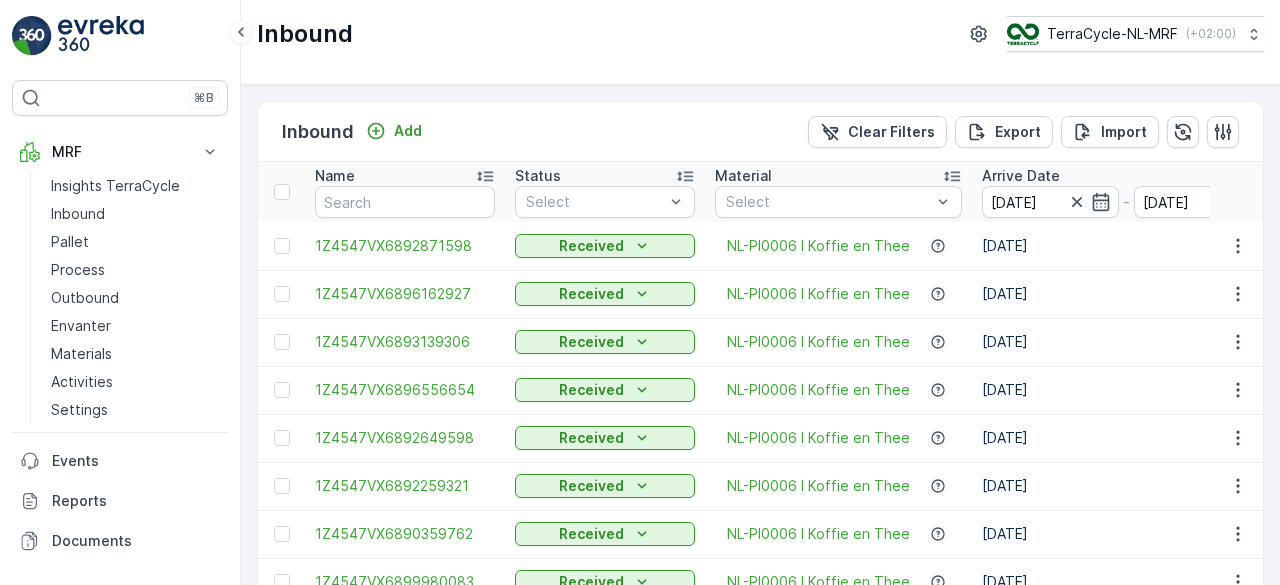 click 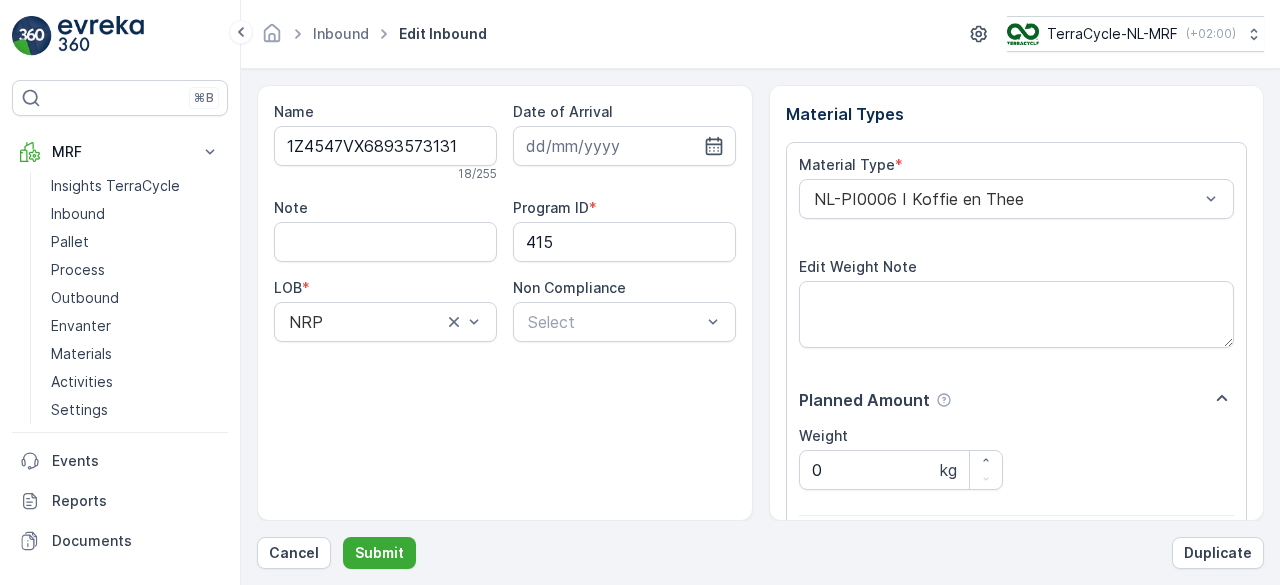 scroll, scrollTop: 311, scrollLeft: 0, axis: vertical 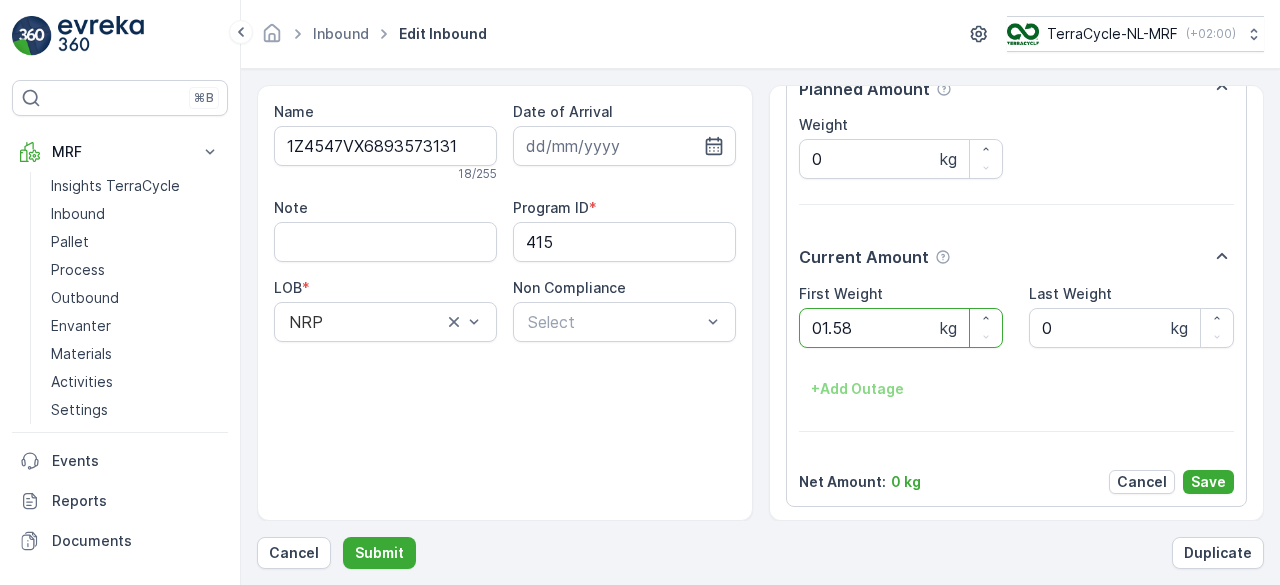 click on "Submit" at bounding box center (379, 553) 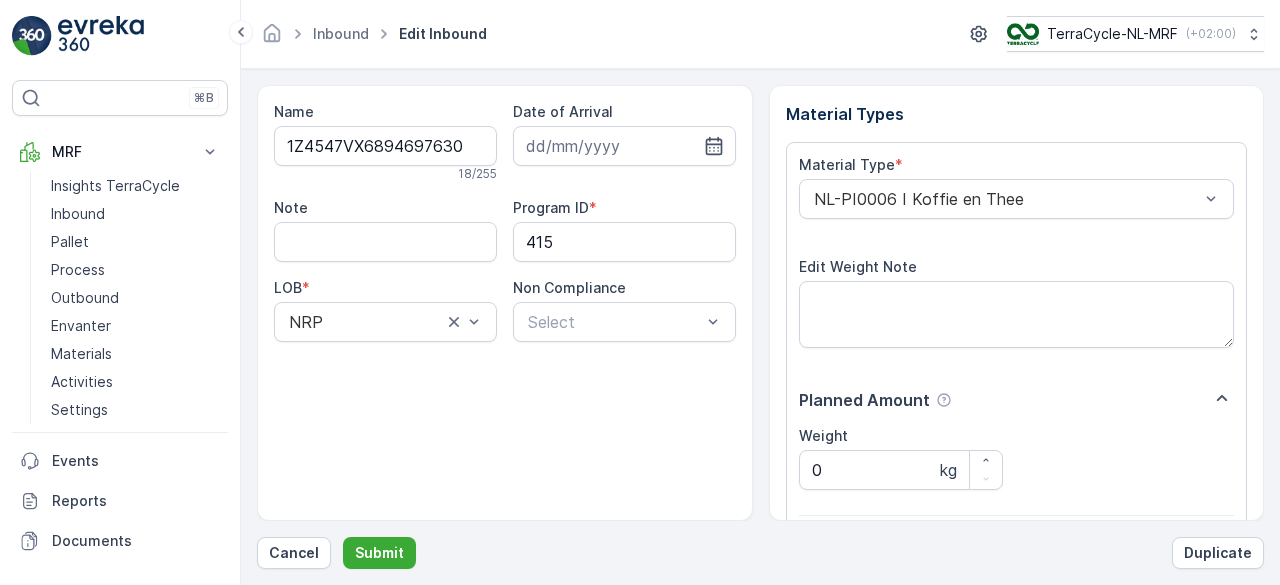 scroll, scrollTop: 311, scrollLeft: 0, axis: vertical 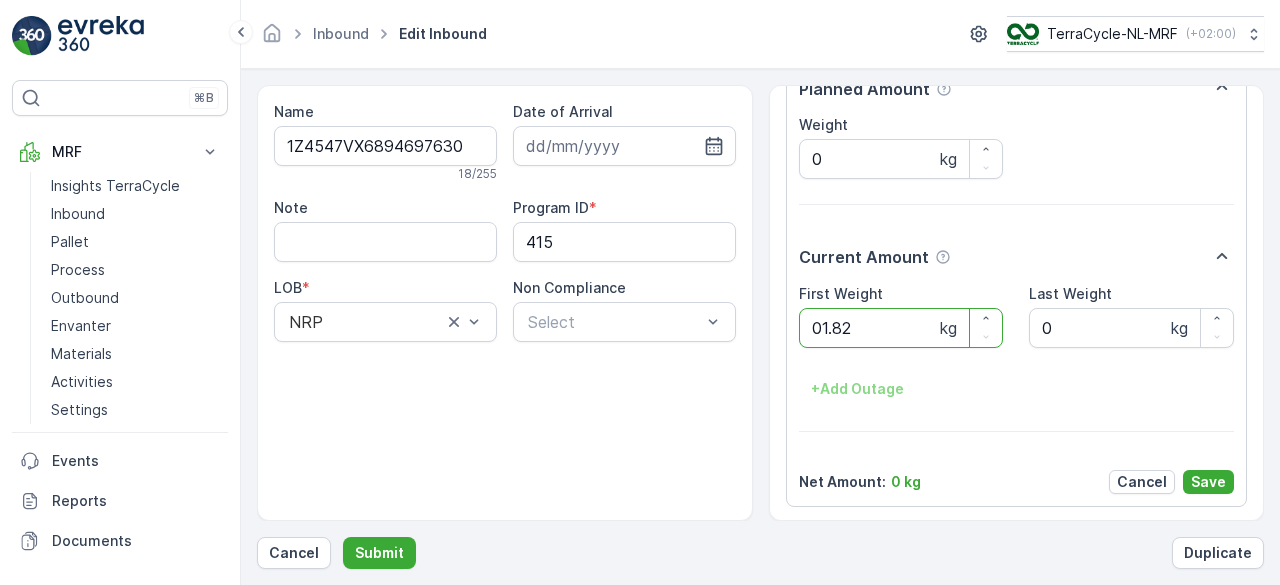click on "Submit" at bounding box center (379, 553) 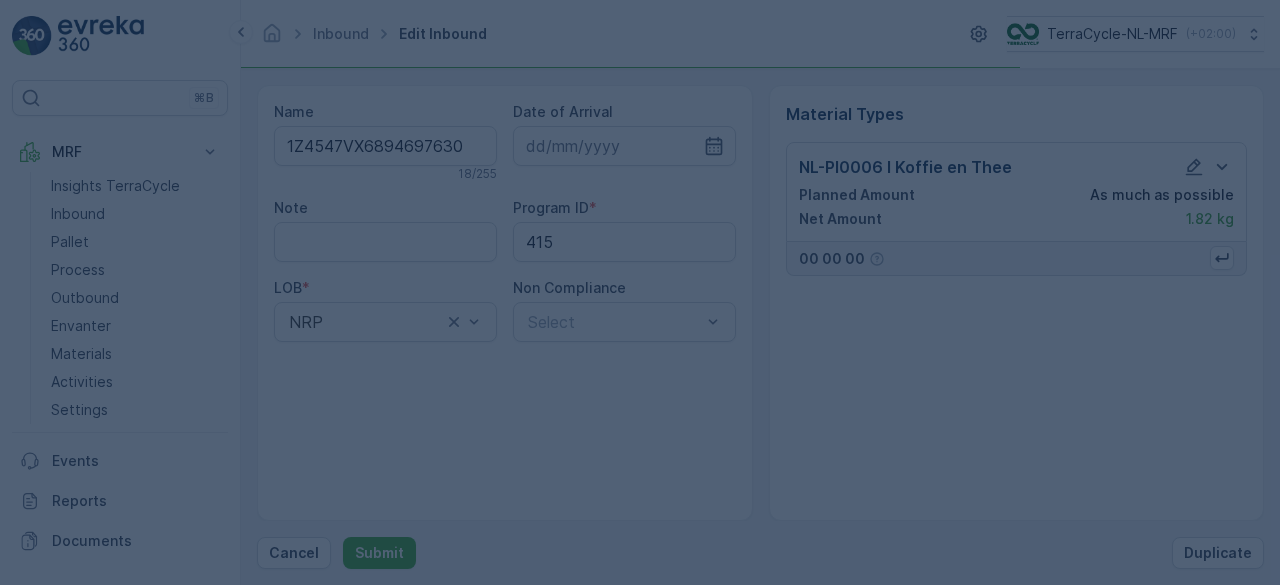 scroll, scrollTop: 0, scrollLeft: 0, axis: both 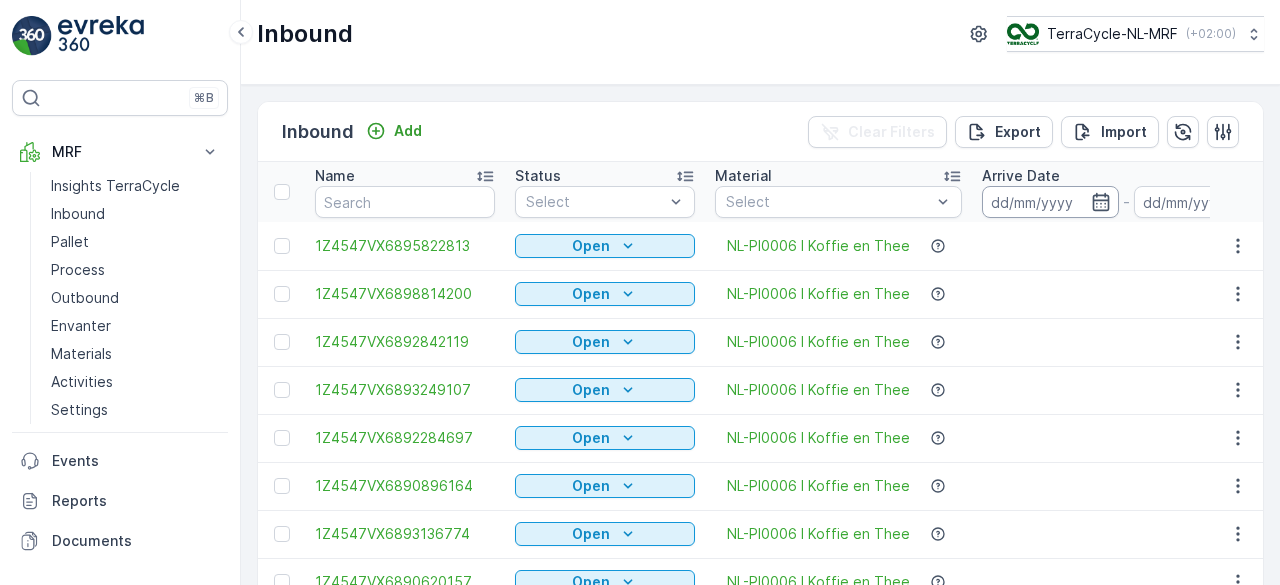 click at bounding box center [1050, 202] 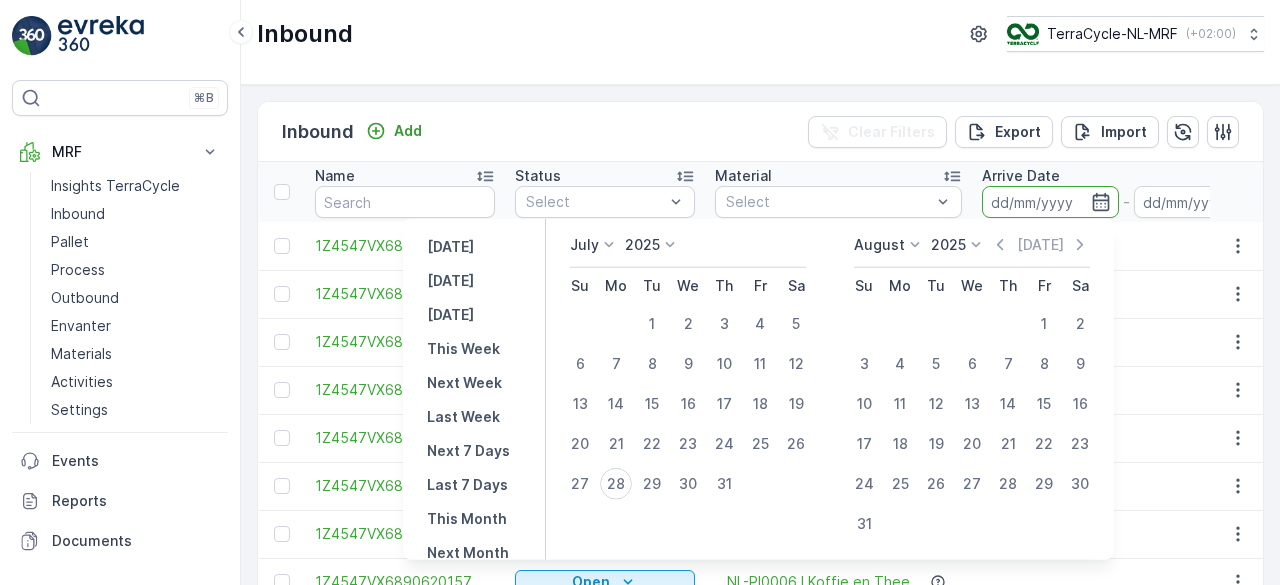 click on "Inbound Add Clear Filters Export Import" at bounding box center [760, 132] 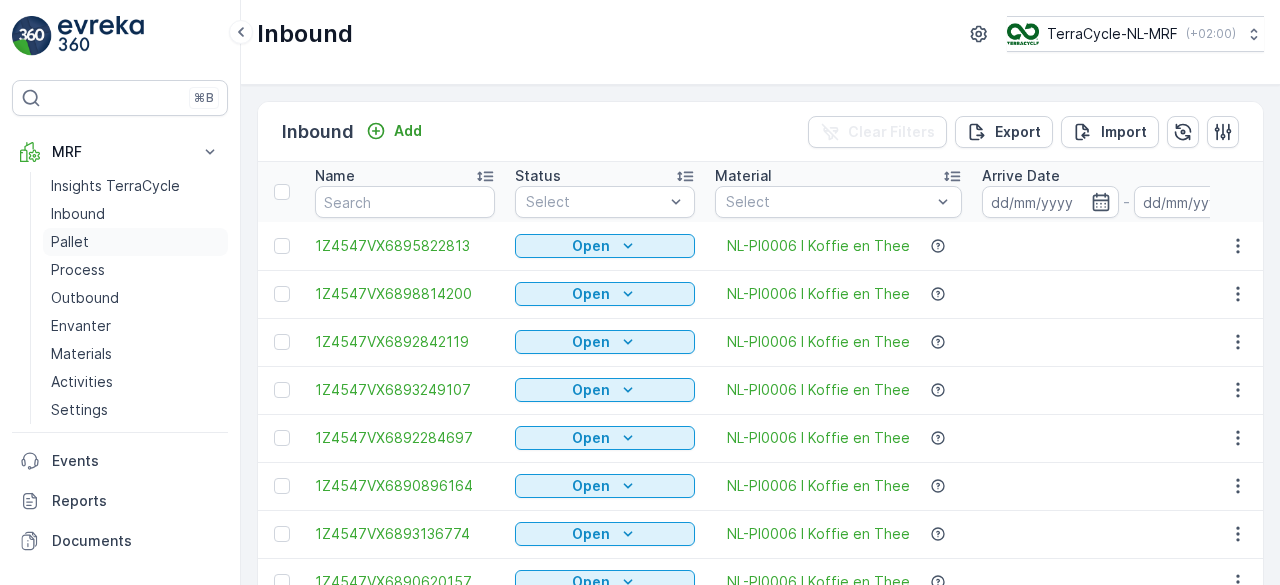 click on "Pallet" at bounding box center (70, 242) 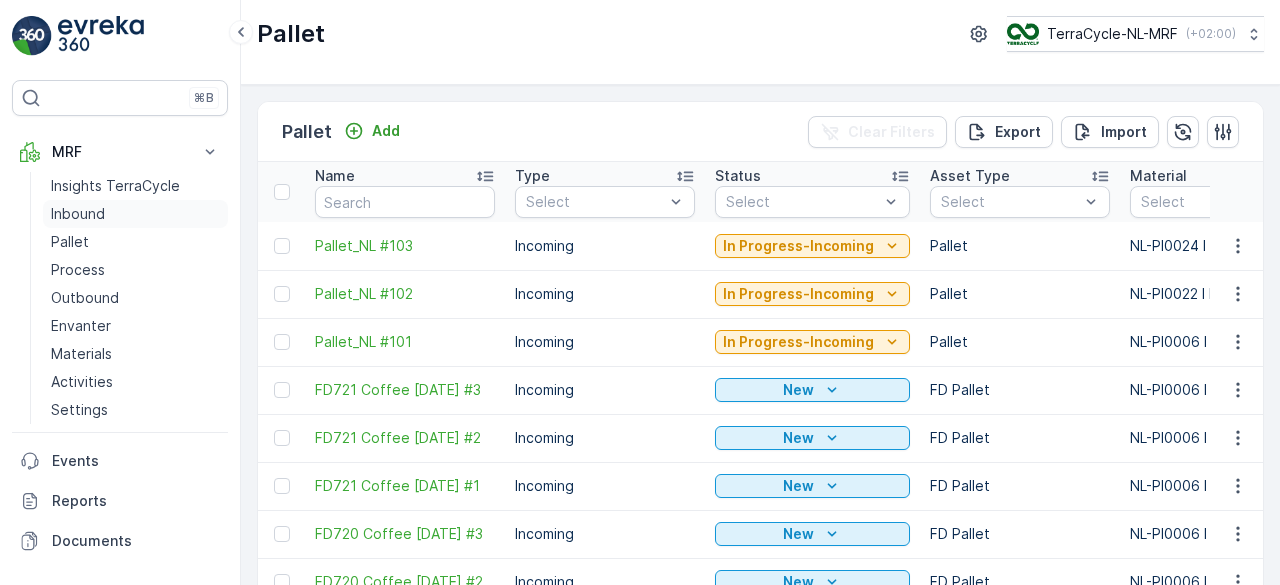 click on "Inbound" at bounding box center (78, 214) 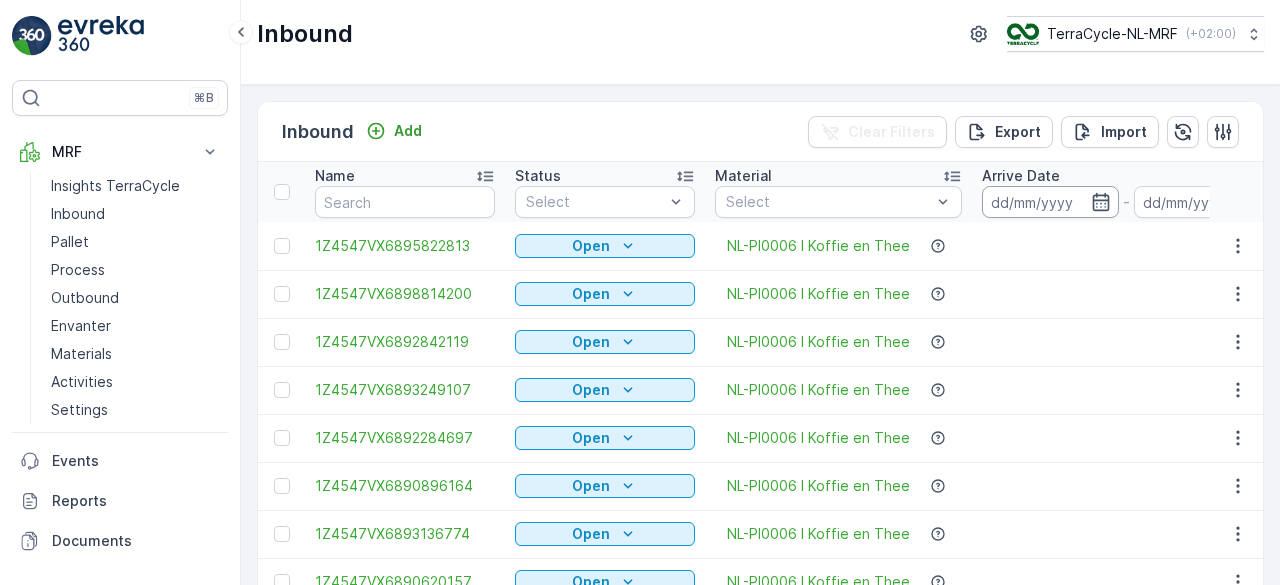 click at bounding box center (1050, 202) 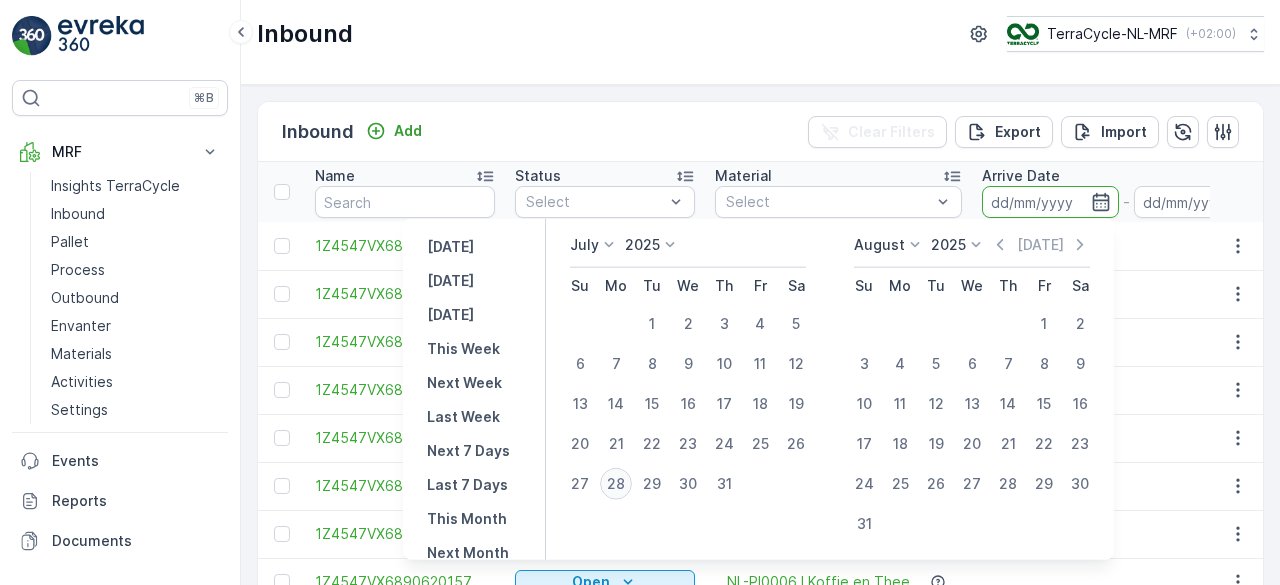 click on "28" at bounding box center (616, 484) 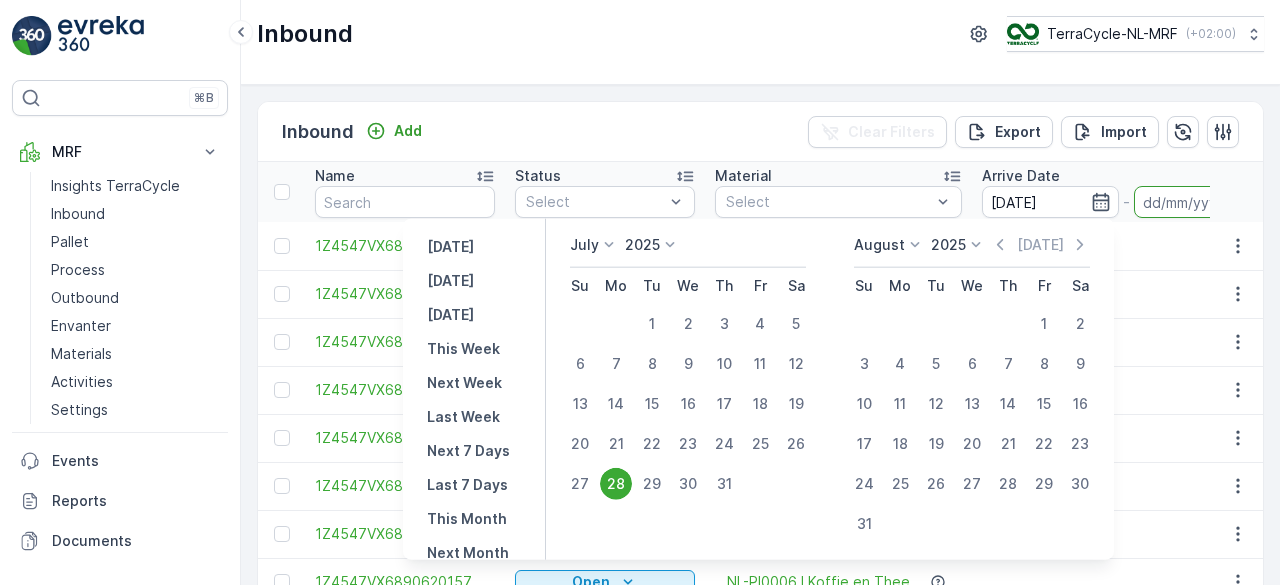 type on "[DATE]" 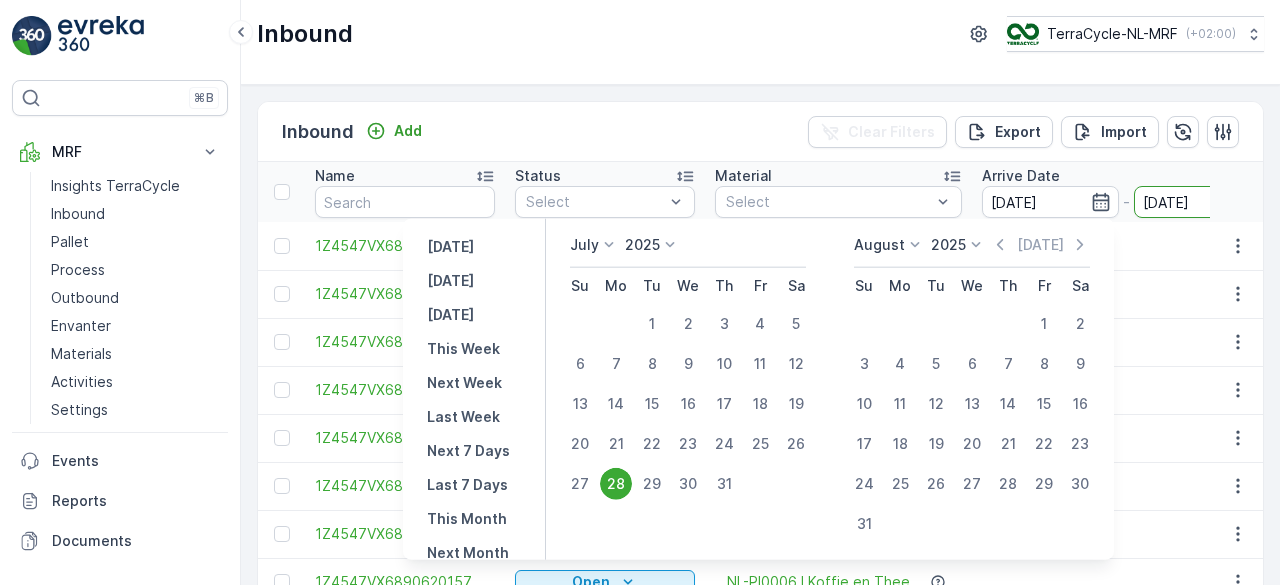 click on "[DATE]" at bounding box center [1202, 202] 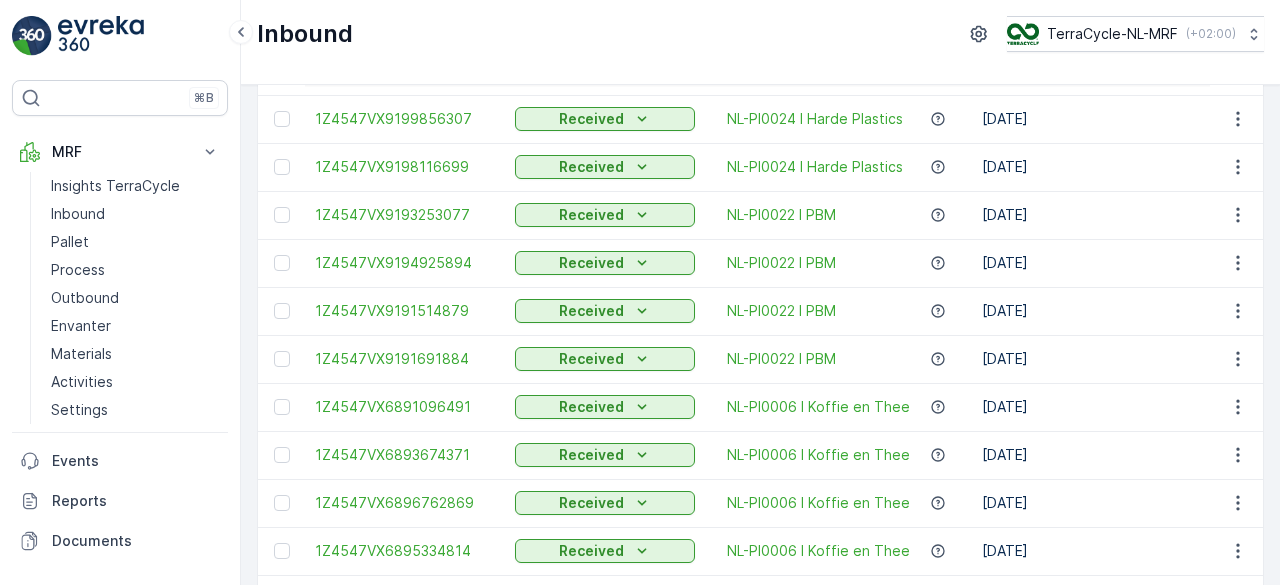 scroll, scrollTop: 2119, scrollLeft: 0, axis: vertical 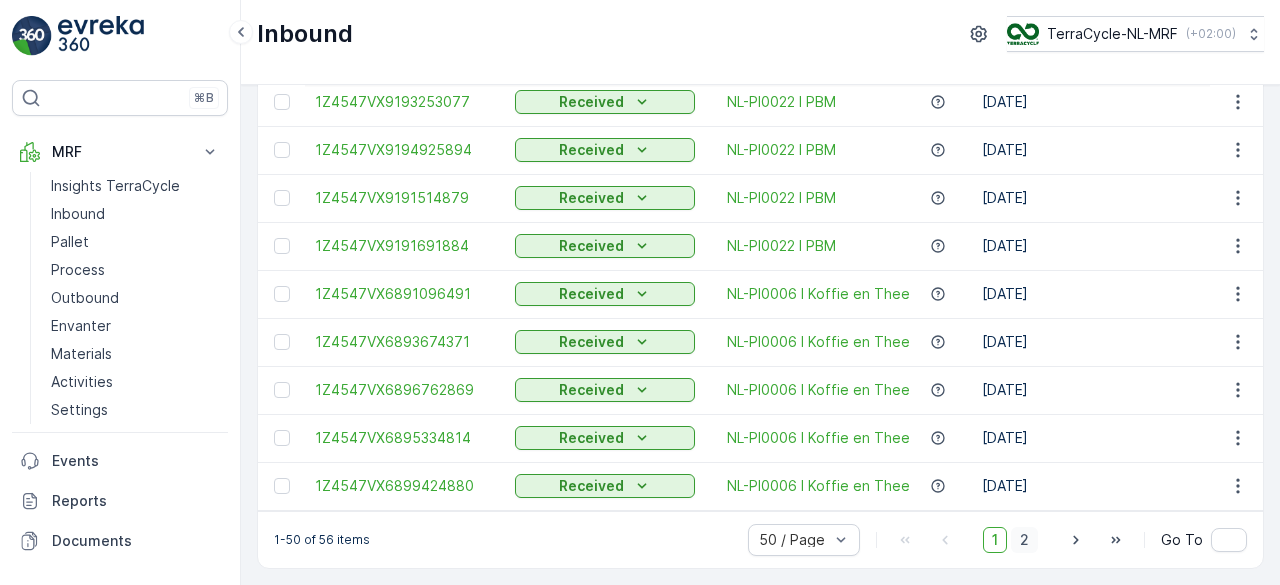click on "2" at bounding box center (1024, 540) 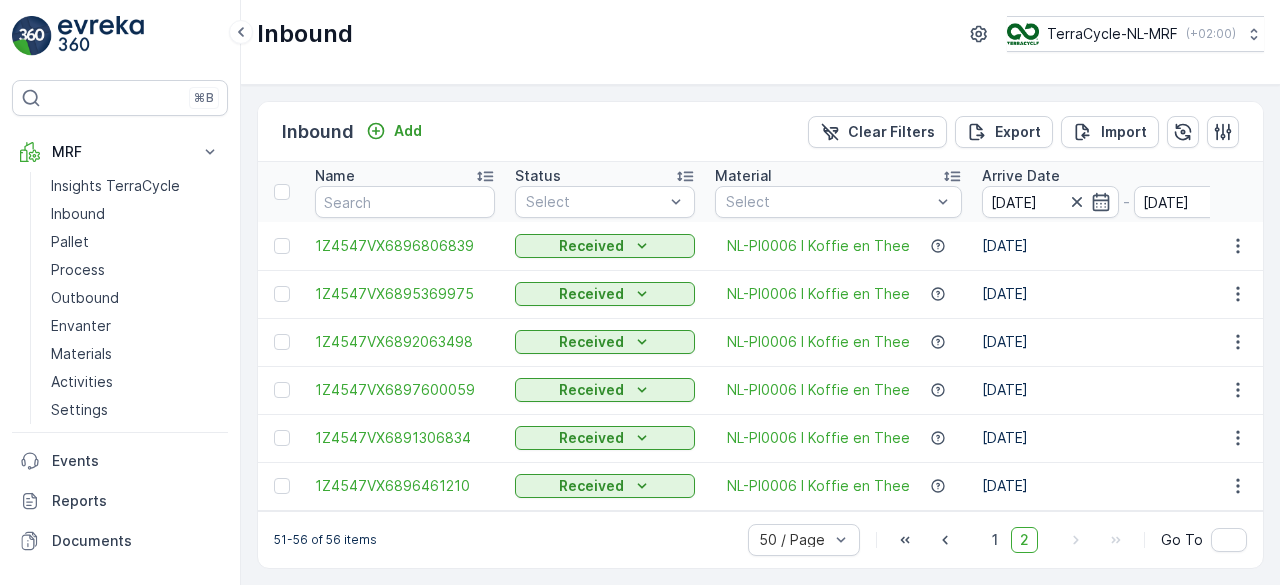 scroll, scrollTop: 7, scrollLeft: 0, axis: vertical 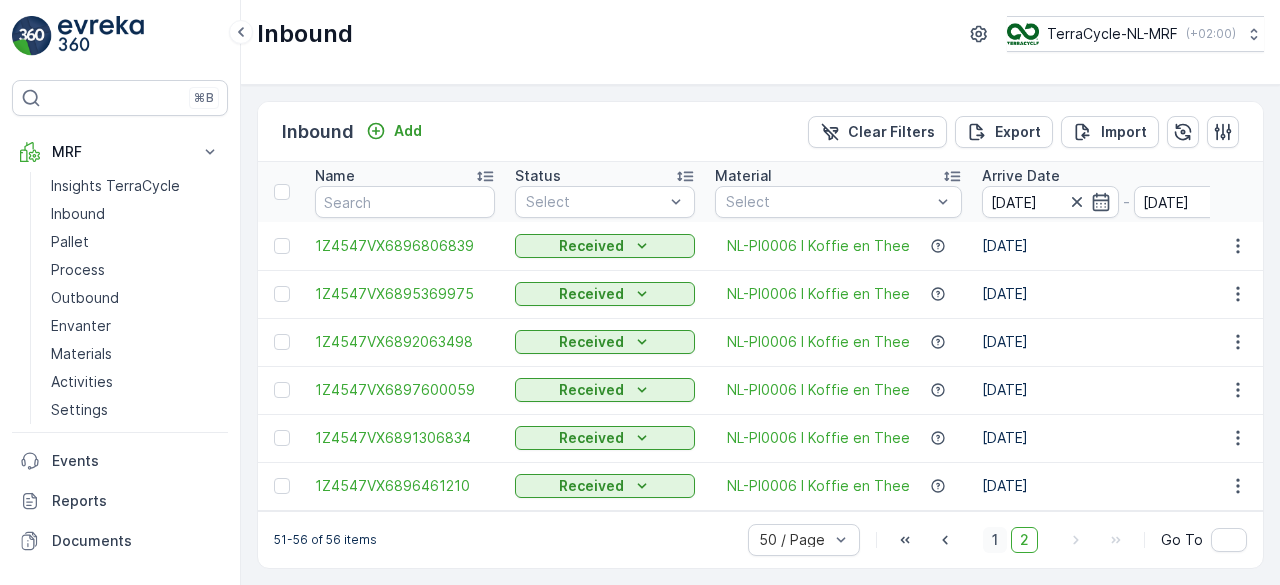 click on "1" at bounding box center [995, 540] 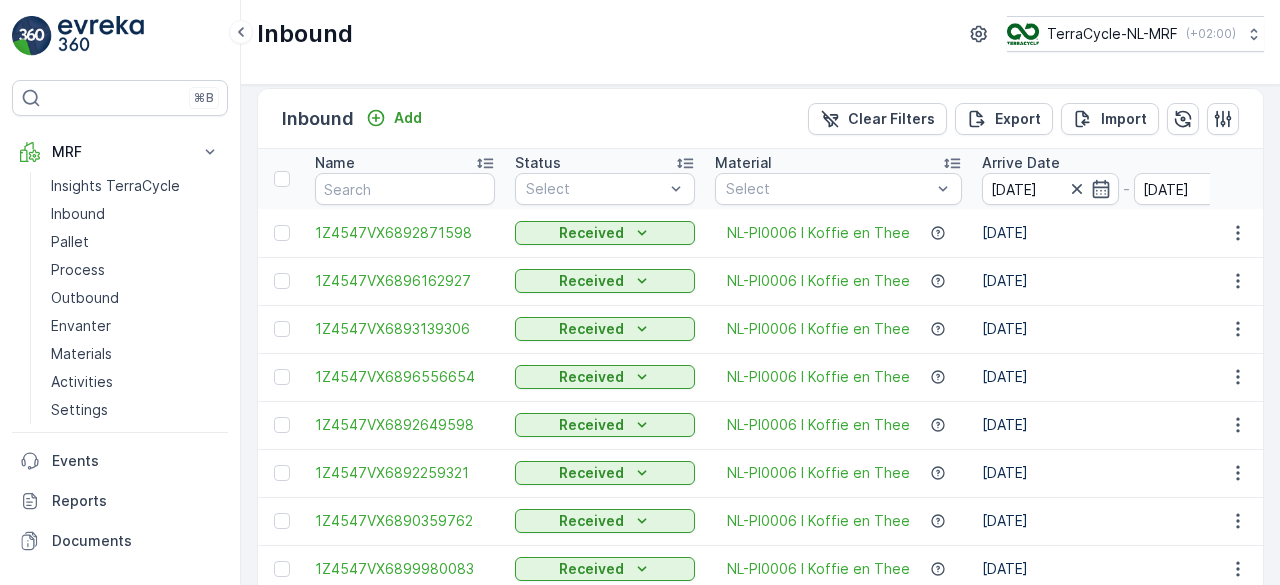 scroll, scrollTop: 0, scrollLeft: 0, axis: both 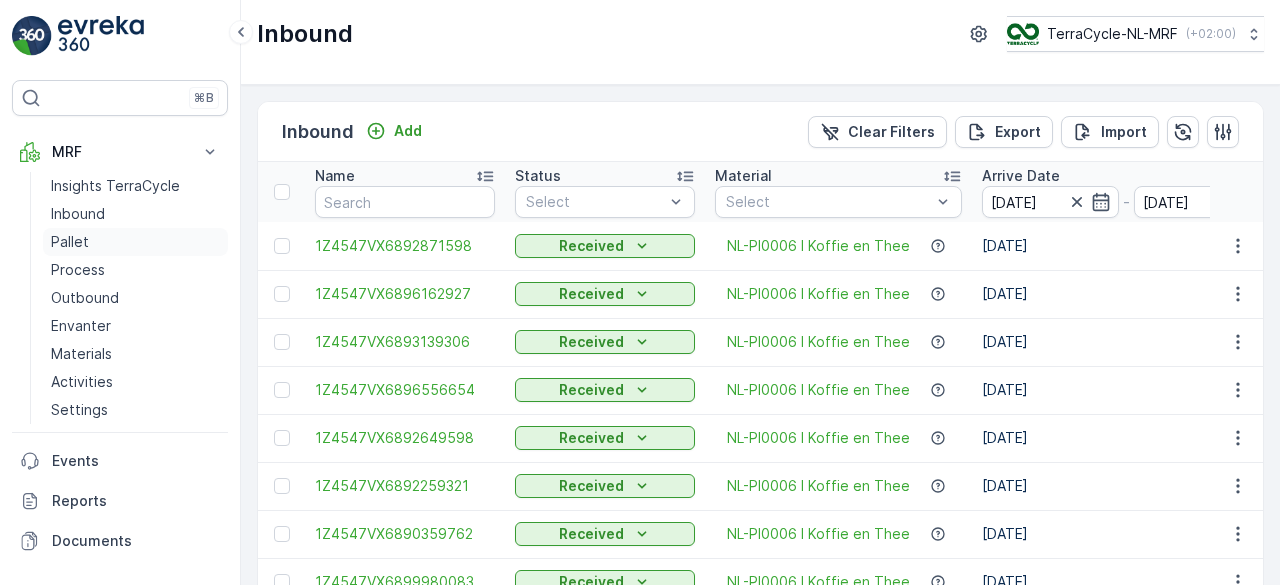click on "Pallet" at bounding box center (70, 242) 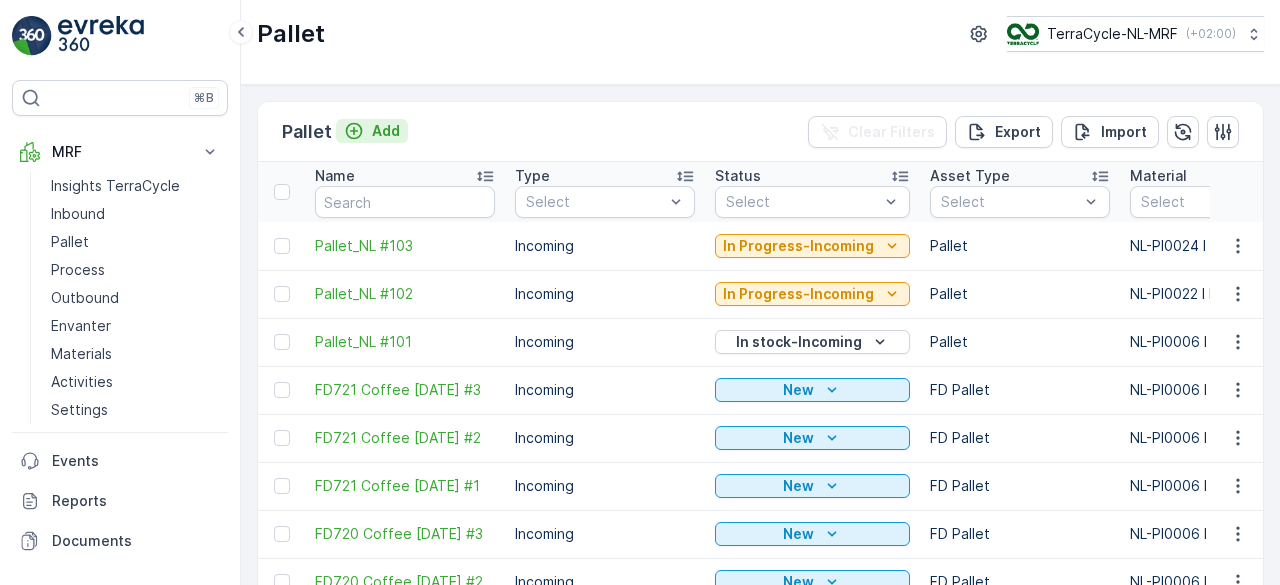 click on "Add" at bounding box center (386, 131) 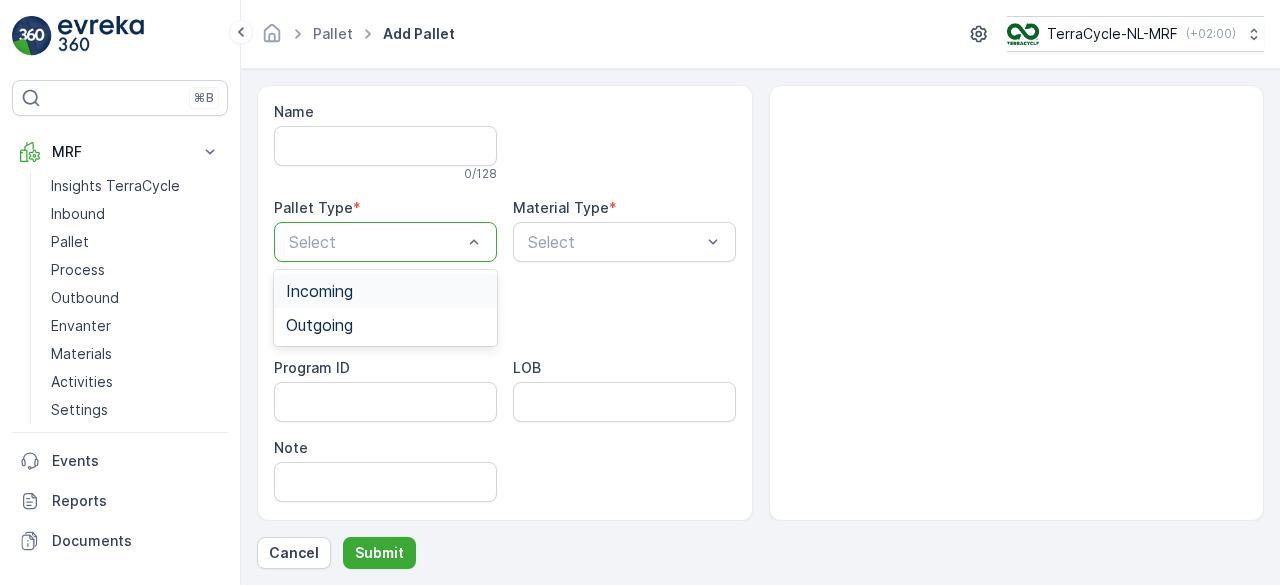 click at bounding box center [375, 242] 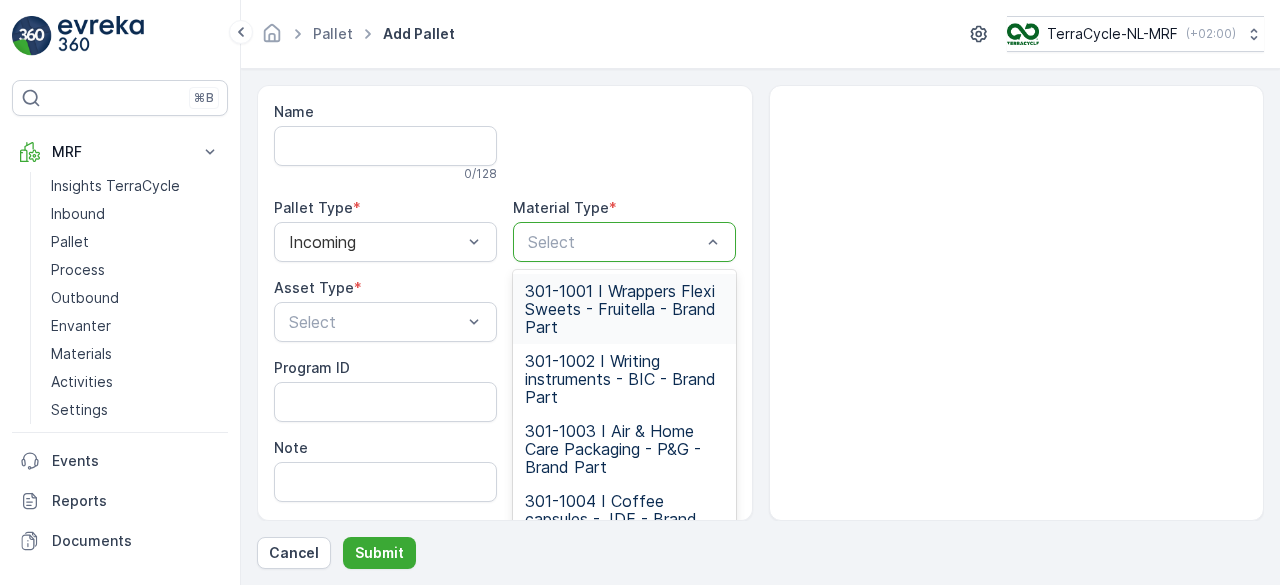 click at bounding box center (614, 242) 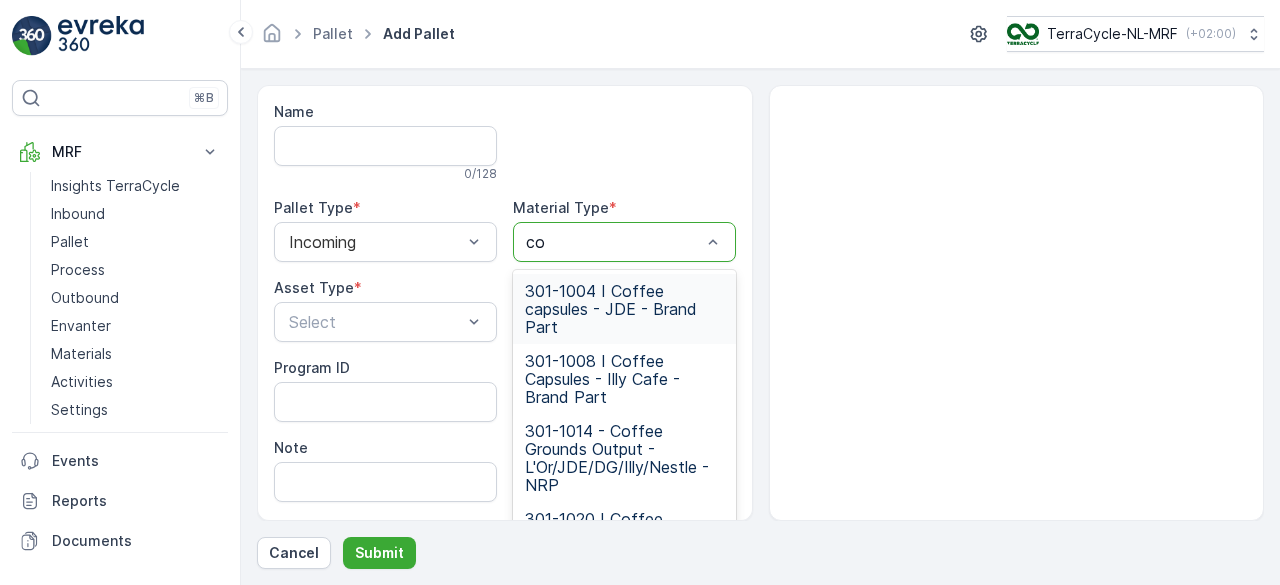 type on "c" 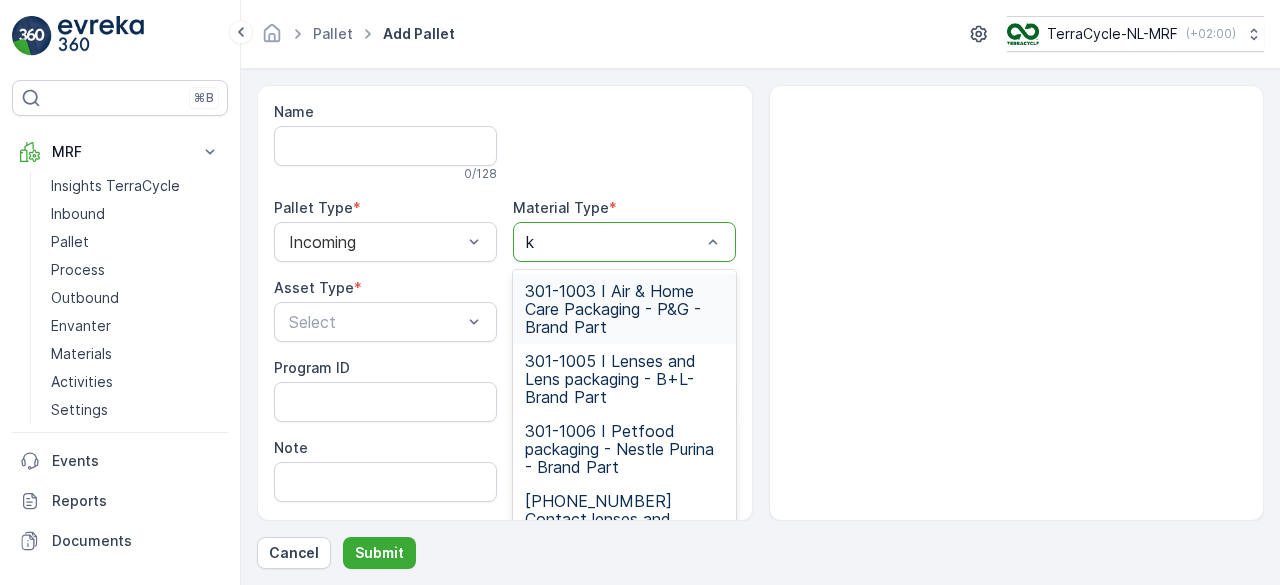 type on "ko" 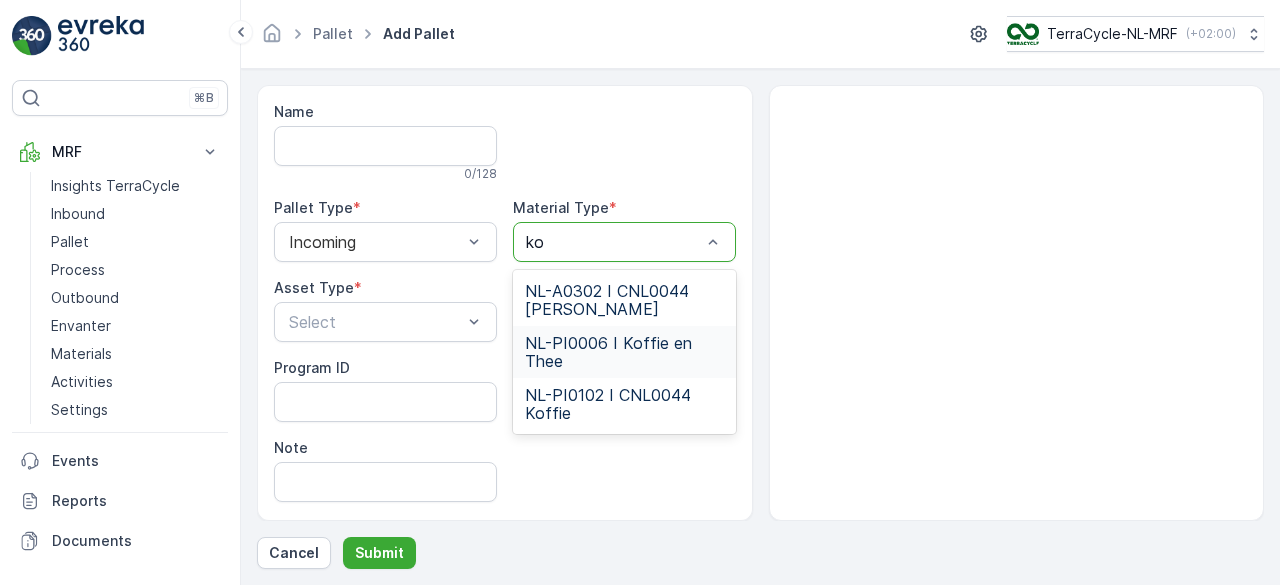 click on "NL-PI0006 I Koffie en Thee" at bounding box center [624, 352] 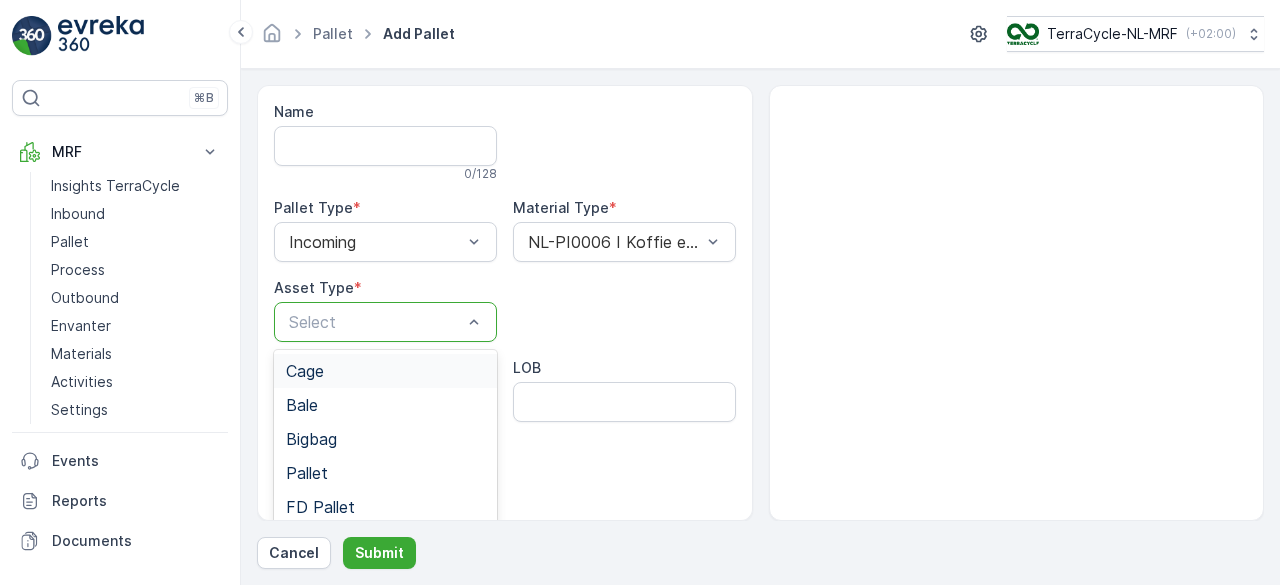 click on "Select" at bounding box center (385, 322) 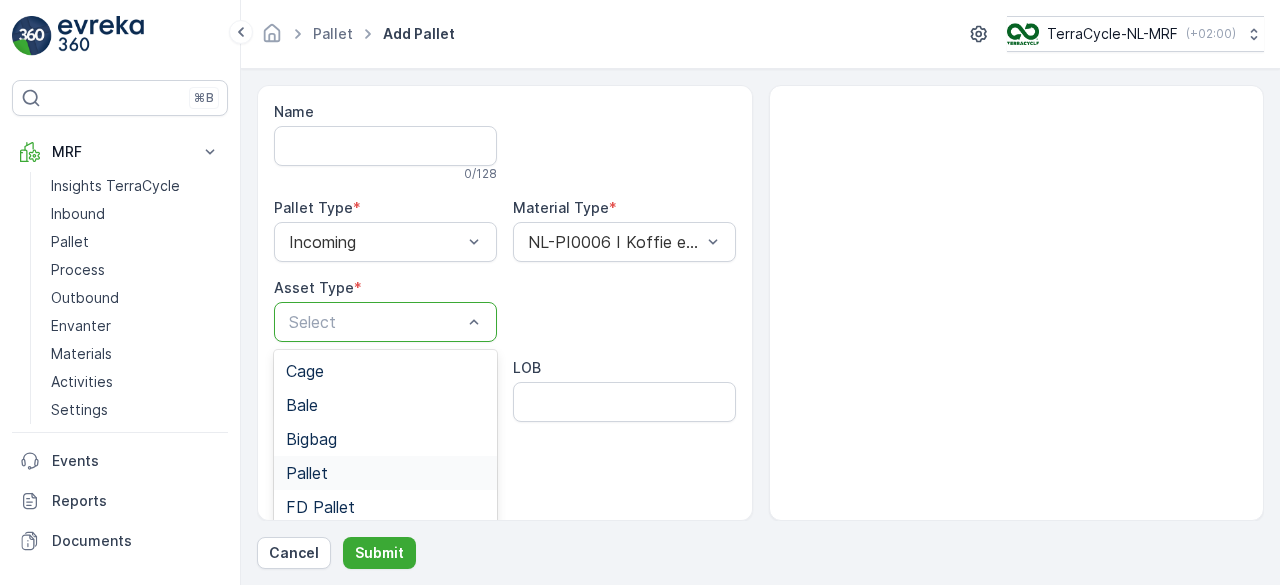 click on "Pallet" at bounding box center [307, 473] 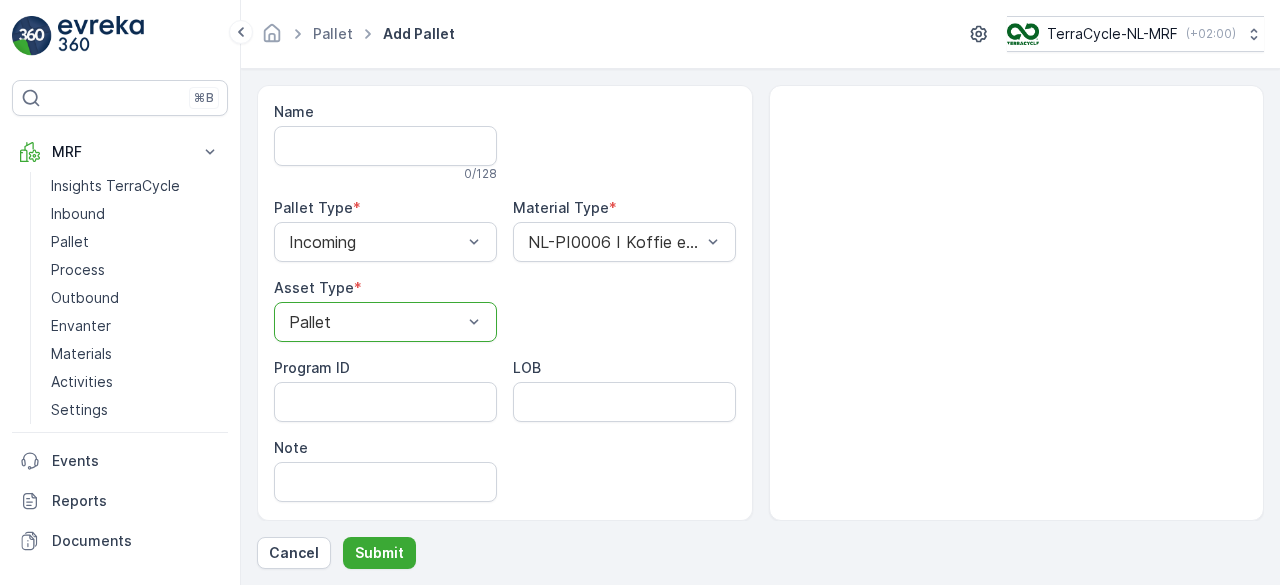 scroll, scrollTop: 68, scrollLeft: 0, axis: vertical 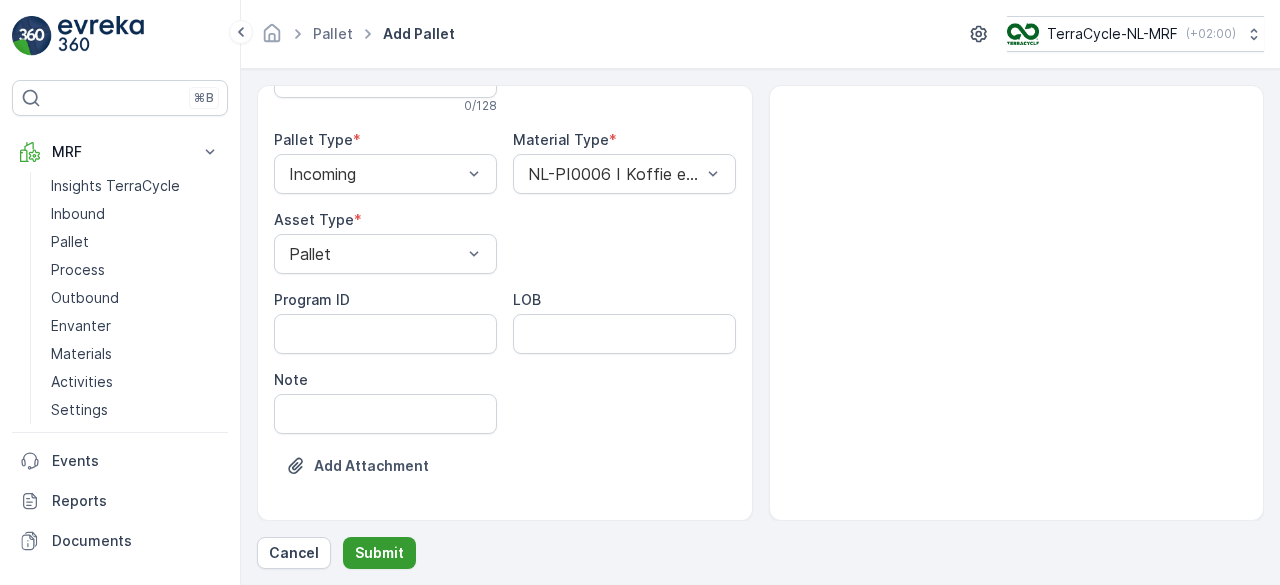 click on "Submit" at bounding box center [379, 553] 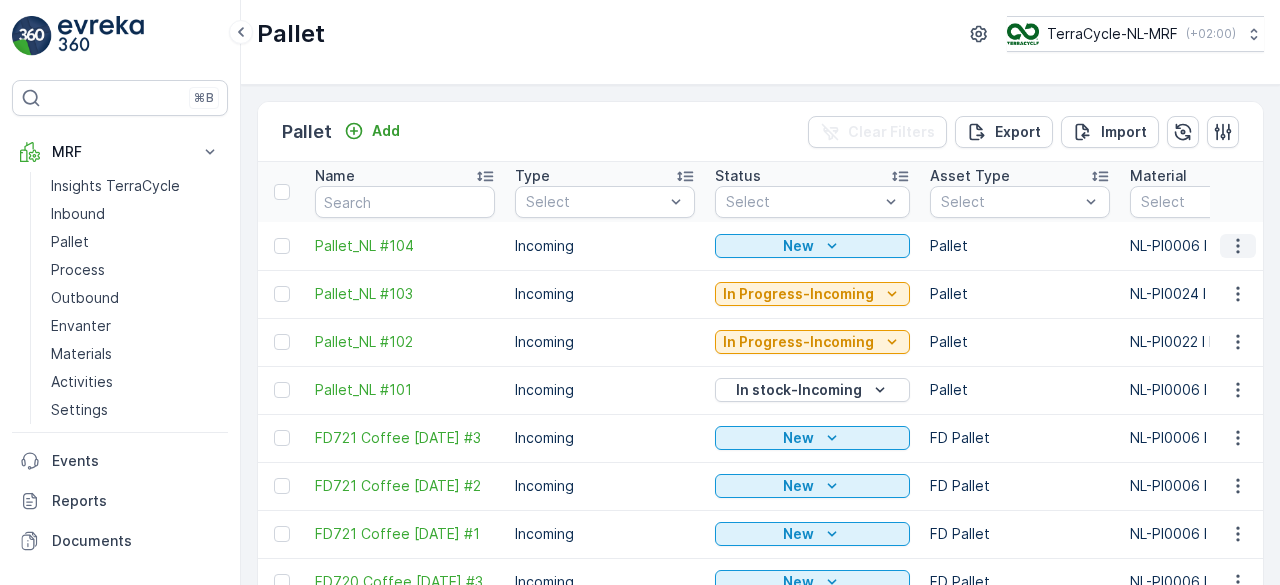 click 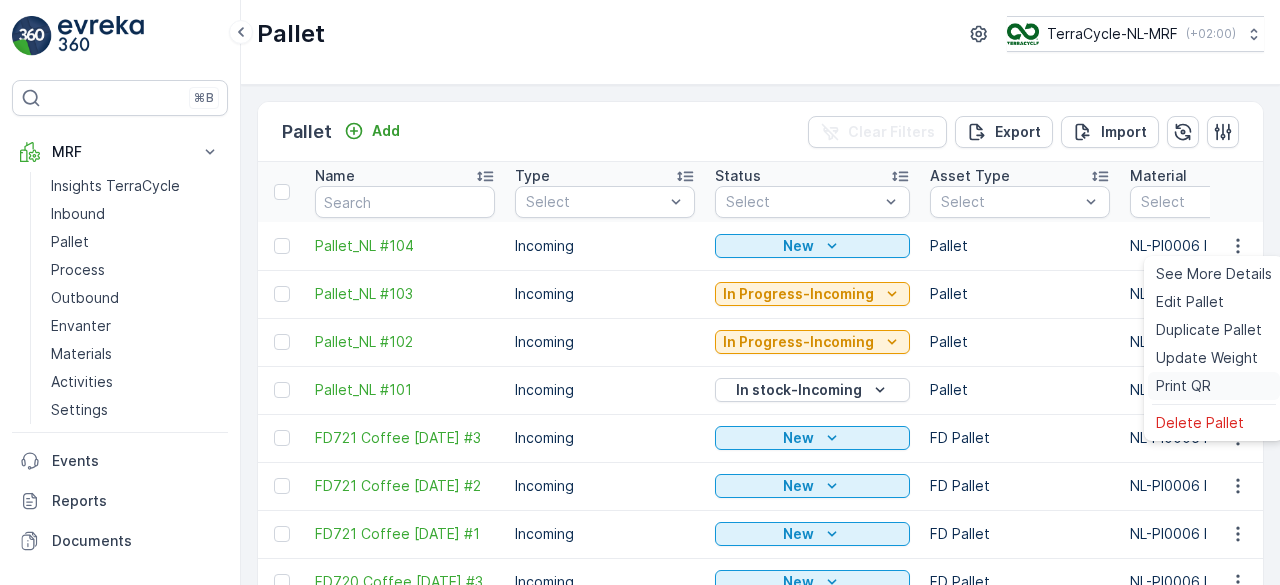 click on "Print QR" at bounding box center [1183, 386] 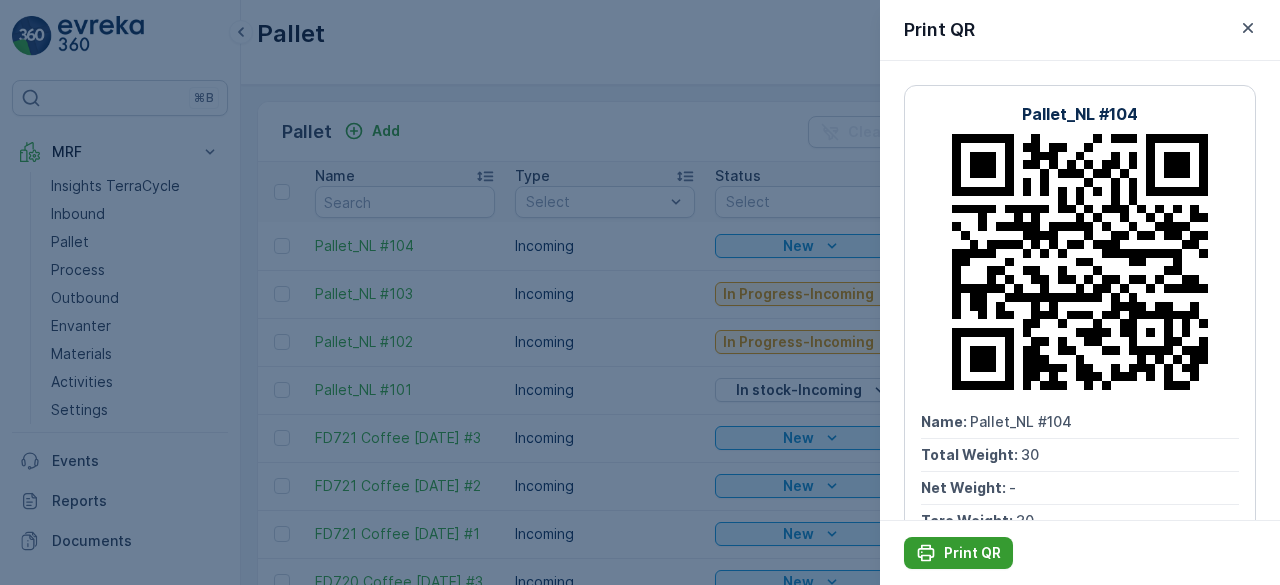 click on "Print QR" at bounding box center [972, 553] 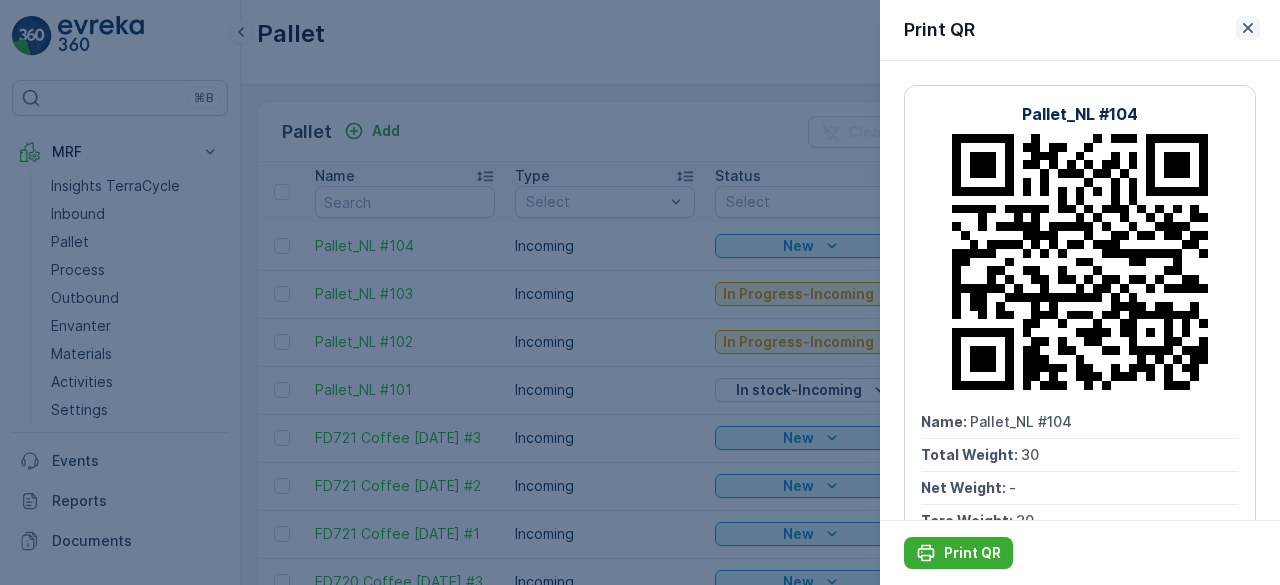 click 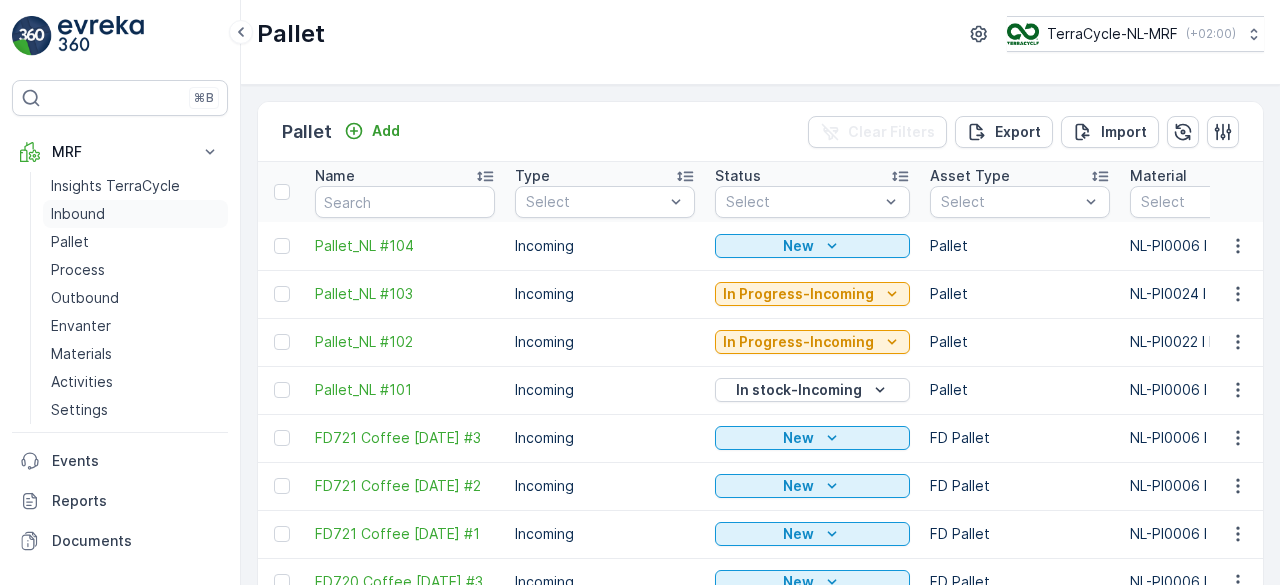 click on "Inbound" at bounding box center (135, 214) 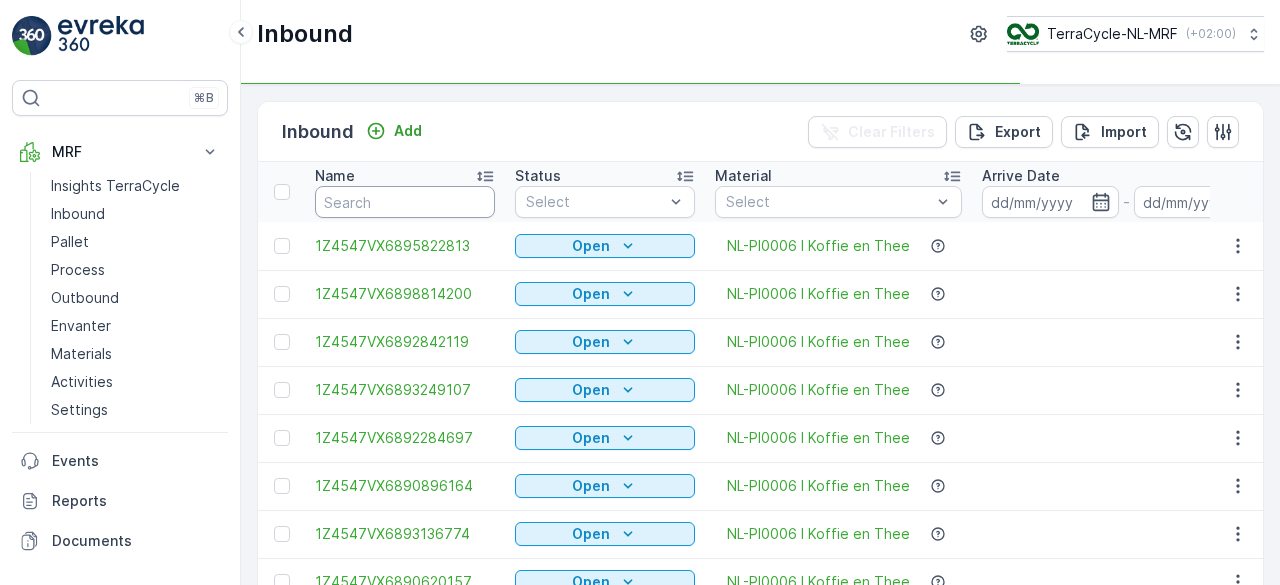 click at bounding box center [405, 202] 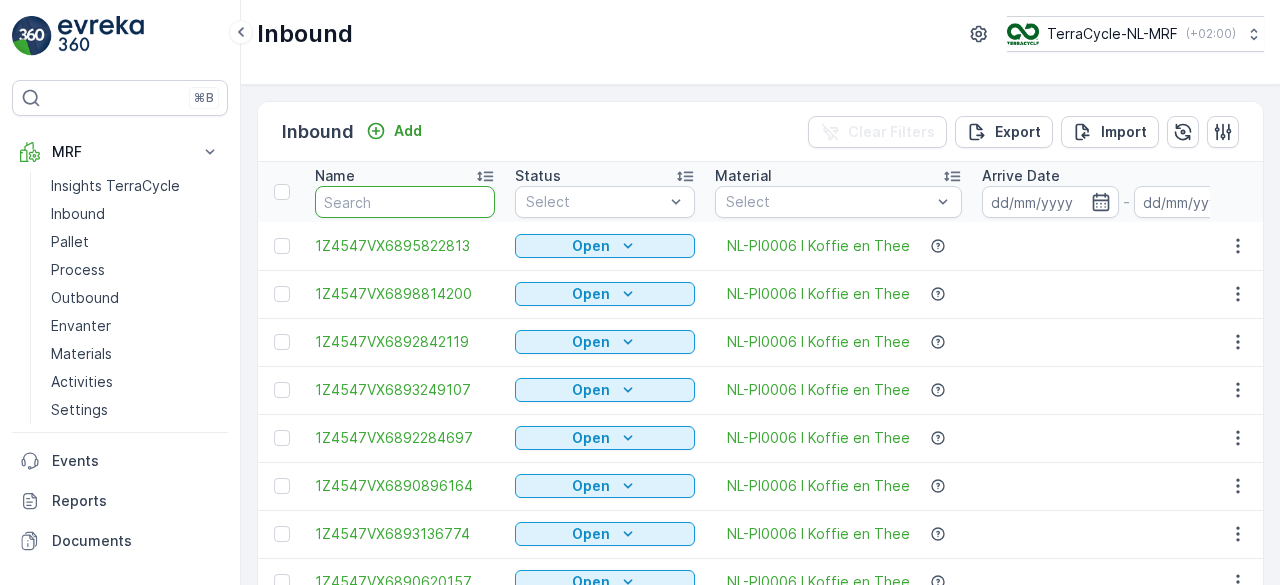 click at bounding box center (405, 202) 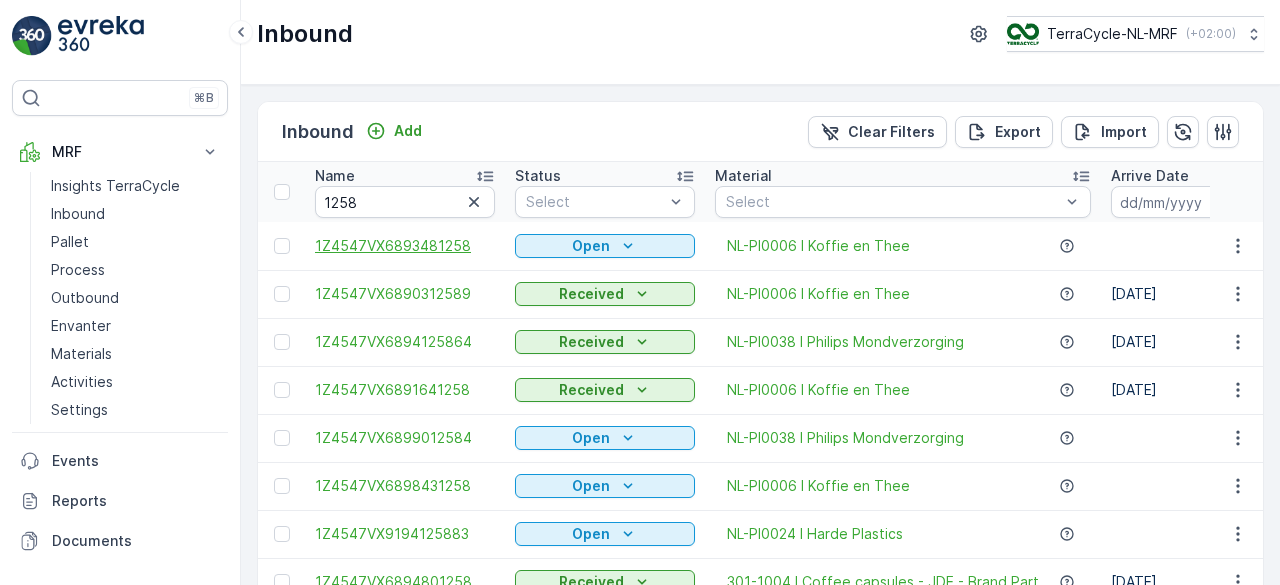 click on "1Z4547VX6893481258" at bounding box center (405, 246) 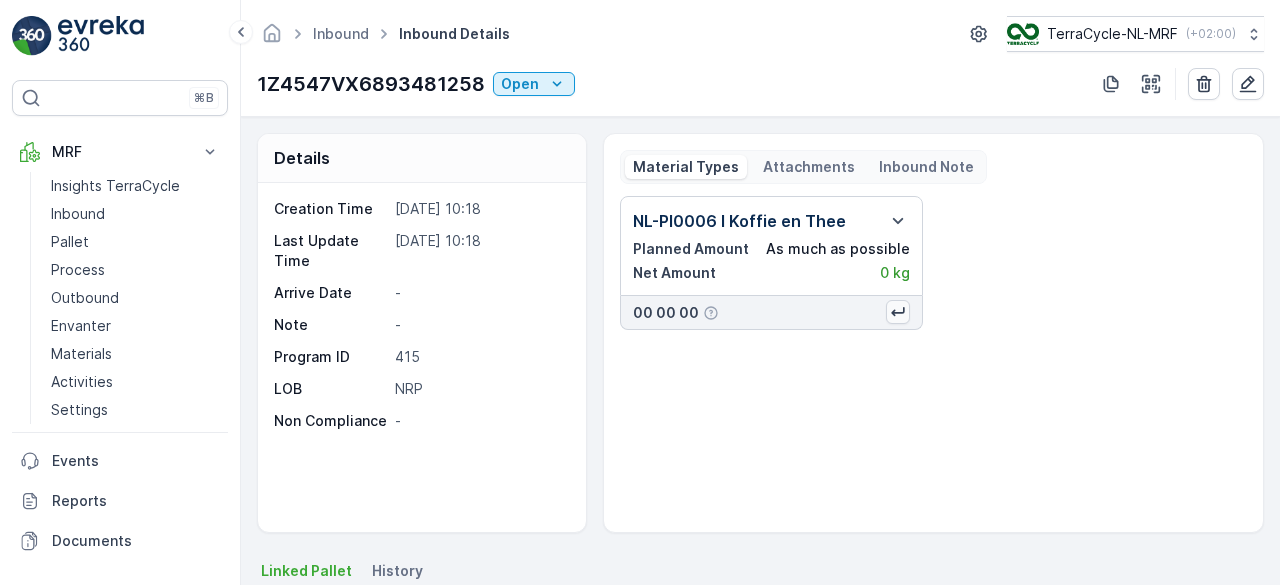 click 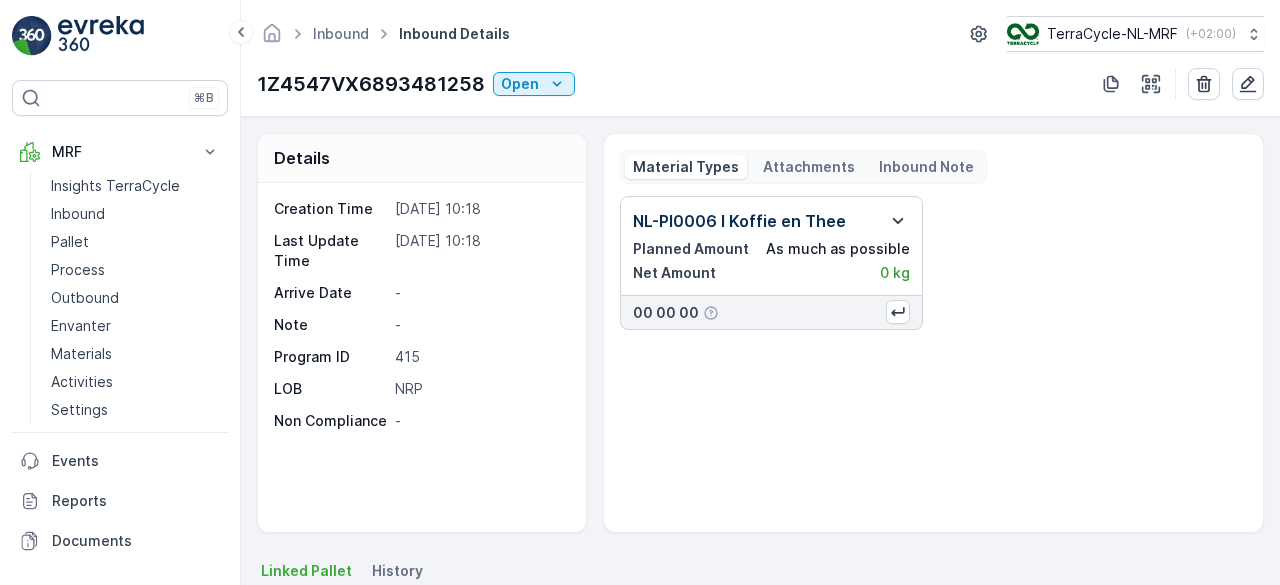 click 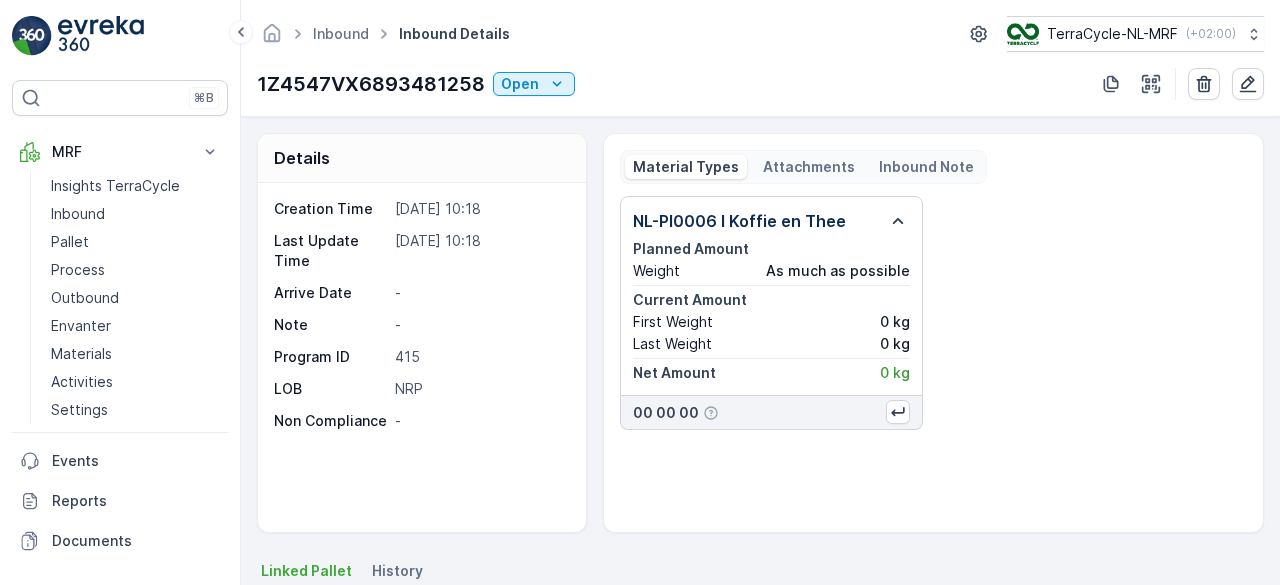 click on "Weight As much as possible" at bounding box center (771, 271) 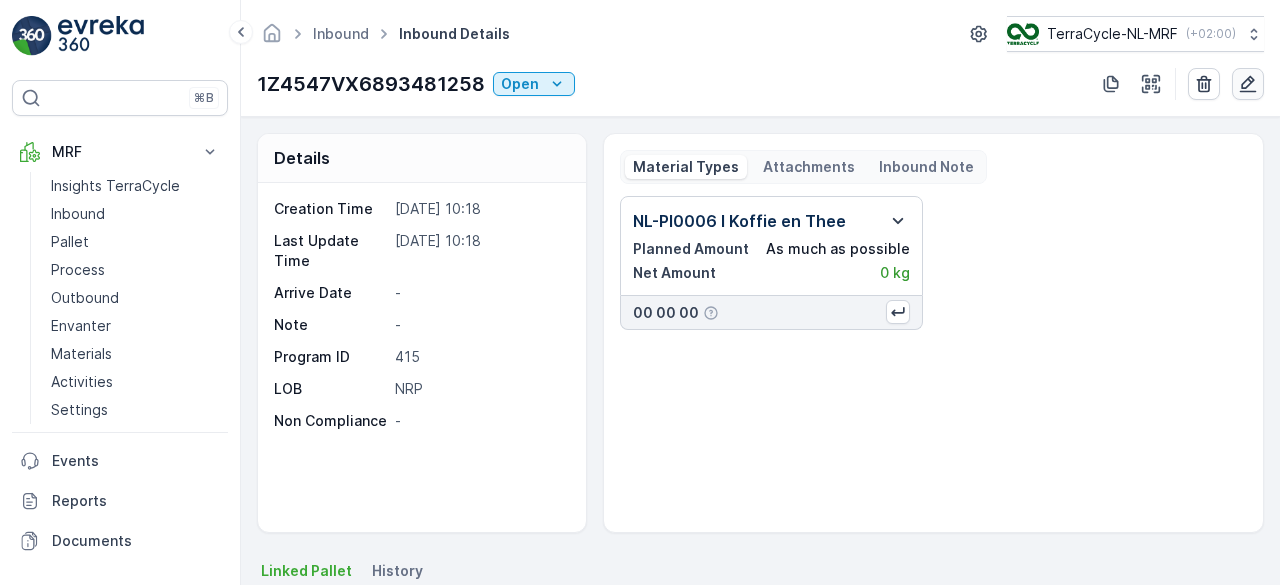click 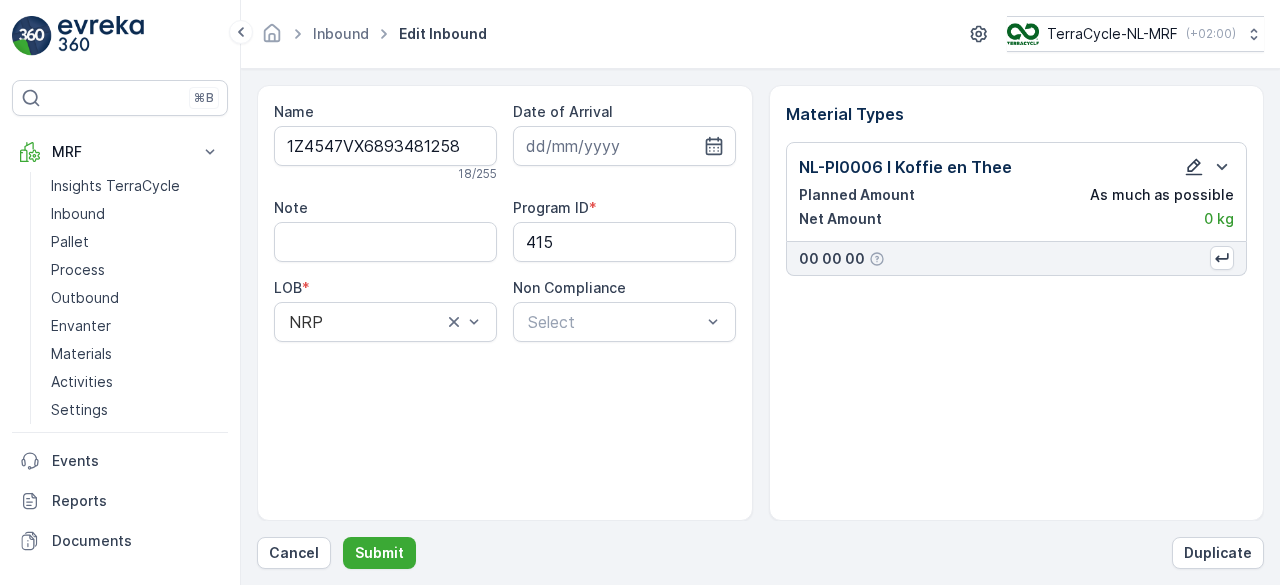 click 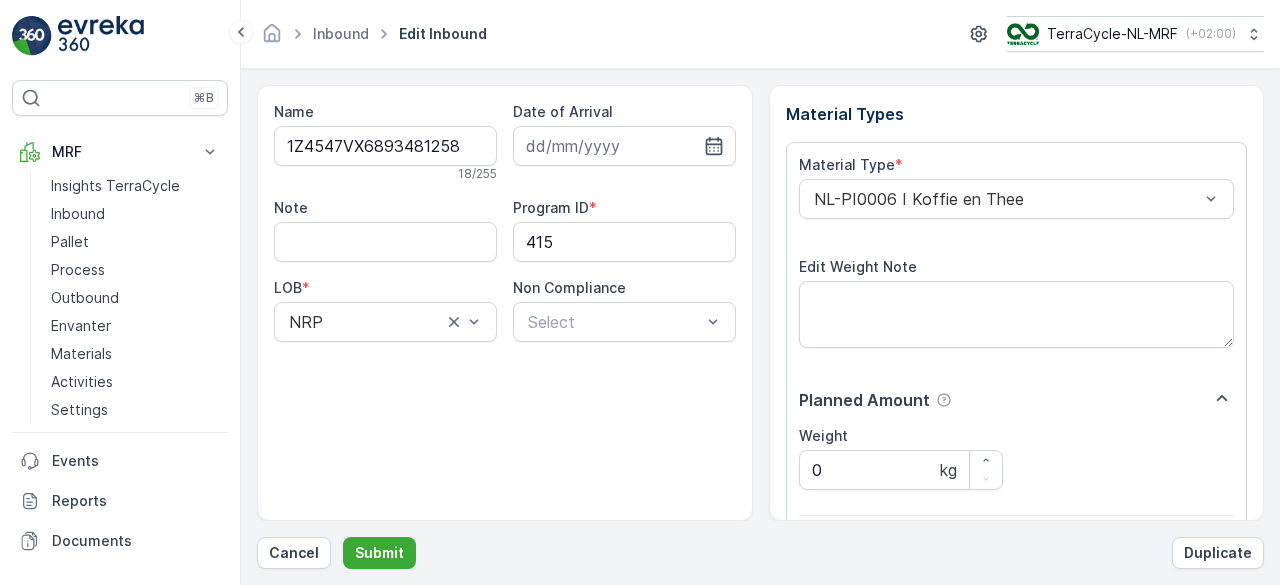 click on "0" at bounding box center [901, 639] 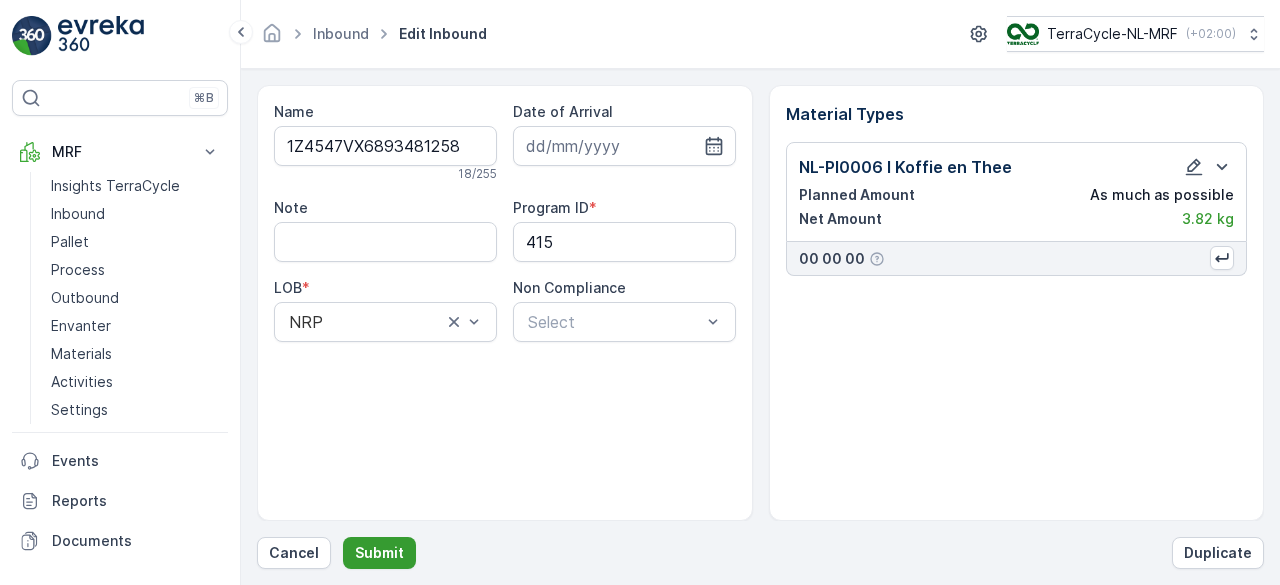 click on "Submit" at bounding box center (379, 553) 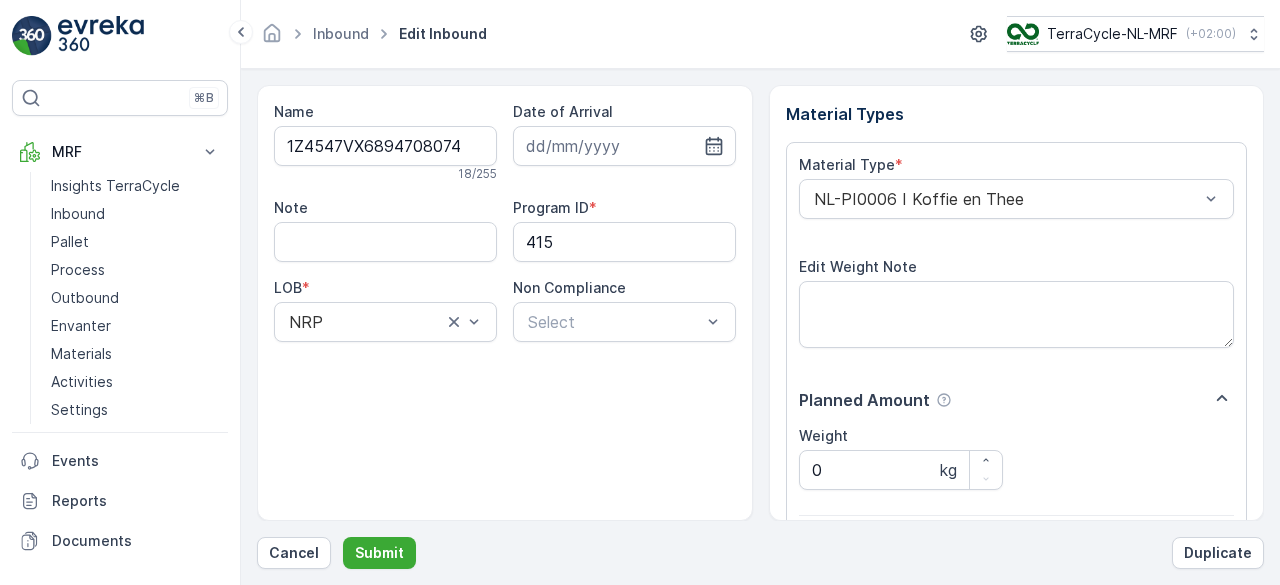 click on "Submit" at bounding box center [379, 553] 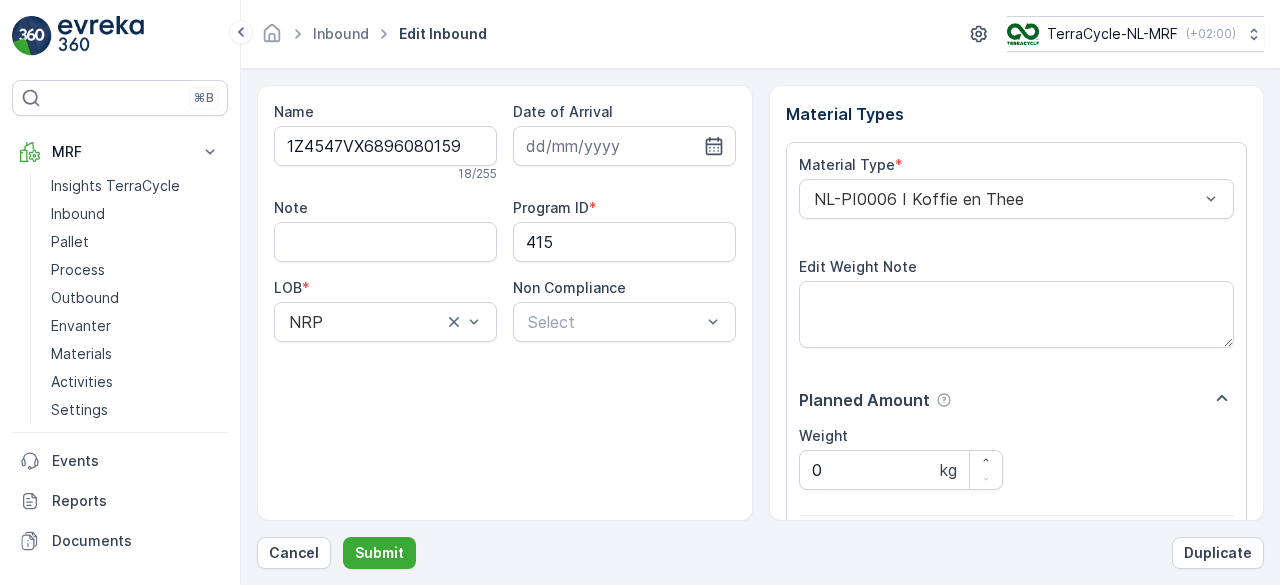 click on "Submit" at bounding box center [379, 553] 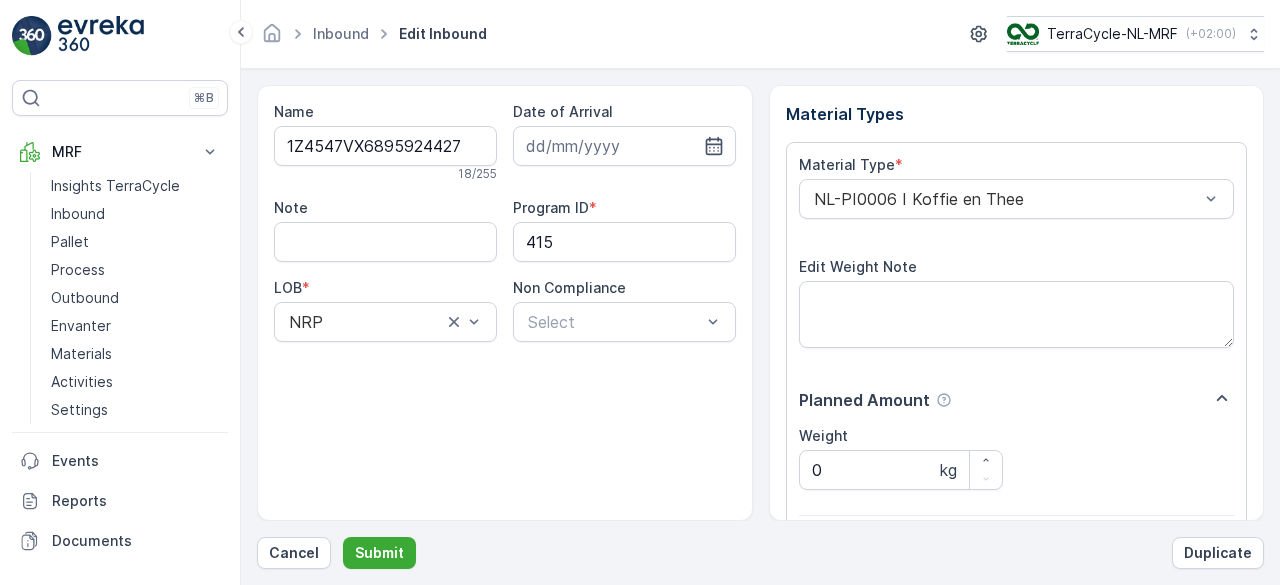 click on "Submit" at bounding box center (379, 553) 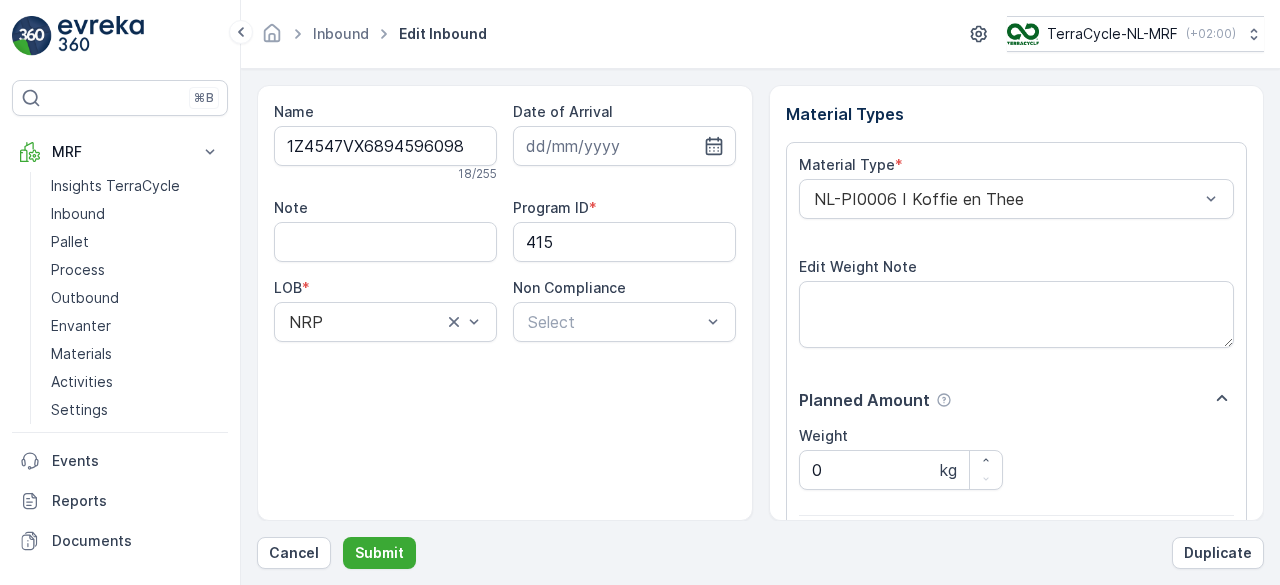 click on "Submit" at bounding box center (379, 553) 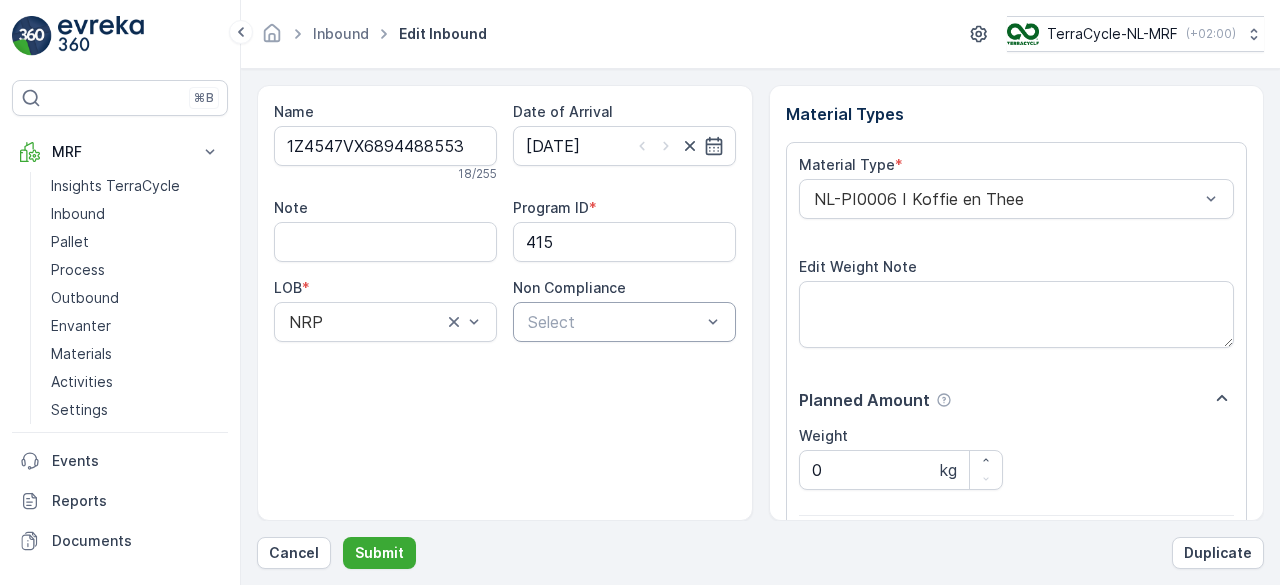 click at bounding box center [713, 322] 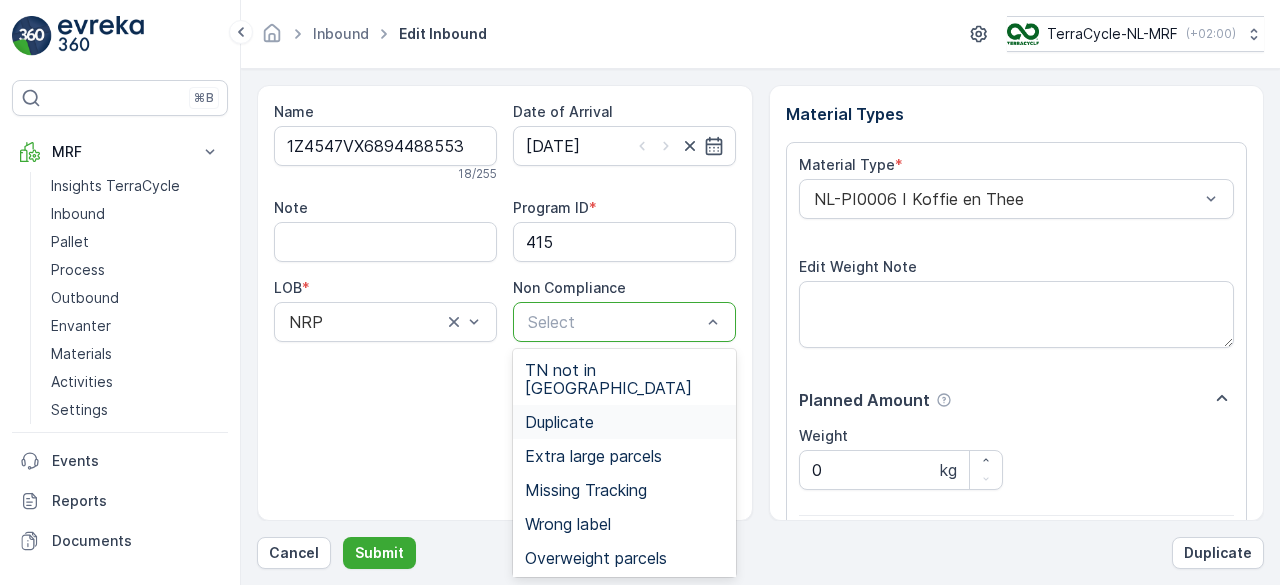 click on "Duplicate" at bounding box center (624, 422) 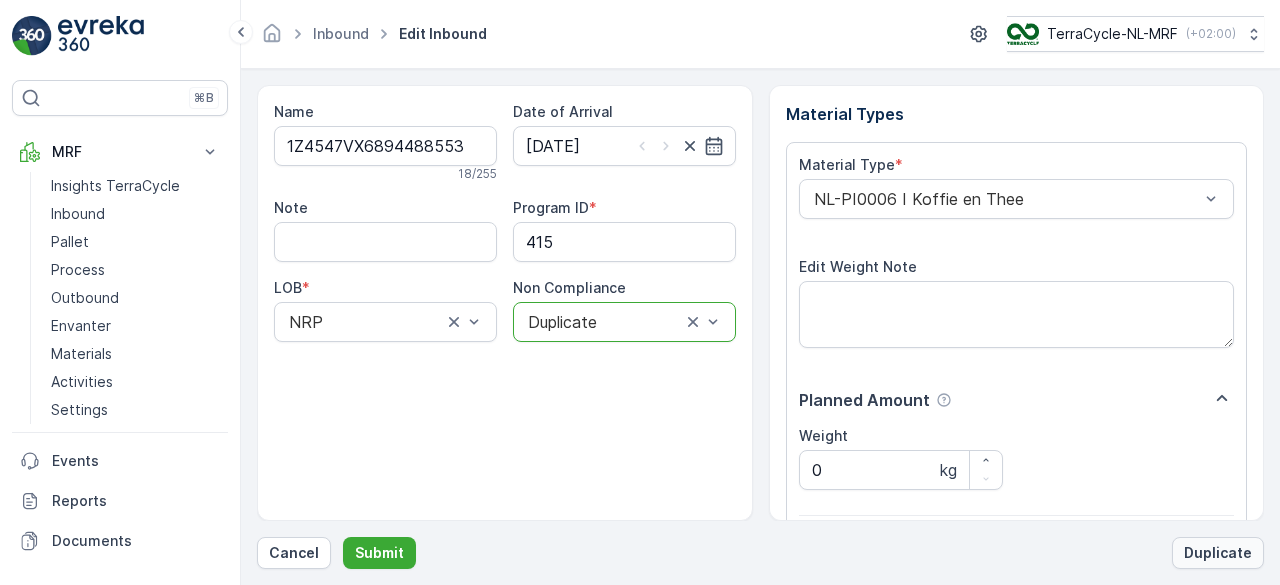 click on "Duplicate" at bounding box center [1218, 553] 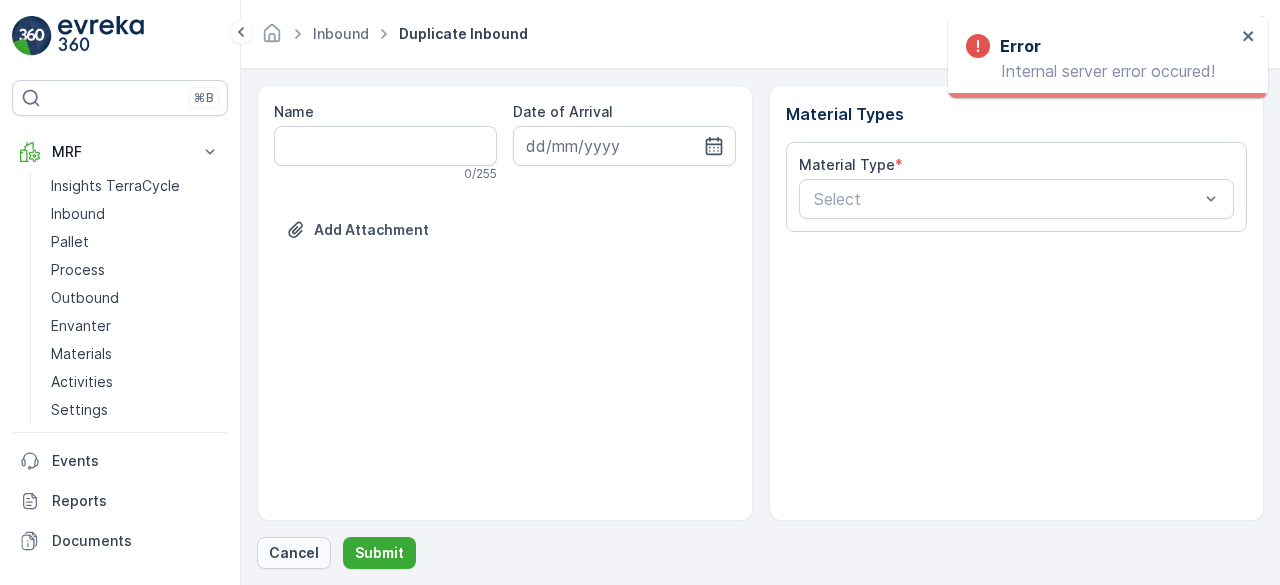 click on "Cancel" at bounding box center [294, 553] 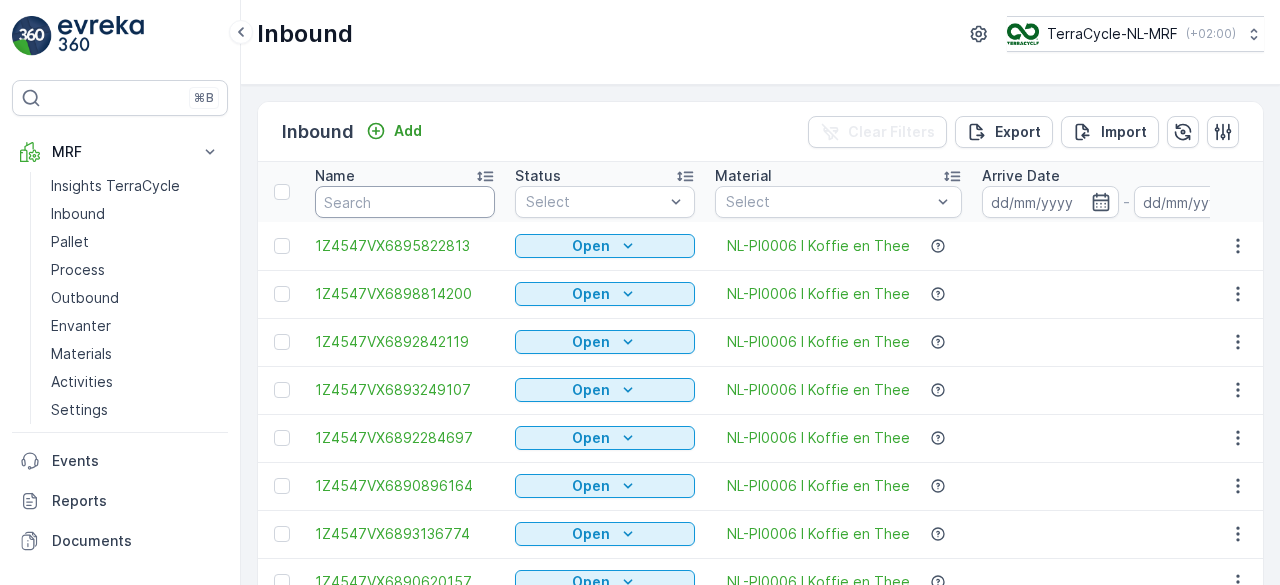 click at bounding box center (405, 202) 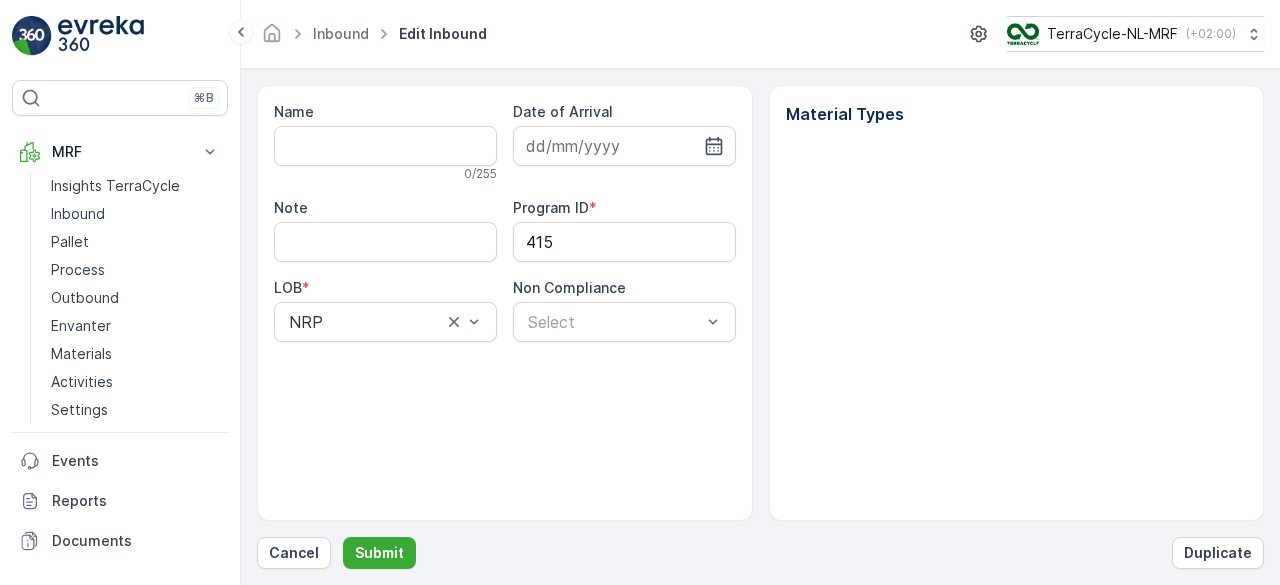 type on "1Z4547VX6894488553" 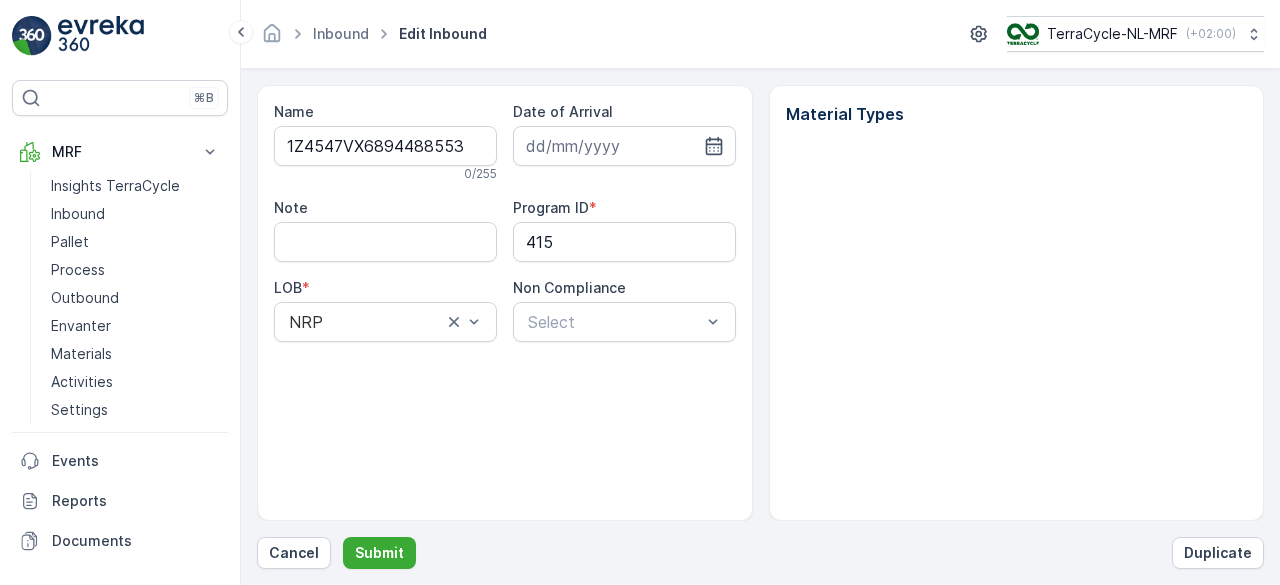 type on "[DATE]" 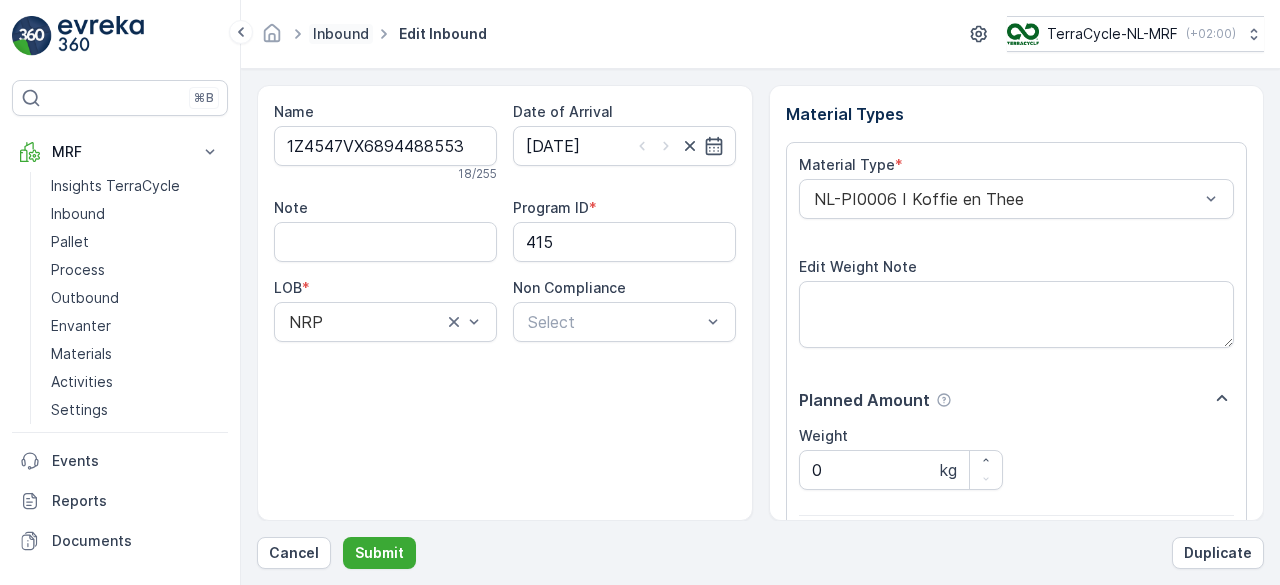 click on "Inbound" at bounding box center (341, 33) 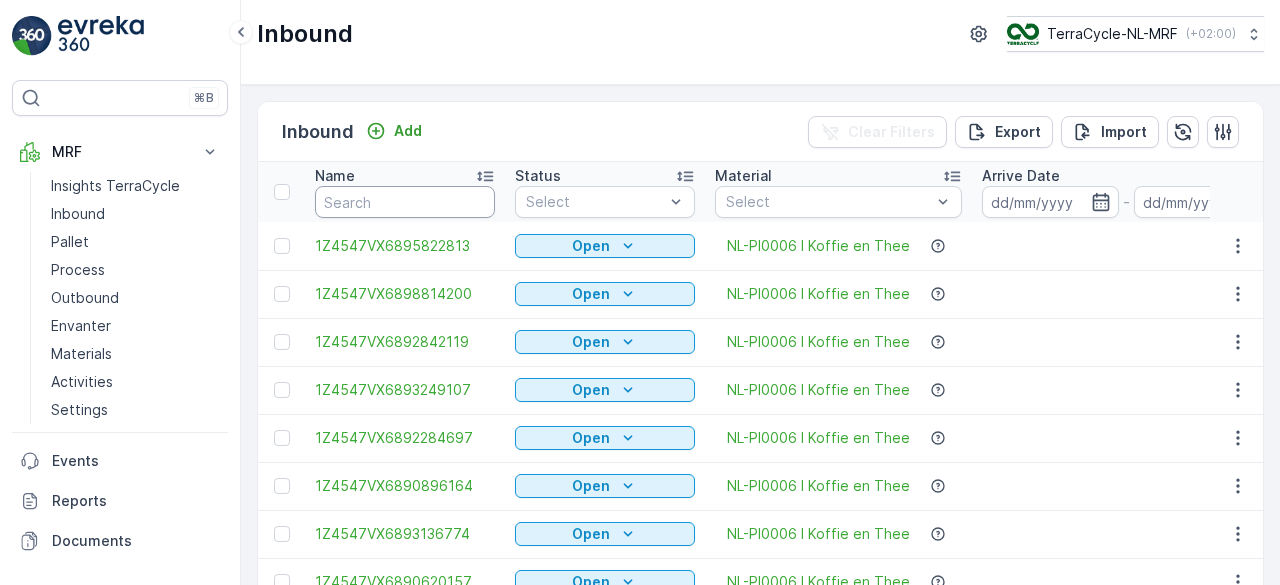 click at bounding box center (405, 202) 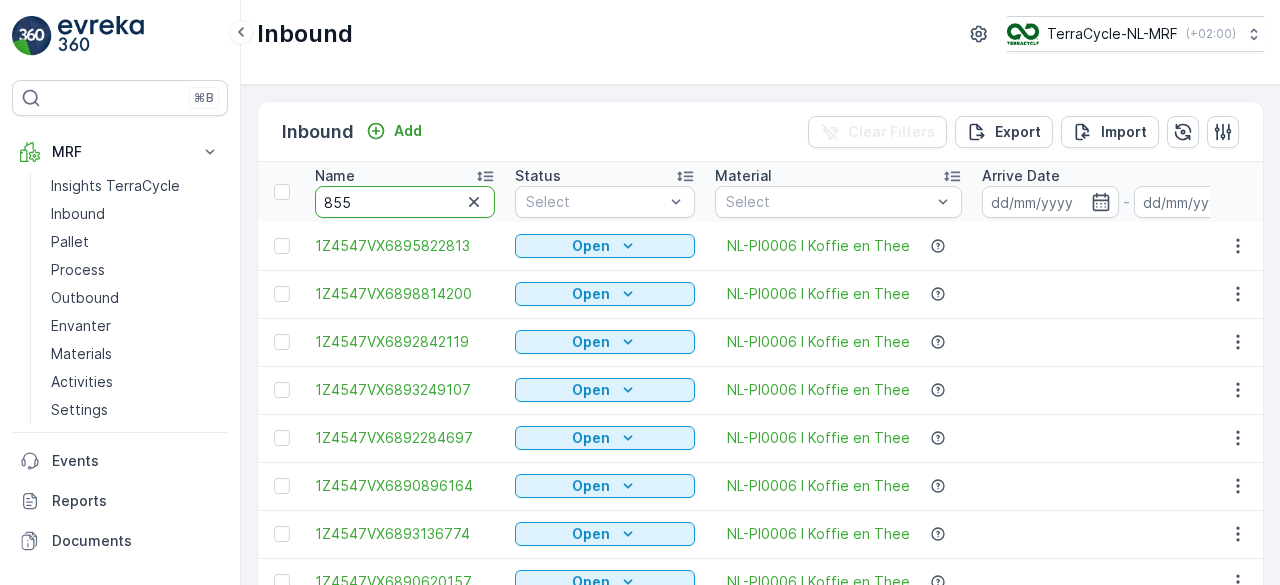 type on "8553" 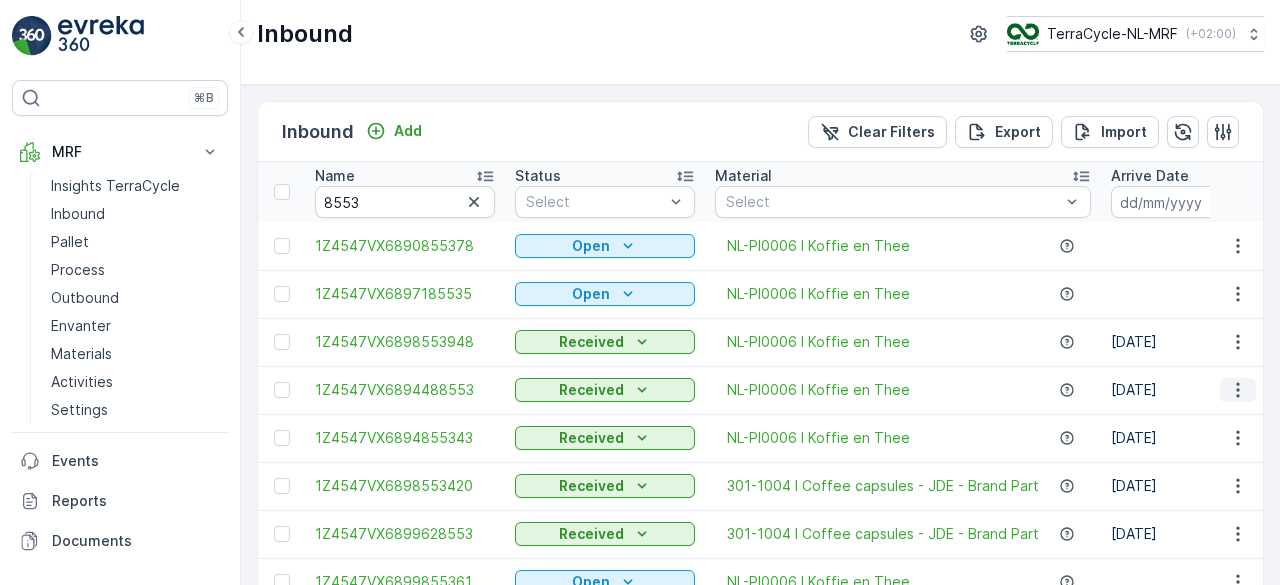 click 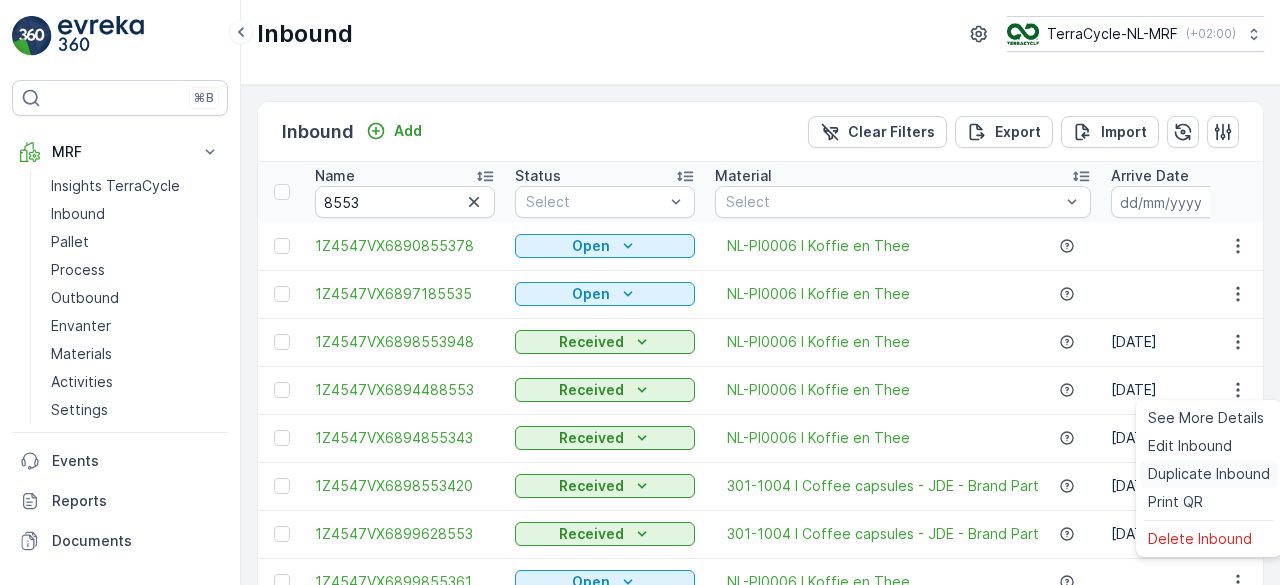 click on "Duplicate Inbound" at bounding box center [1209, 474] 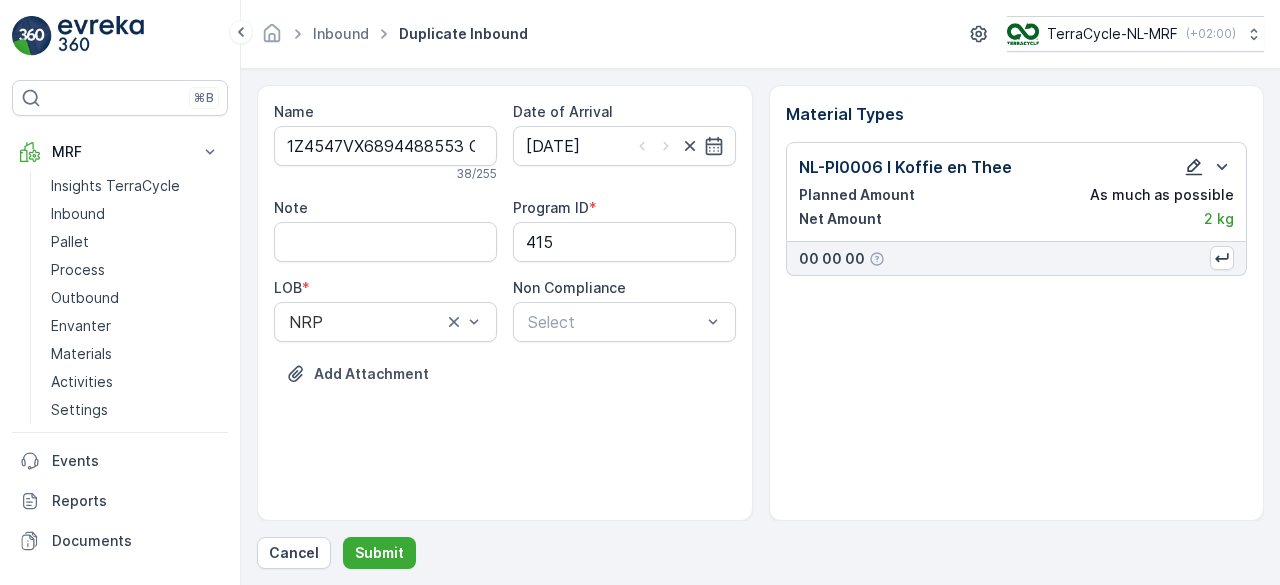 click 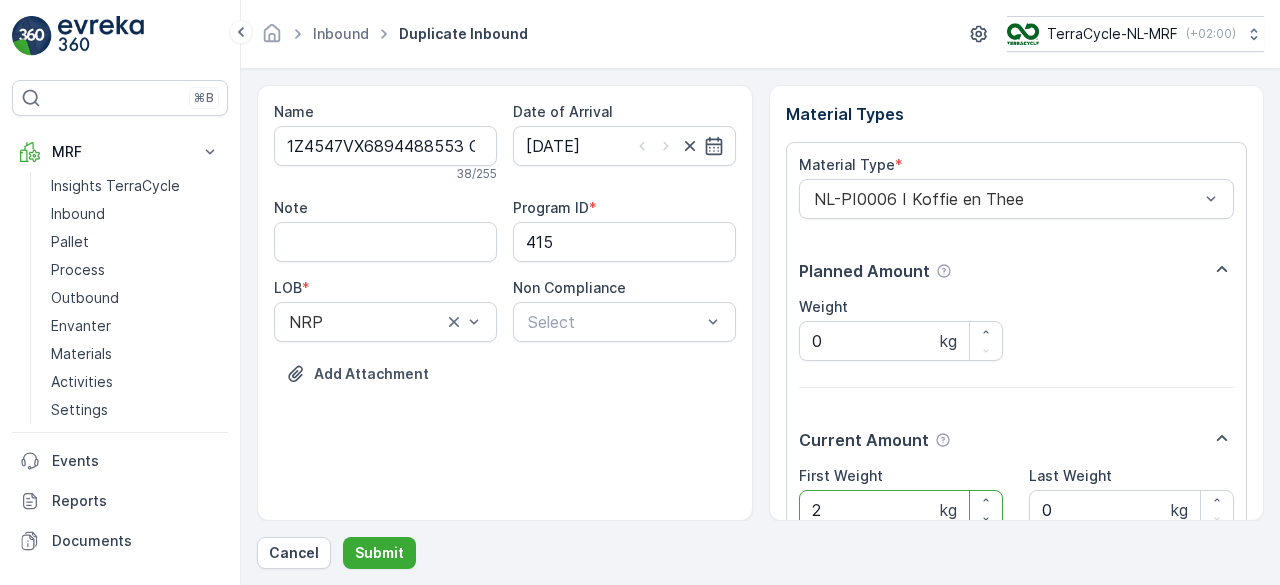 click on "2" at bounding box center [901, 510] 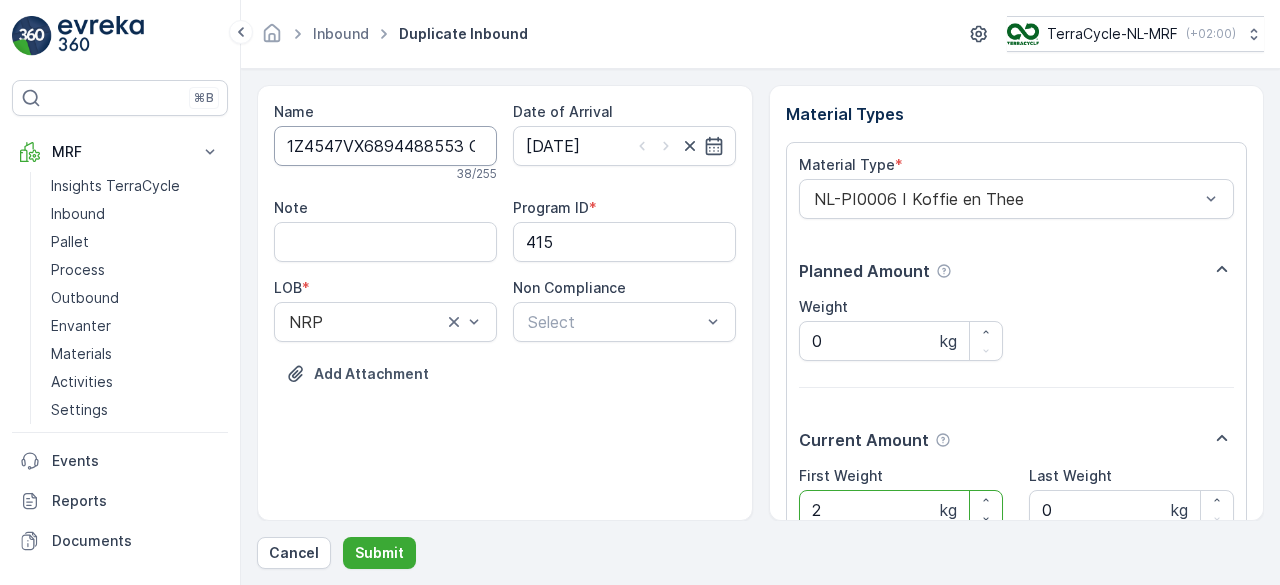 click on "1Z4547VX6894488553 Copy #1753713852266" at bounding box center (385, 146) 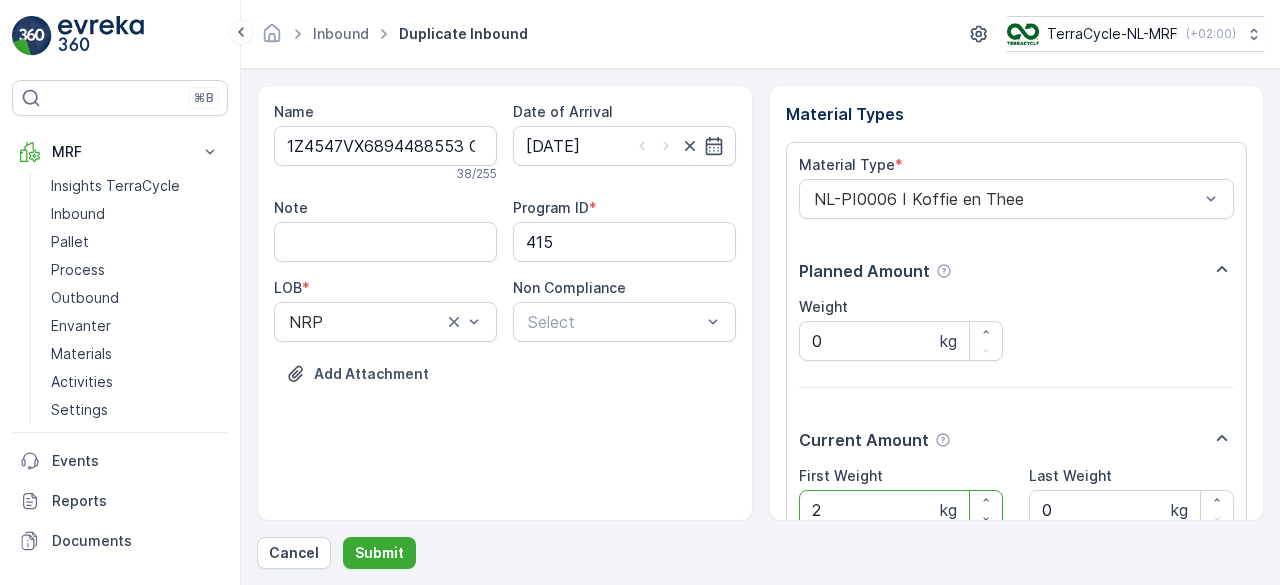 click on "2" at bounding box center (901, 510) 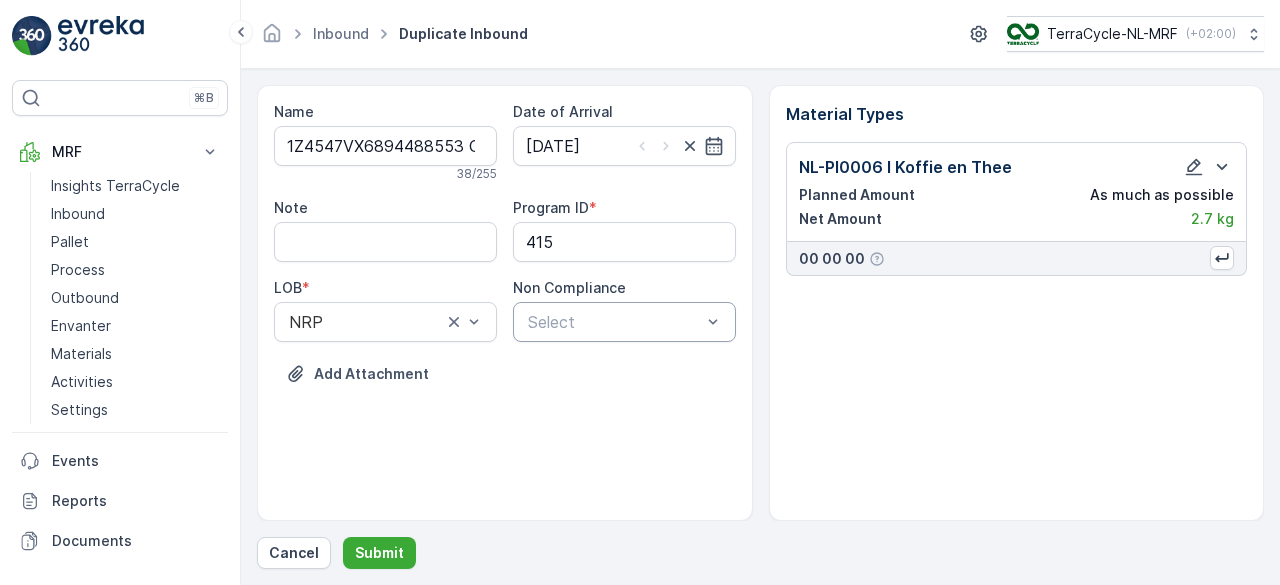 click at bounding box center [614, 322] 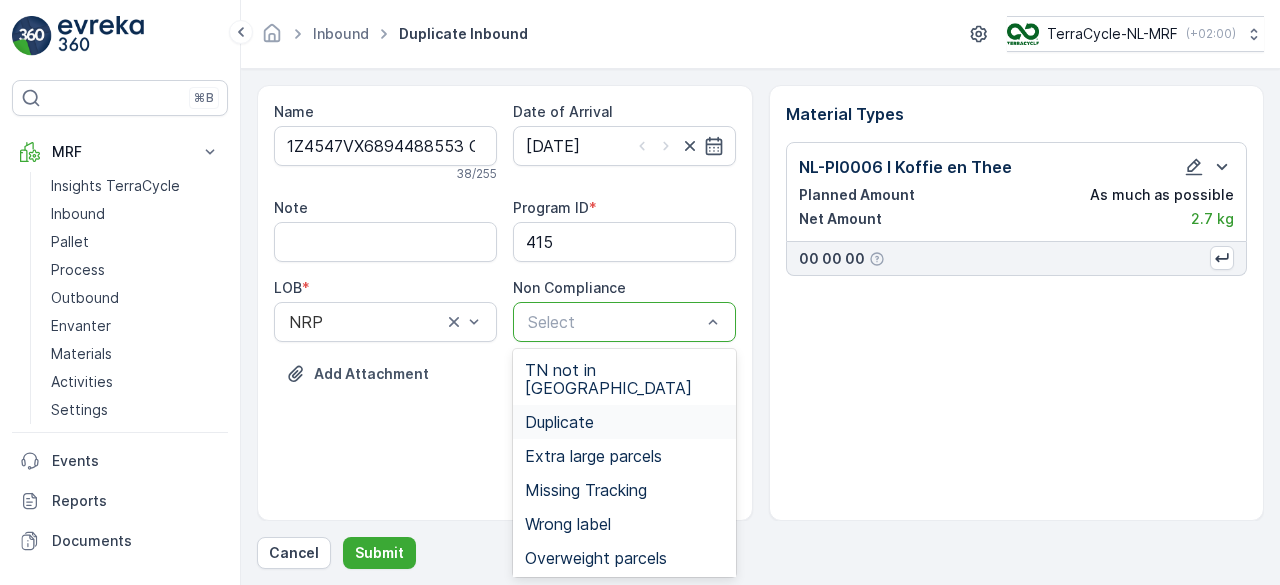 click on "Duplicate" at bounding box center [624, 422] 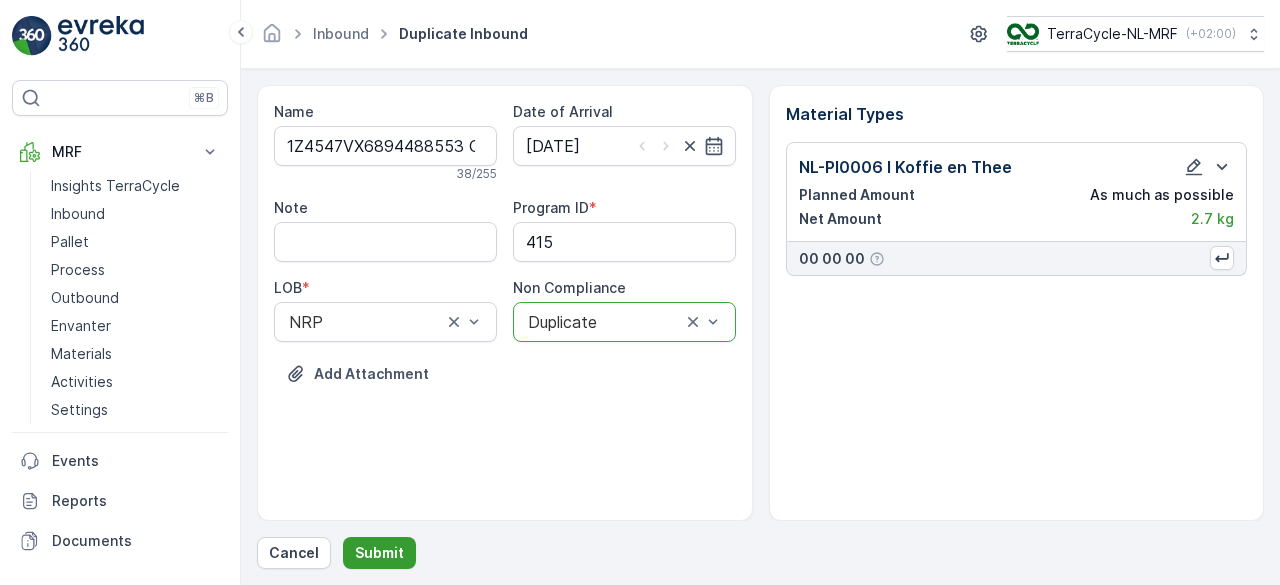click on "Submit" at bounding box center [379, 553] 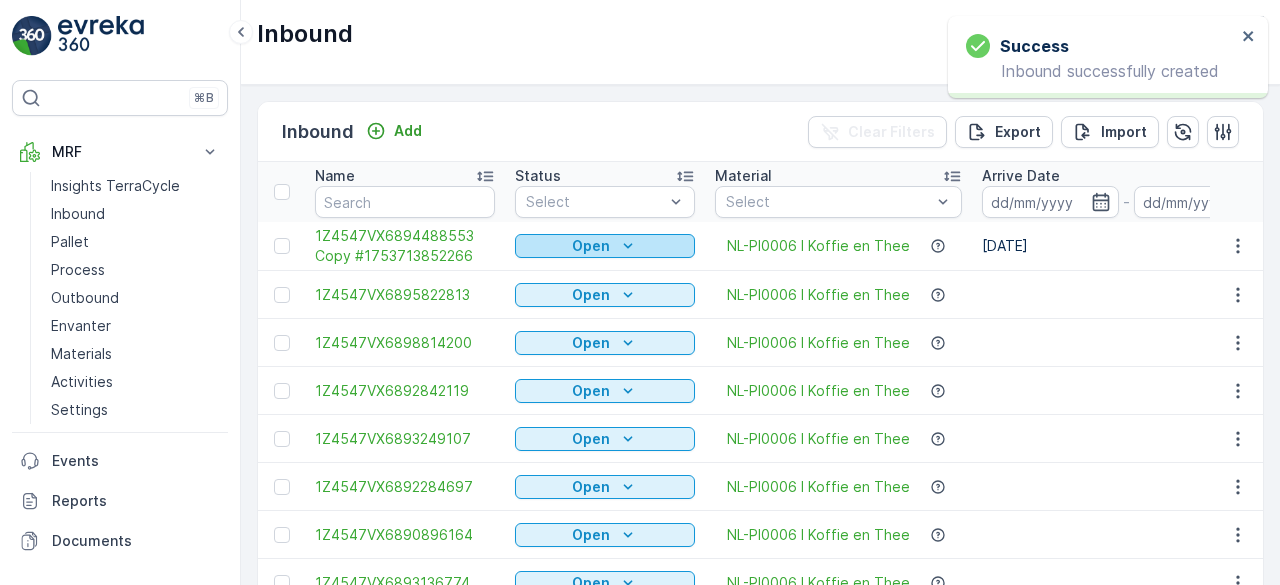 click on "Open" at bounding box center [605, 246] 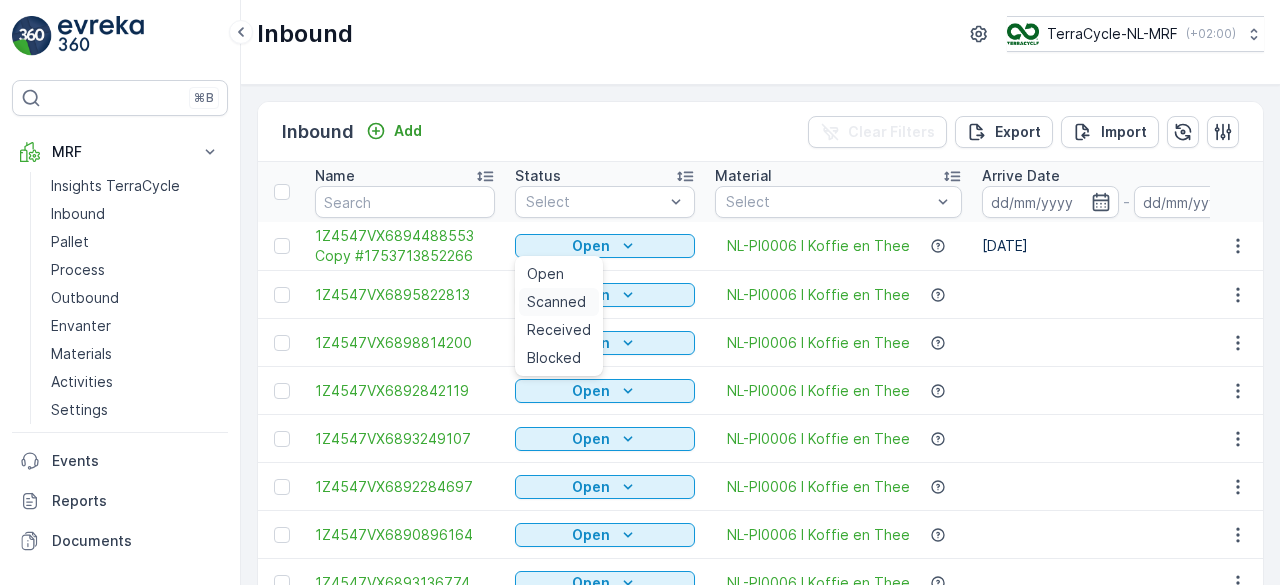 click on "Scanned" at bounding box center [556, 302] 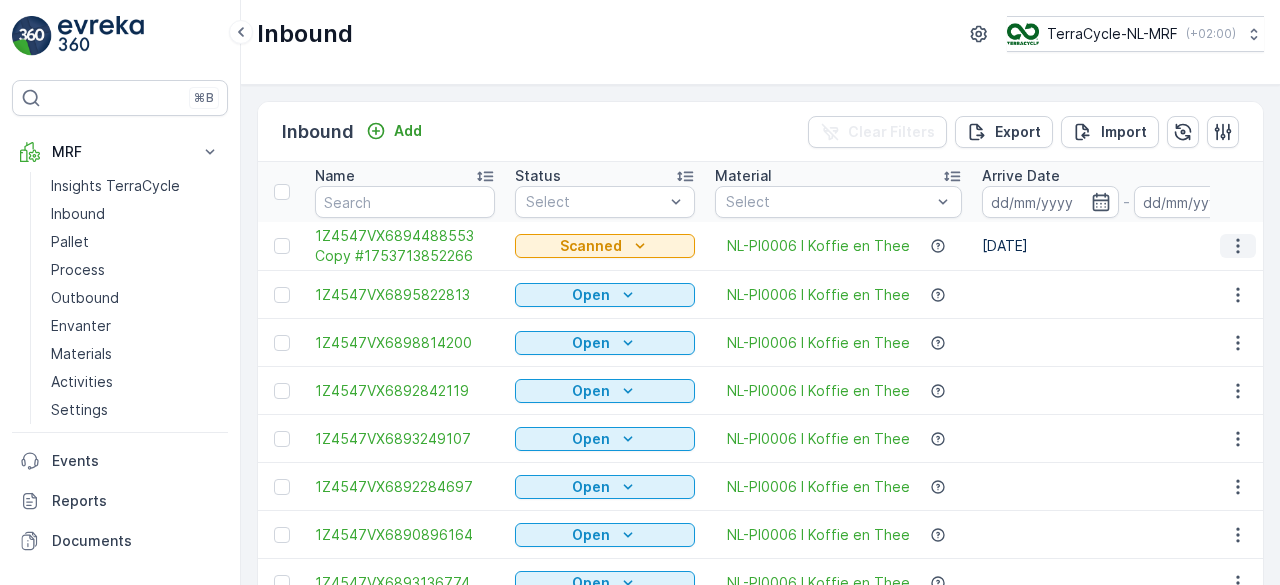 click 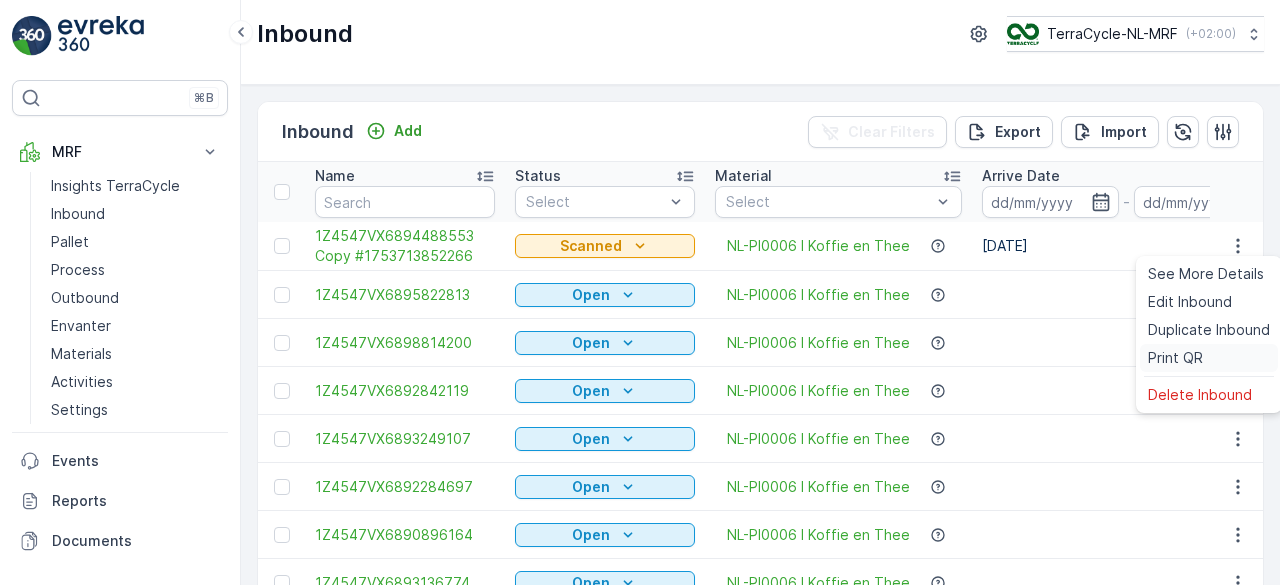 click on "Print QR" at bounding box center (1175, 358) 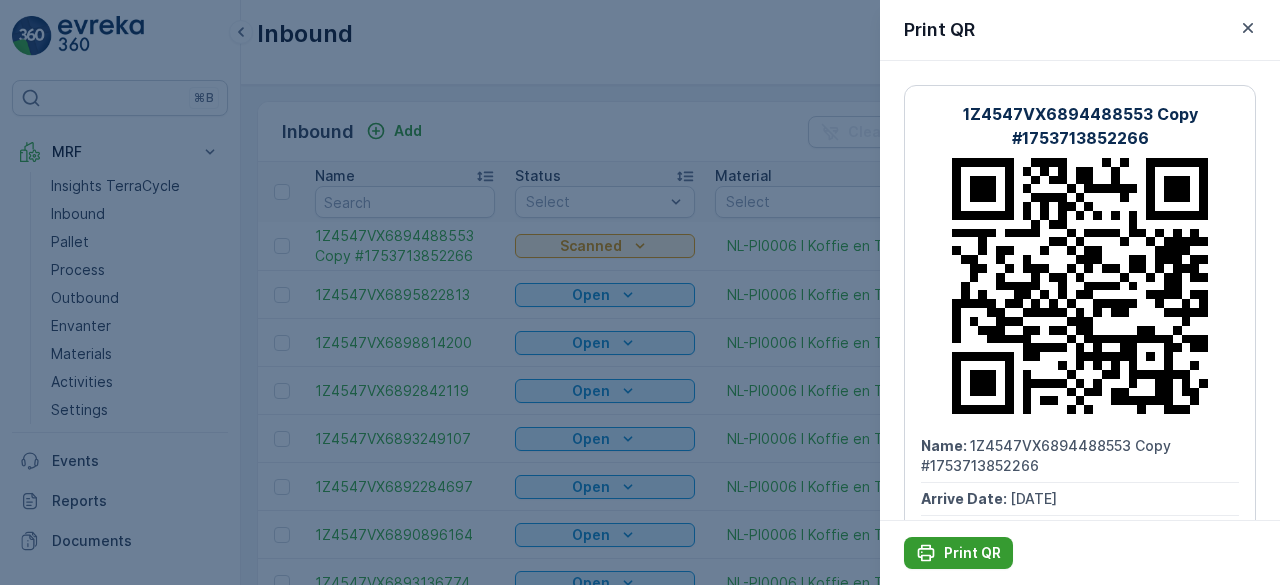 click on "Print QR" at bounding box center [972, 553] 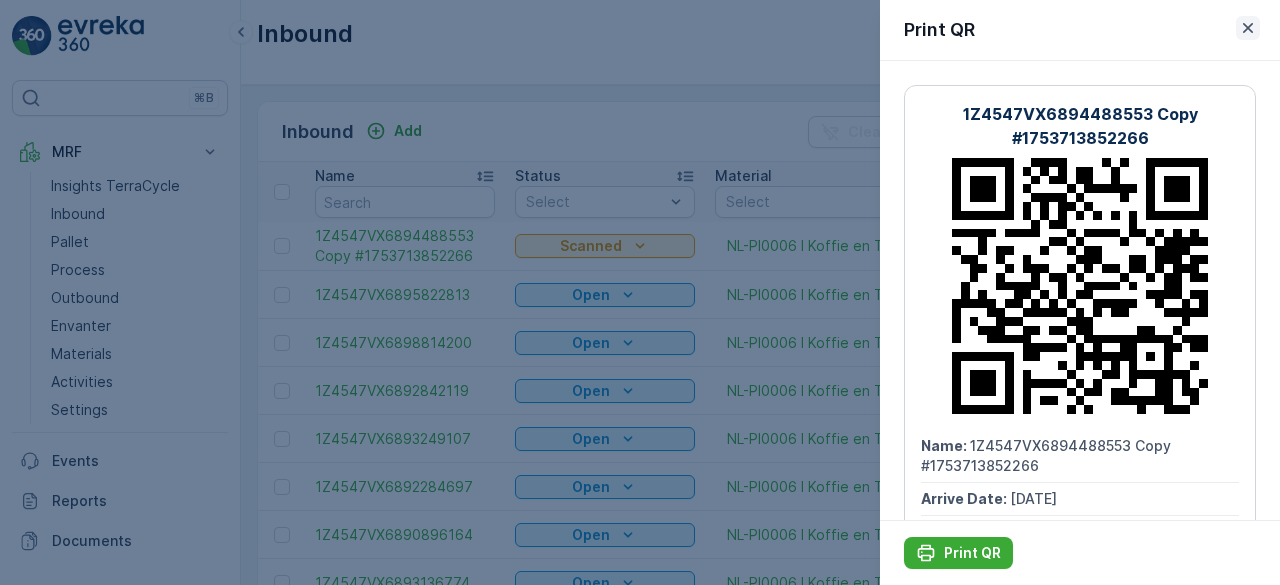 click 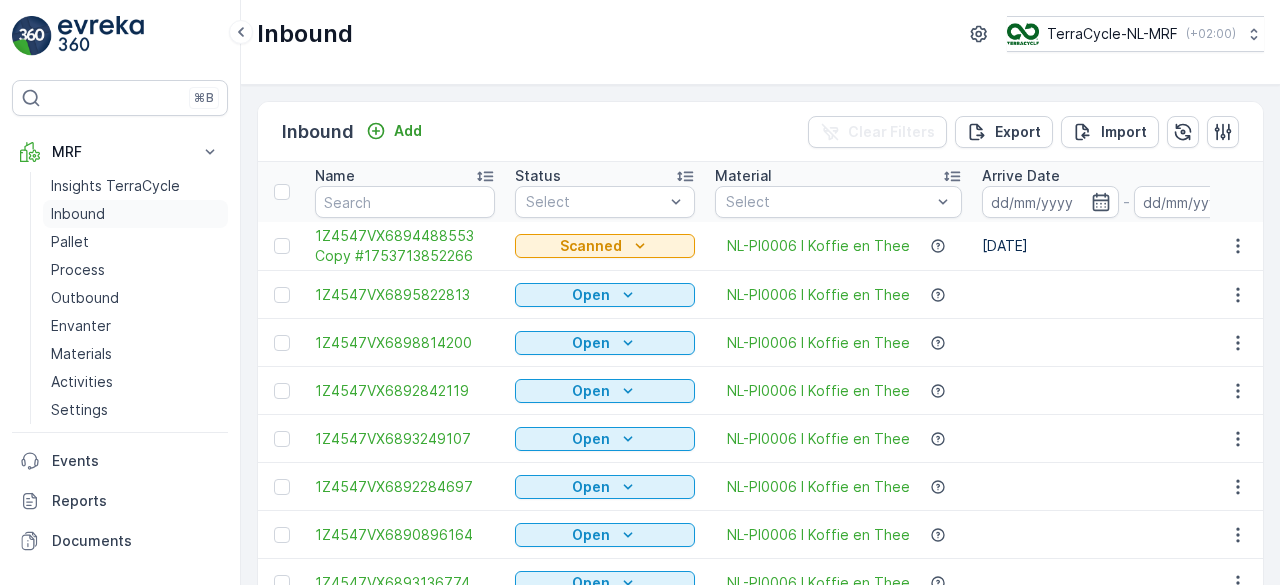 click on "Inbound" at bounding box center [78, 214] 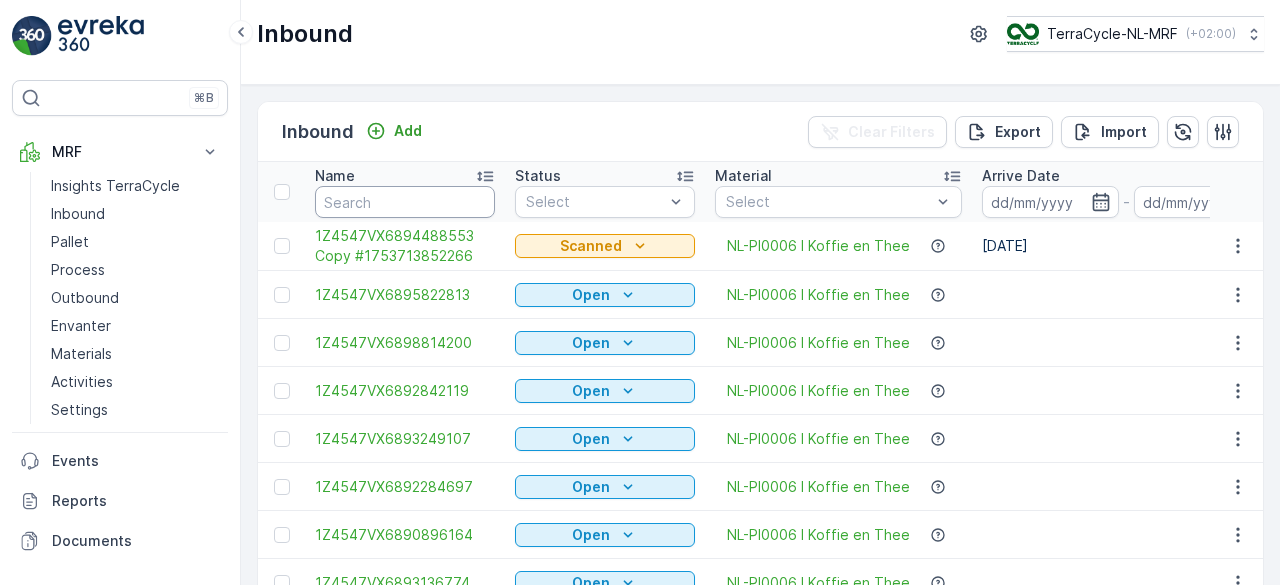 click at bounding box center [405, 202] 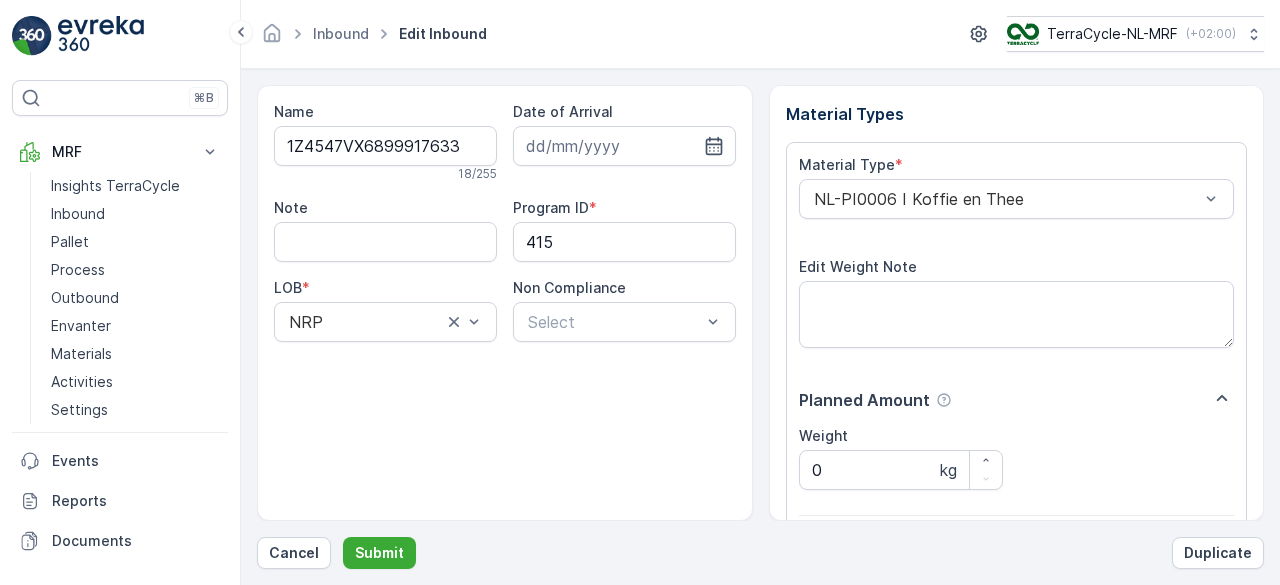 click on "Submit" at bounding box center (379, 553) 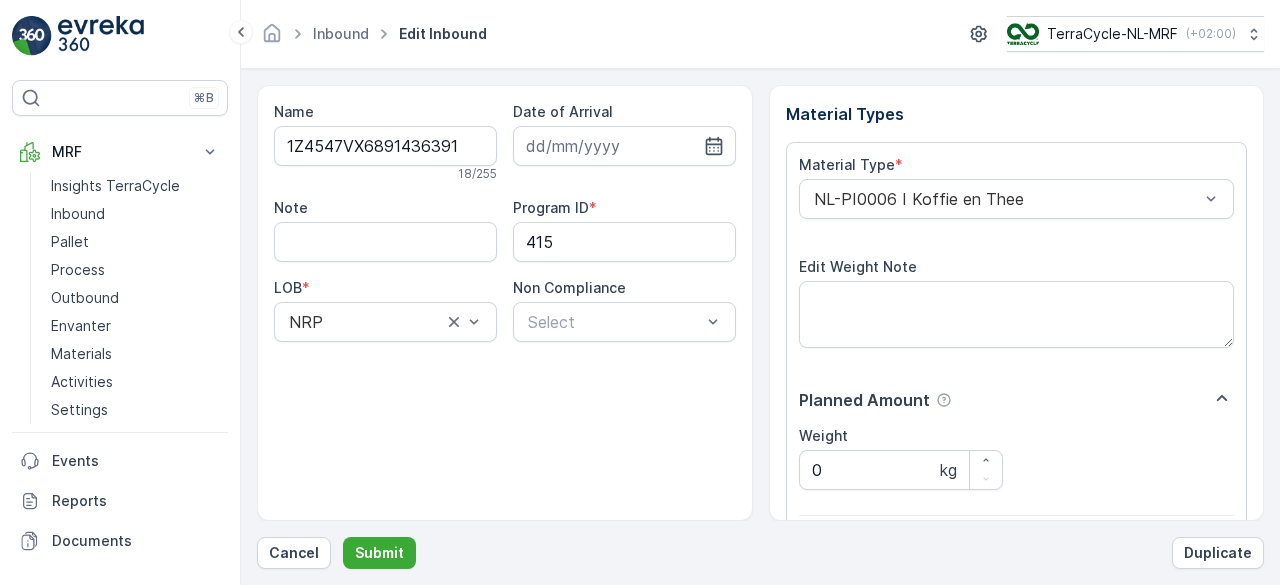 click on "Submit" at bounding box center [379, 553] 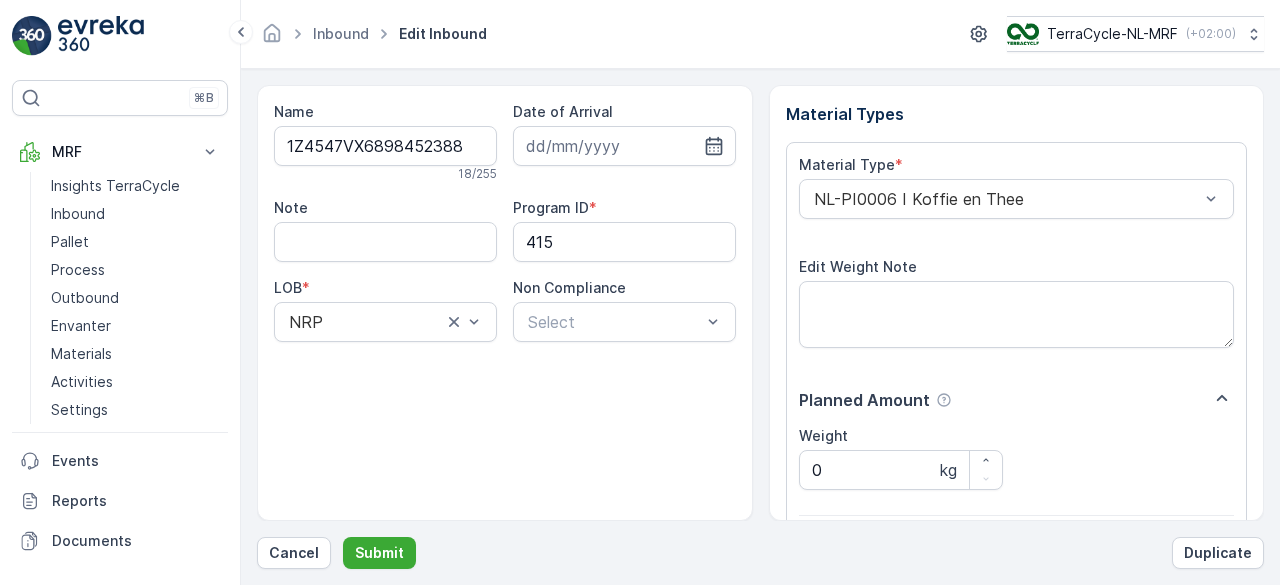 click on "Submit" at bounding box center (379, 553) 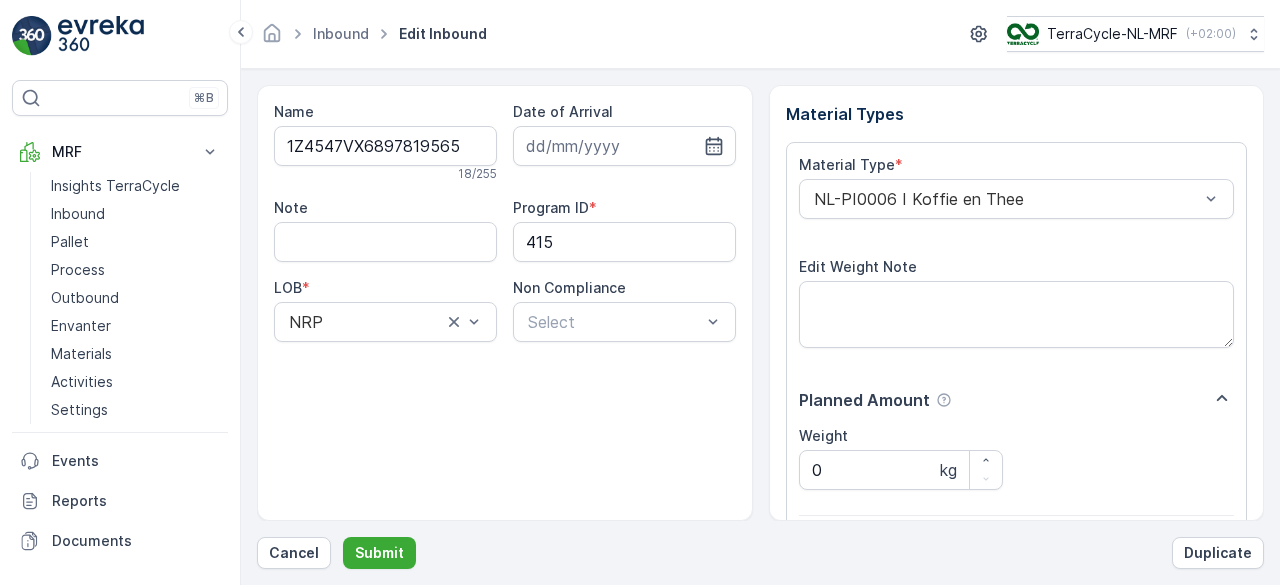 click on "Submit" at bounding box center (379, 553) 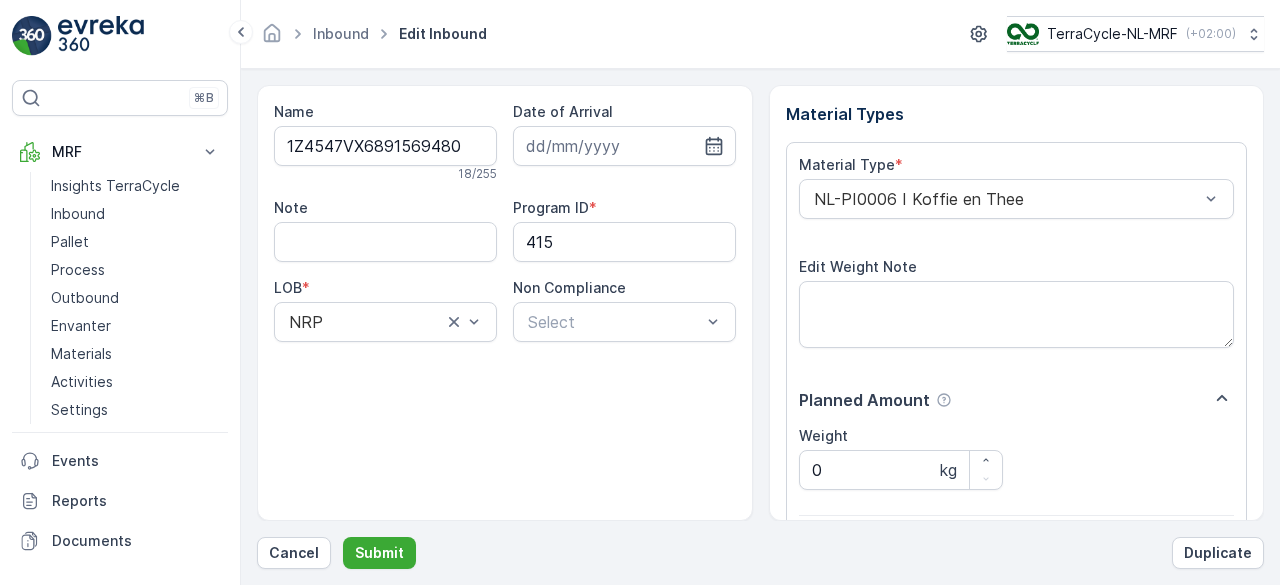 click on "Submit" at bounding box center [379, 553] 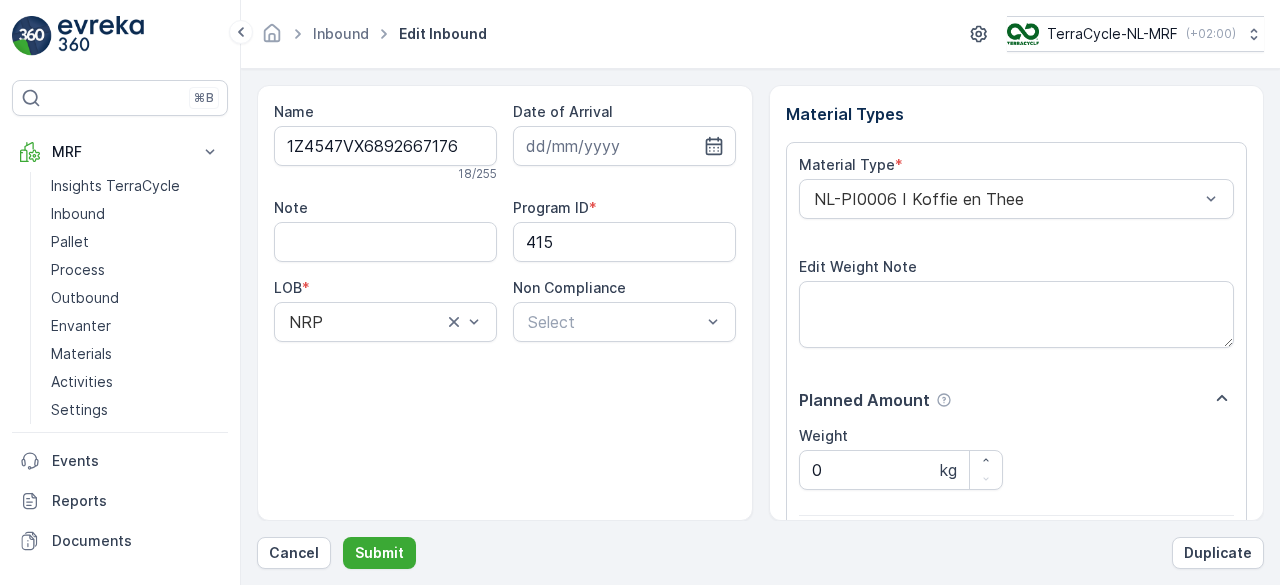 click on "Submit" at bounding box center (379, 553) 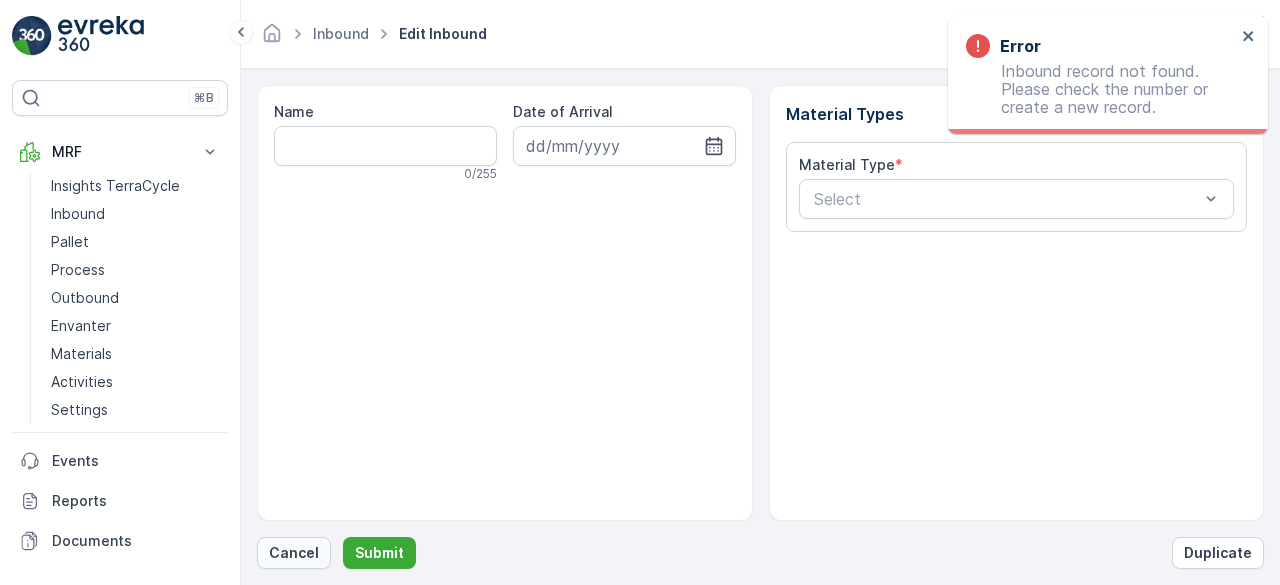 click on "Cancel" at bounding box center (294, 553) 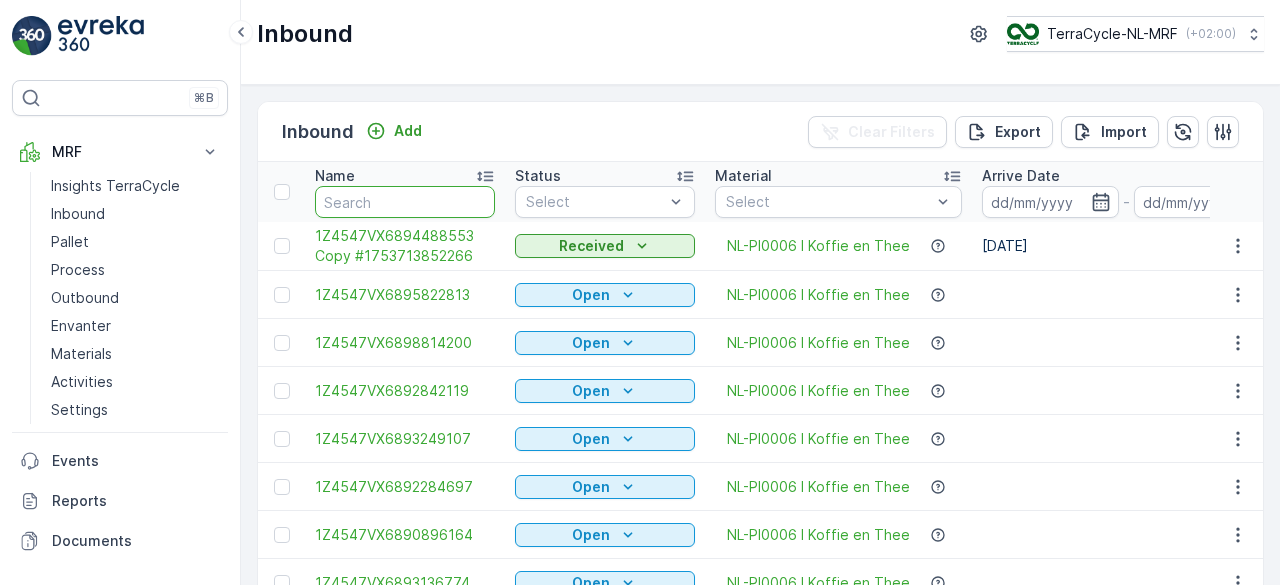click at bounding box center [405, 202] 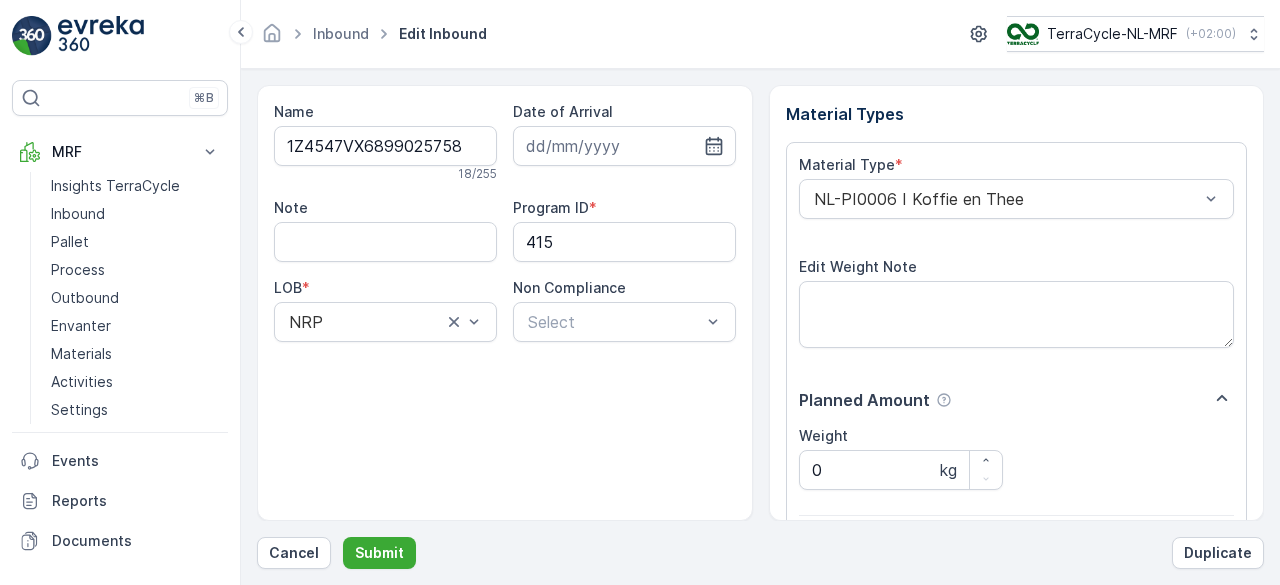 click on "Submit" at bounding box center (379, 553) 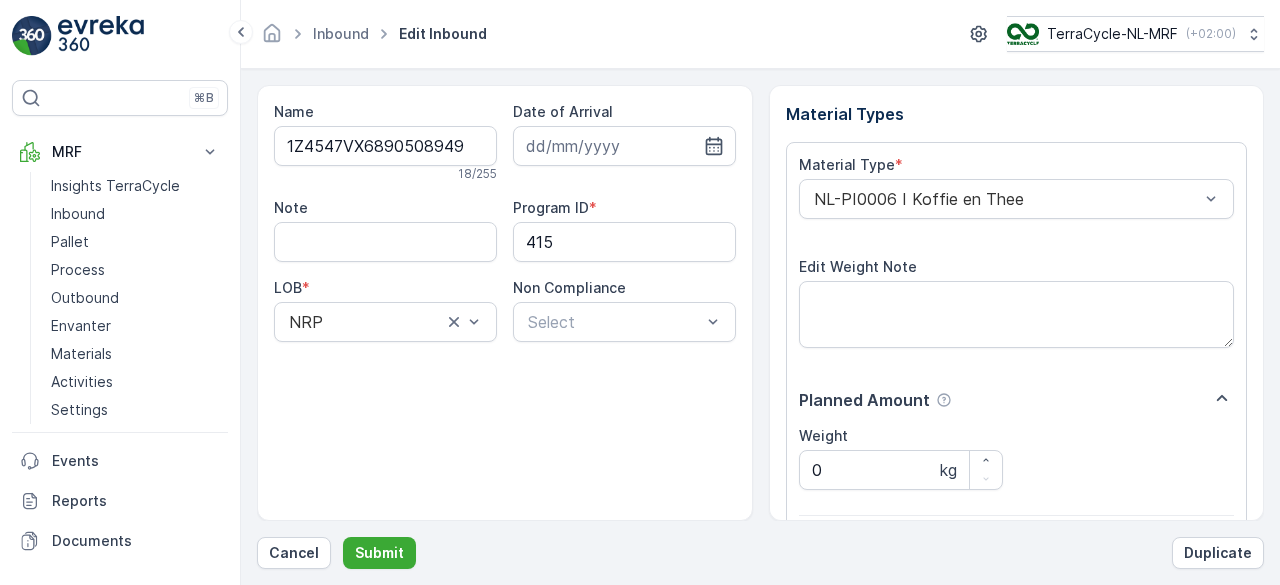 click on "Submit" at bounding box center (379, 553) 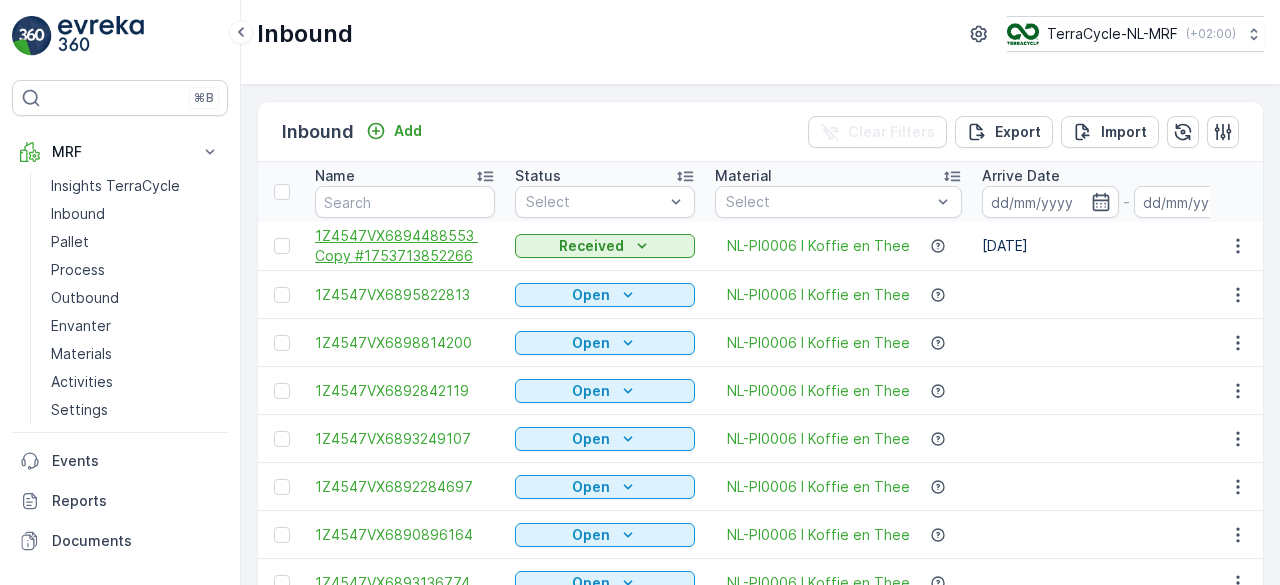 click on "1Z4547VX6894488553 Copy #1753713852266" at bounding box center (405, 246) 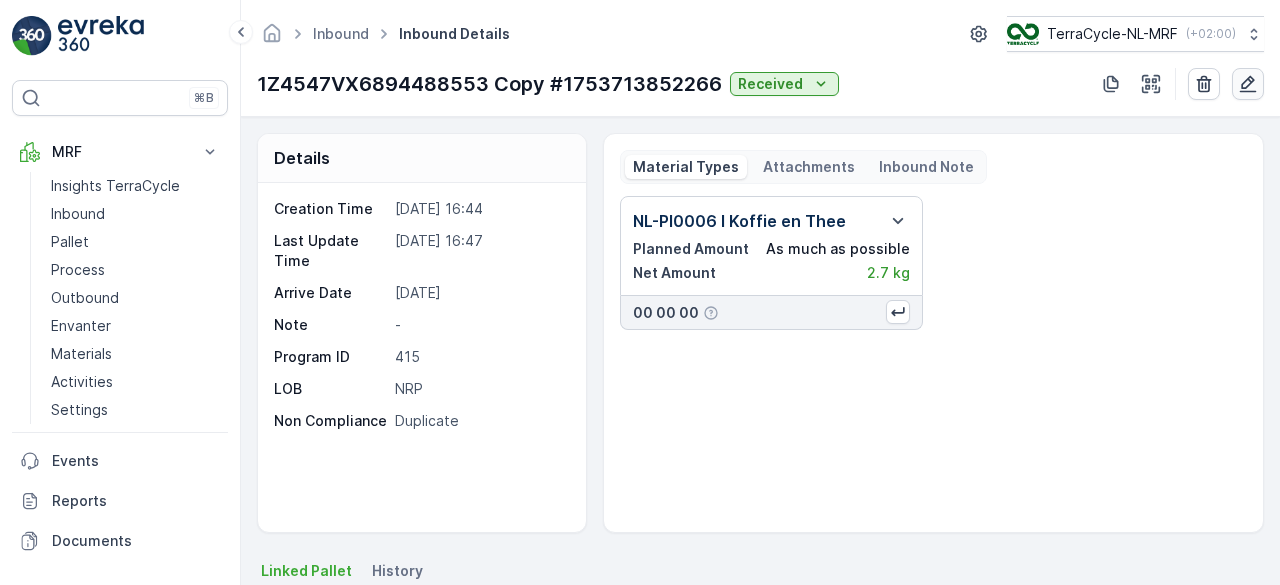 click 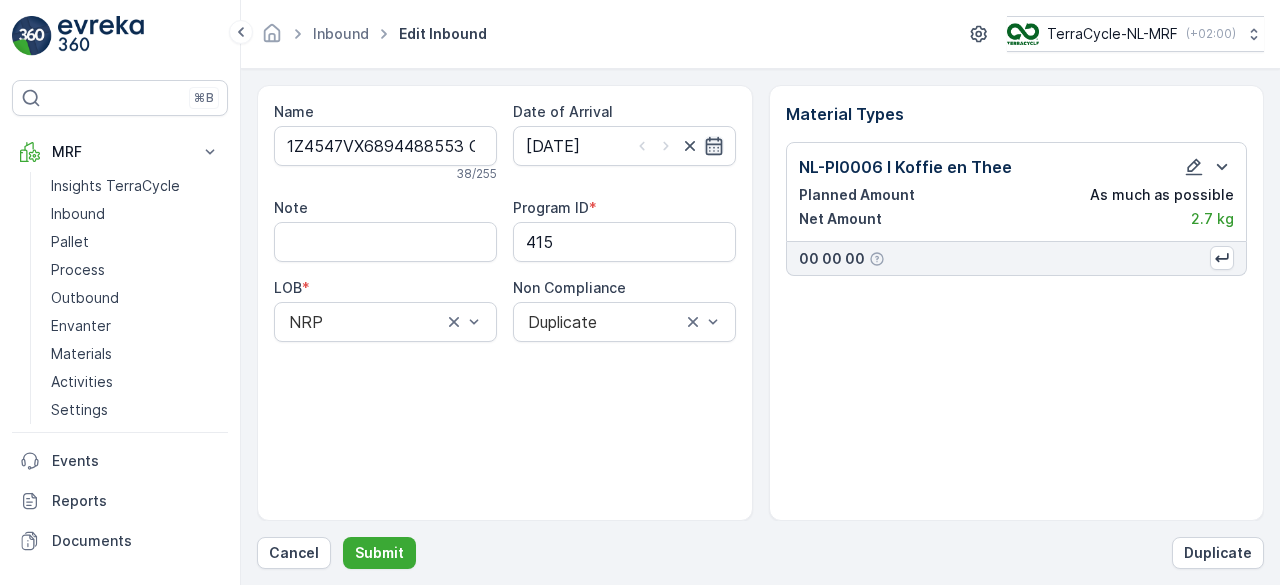 click 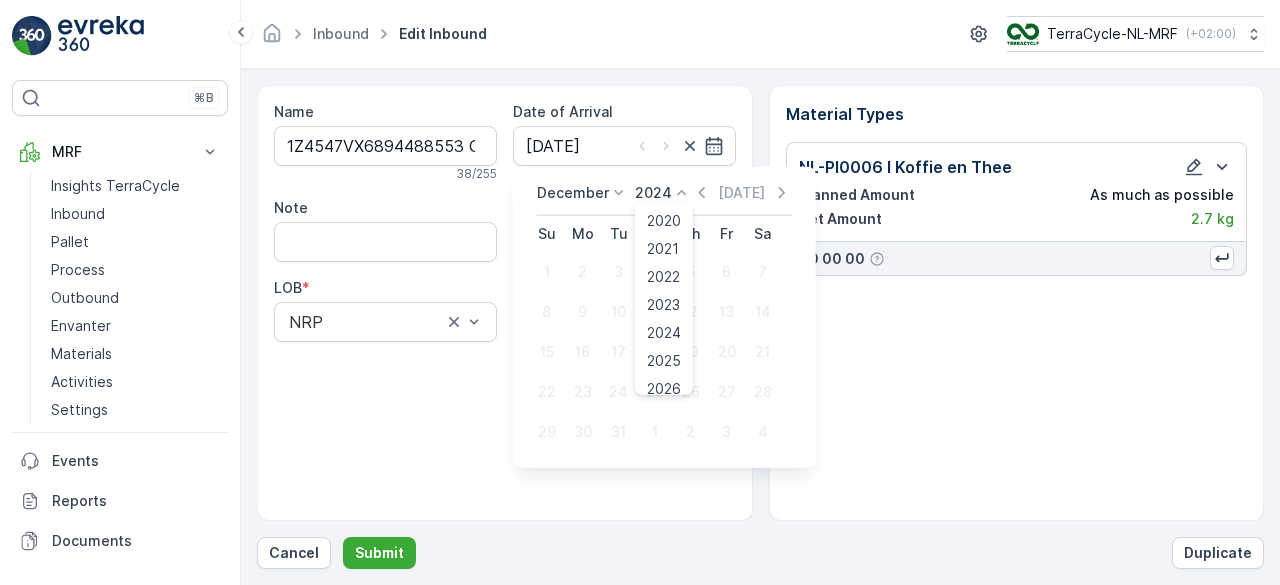 click 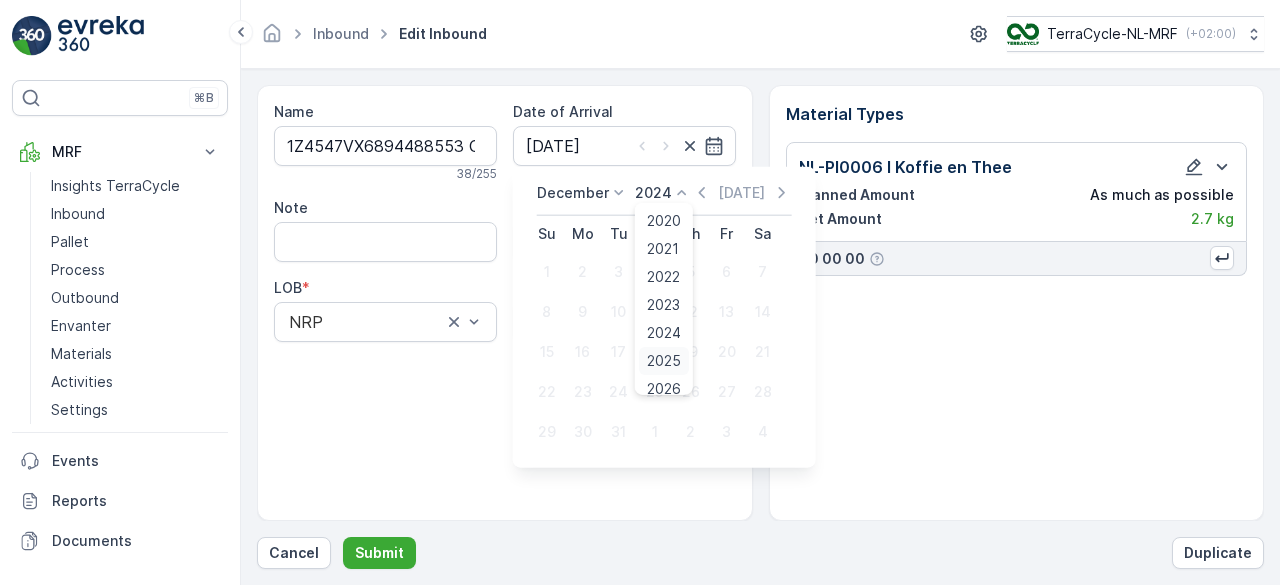 click on "2025" at bounding box center (664, 361) 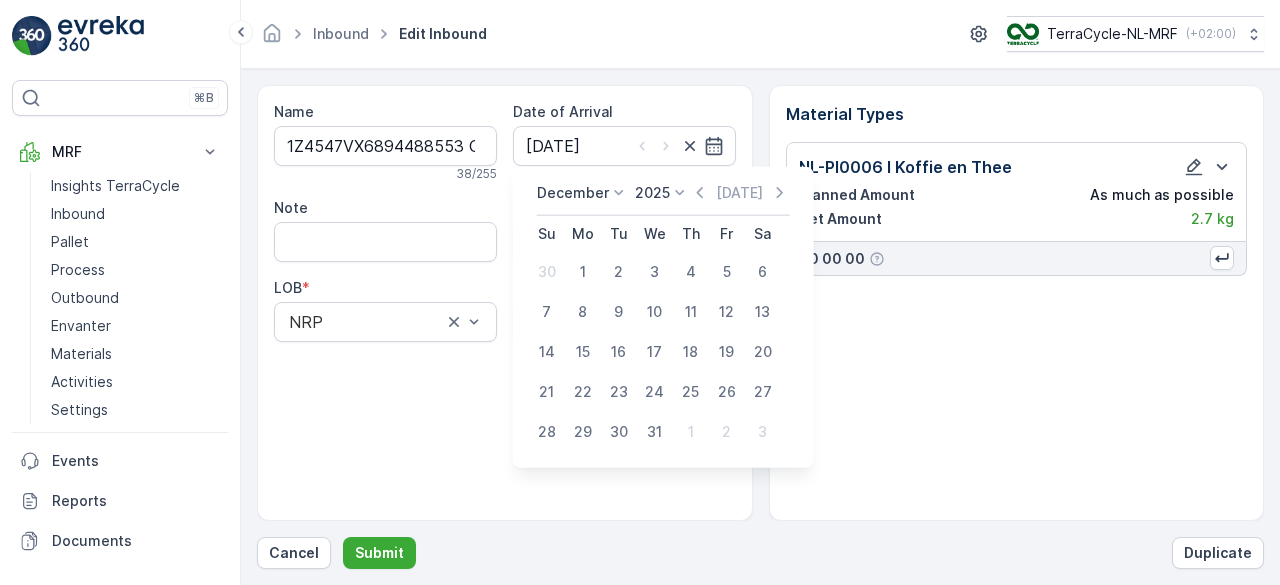 click 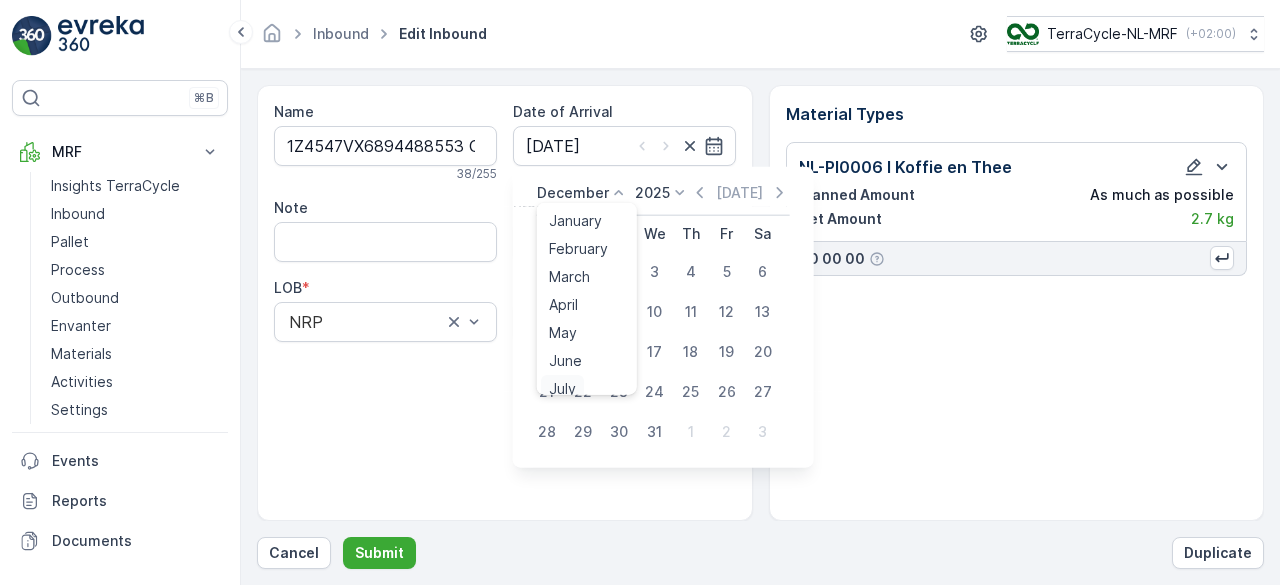 click on "July" at bounding box center [562, 389] 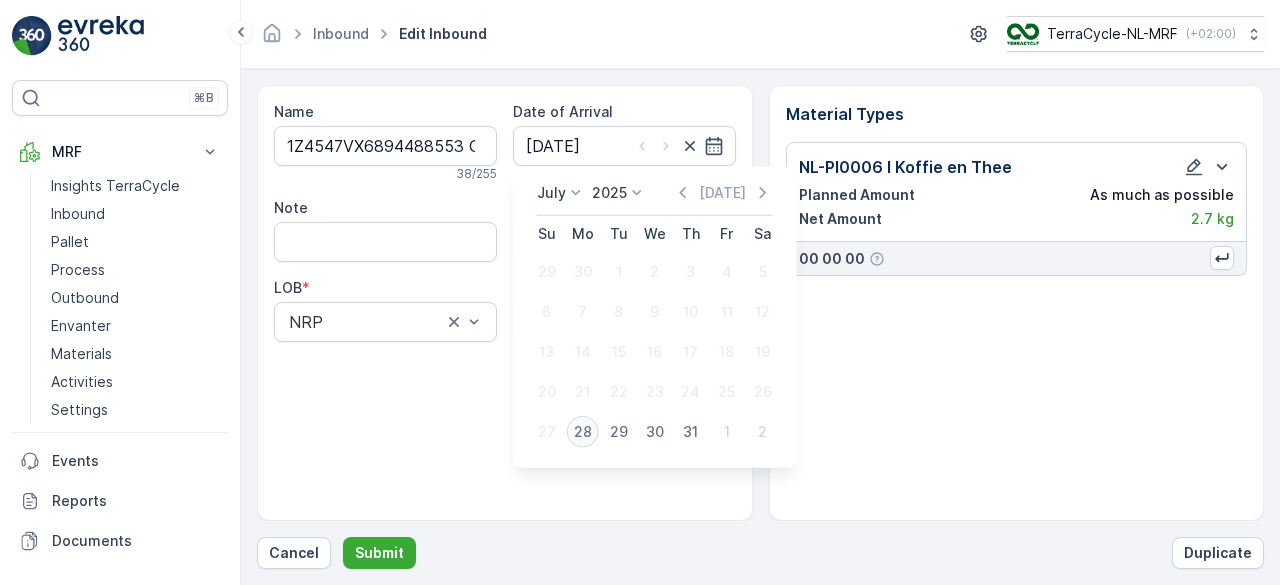 click on "28" at bounding box center [583, 432] 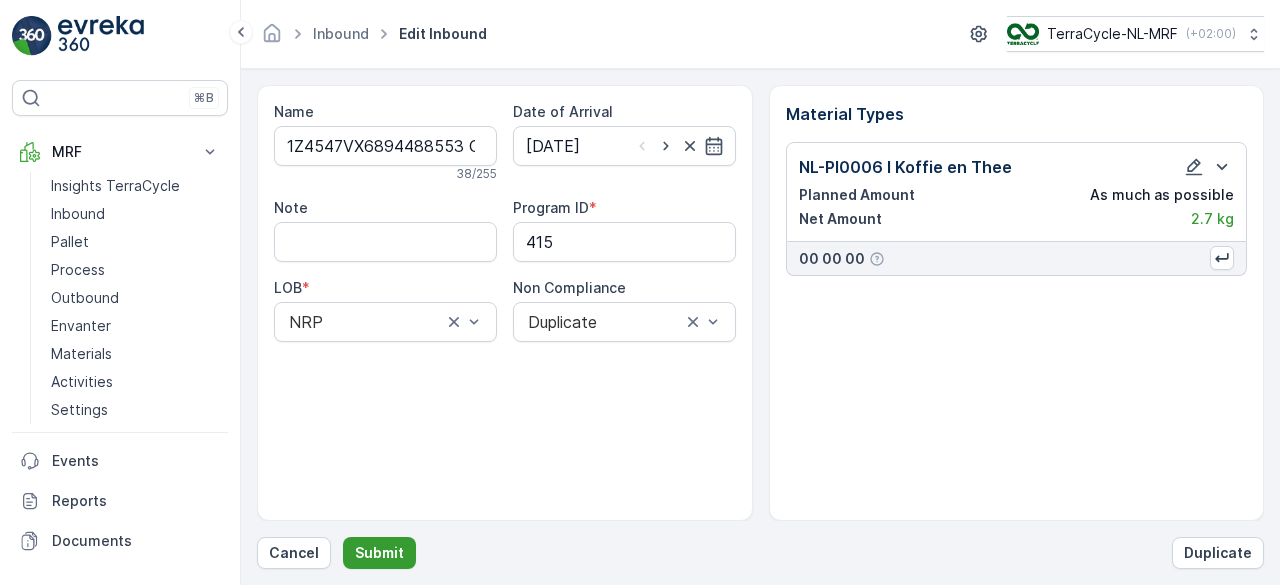 click on "Submit" at bounding box center (379, 553) 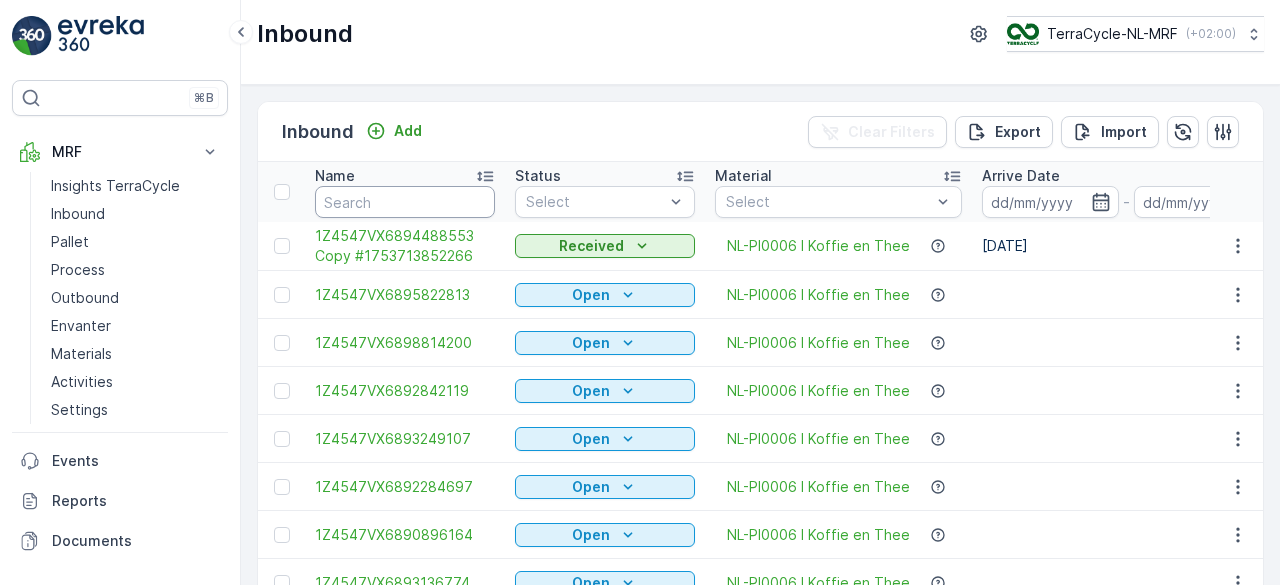 click at bounding box center [405, 202] 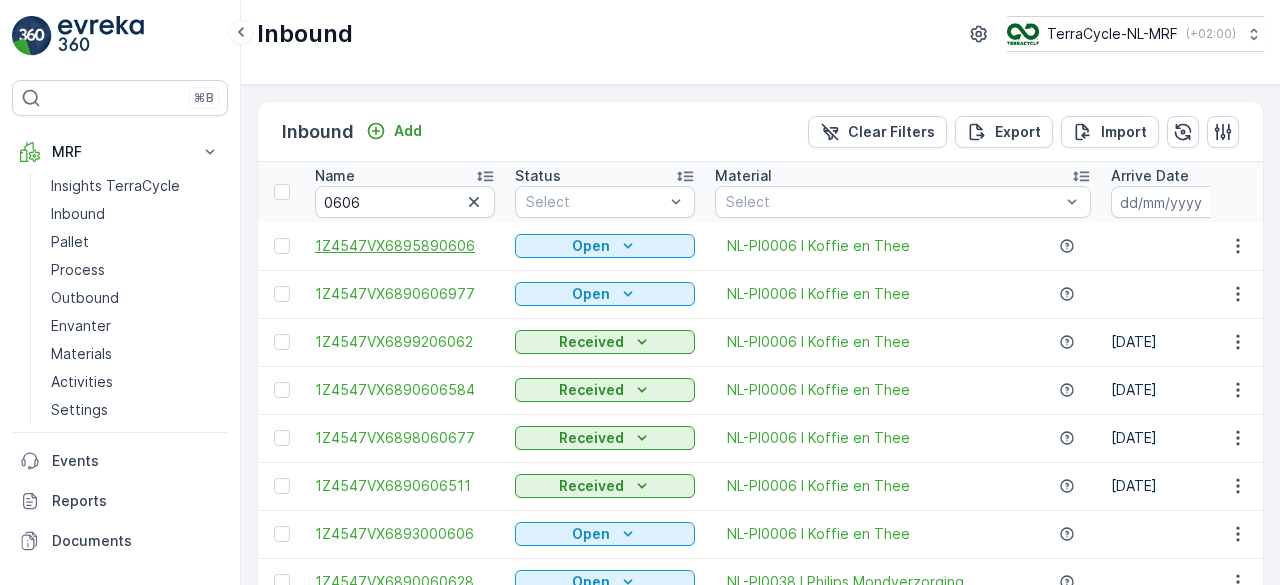click on "1Z4547VX6895890606" at bounding box center [405, 246] 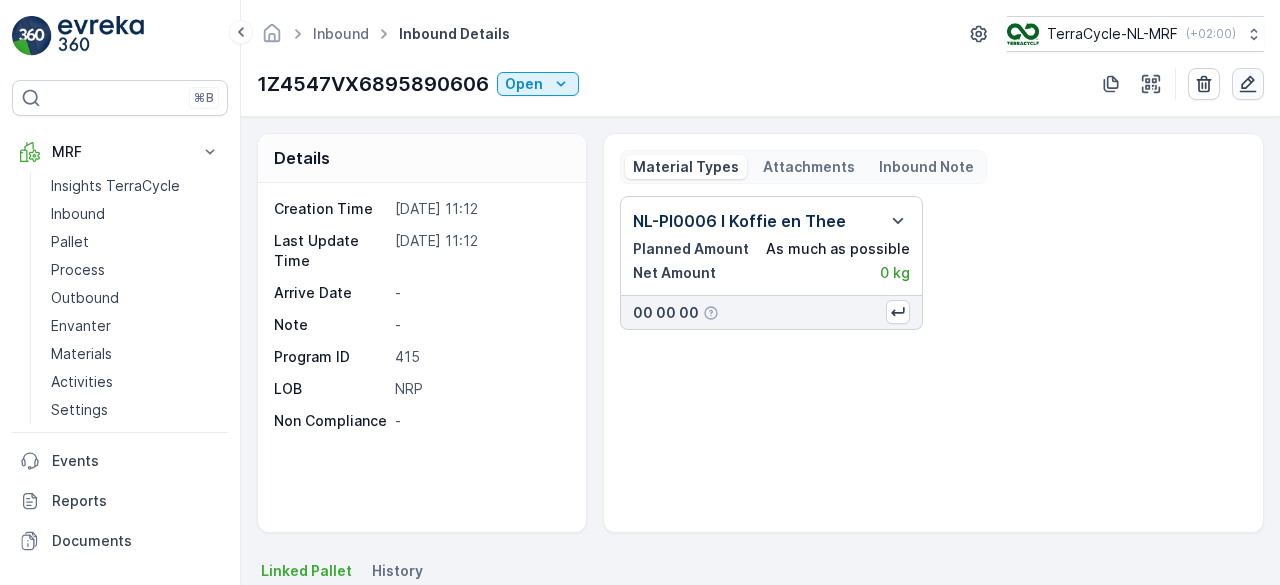 click 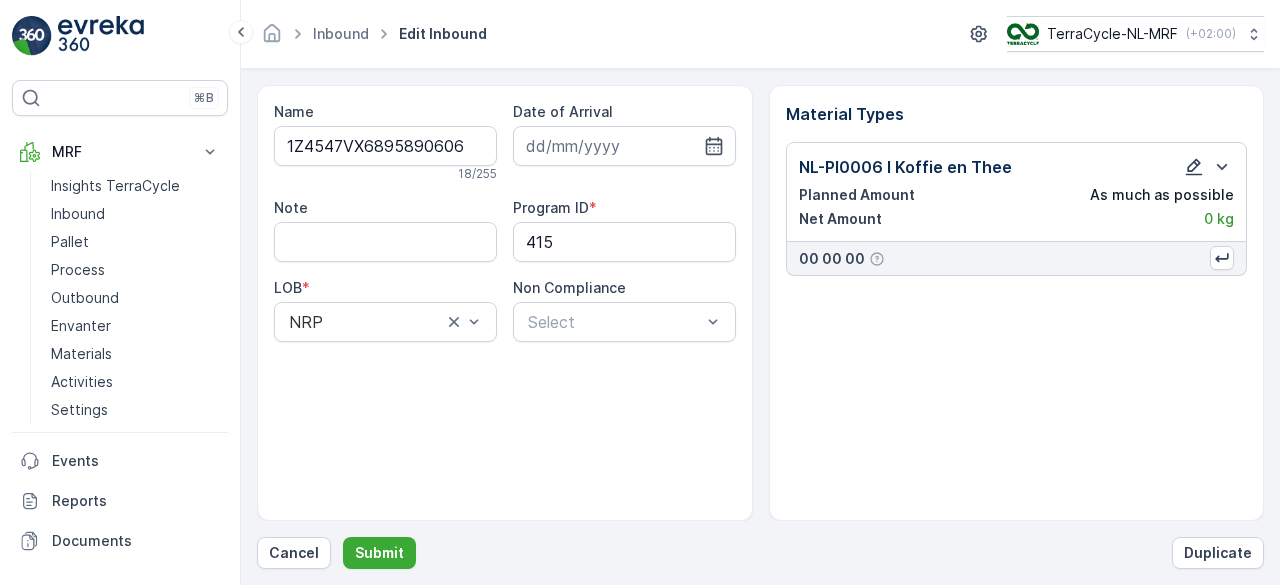 click 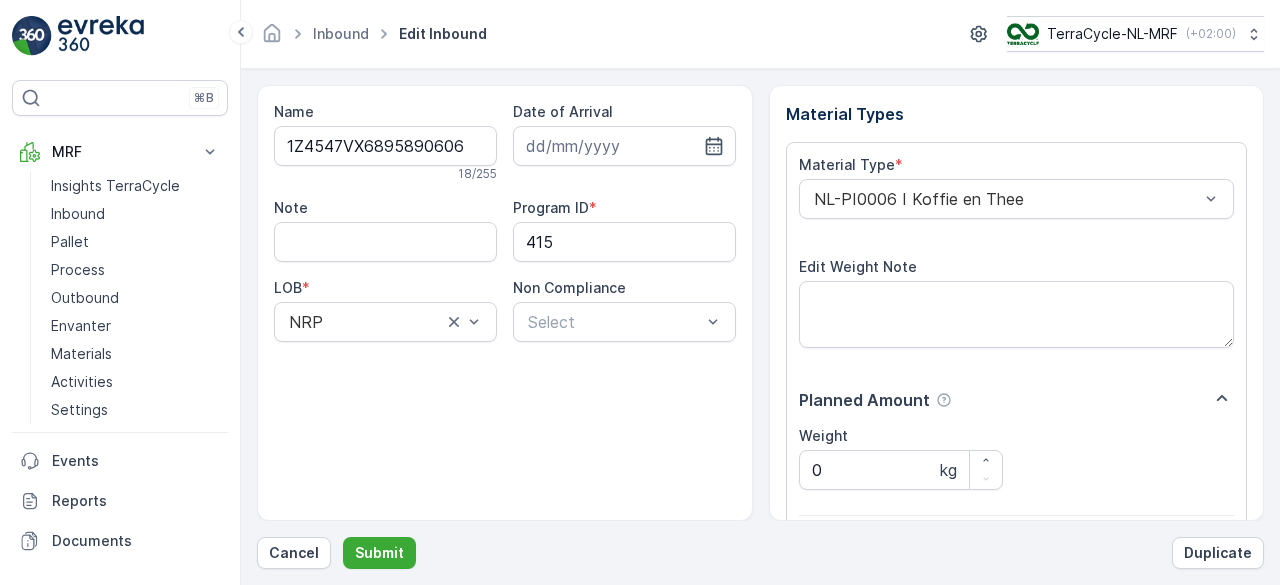 click on "0" at bounding box center (901, 639) 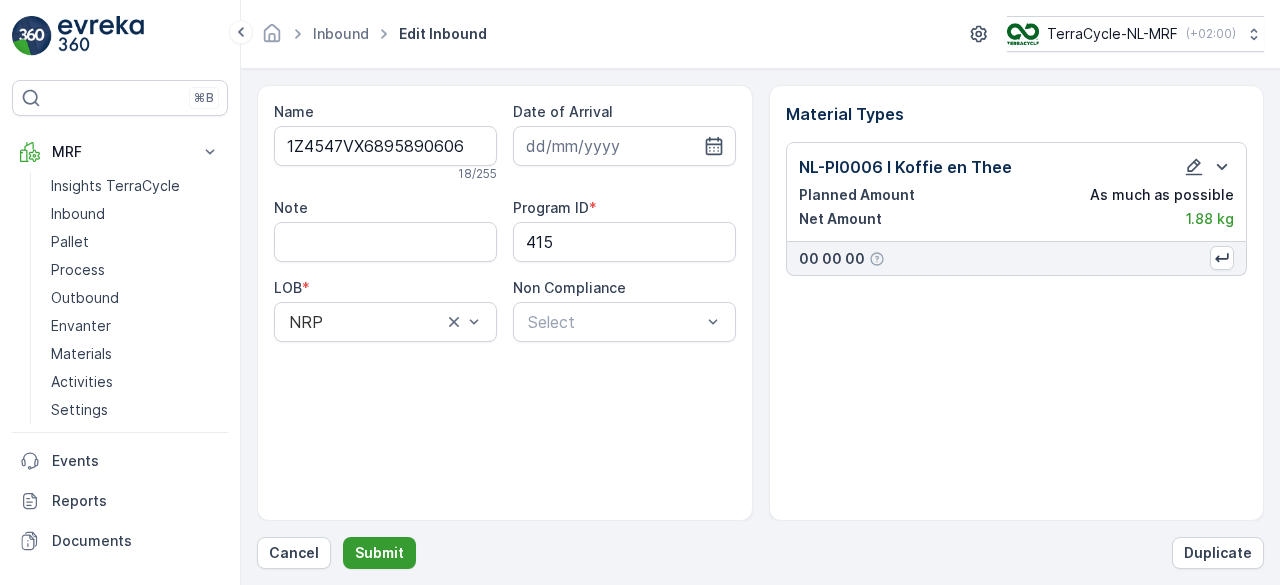 click on "Submit" at bounding box center [379, 553] 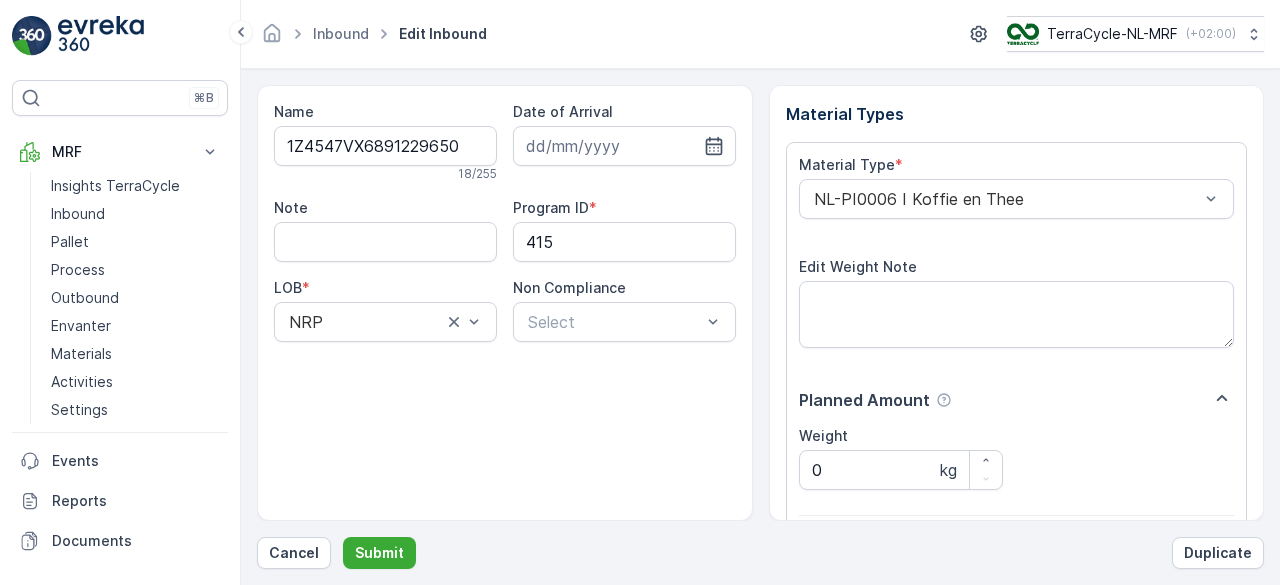 click on "Submit" at bounding box center (379, 553) 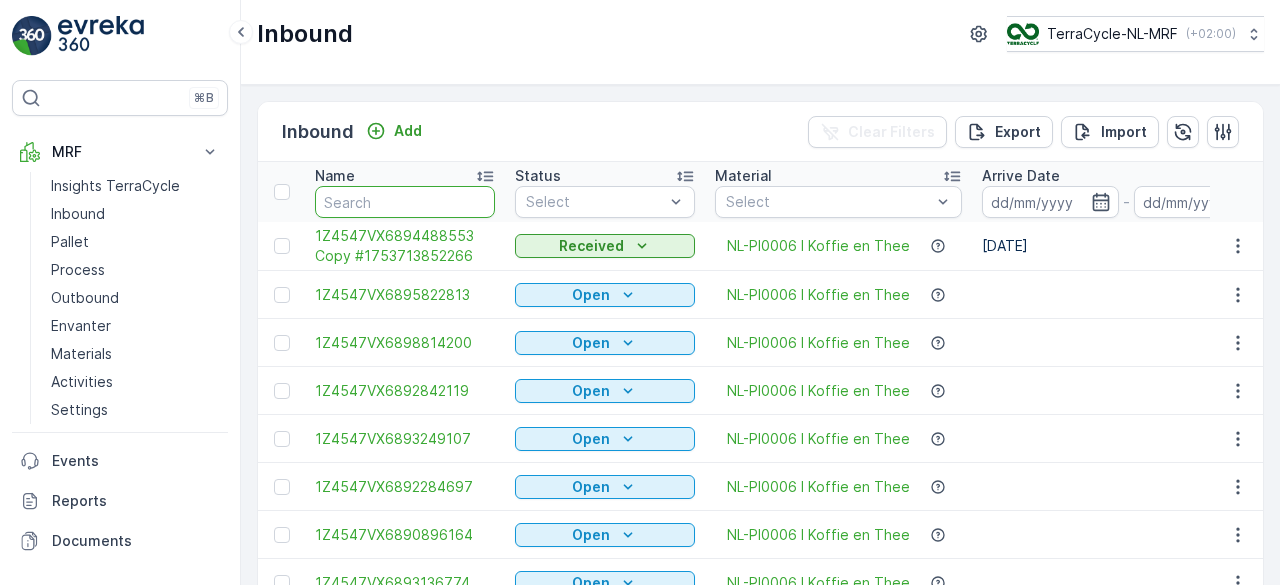 click at bounding box center (405, 202) 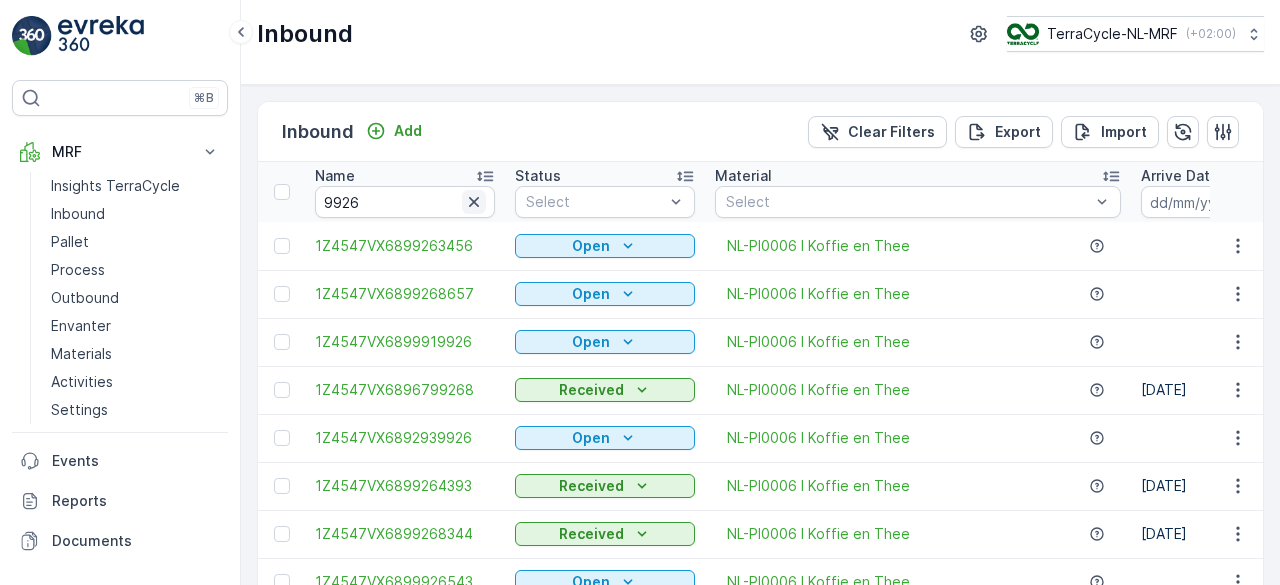 click 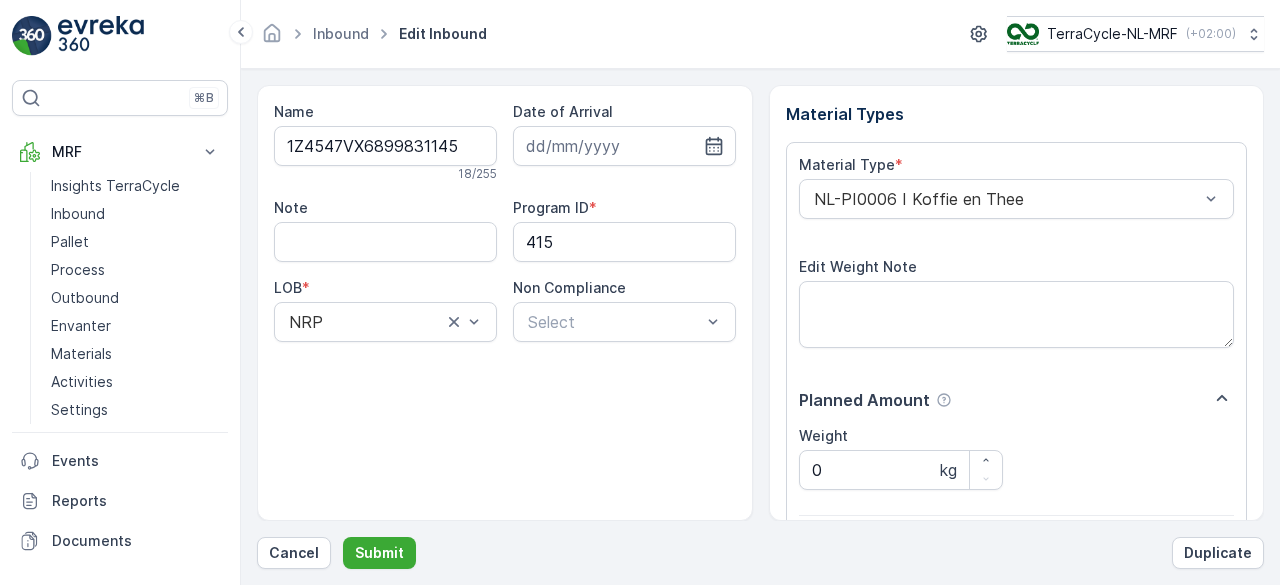 click on "Submit" at bounding box center [379, 553] 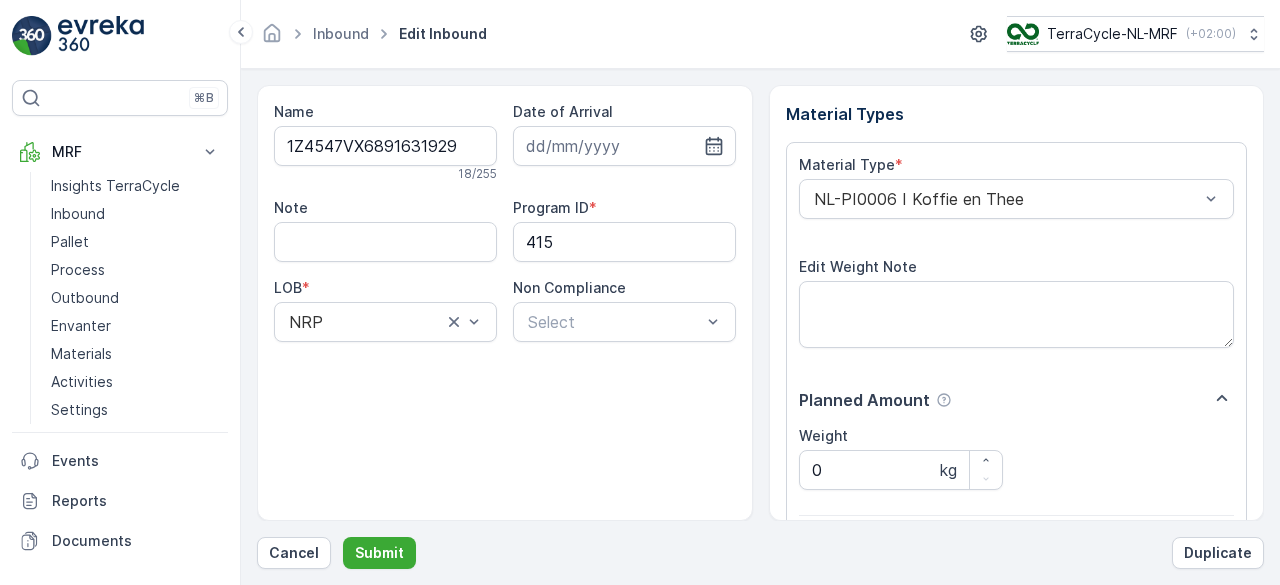click on "Submit" at bounding box center [379, 553] 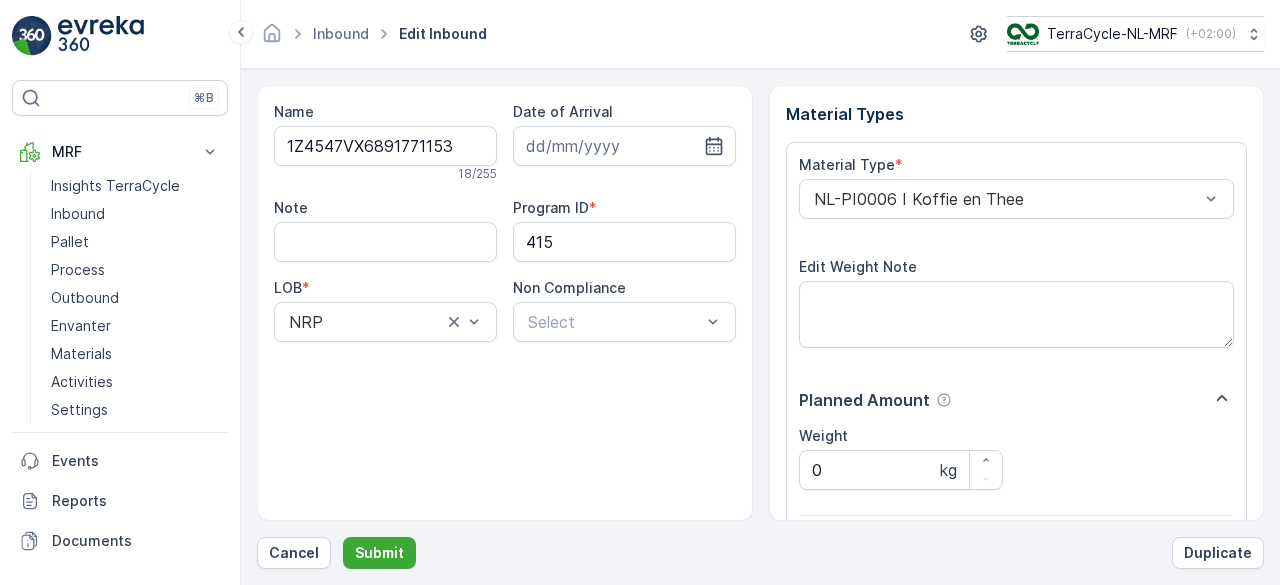 click on "Submit" at bounding box center [379, 553] 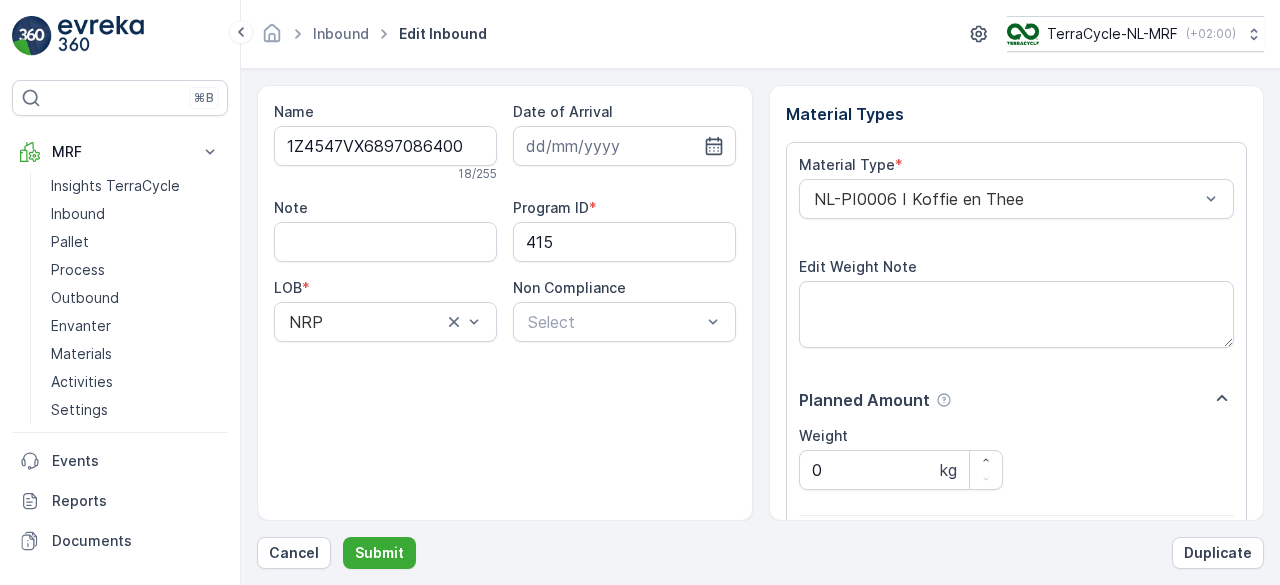 click on "Submit" at bounding box center [379, 553] 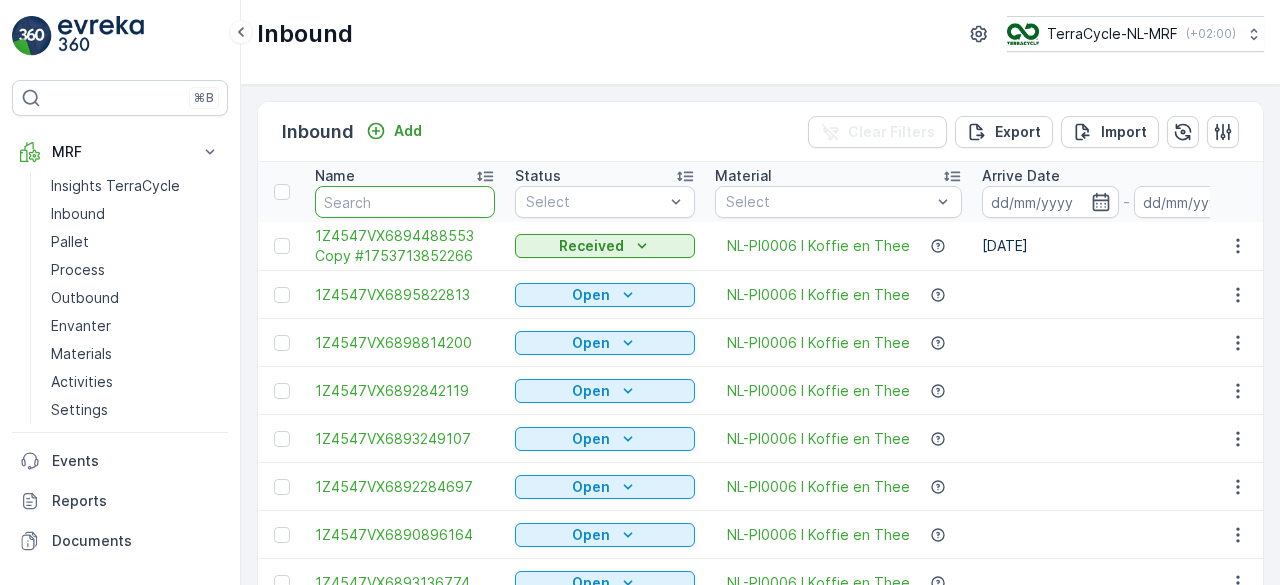 click at bounding box center [405, 202] 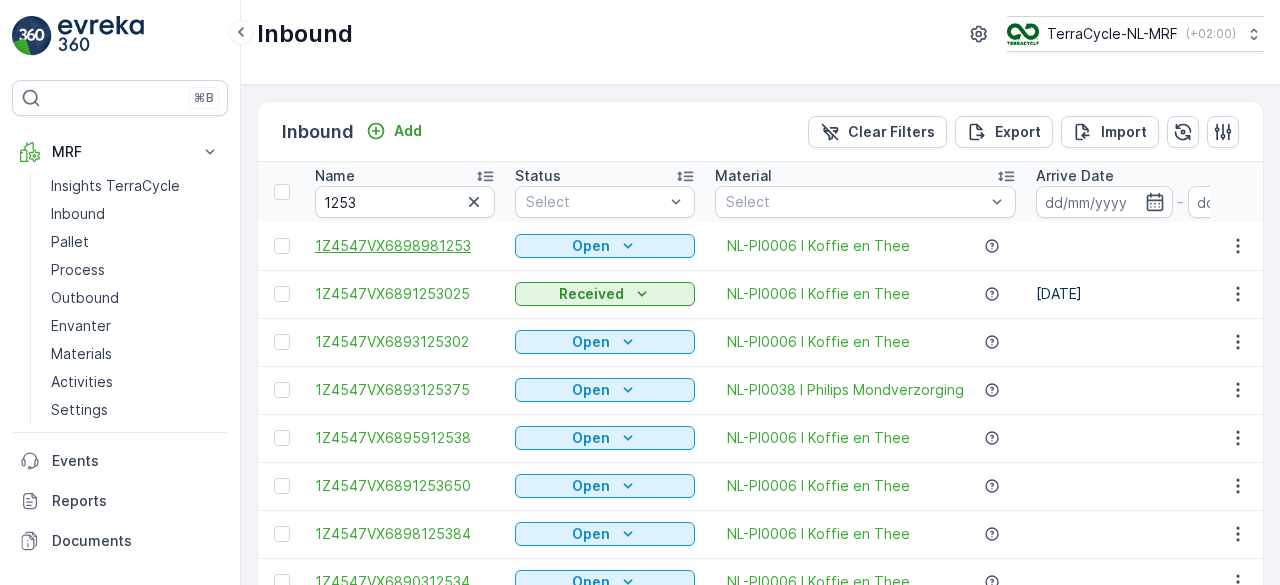 click on "1Z4547VX6898981253" at bounding box center [405, 246] 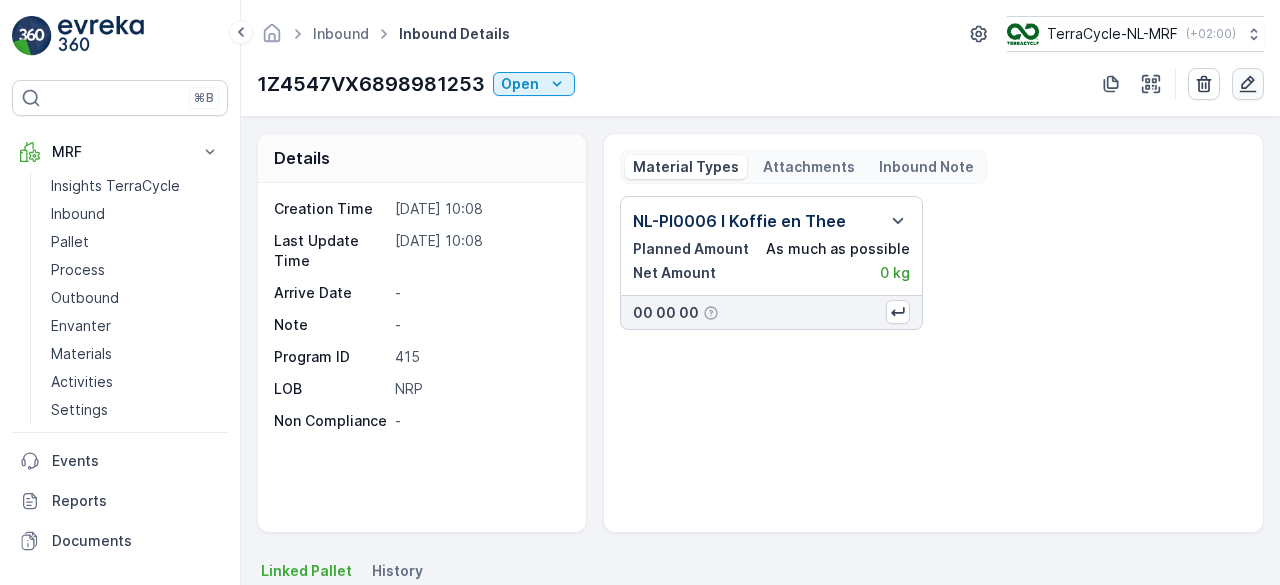 click 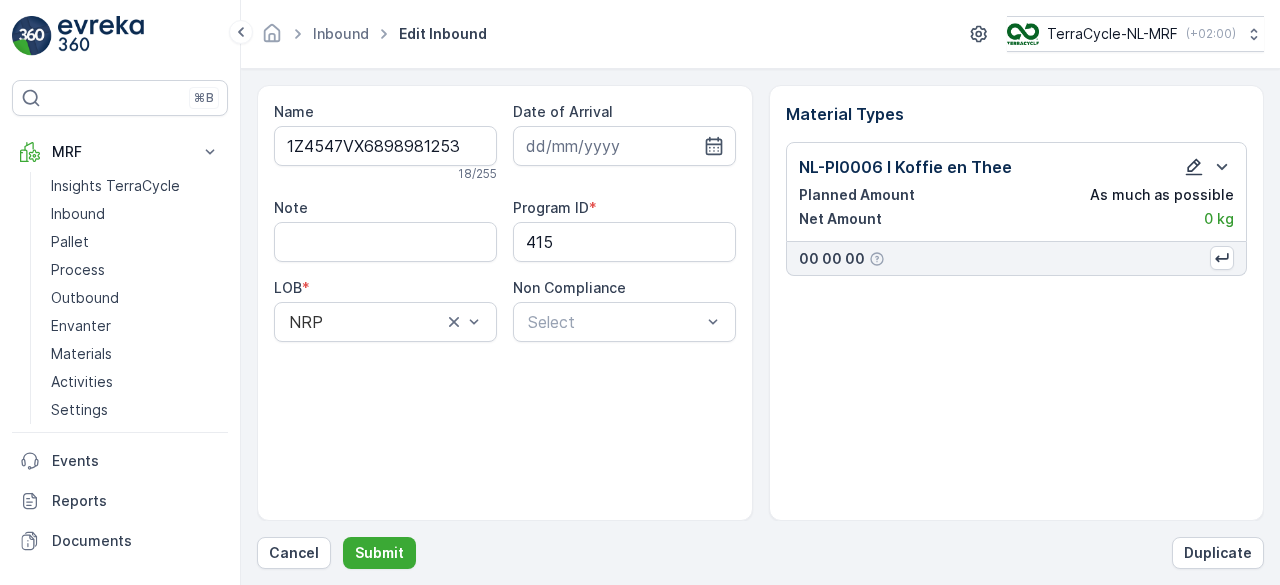 click 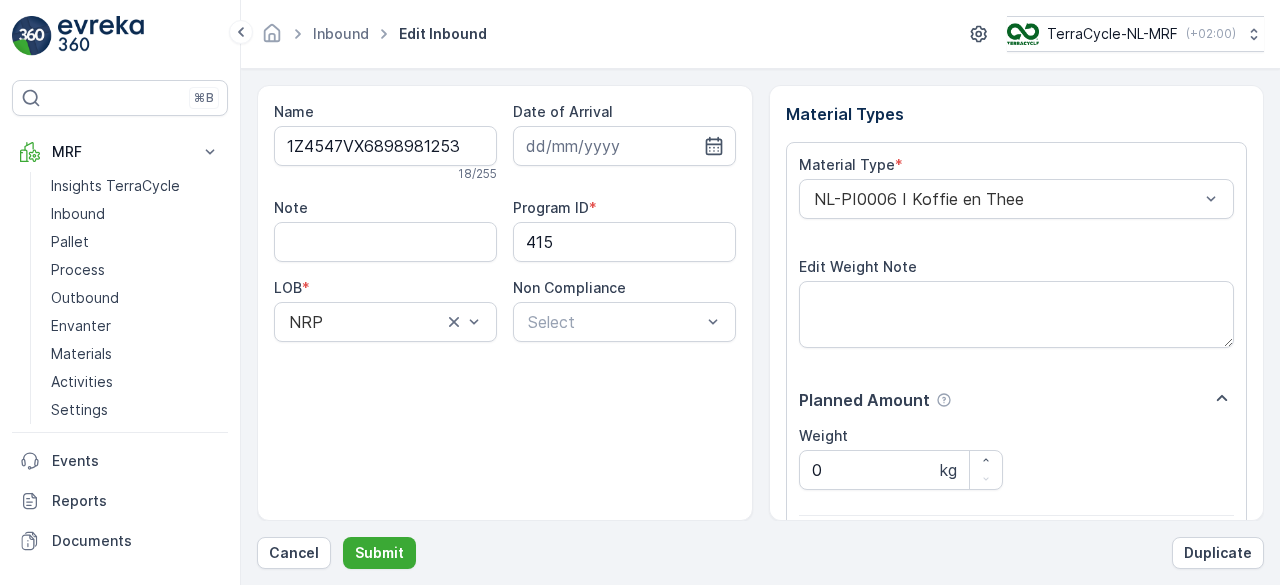 click on "0" at bounding box center (901, 639) 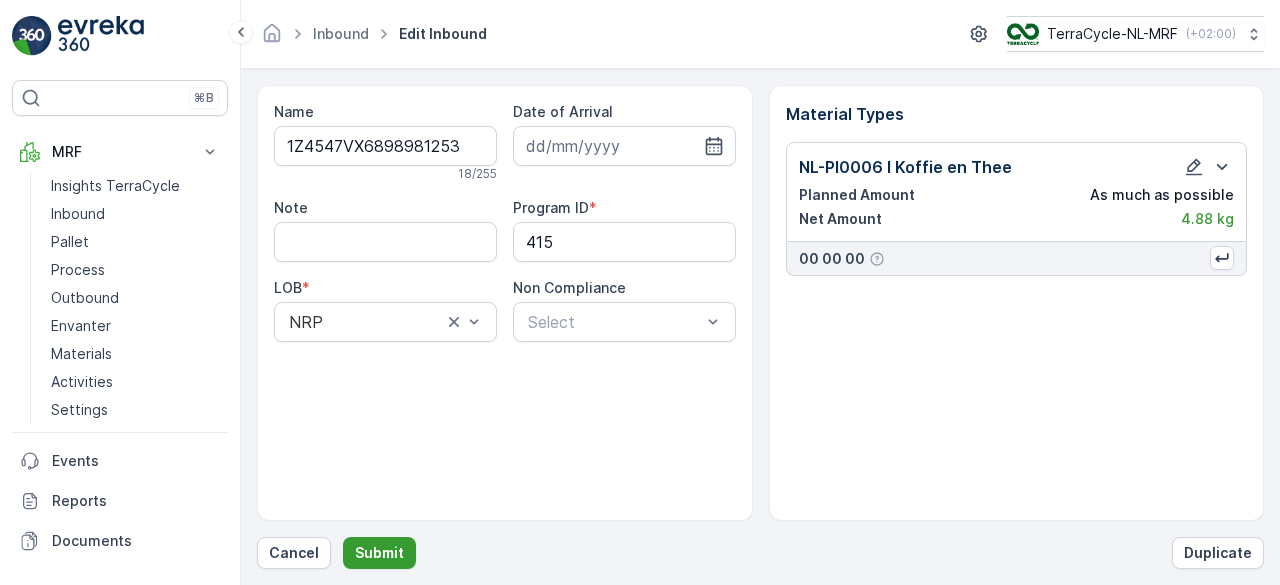 click on "Submit" at bounding box center [379, 553] 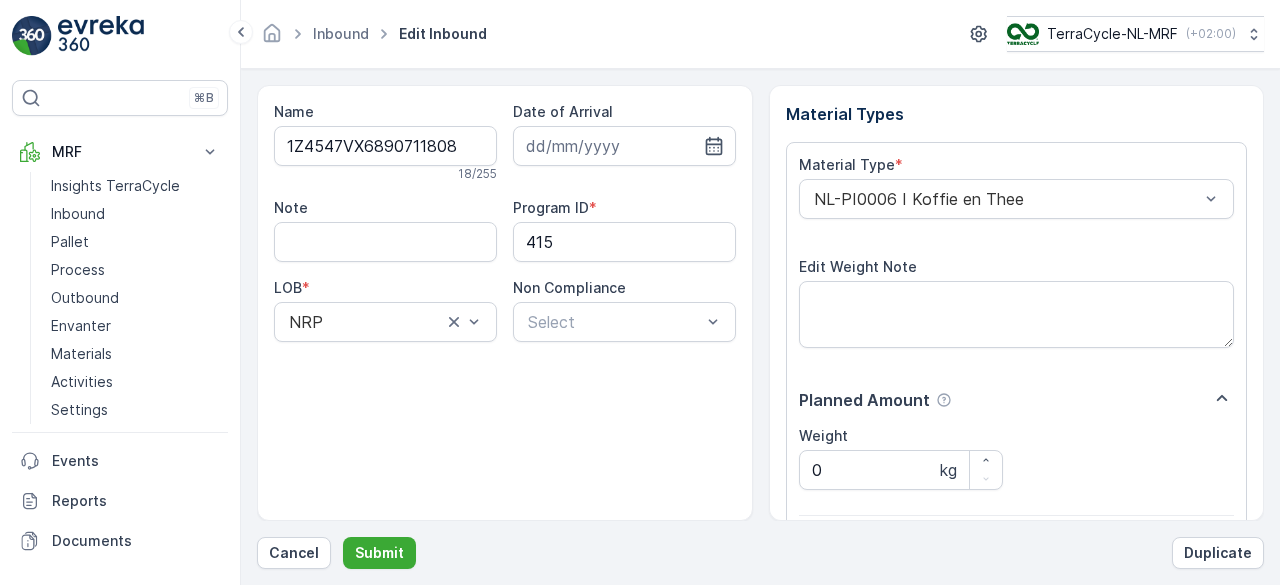 click on "Submit" at bounding box center (379, 553) 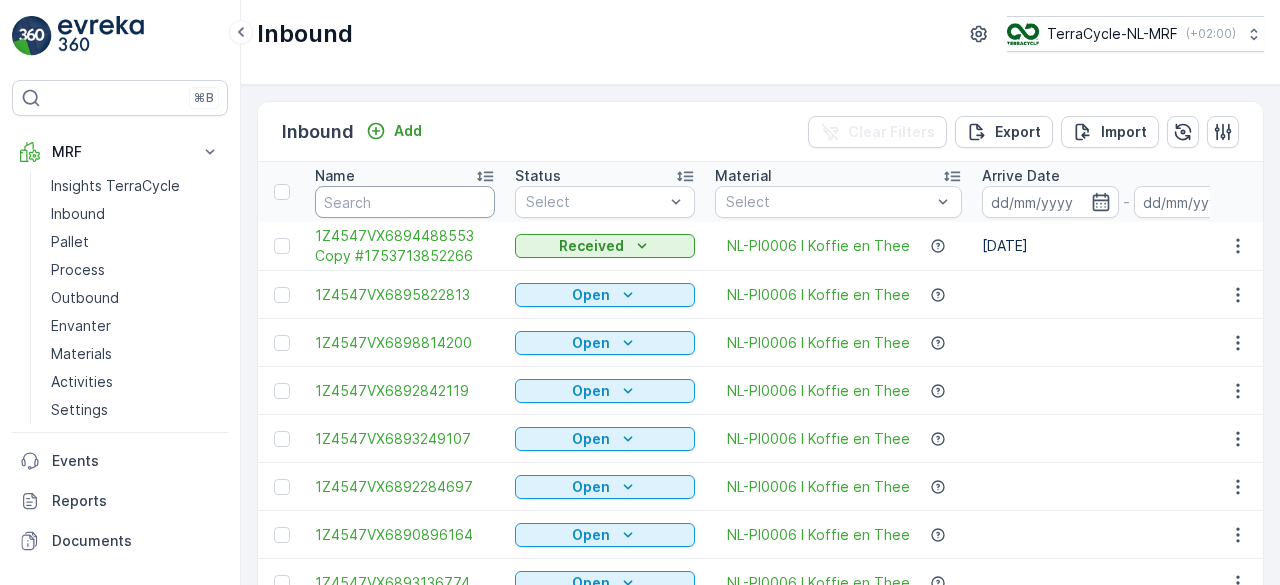 click at bounding box center (405, 202) 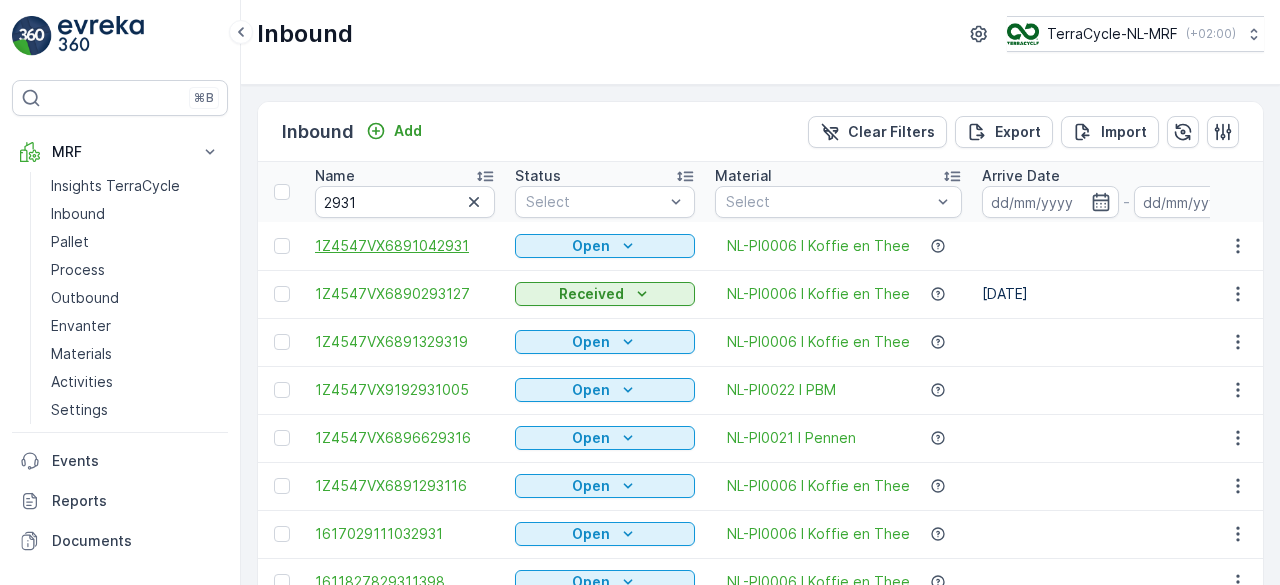 click on "1Z4547VX6891042931" at bounding box center [405, 246] 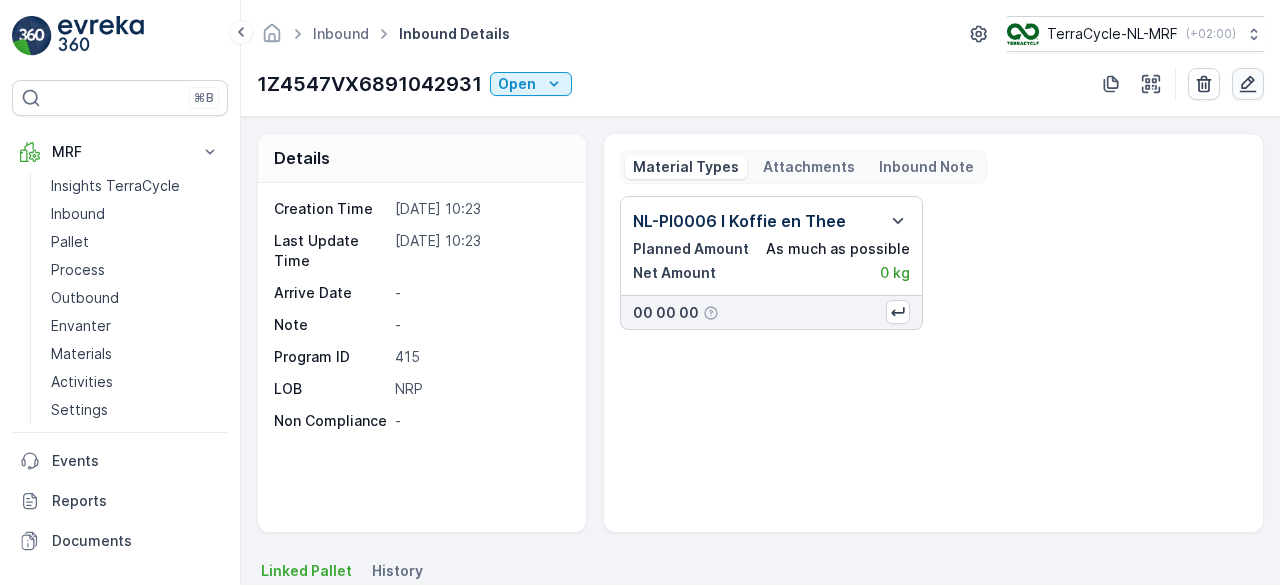click 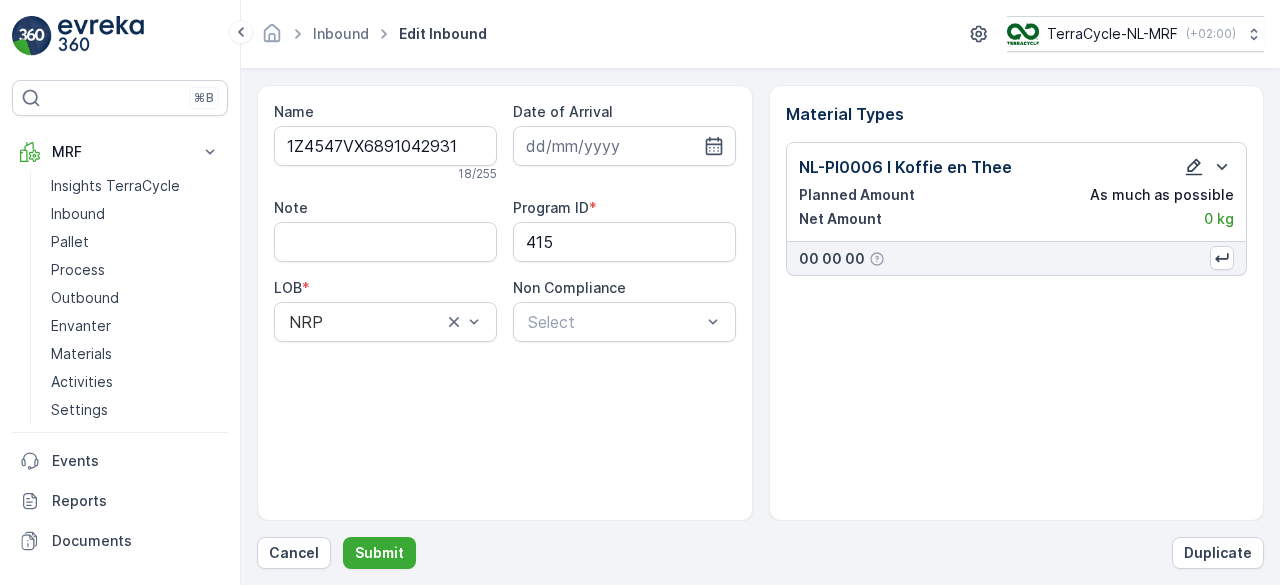 click 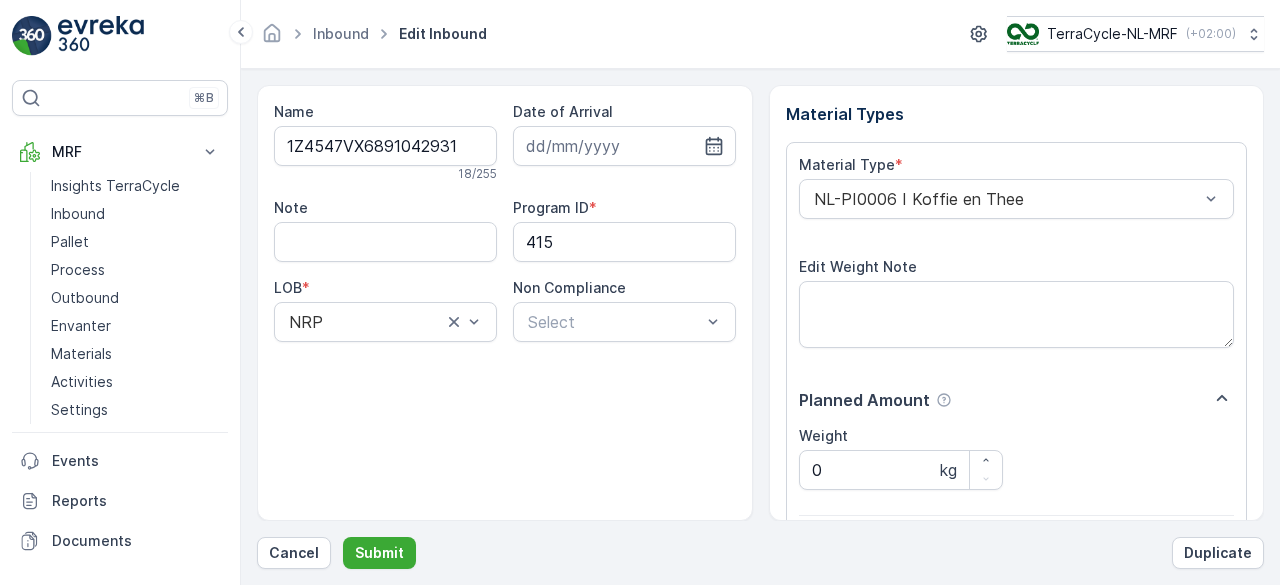 click on "0" at bounding box center (901, 639) 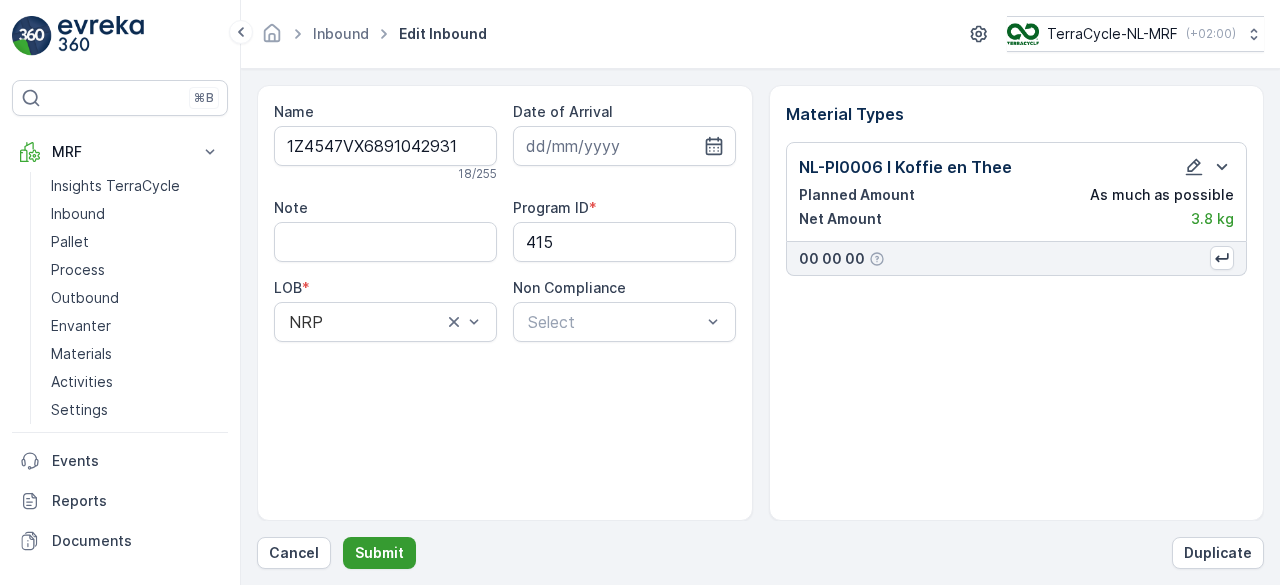 click on "Submit" at bounding box center [379, 553] 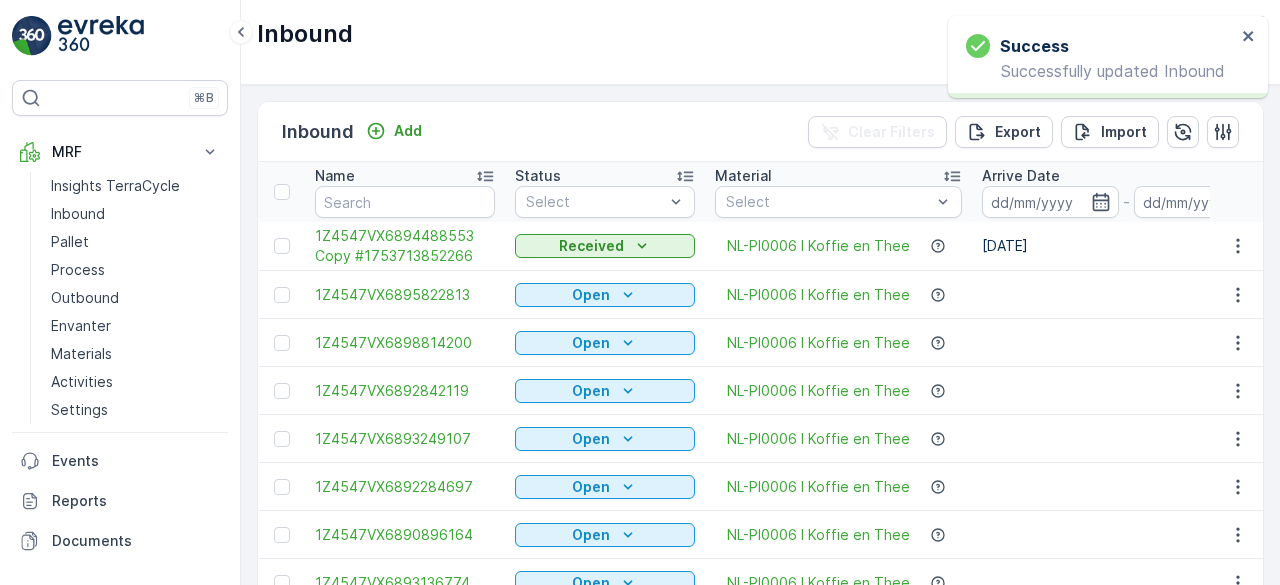 scroll, scrollTop: 0, scrollLeft: 0, axis: both 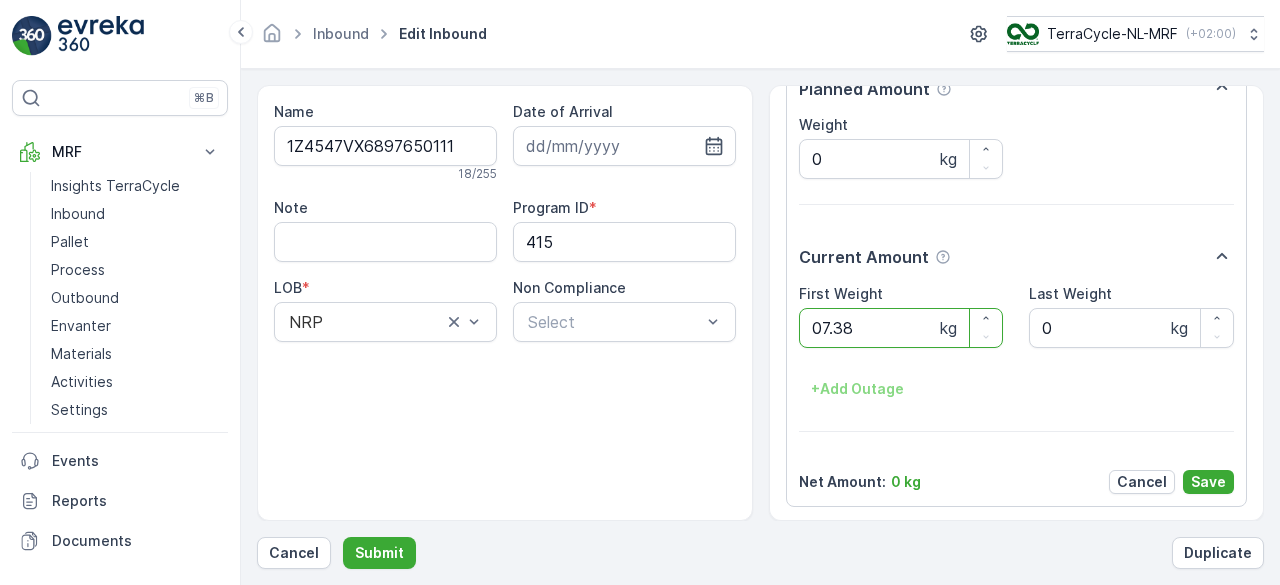 click on "Submit" at bounding box center [379, 553] 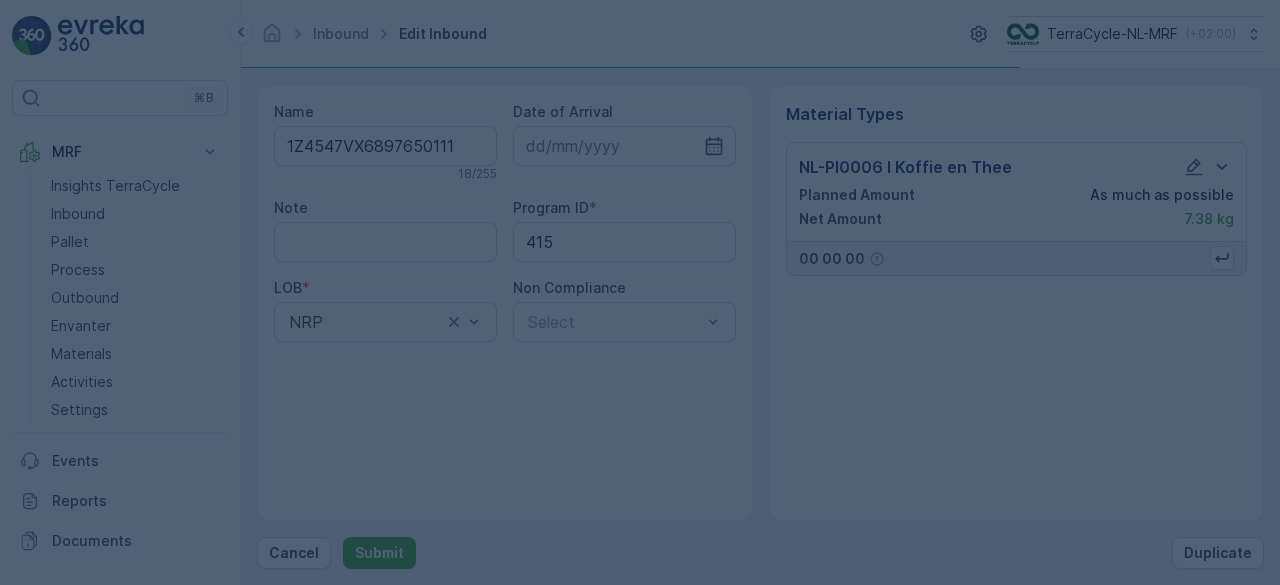 scroll, scrollTop: 0, scrollLeft: 0, axis: both 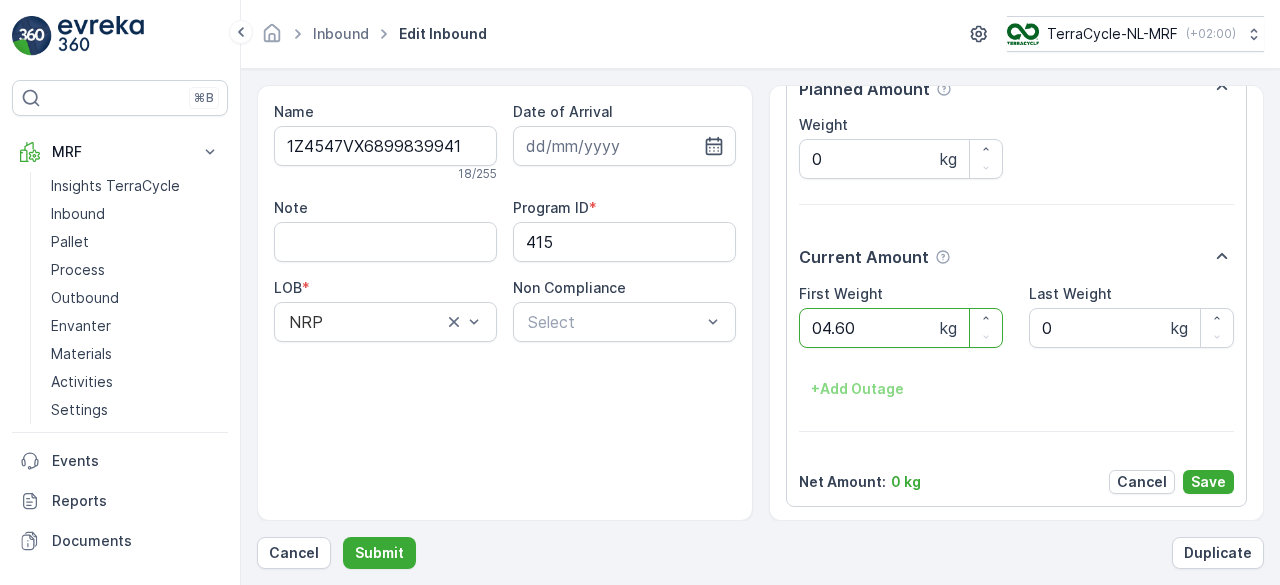 click on "Submit" at bounding box center (379, 553) 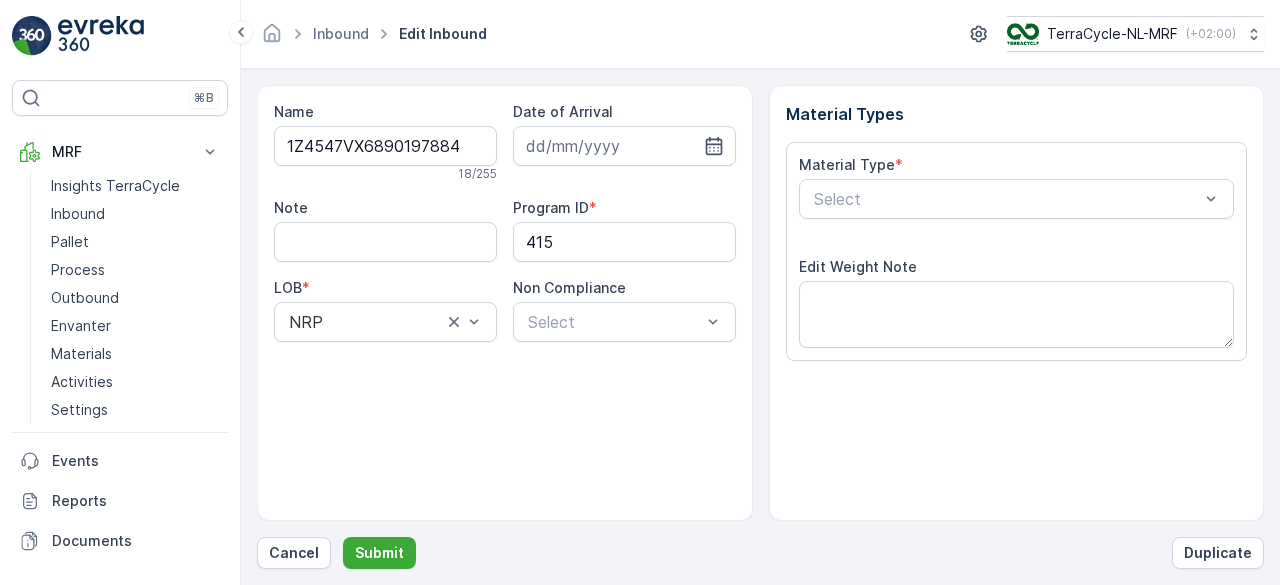 scroll, scrollTop: 311, scrollLeft: 0, axis: vertical 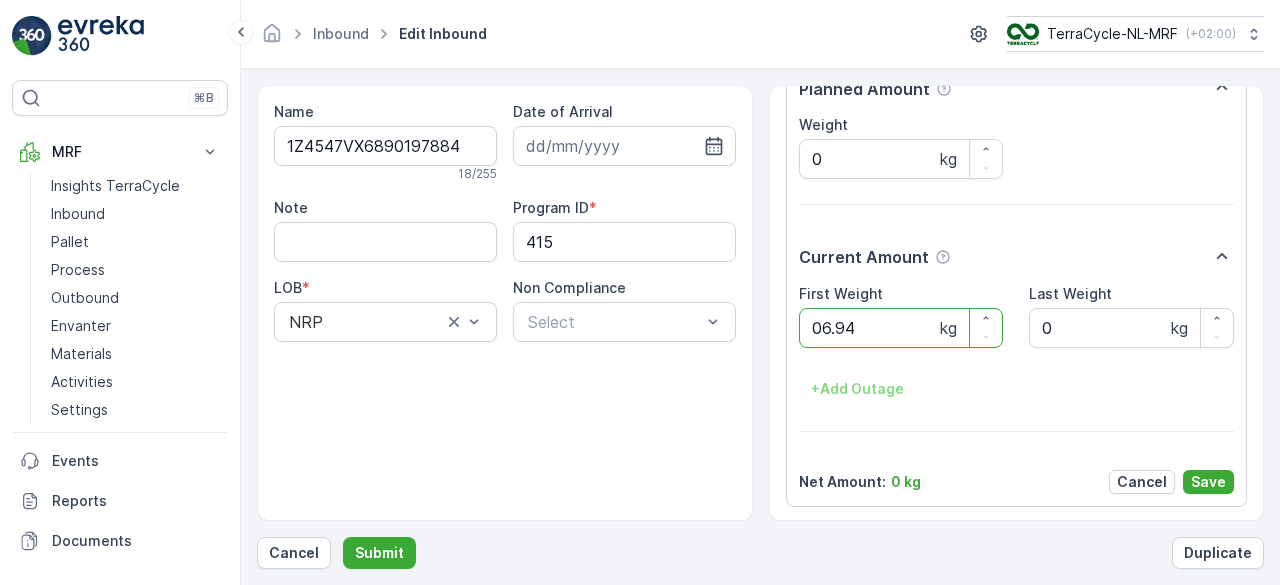 click on "Submit" at bounding box center (379, 553) 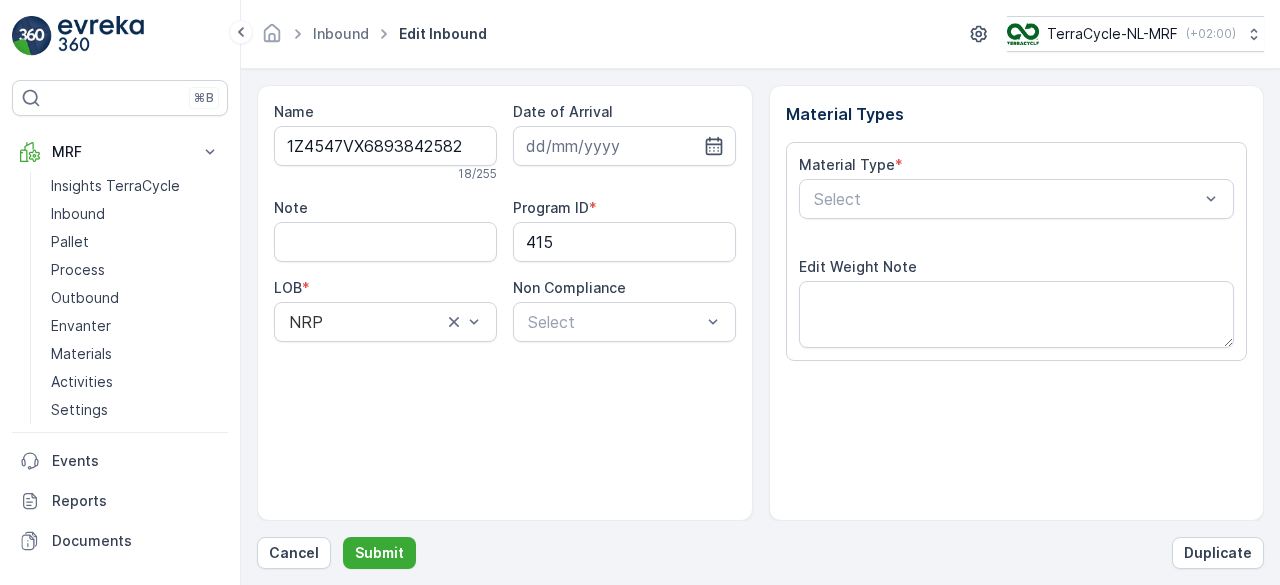 scroll, scrollTop: 311, scrollLeft: 0, axis: vertical 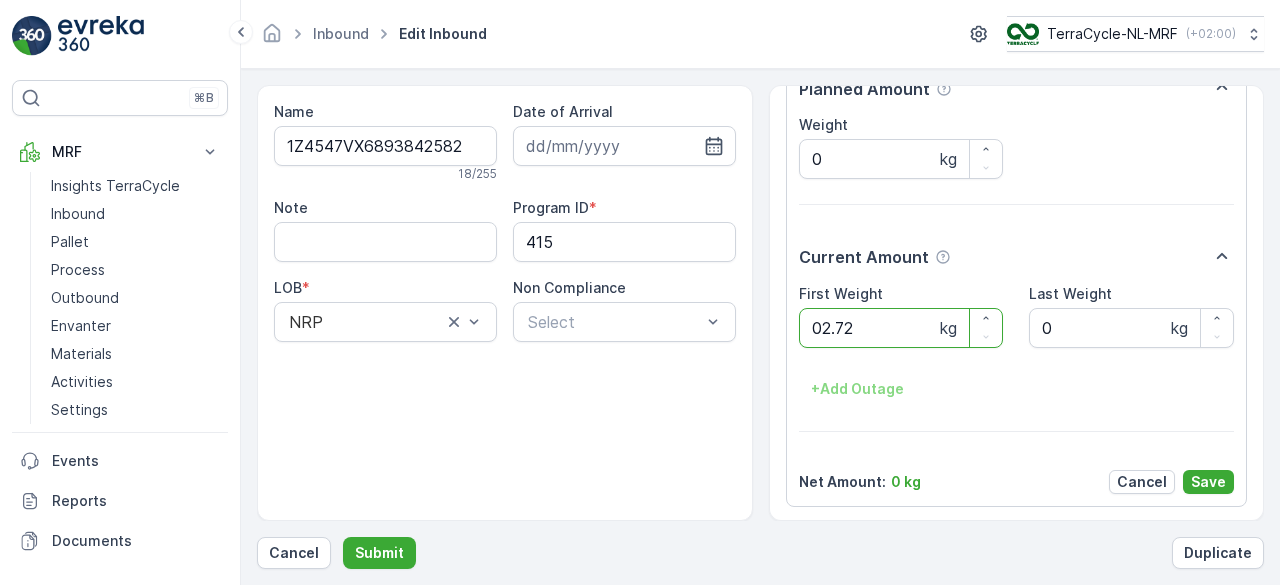 click on "Submit" at bounding box center (379, 553) 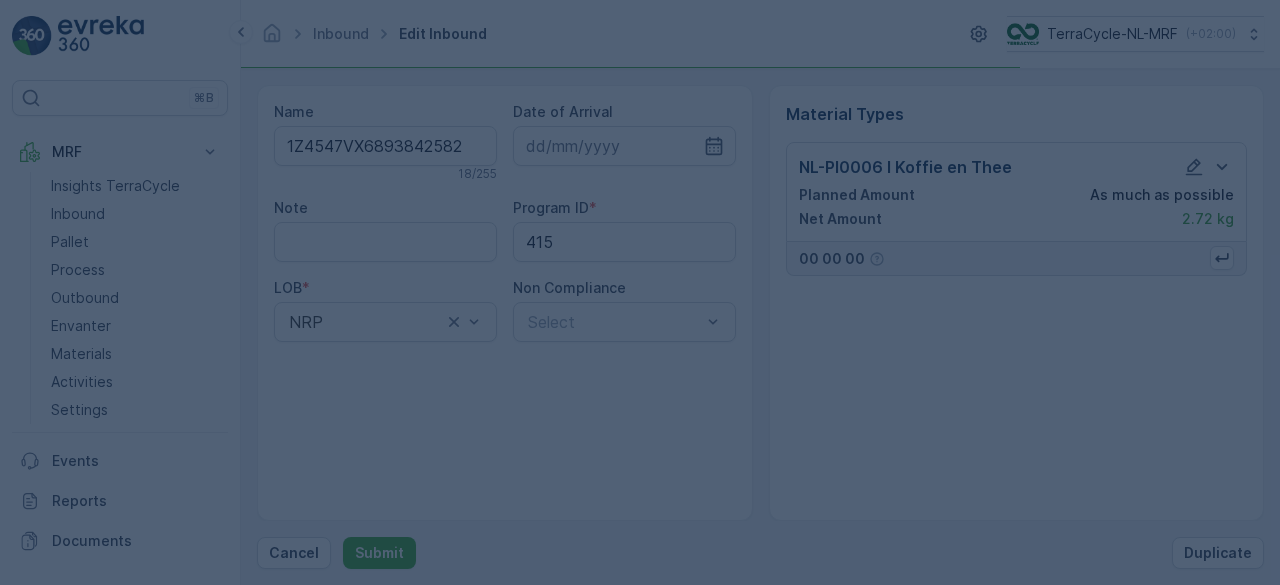 scroll, scrollTop: 0, scrollLeft: 0, axis: both 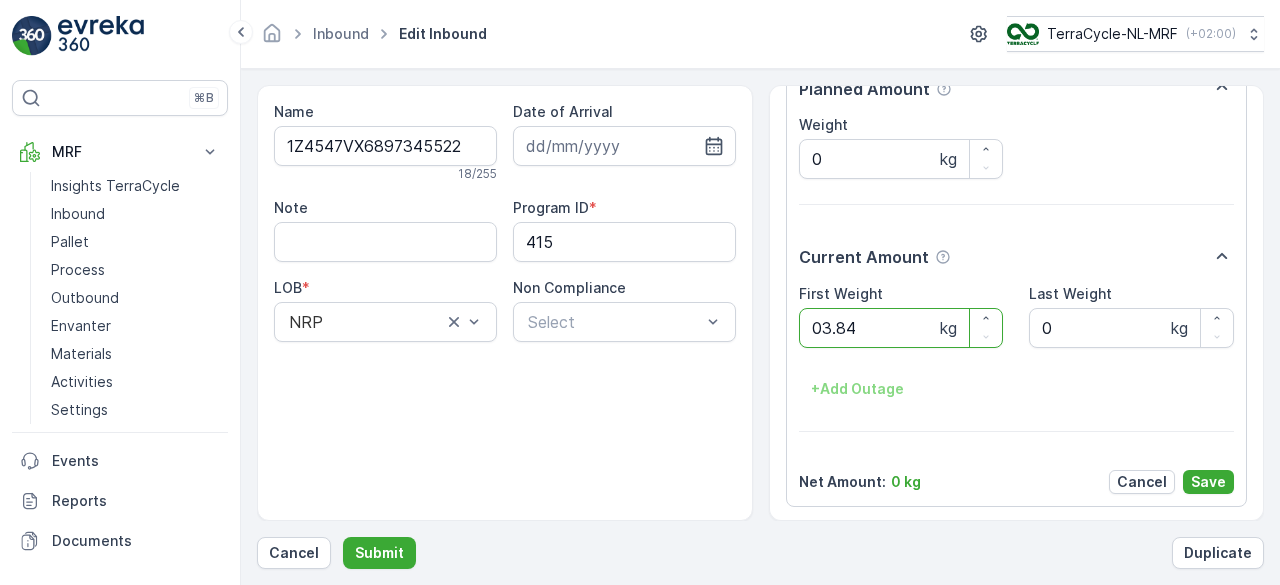 click on "Submit" at bounding box center [379, 553] 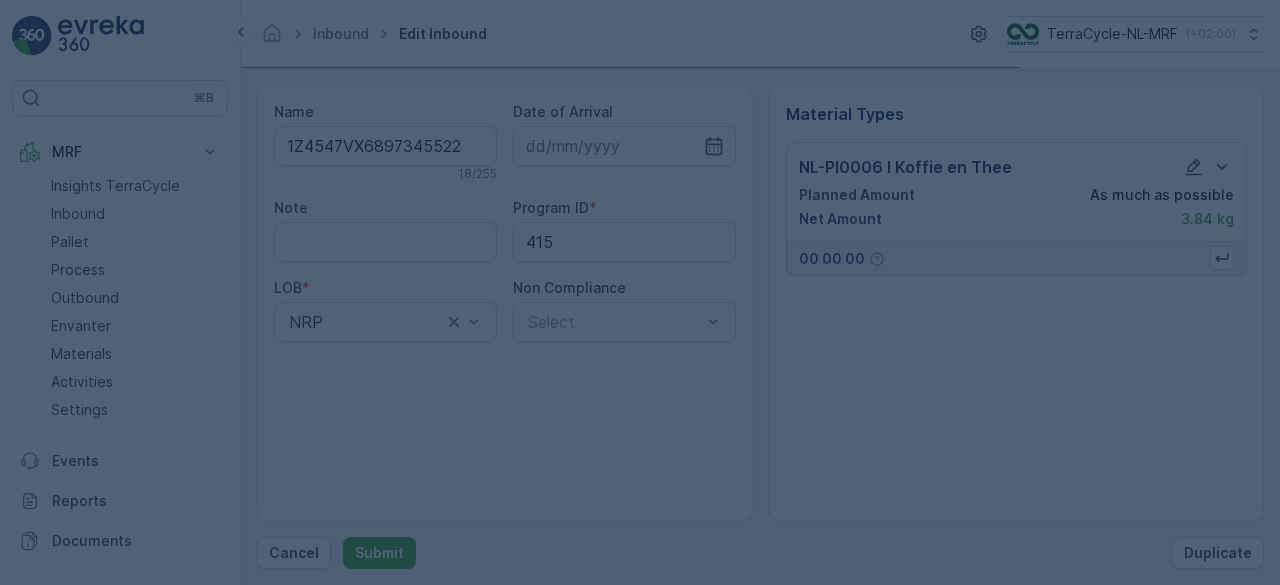scroll, scrollTop: 0, scrollLeft: 0, axis: both 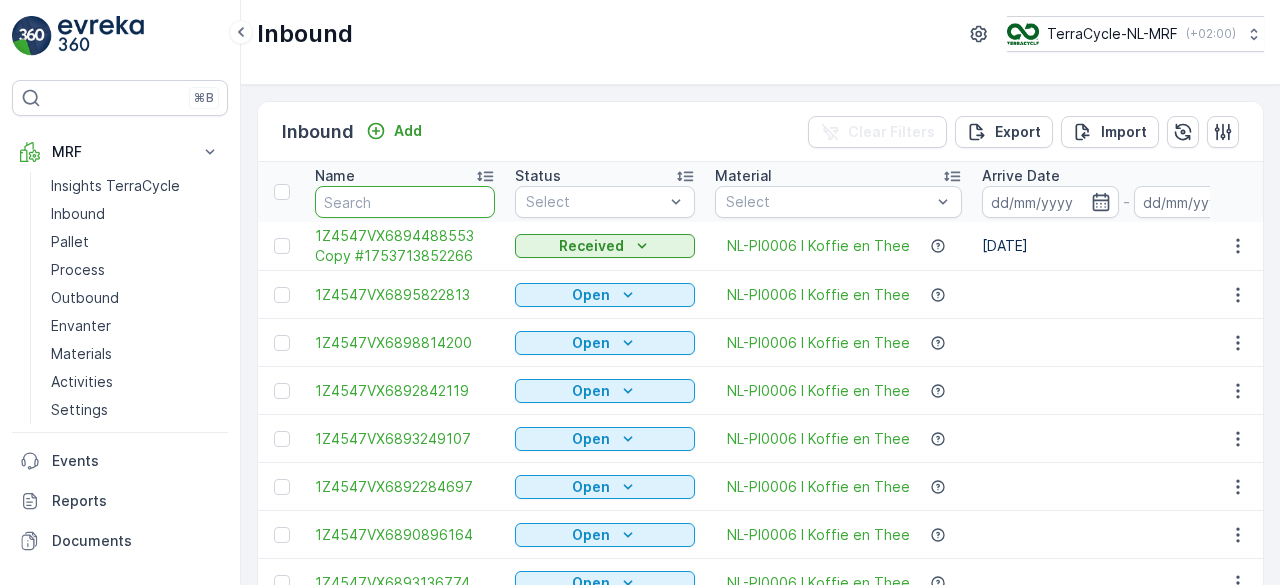 click at bounding box center [405, 202] 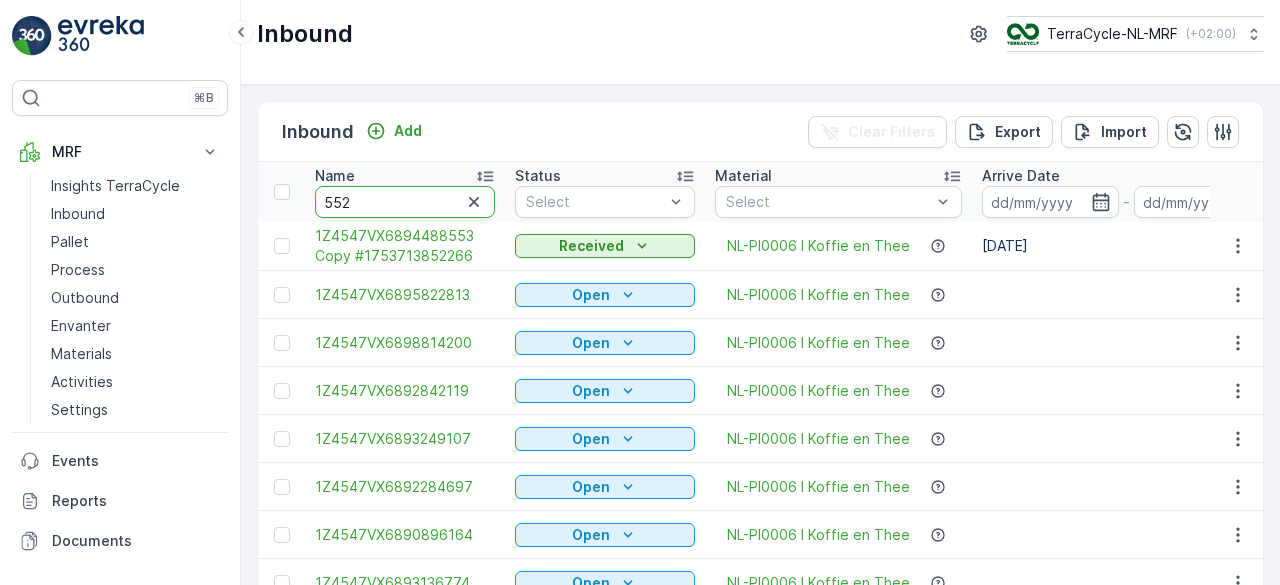 type on "5522" 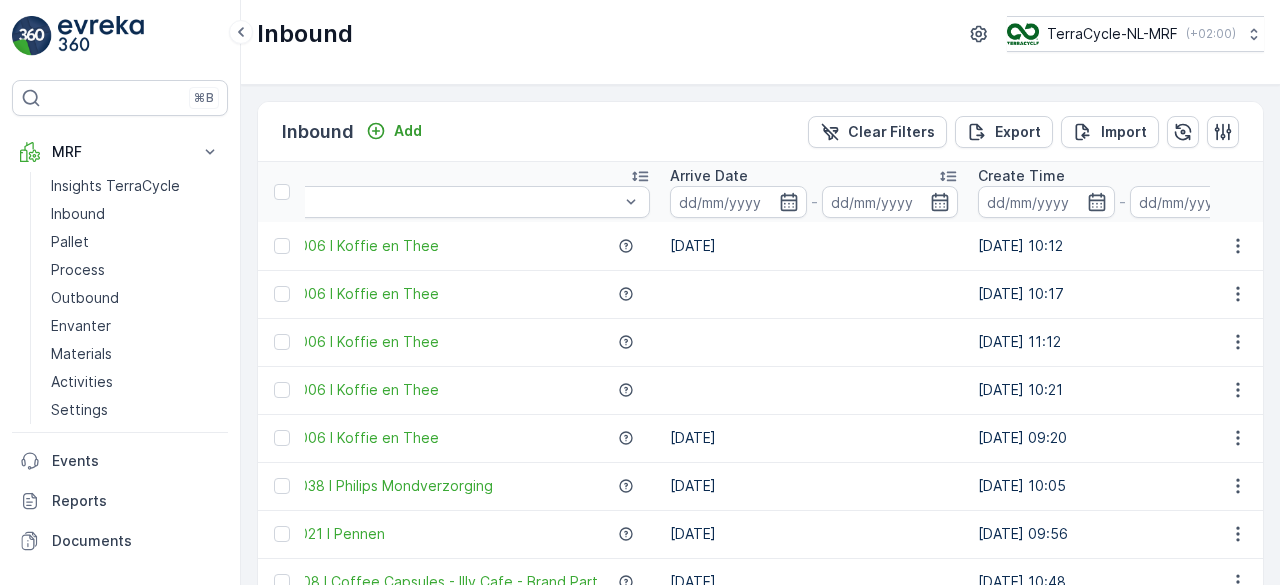 scroll, scrollTop: 0, scrollLeft: 0, axis: both 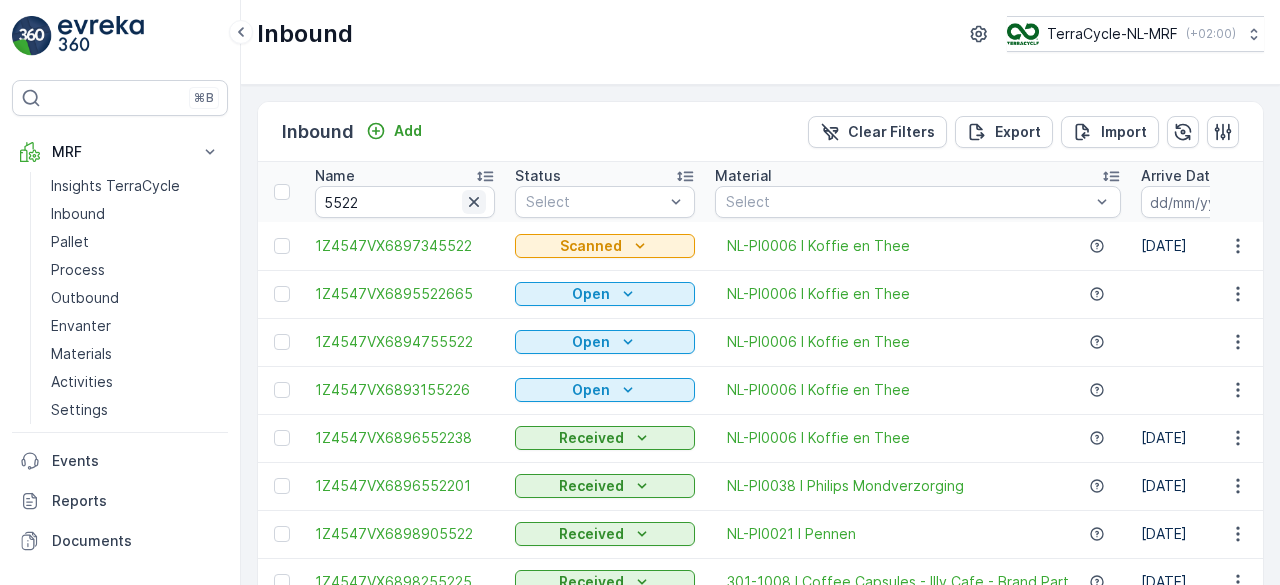 click 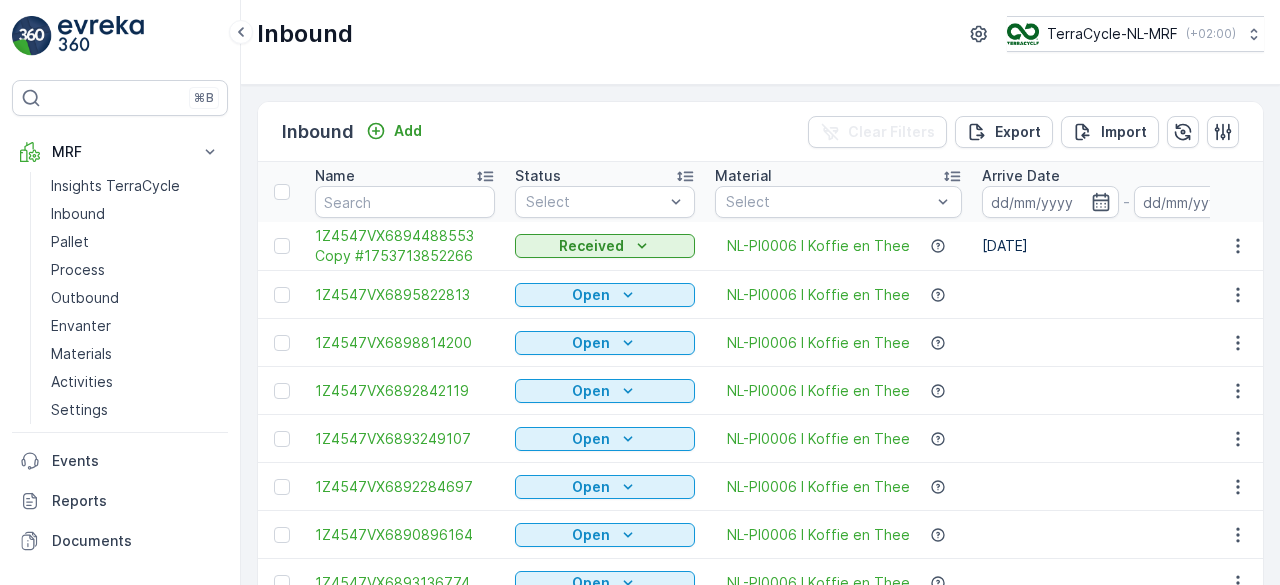 click at bounding box center (405, 202) 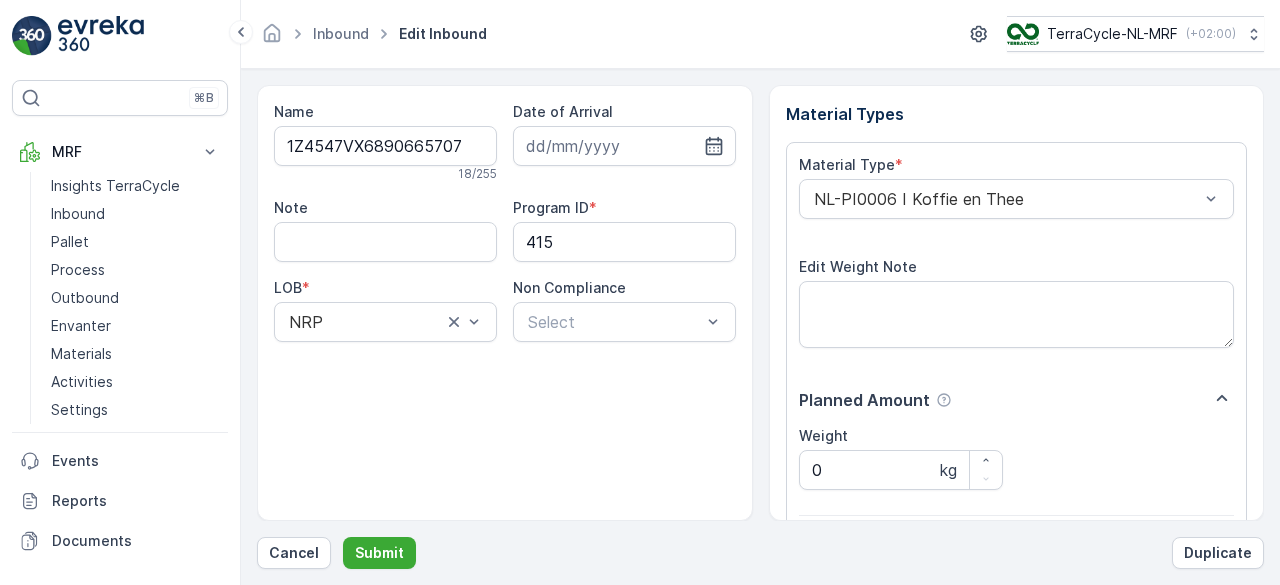 scroll, scrollTop: 311, scrollLeft: 0, axis: vertical 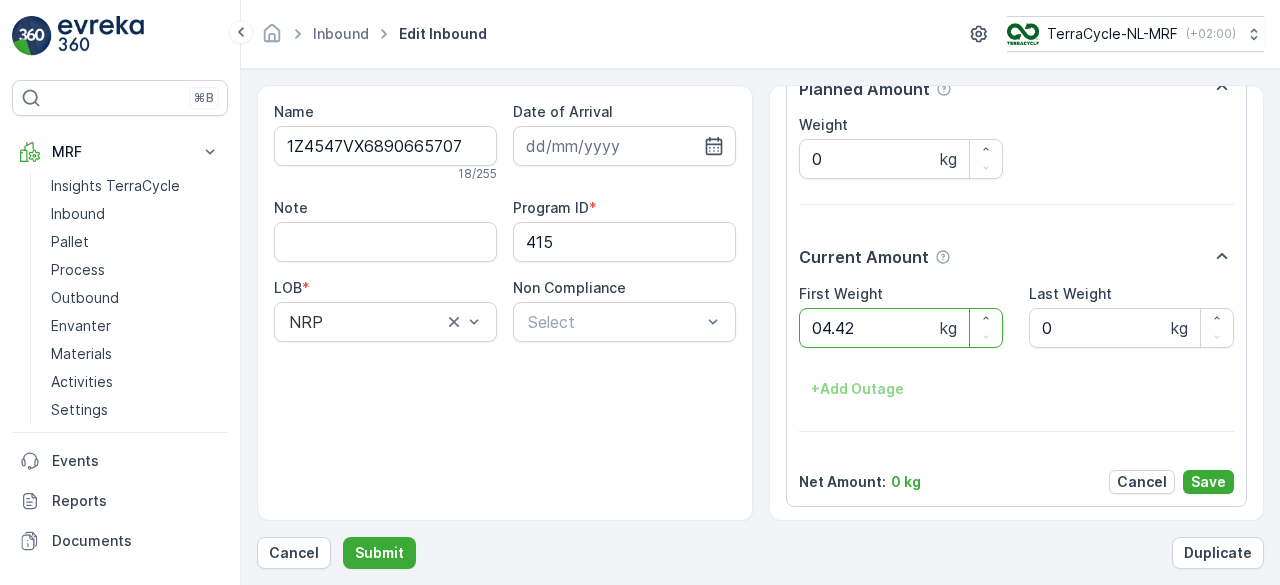 click on "Submit" at bounding box center (379, 553) 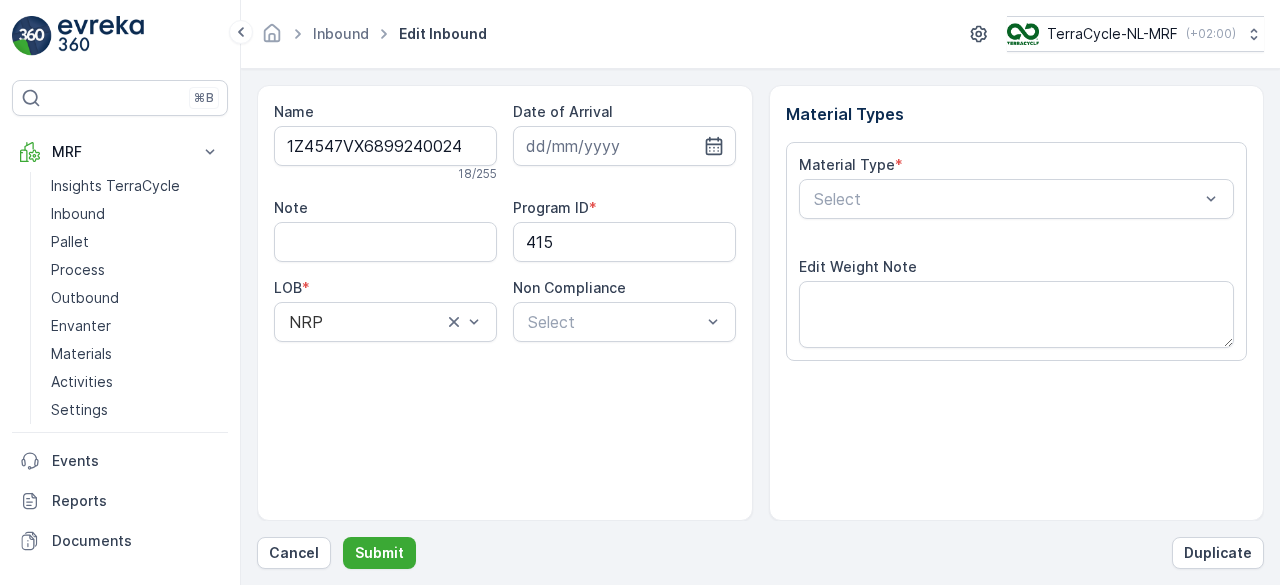 scroll, scrollTop: 311, scrollLeft: 0, axis: vertical 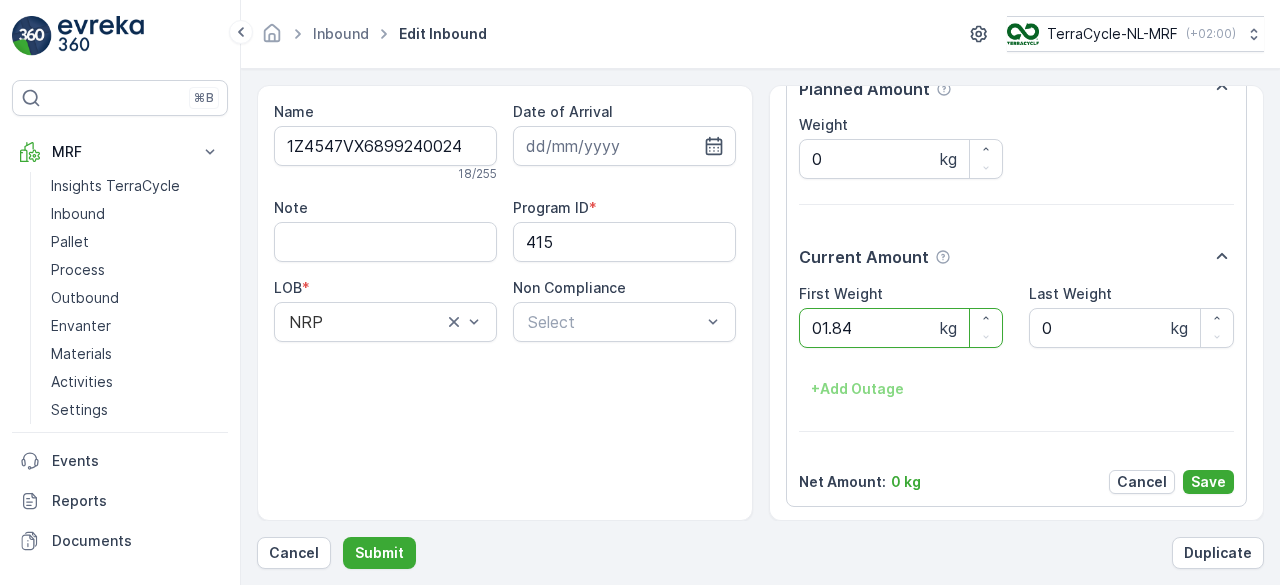 click on "Submit" at bounding box center (379, 553) 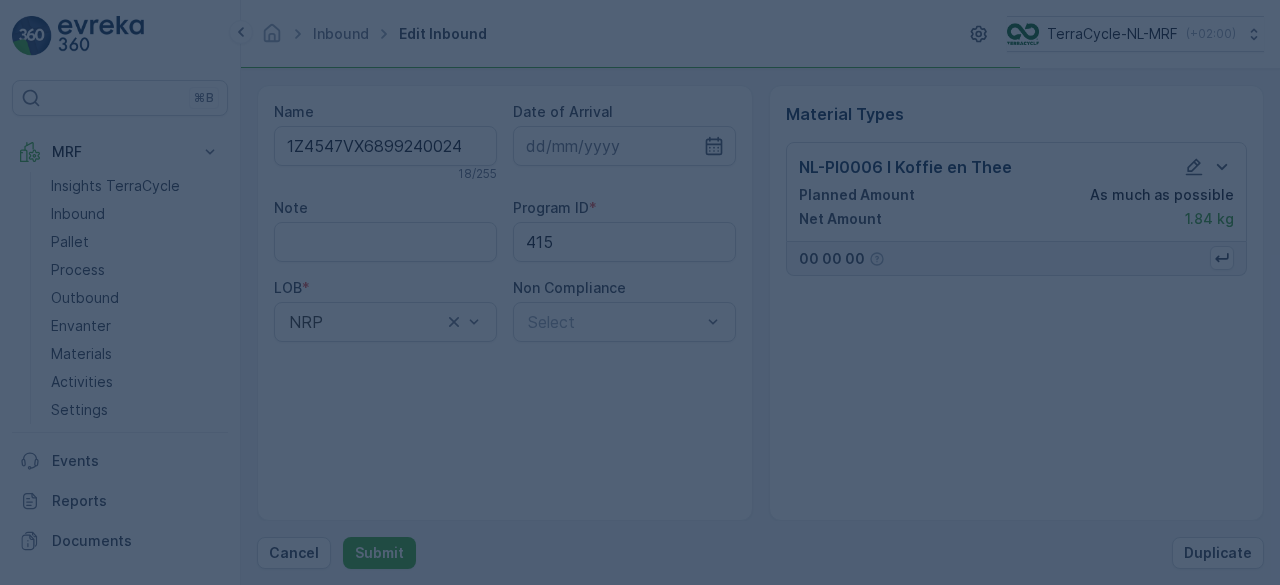 scroll, scrollTop: 0, scrollLeft: 0, axis: both 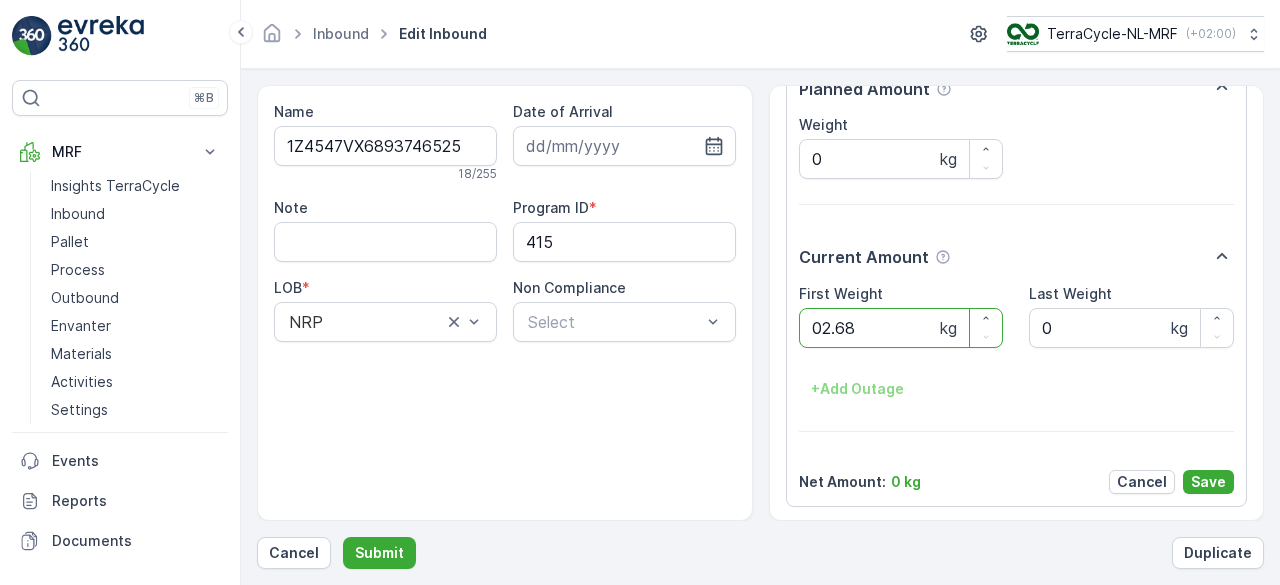 click on "Submit" at bounding box center [379, 553] 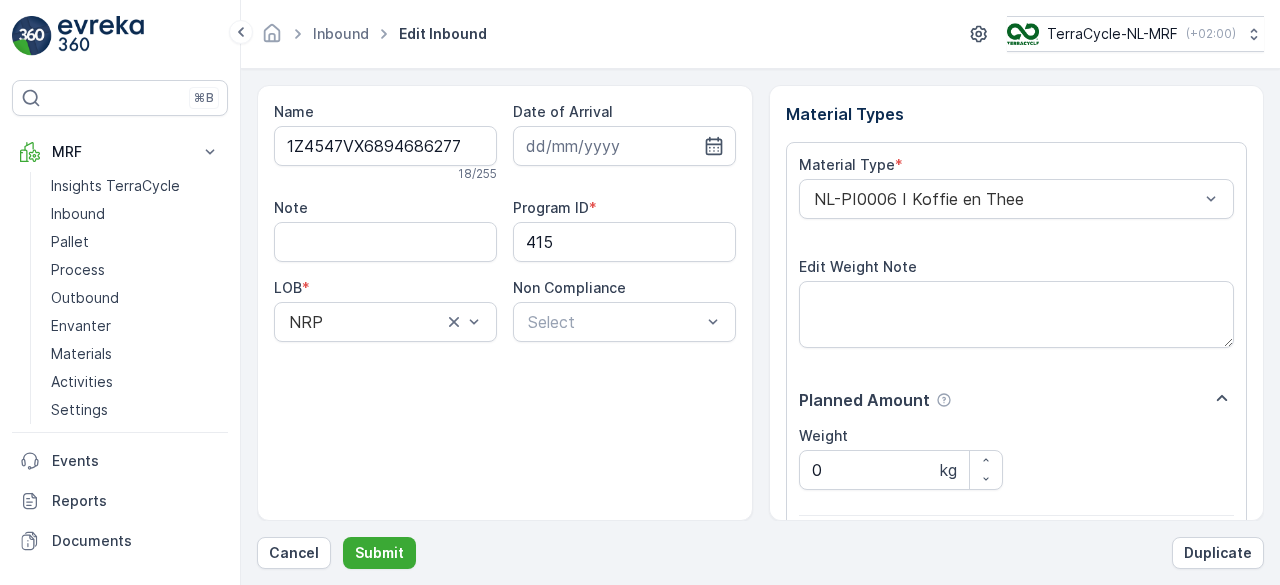 scroll, scrollTop: 311, scrollLeft: 0, axis: vertical 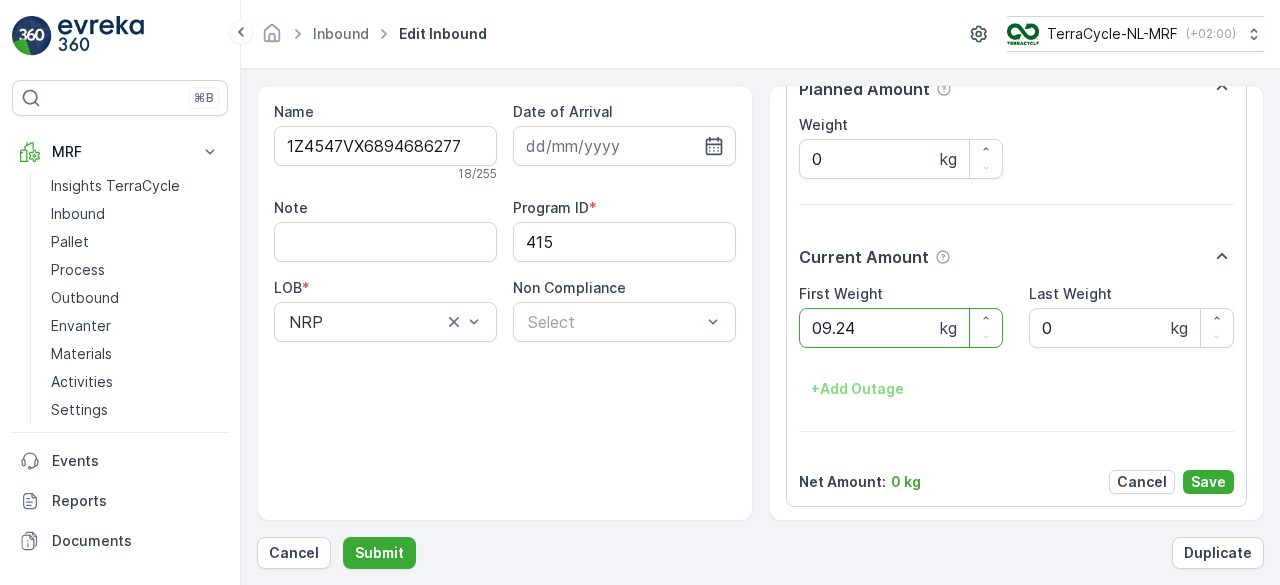 click on "Submit" at bounding box center (379, 553) 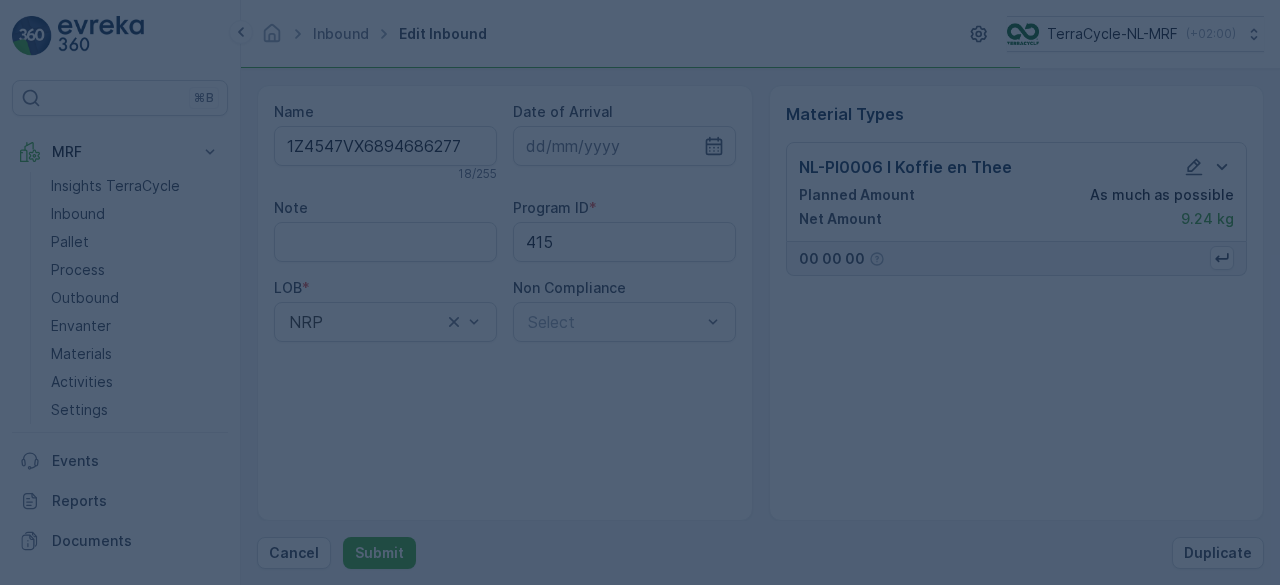 scroll, scrollTop: 0, scrollLeft: 0, axis: both 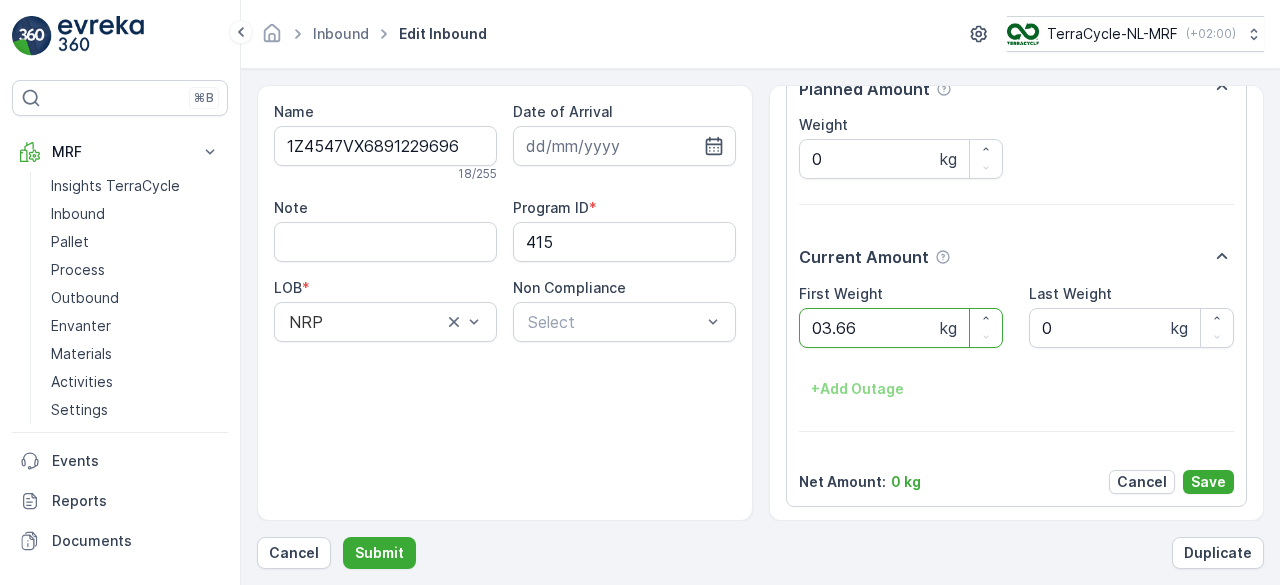click on "Submit" at bounding box center (379, 553) 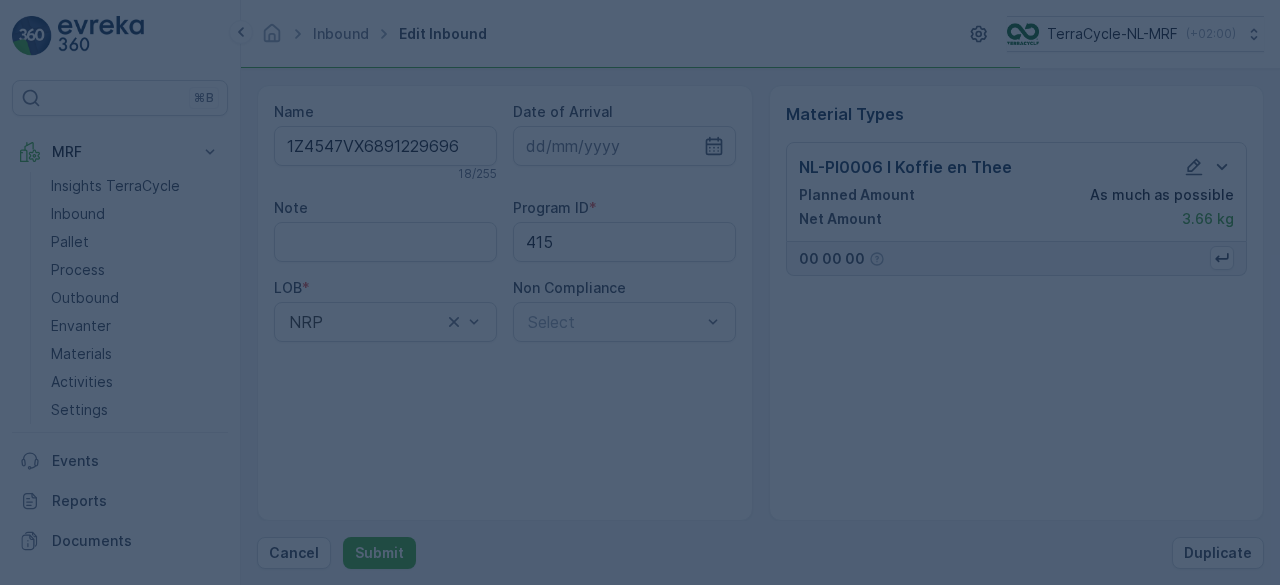 scroll, scrollTop: 0, scrollLeft: 0, axis: both 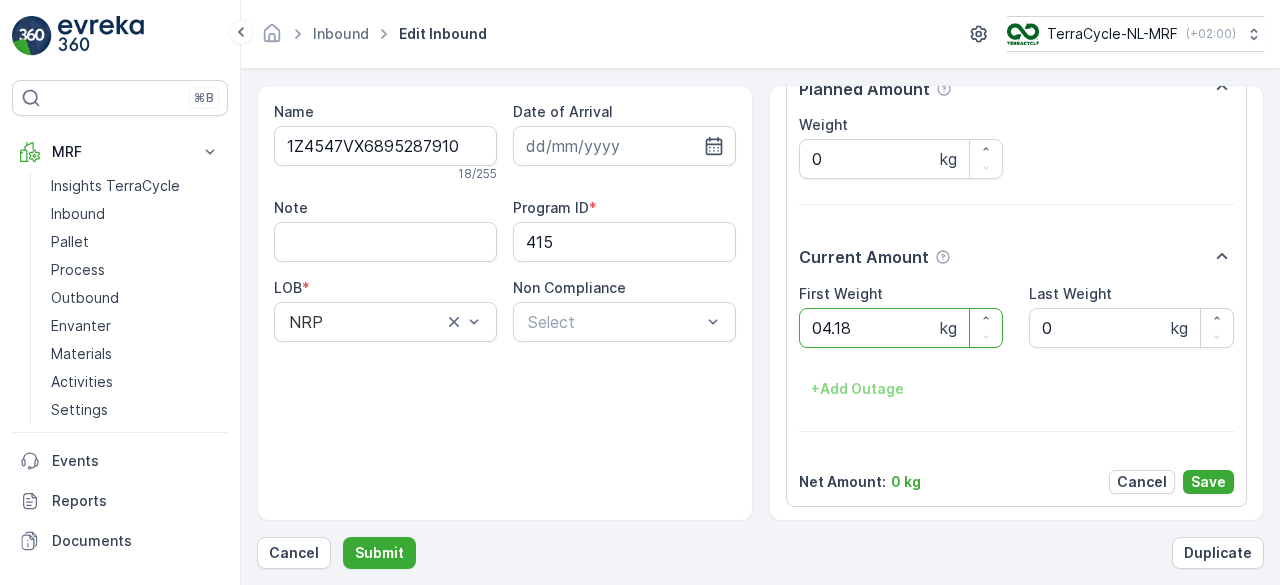 click on "Submit" at bounding box center [379, 553] 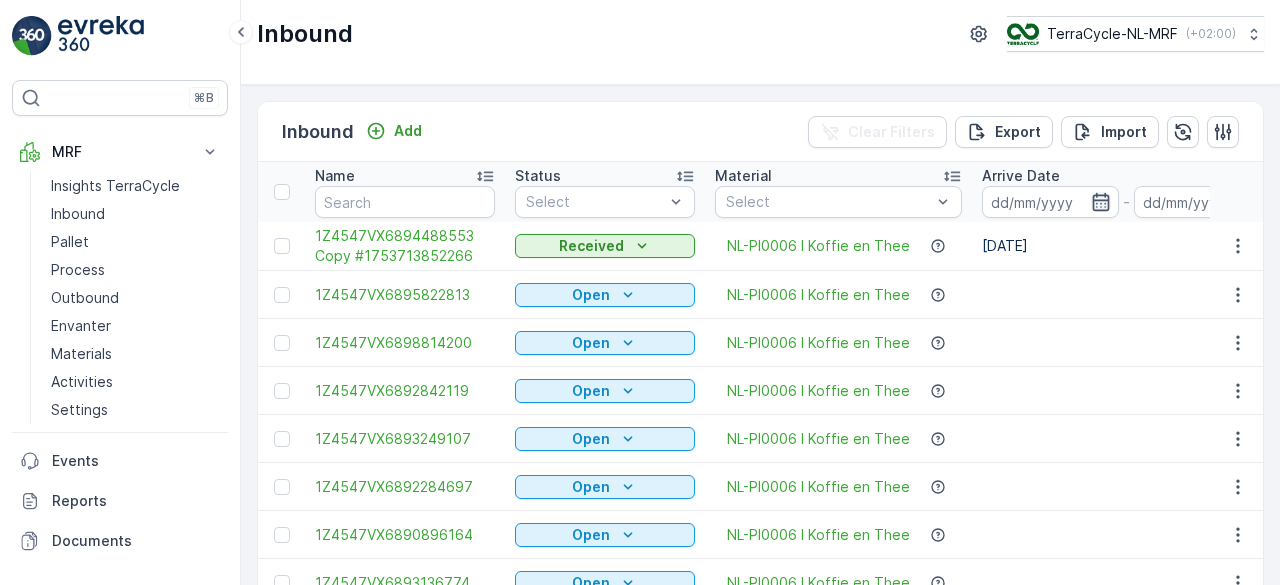 click 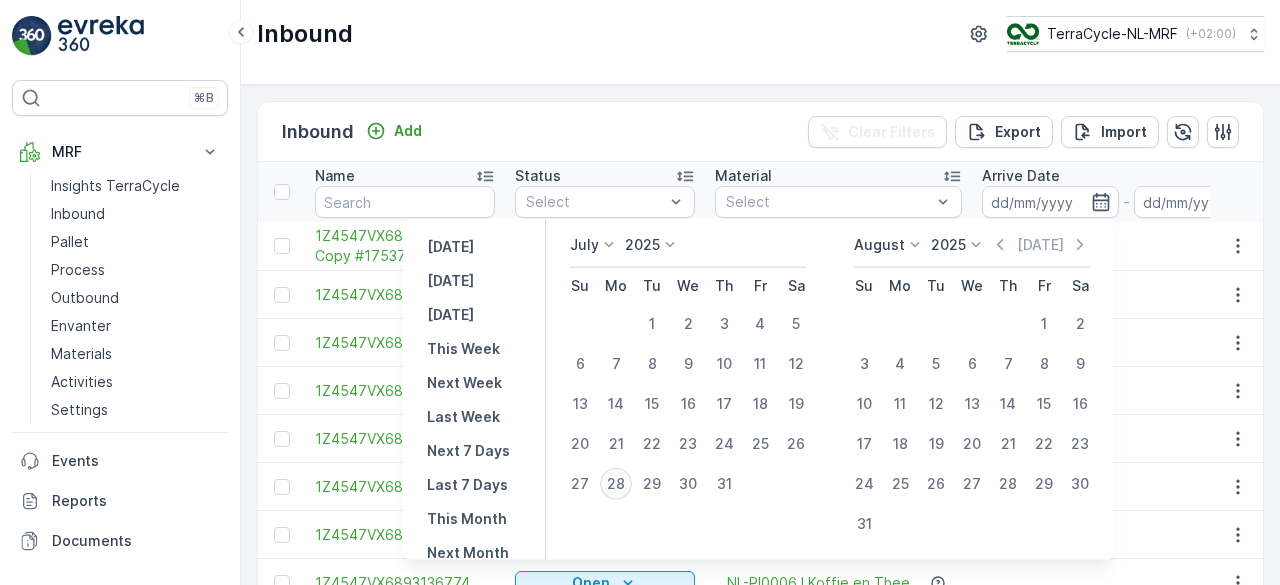 click on "28" at bounding box center [616, 484] 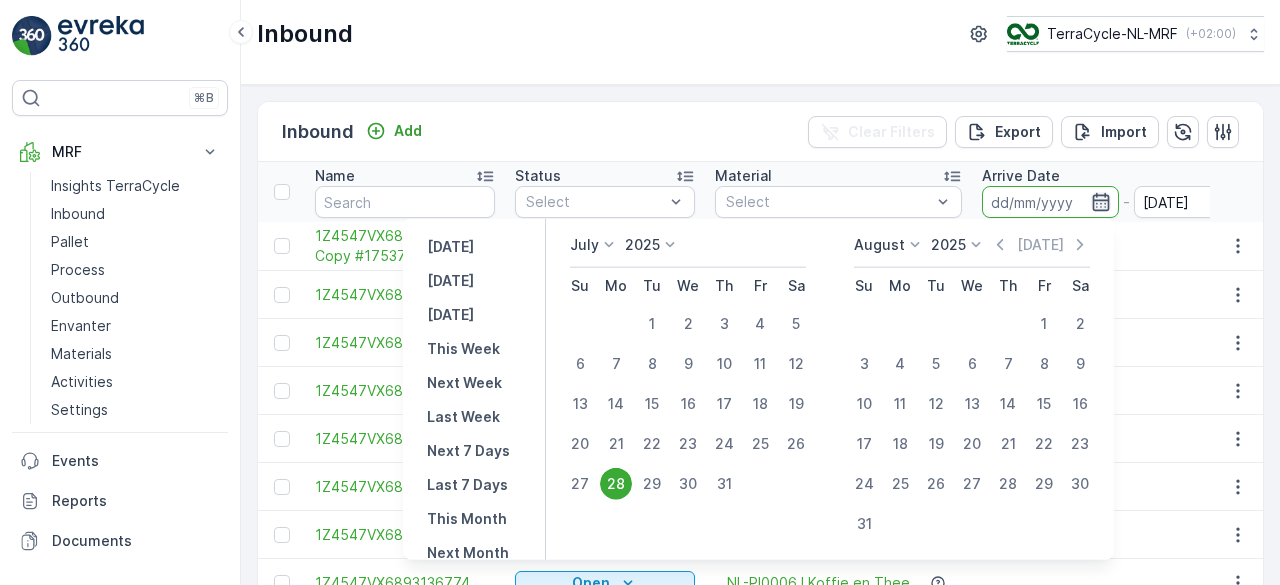 click 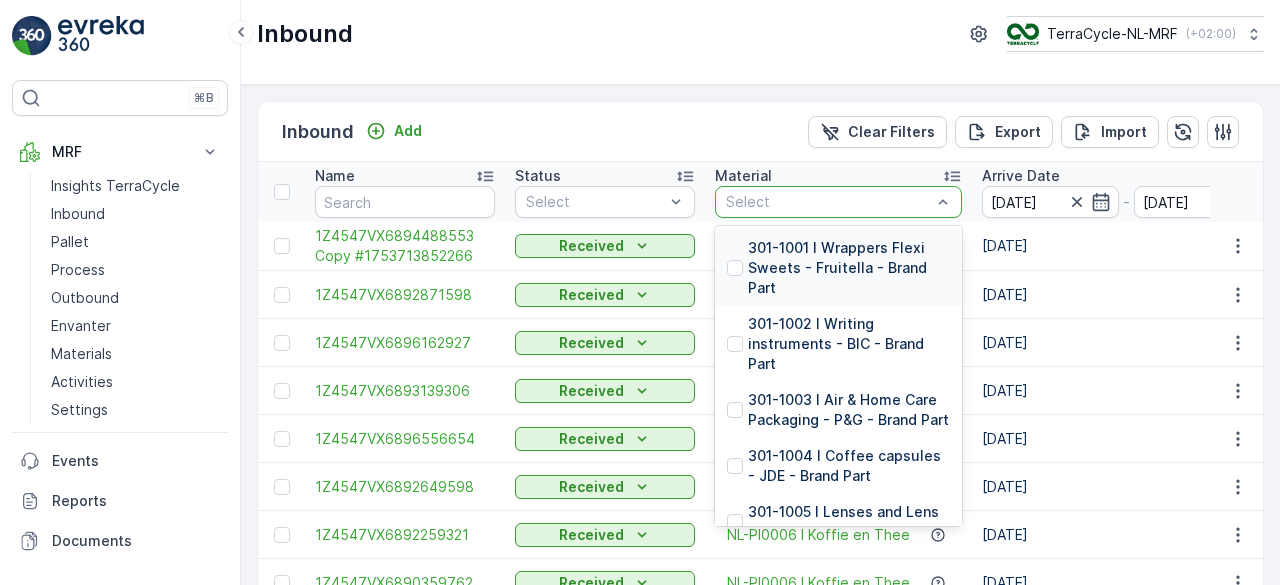 click on "Select" at bounding box center [838, 202] 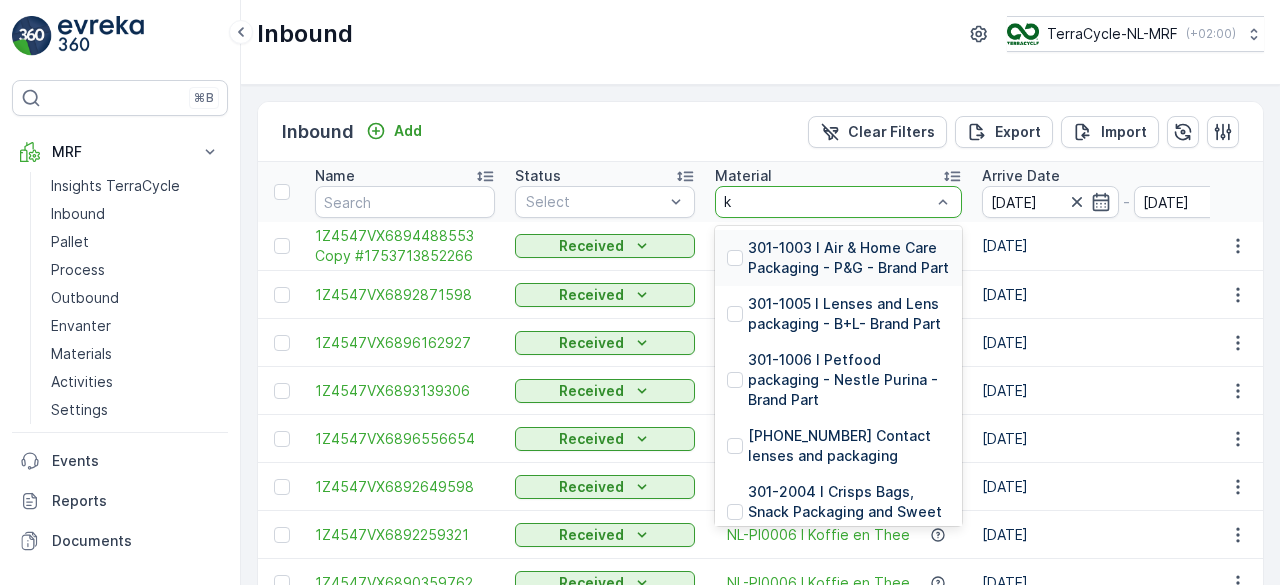type on "ko" 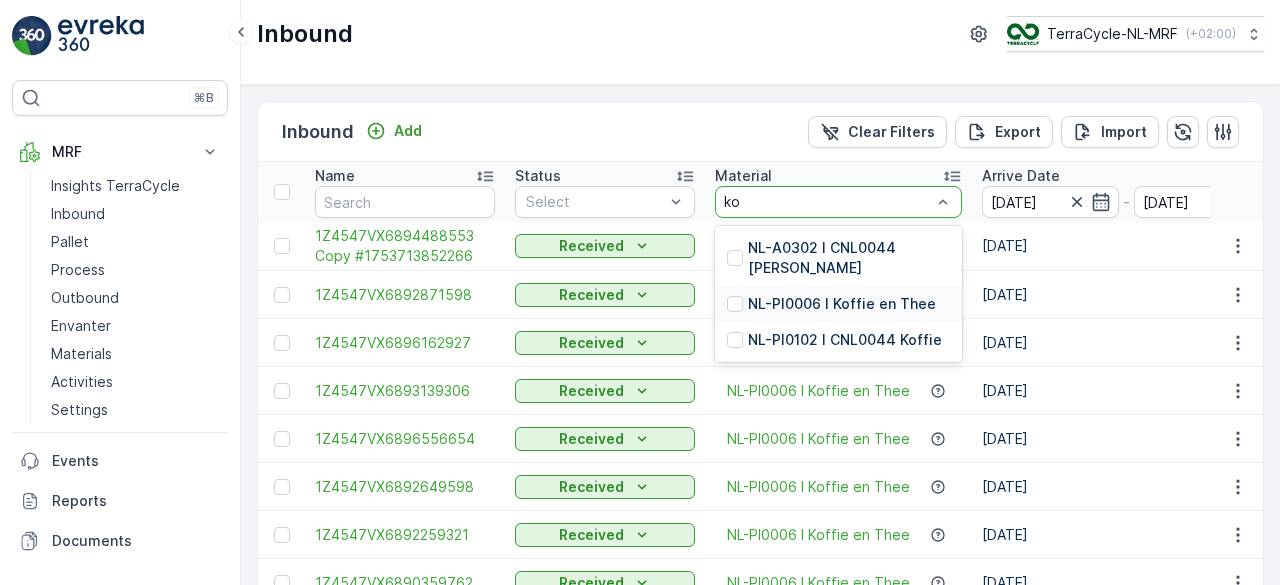 click on "NL-PI0006 I Koffie en Thee" at bounding box center [842, 304] 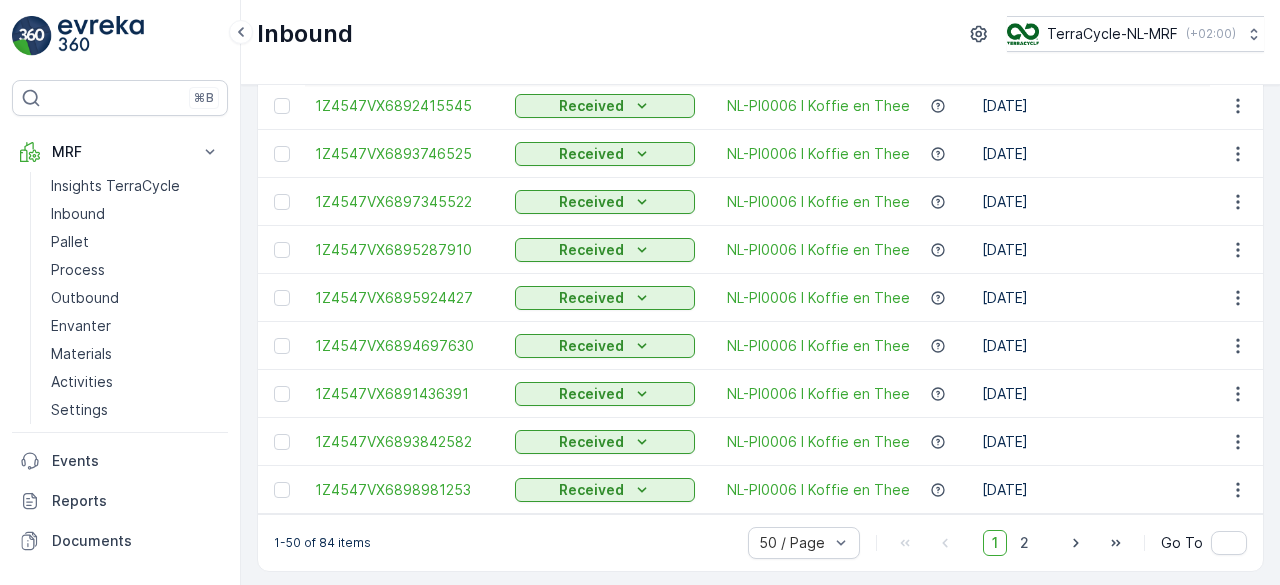 scroll, scrollTop: 2121, scrollLeft: 0, axis: vertical 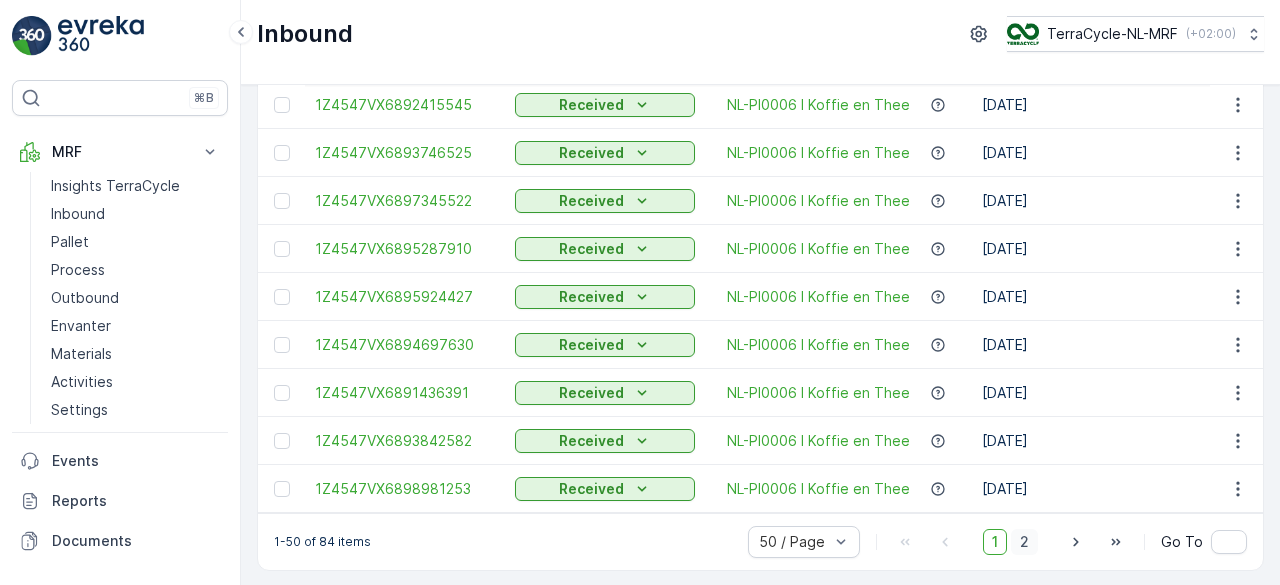 click on "2" at bounding box center (1024, 542) 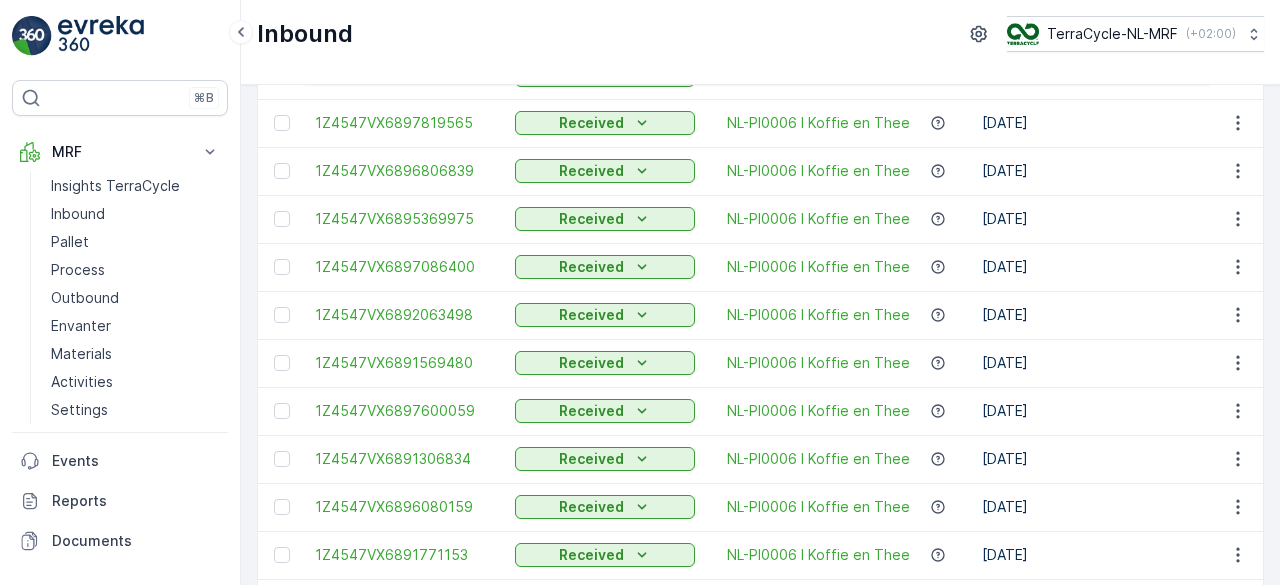 scroll, scrollTop: 1224, scrollLeft: 0, axis: vertical 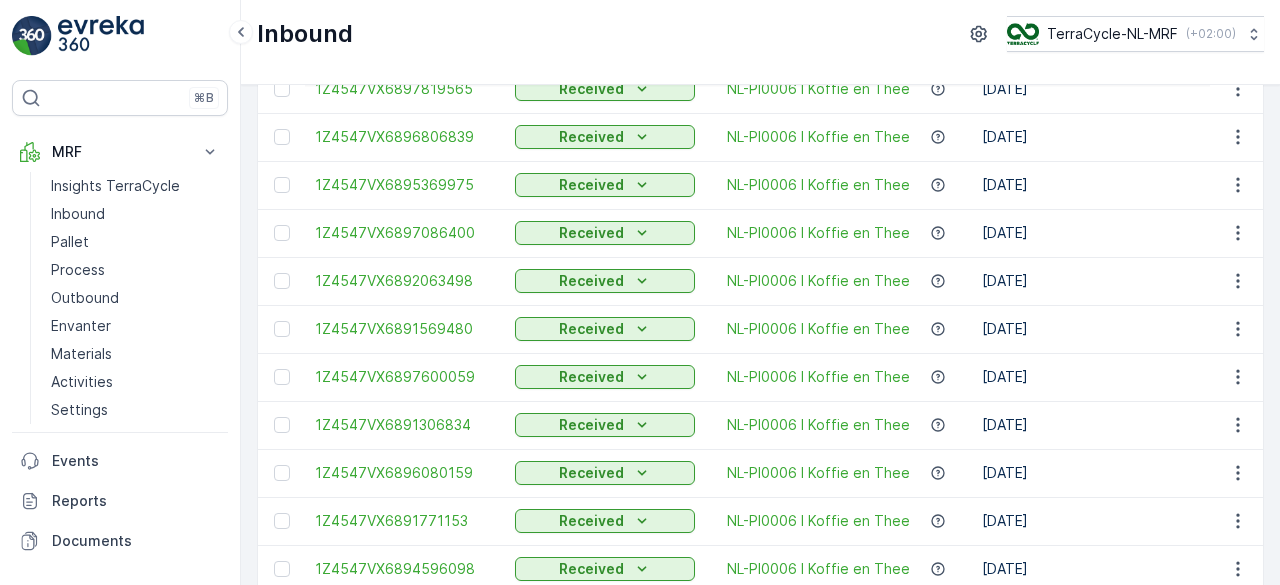 click on "NL-PI0006 I Koffie en Thee" at bounding box center [838, 281] 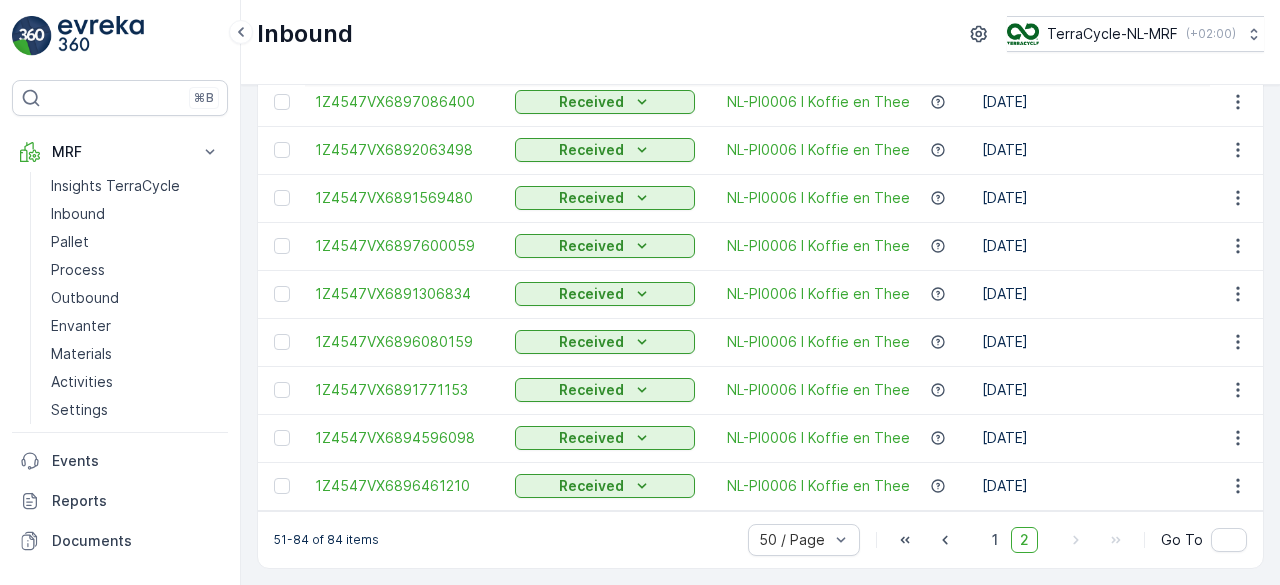 scroll, scrollTop: 1360, scrollLeft: 0, axis: vertical 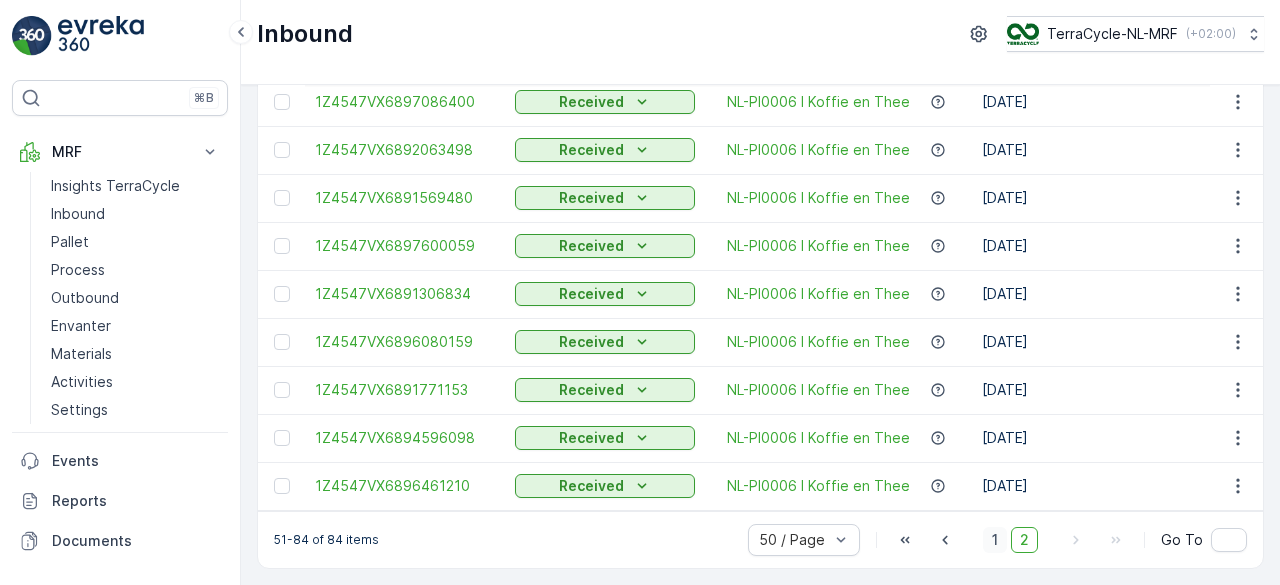 click on "1" at bounding box center (995, 540) 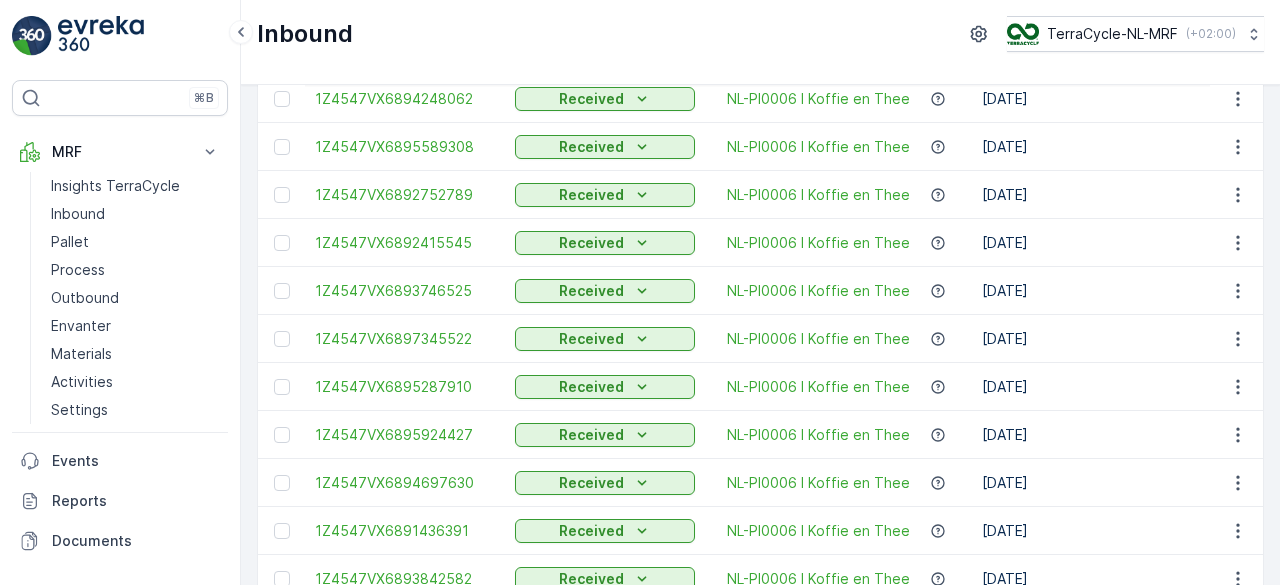 scroll, scrollTop: 2129, scrollLeft: 0, axis: vertical 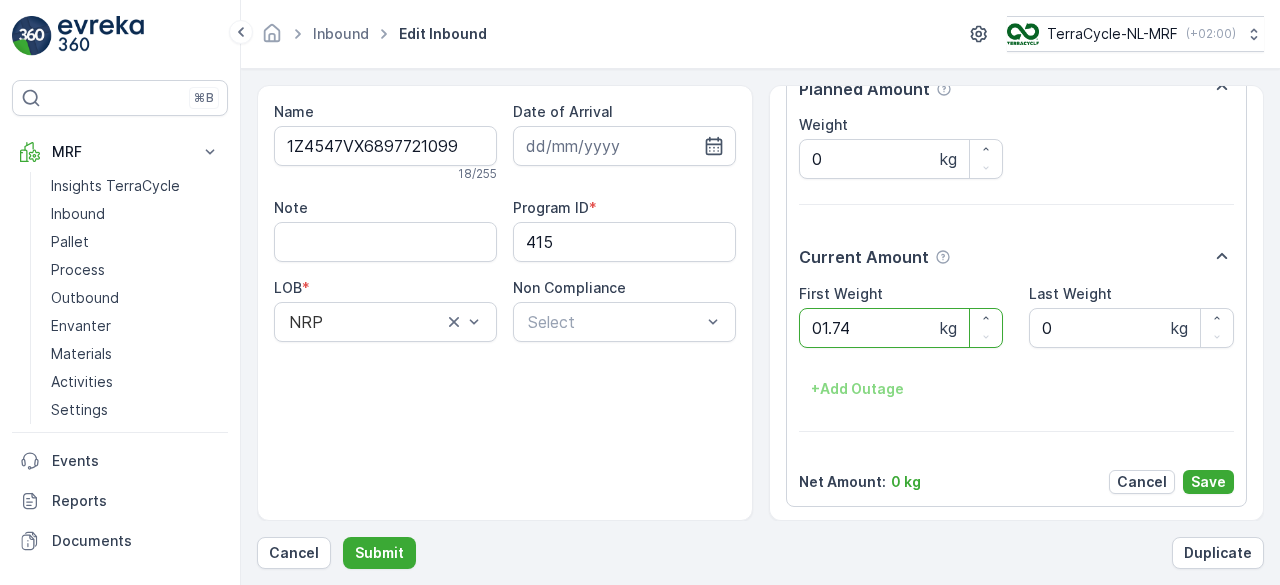 click on "Submit" at bounding box center [379, 553] 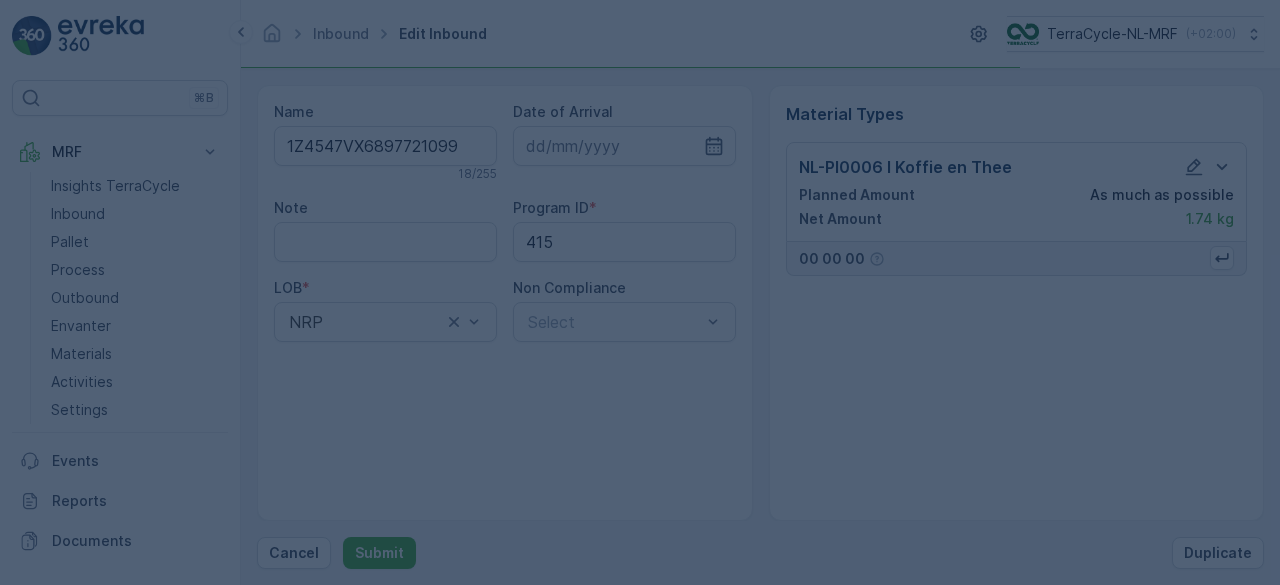 scroll, scrollTop: 0, scrollLeft: 0, axis: both 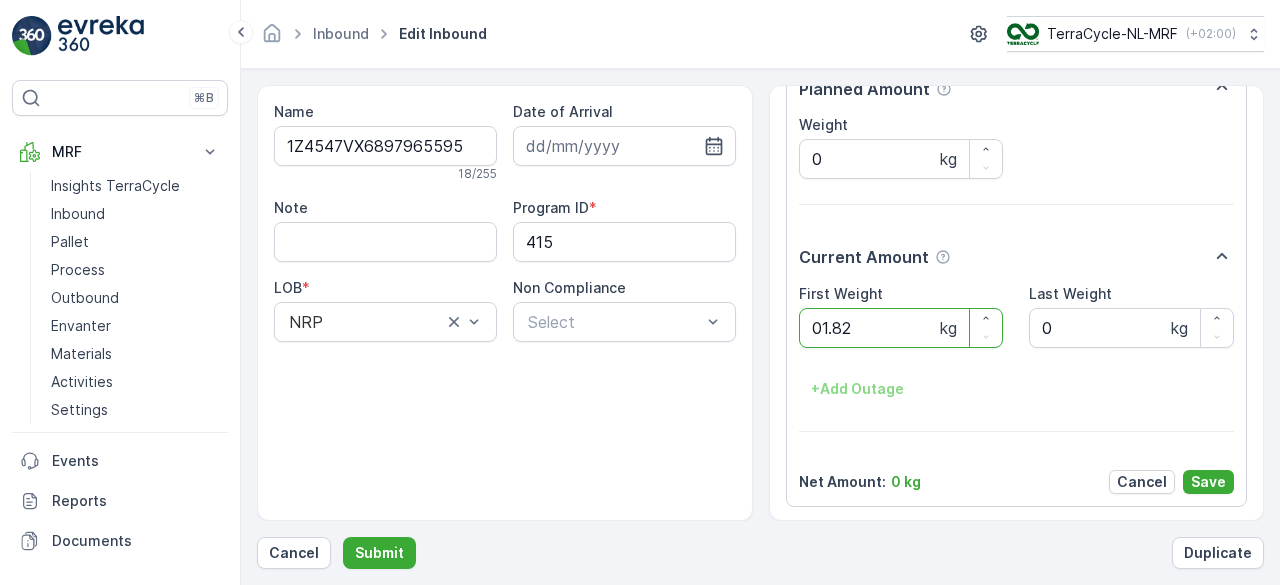 click on "Submit" at bounding box center (379, 553) 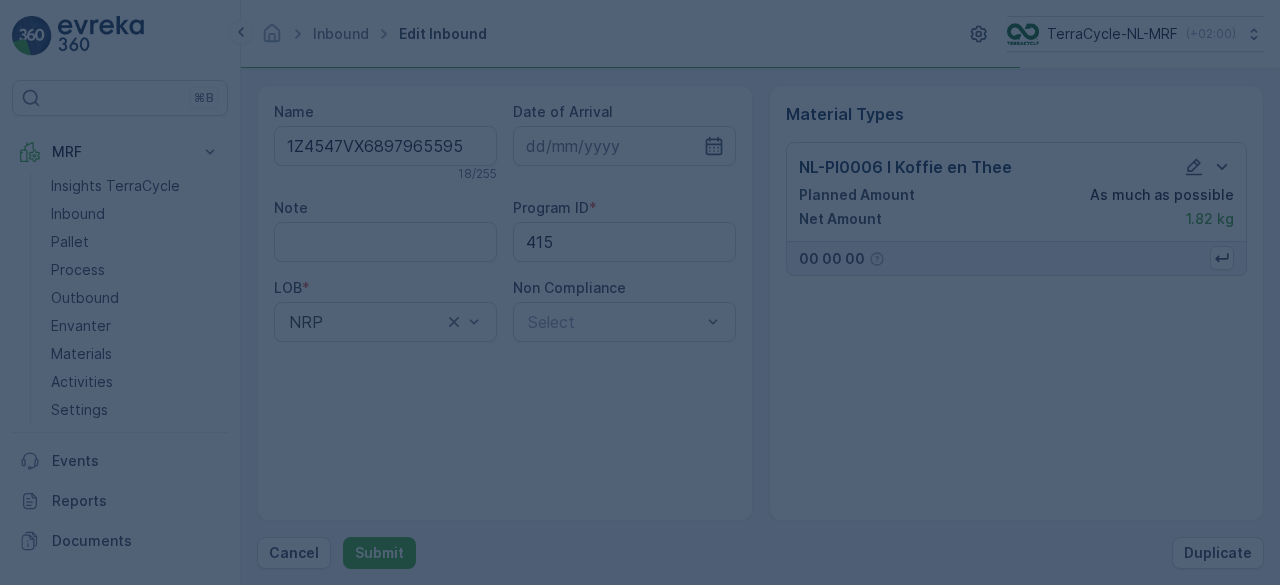 scroll, scrollTop: 0, scrollLeft: 0, axis: both 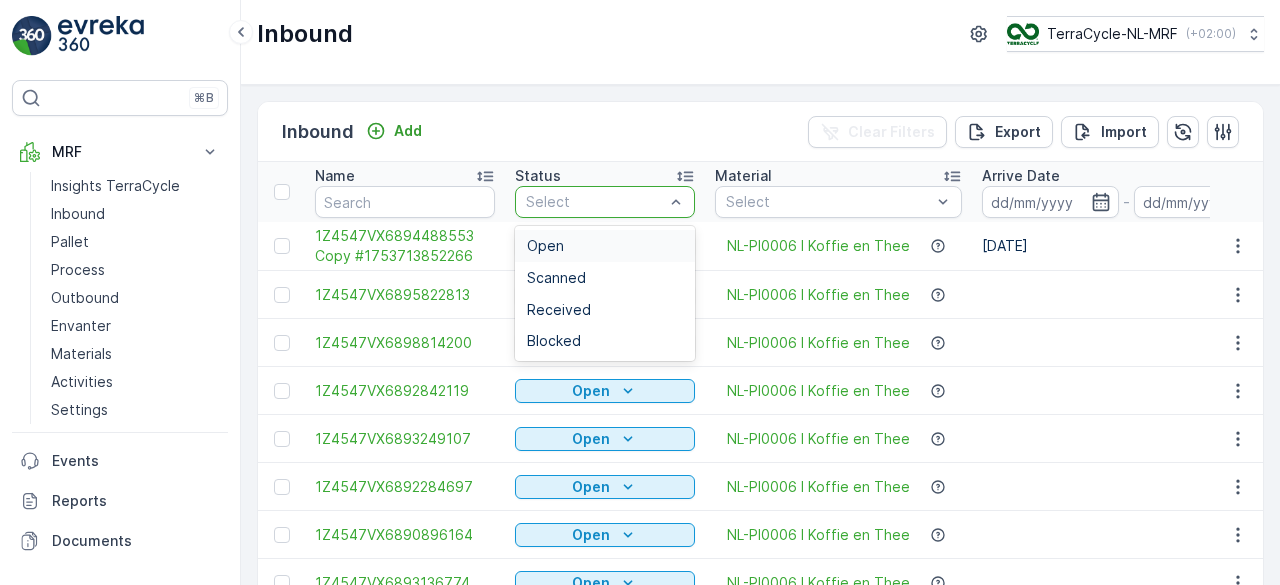 click on "Select" at bounding box center [595, 202] 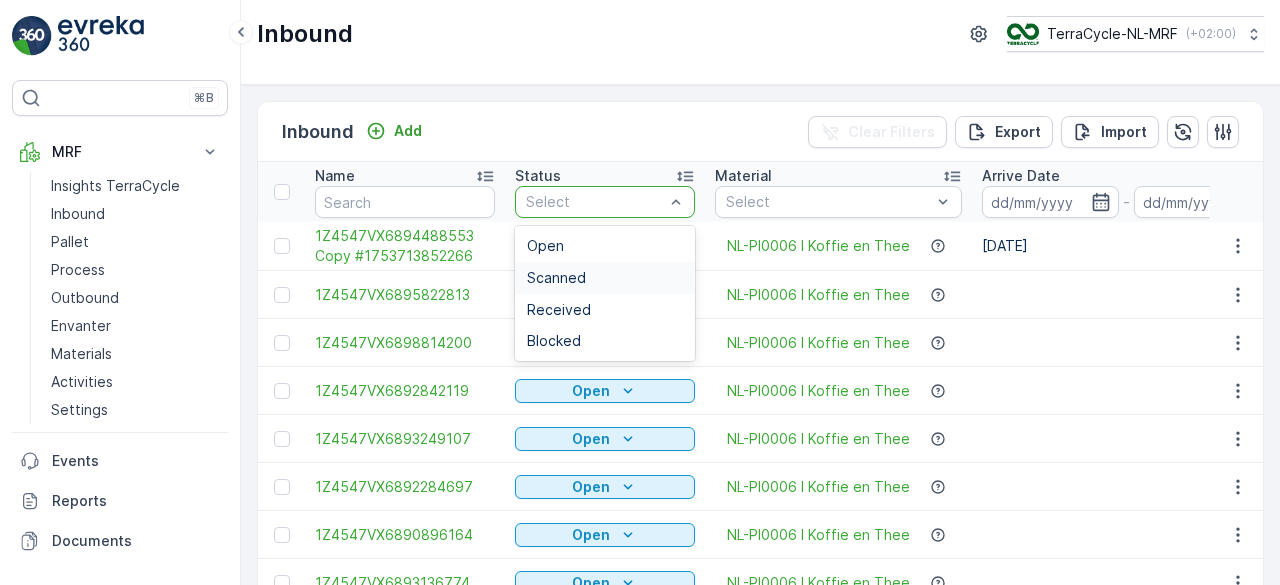 click on "Scanned" at bounding box center (605, 278) 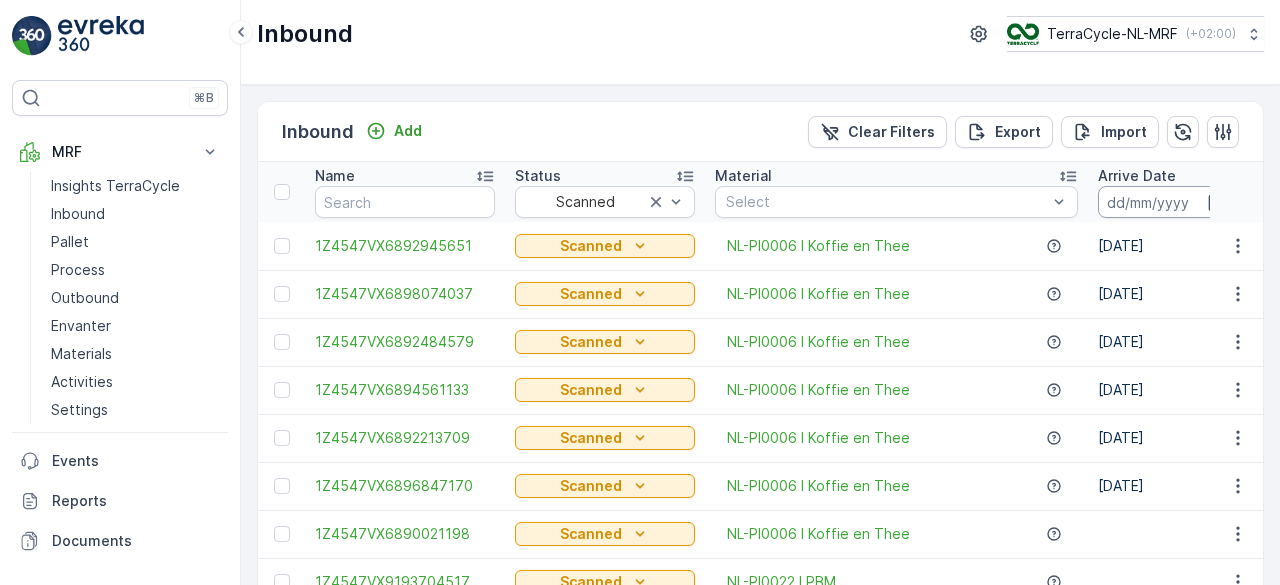 click at bounding box center [1166, 202] 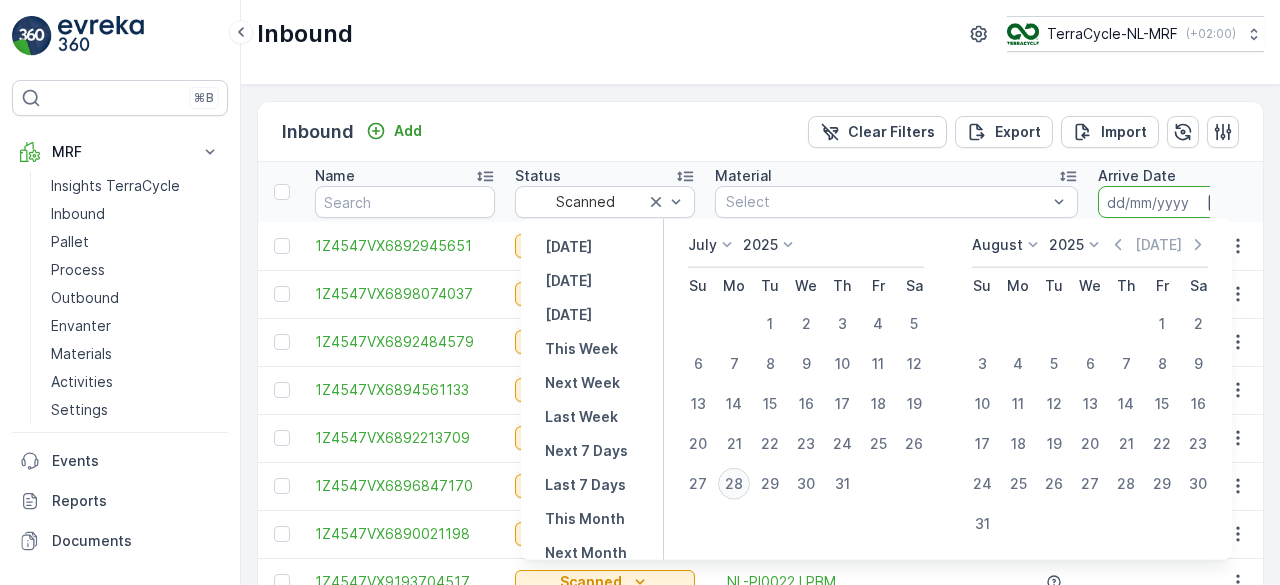 click on "28" at bounding box center (734, 484) 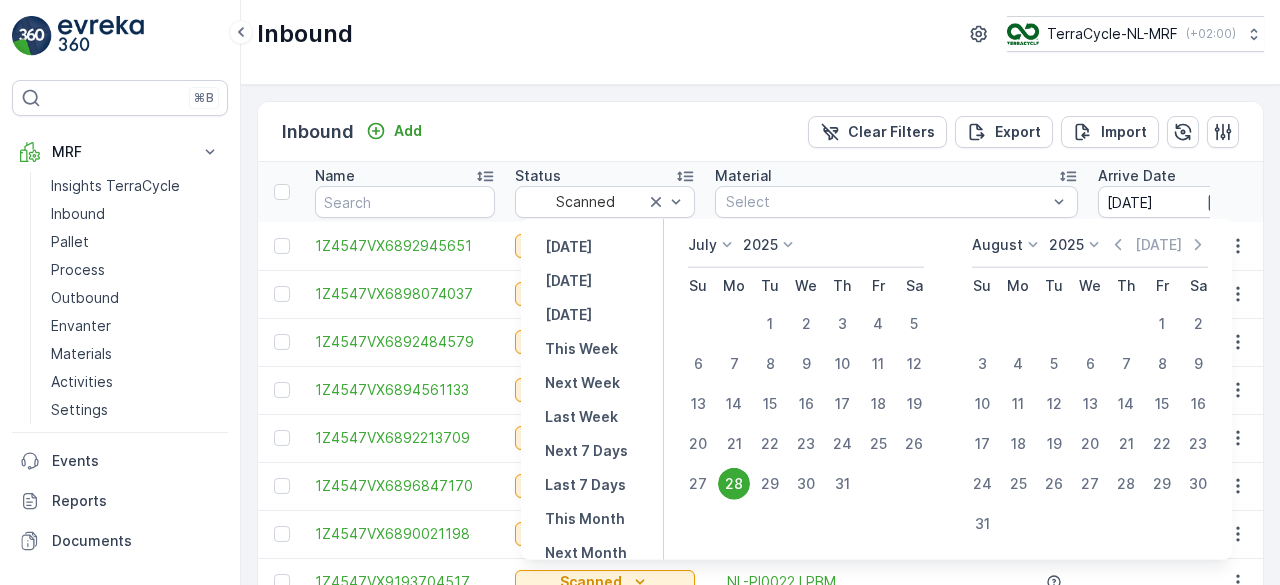 type on "[DATE]" 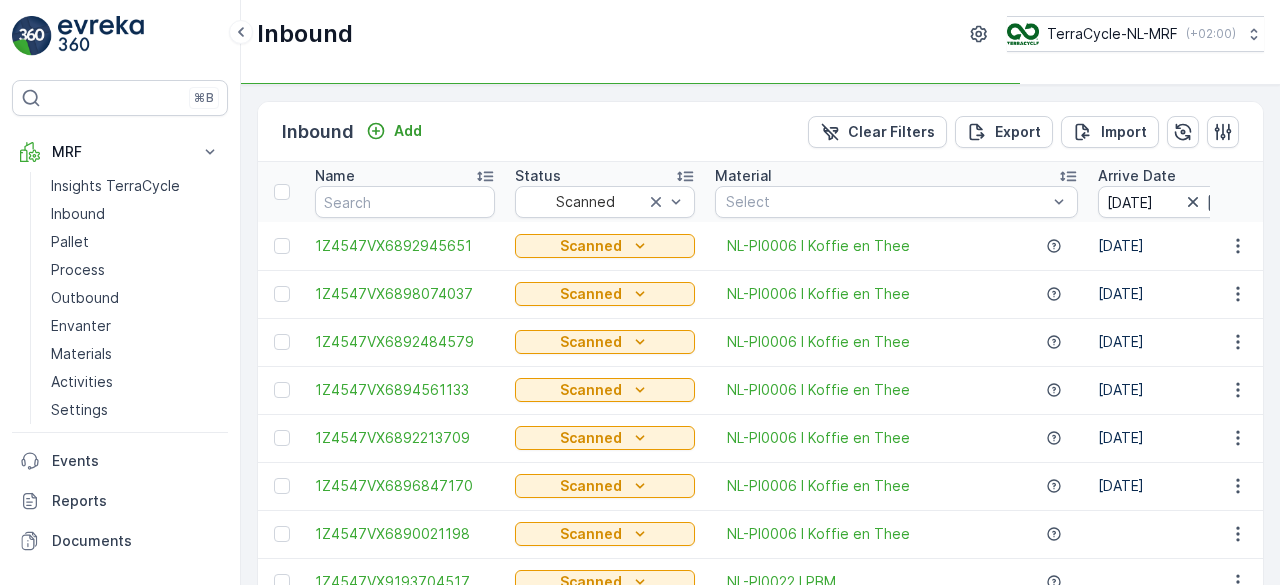 drag, startPoint x: 973, startPoint y: 153, endPoint x: 772, endPoint y: 303, distance: 250.80072 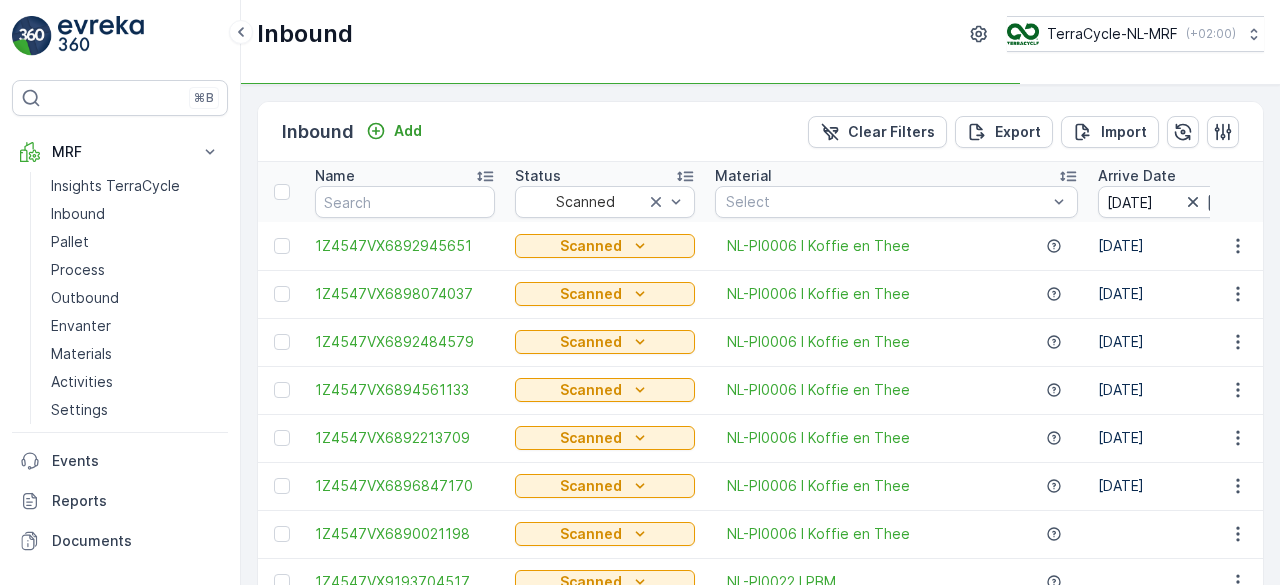 click on "Inbound Add Clear Filters Export Import Name Status Scanned Material Select Arrive Date 28.07.2025 - 28.07.2025 Create Time - Last Update Time - Total Weight Tare Weight Net Weight Linked Object Note Program ID LOB Select Non Compliance Select 1Z4547VX6892945651 Scanned NL-PI0006 I Koffie en Thee 23.05.2025 07.05.2025 10:21 23.05.2025 12:40 4.75   kg - 4.75   kg - 415 NRP - 1Z4547VX6898074037 Scanned NL-PI0006 I Koffie en Thee 08.05.2025 22.04.2025 10:27 08.05.2025 12:20 1.12   kg - 1.12   kg - 415 NRP - 1Z4547VX6892484579 Scanned NL-PI0006 I Koffie en Thee 30.05.2025 15.04.2025 10:24 30.05.2025 08:27 2.28   kg - 2.28   kg - 415 NRP - 1Z4547VX6894561133 Scanned NL-PI0006 I Koffie en Thee 08.05.2025 26.03.2025 10:19 08.05.2025 12:17 1.84   kg - 1.84   kg - 415 NRP - 1Z4547VX6892213709 Scanned NL-PI0006 I Koffie en Thee 02.05.2025 24.03.2025 09:39 02.05.2025 12:50 3.32   kg - 3.32   kg - 415 NRP - 1Z4547VX6896847170 Scanned NL-PI0006 I Koffie en Thee 15.04.2025 10.02.2025 10:14 15.04.2025 09:53 3.84   kg - 3.84" at bounding box center (760, 551) 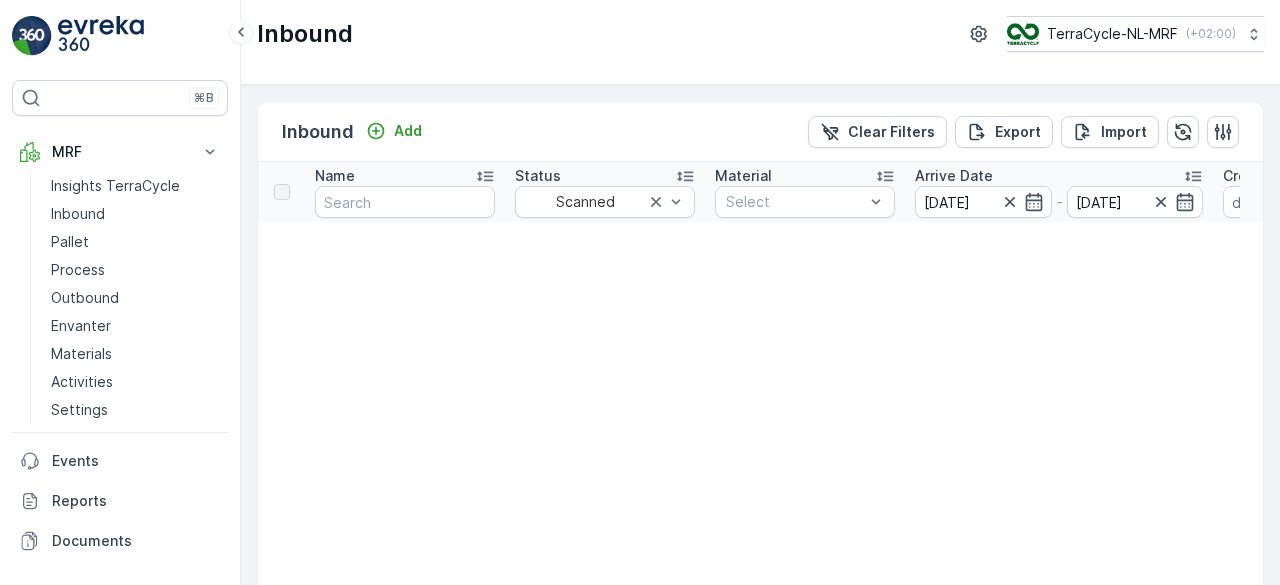 click on "Inbound Add Clear Filters Export Import" at bounding box center (760, 132) 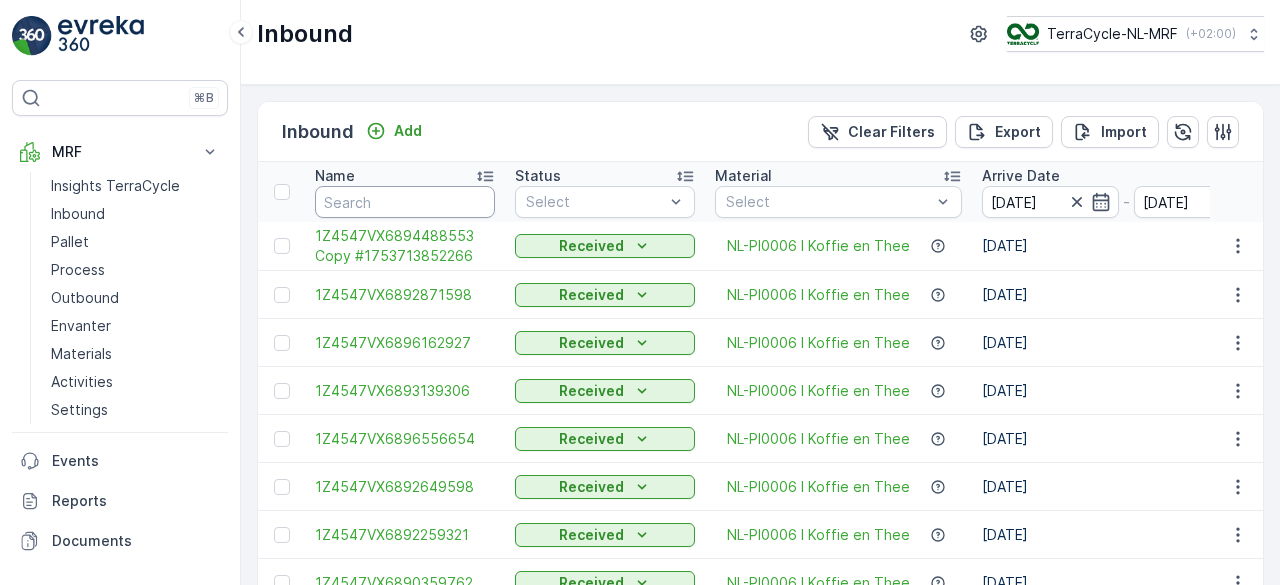 click at bounding box center [405, 202] 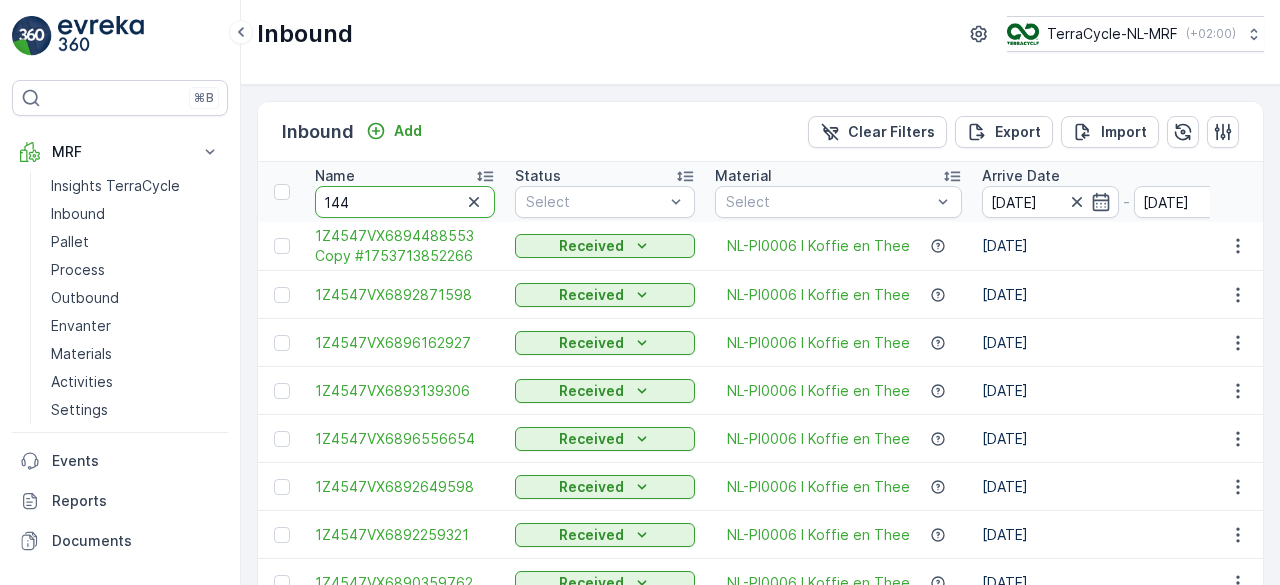 type on "1446" 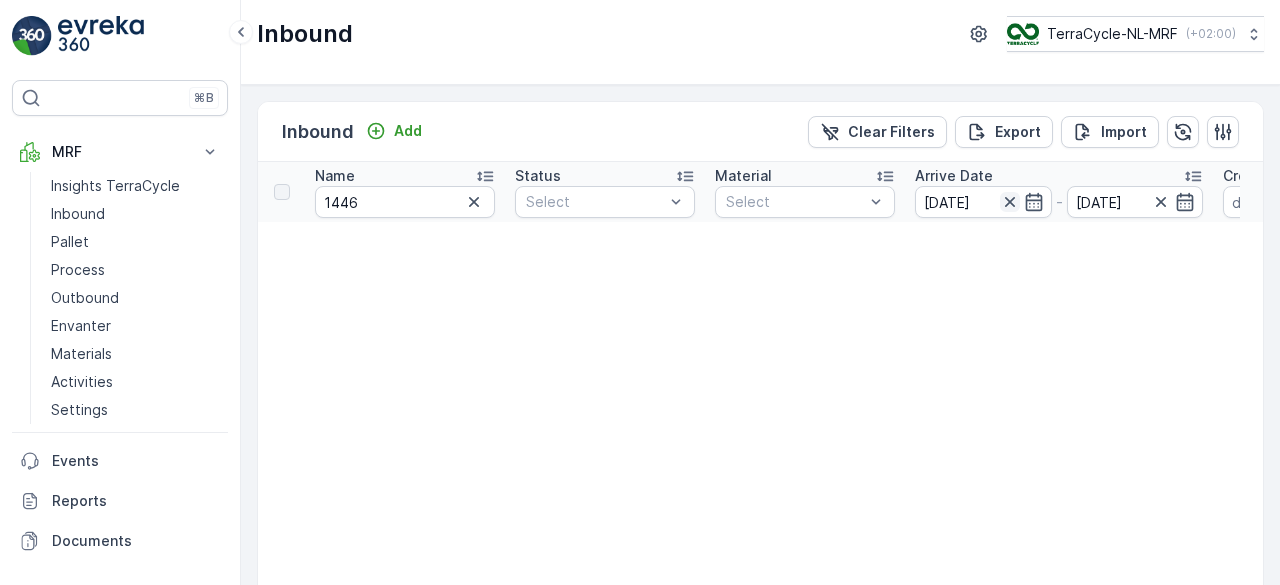 click 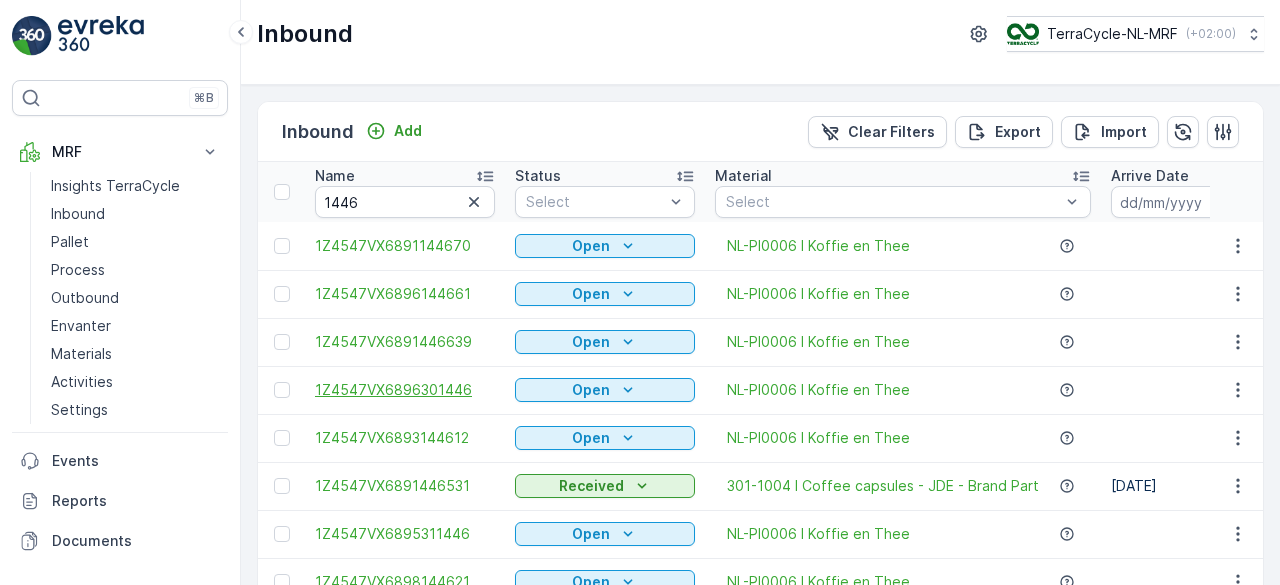 click on "1Z4547VX6896301446" at bounding box center [405, 390] 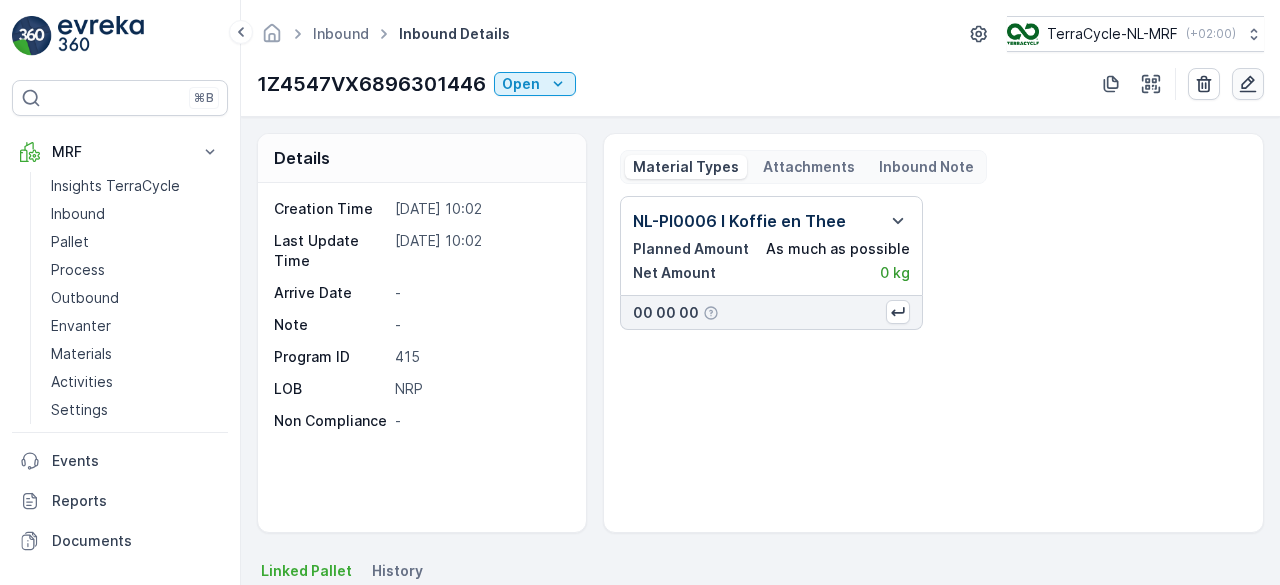click 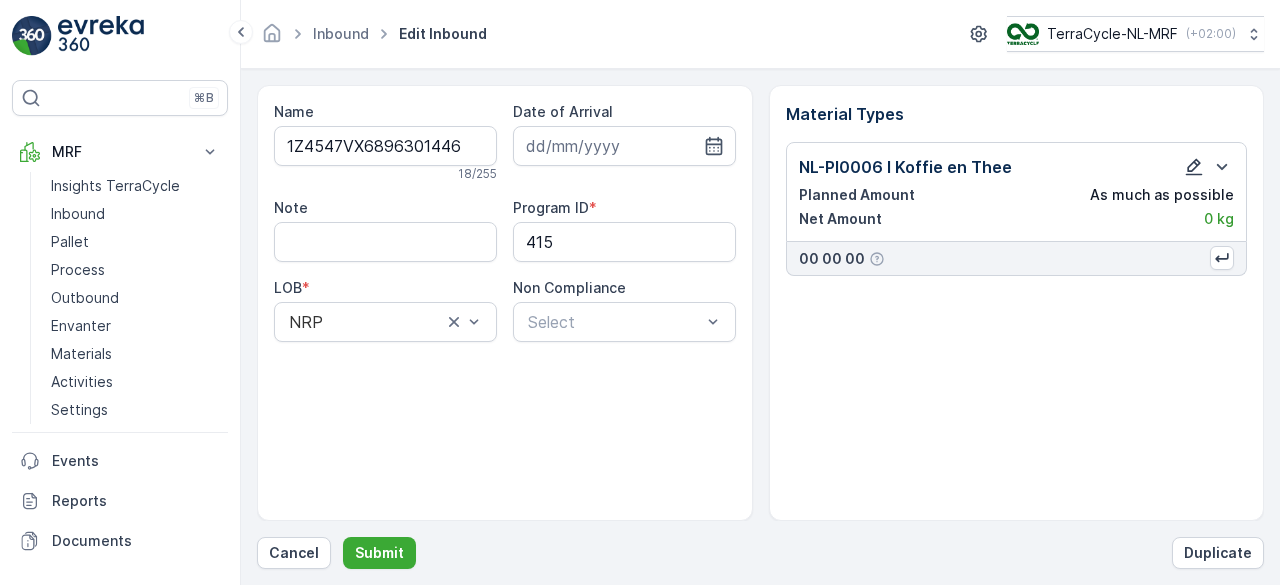 click 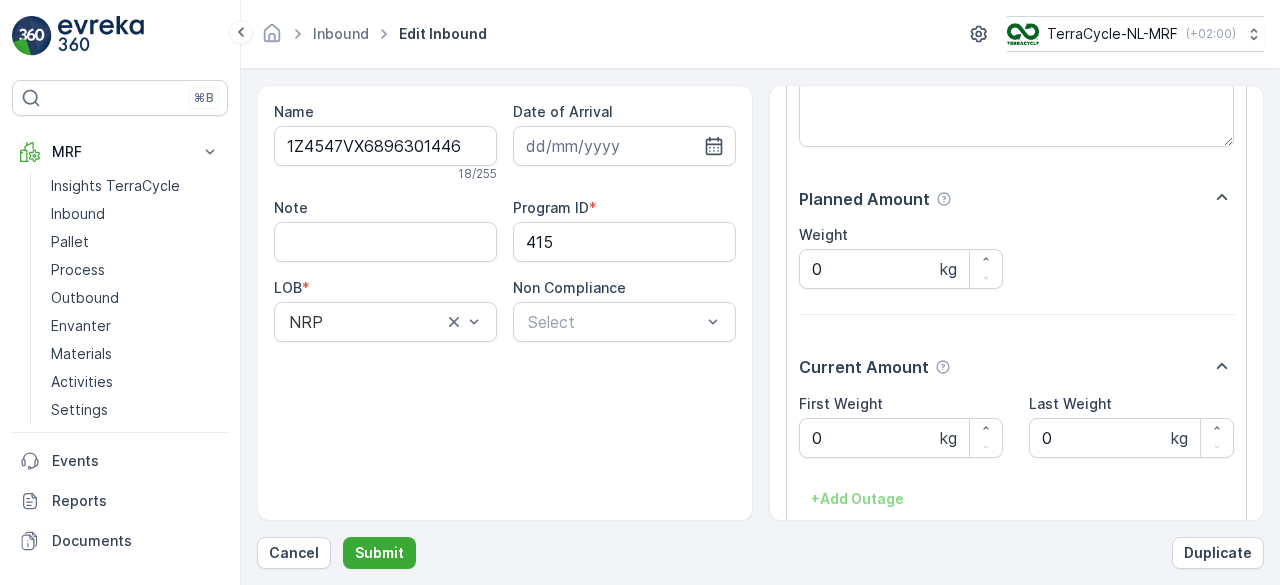 scroll, scrollTop: 202, scrollLeft: 0, axis: vertical 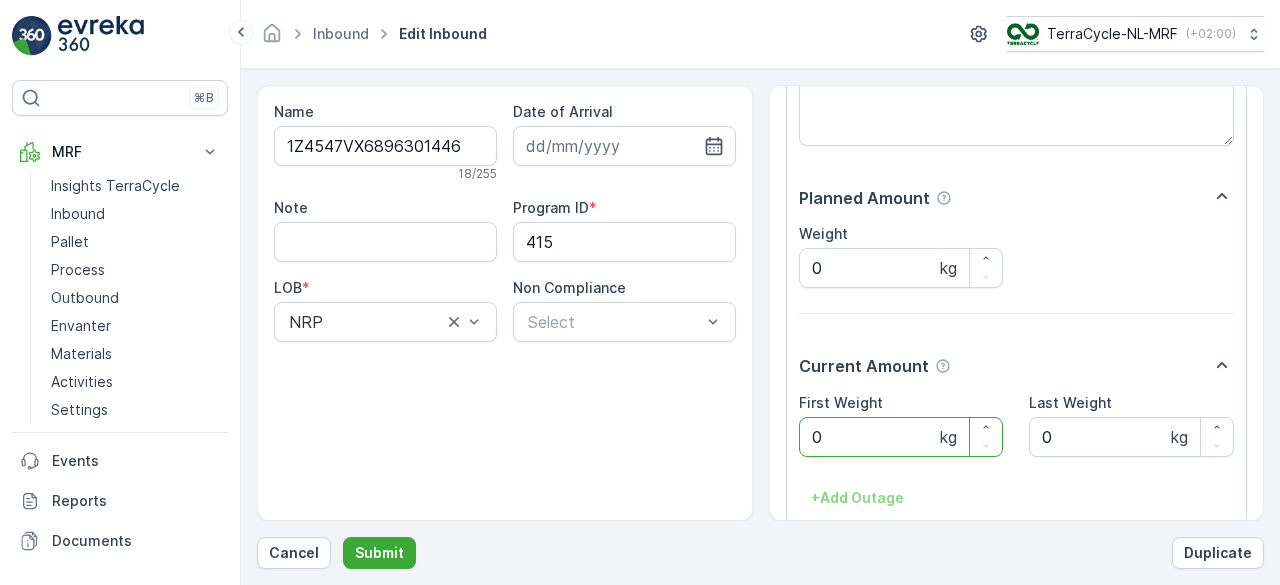 click on "0" at bounding box center [901, 437] 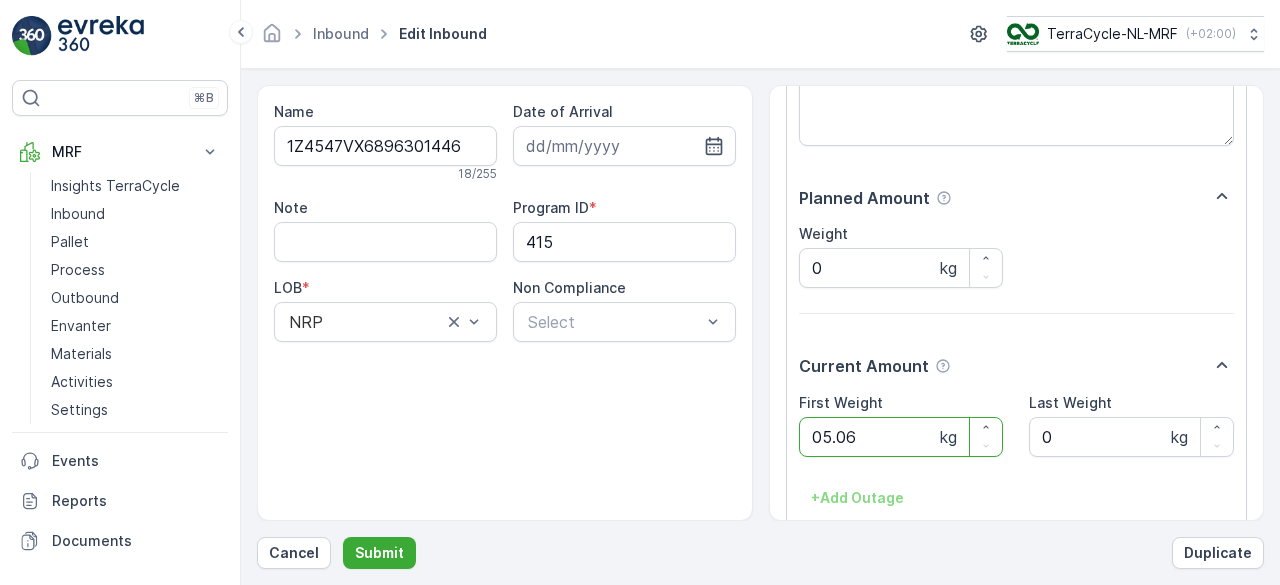 scroll, scrollTop: 0, scrollLeft: 0, axis: both 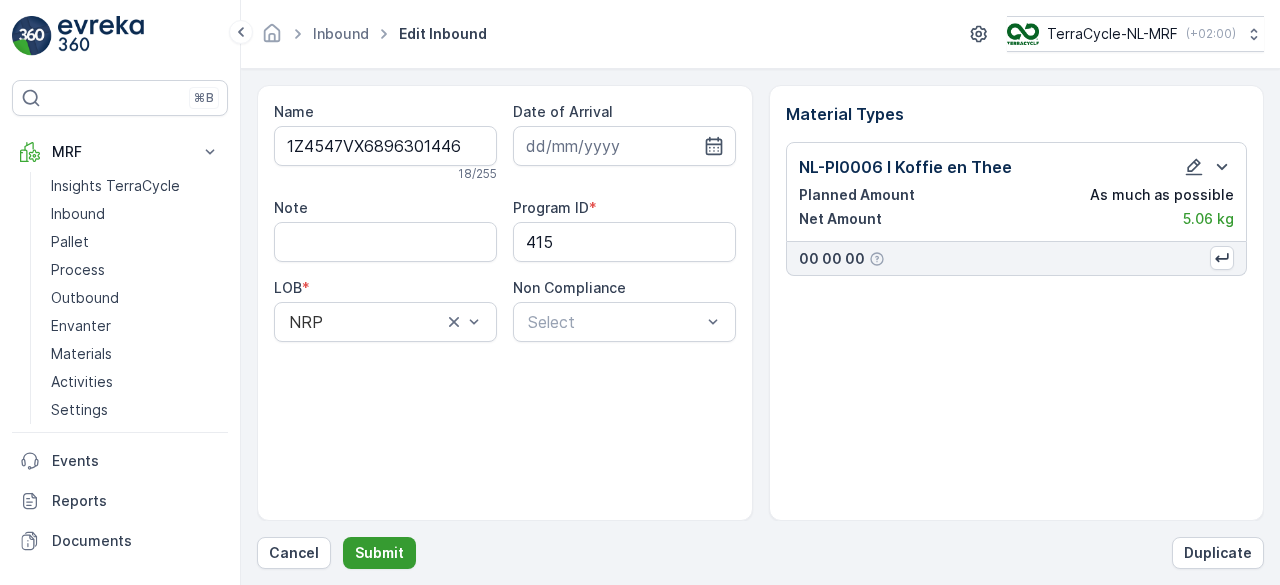click on "Submit" at bounding box center [379, 553] 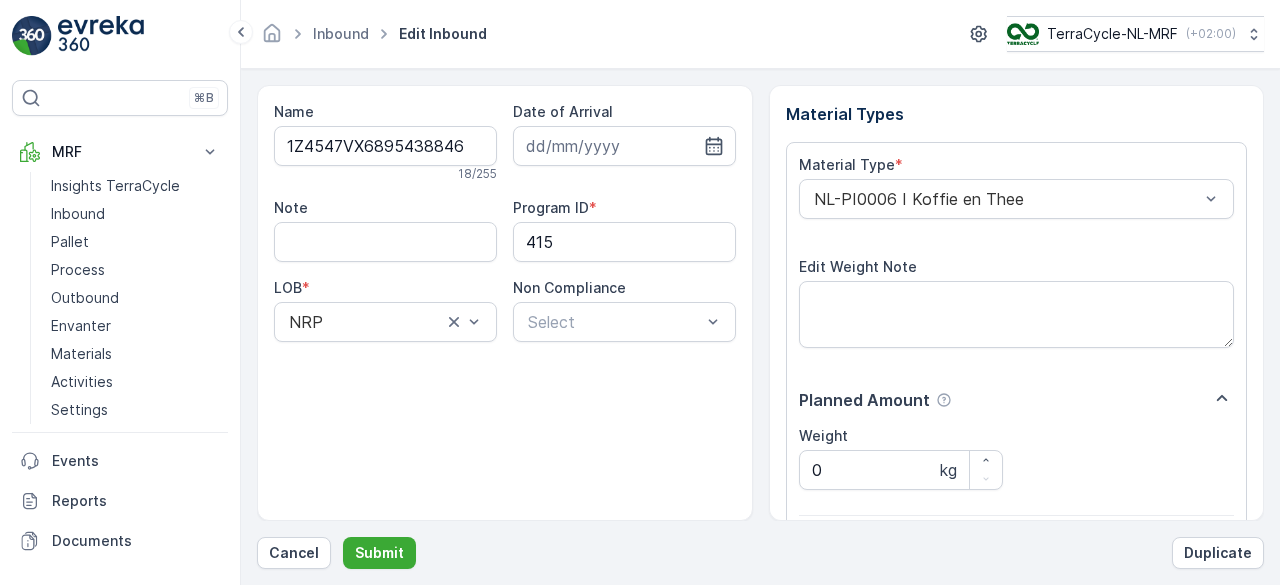 scroll, scrollTop: 311, scrollLeft: 0, axis: vertical 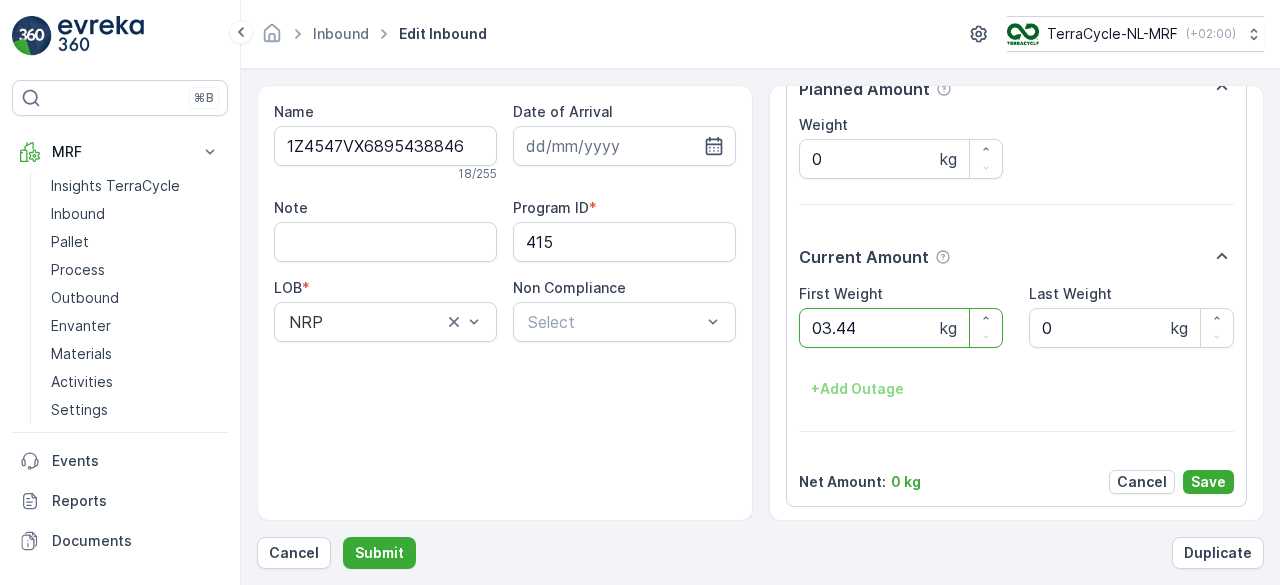 click on "Submit" at bounding box center (379, 553) 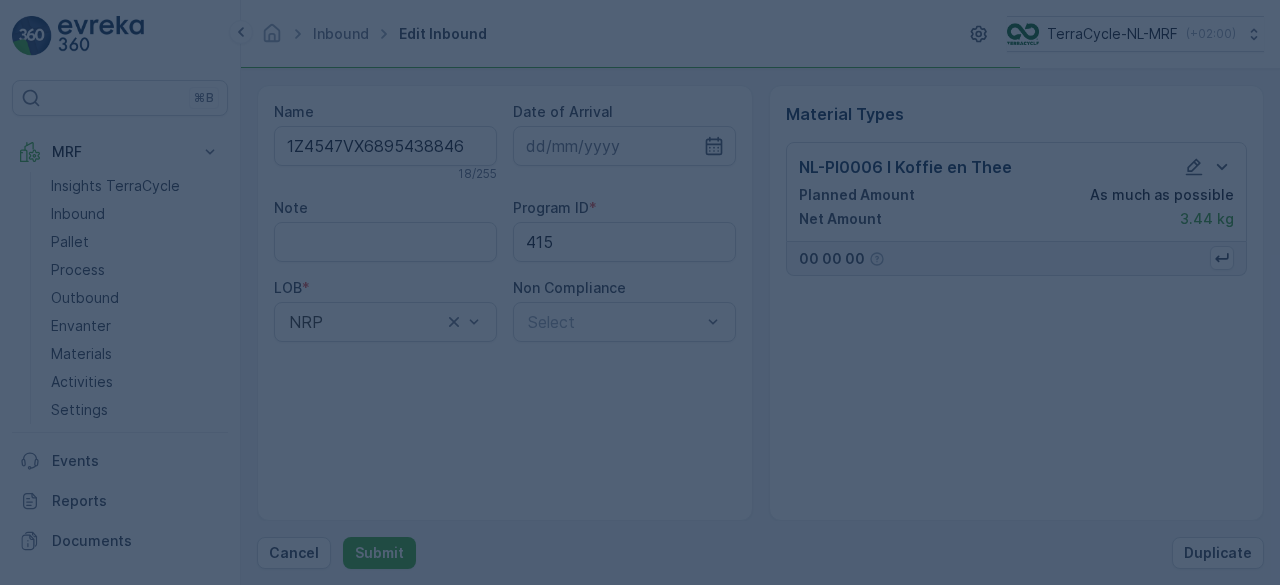scroll, scrollTop: 0, scrollLeft: 0, axis: both 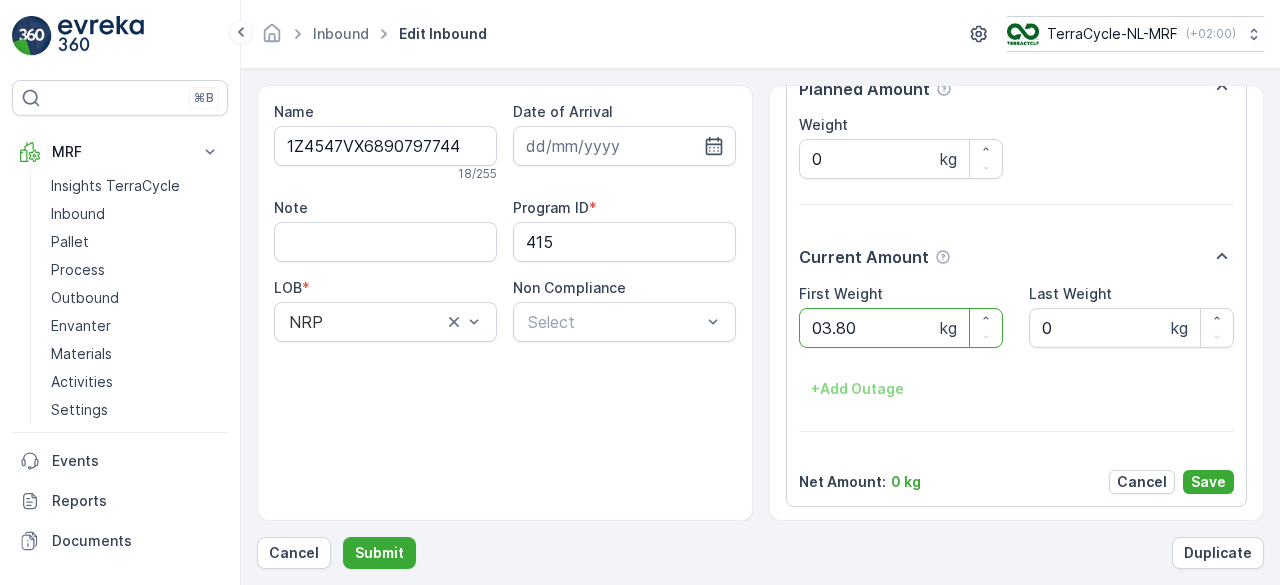 click on "Submit" at bounding box center [379, 553] 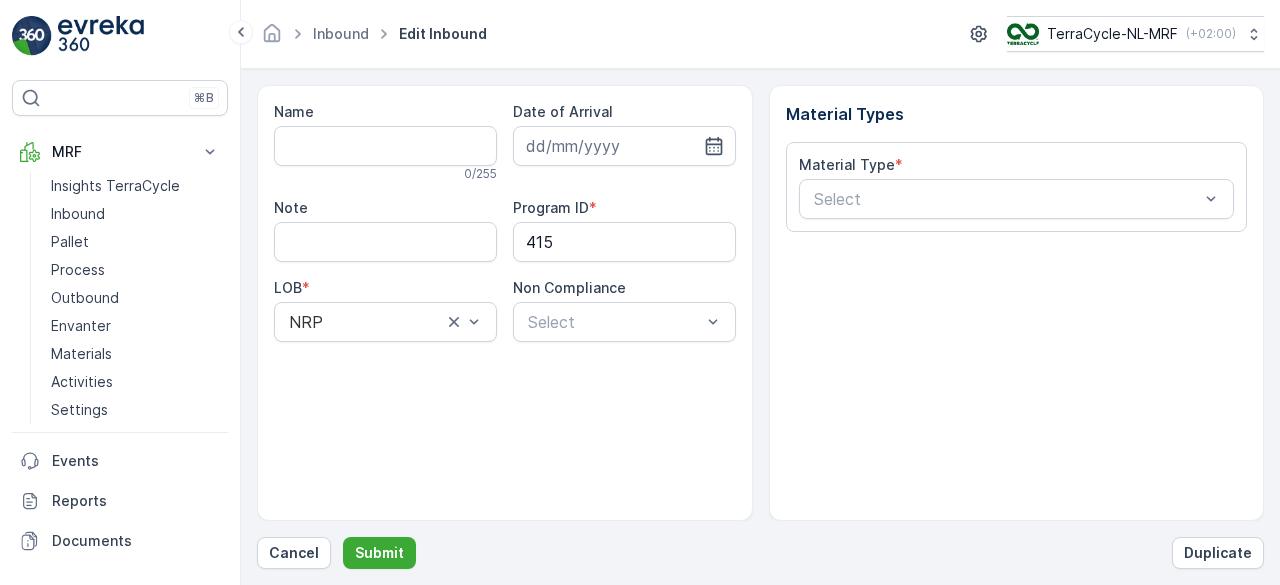 type on "1Z4547VX6895183611" 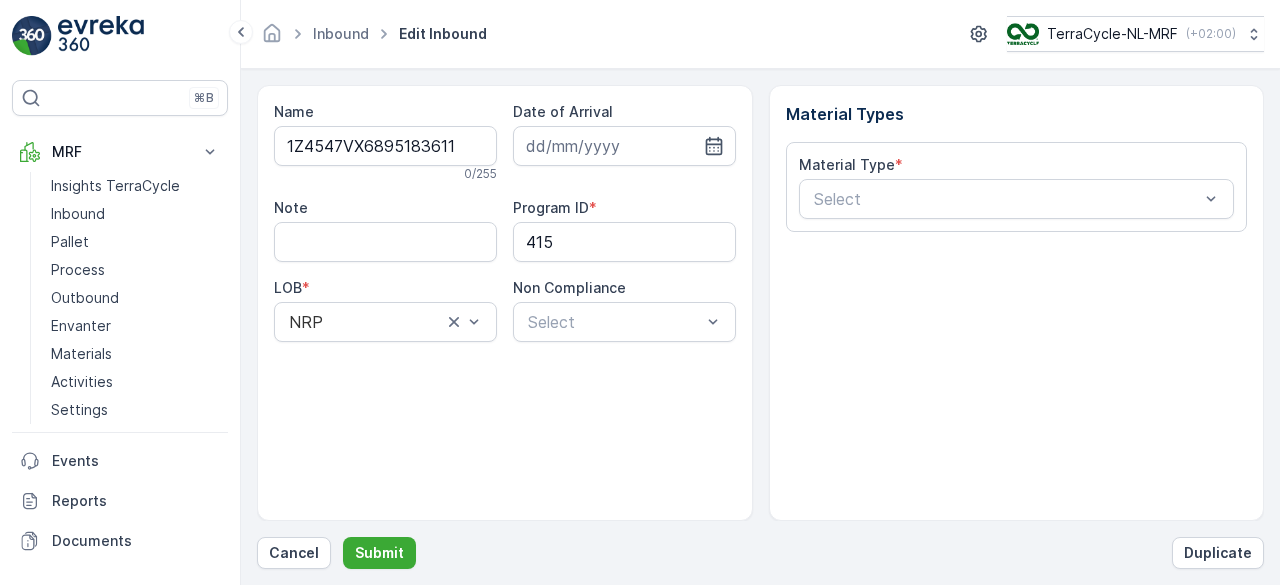 scroll, scrollTop: 311, scrollLeft: 0, axis: vertical 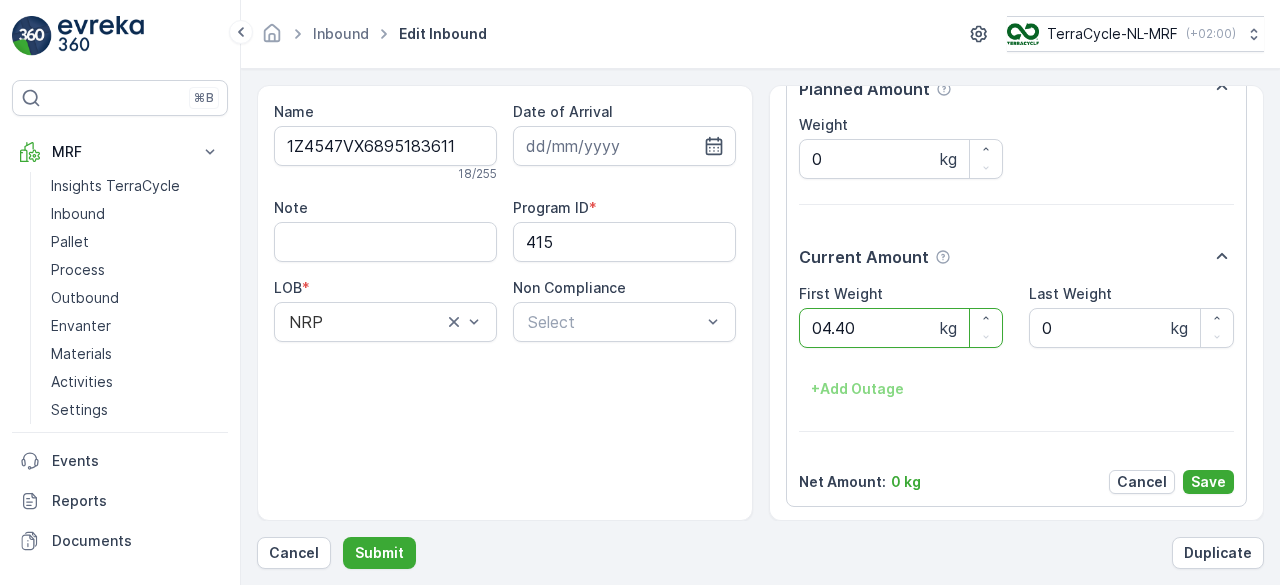 click on "Submit" at bounding box center [379, 553] 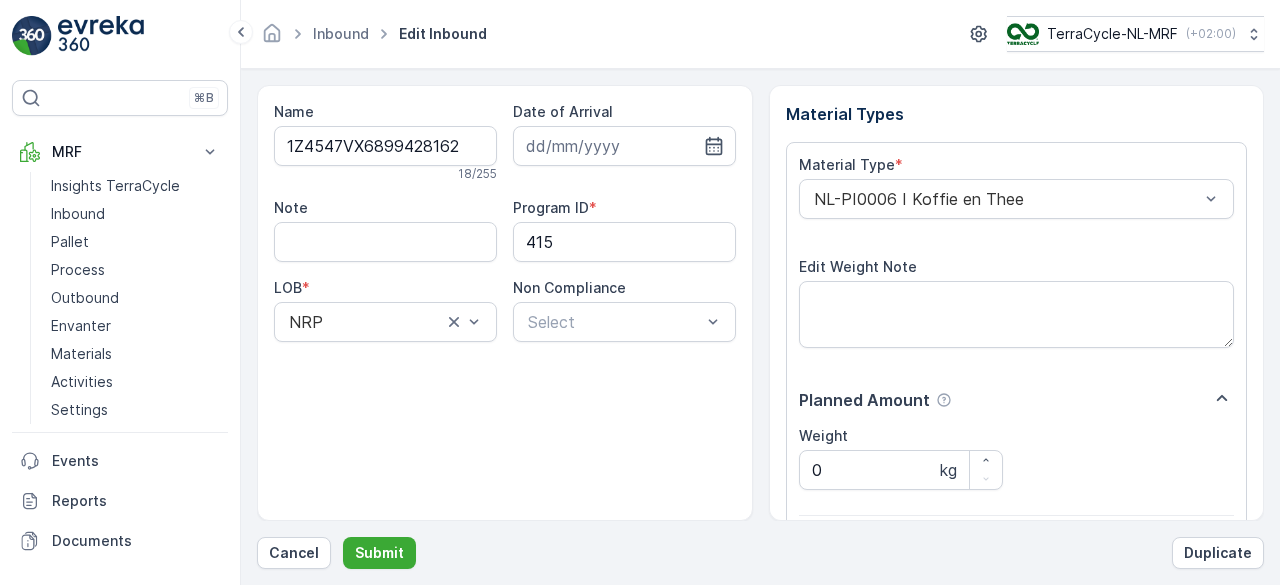 scroll, scrollTop: 311, scrollLeft: 0, axis: vertical 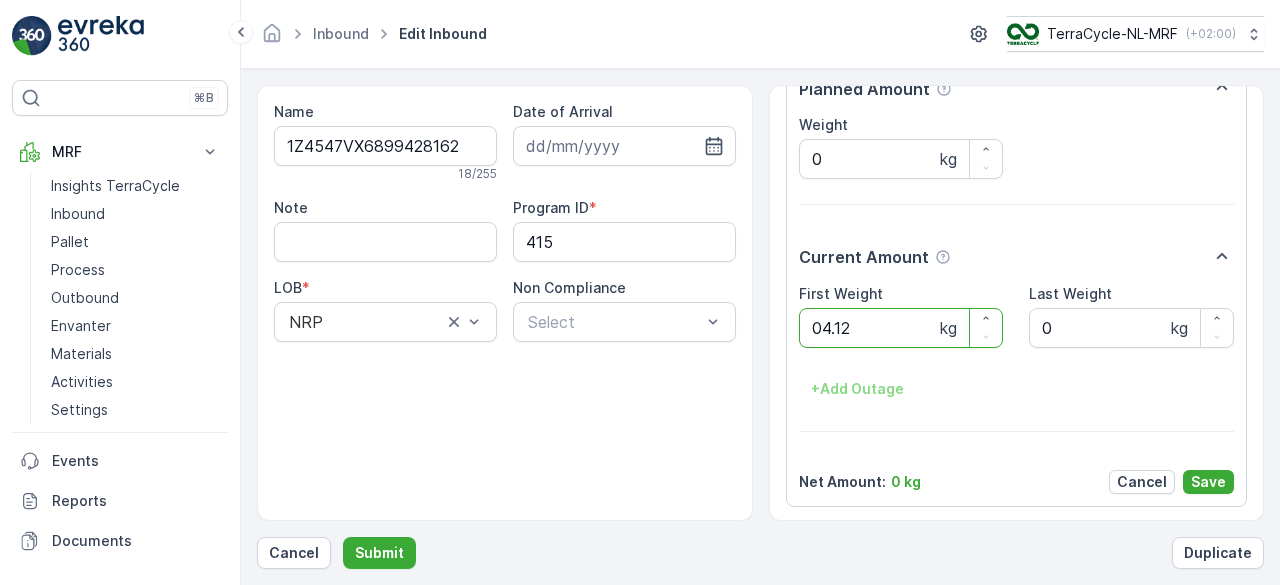 click on "Submit" at bounding box center (379, 553) 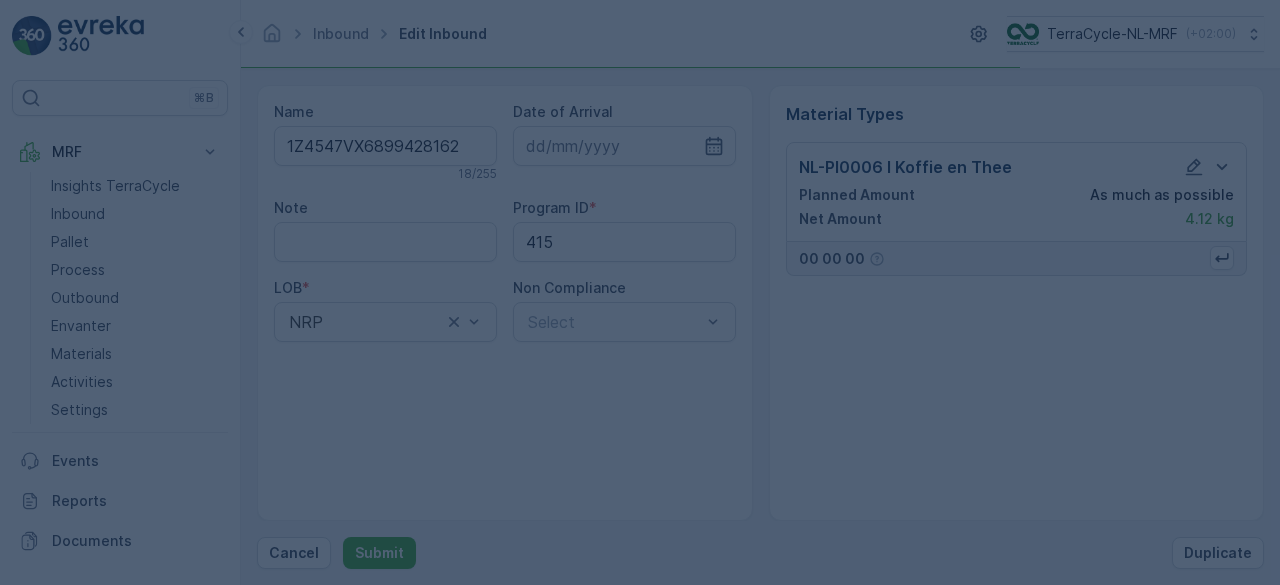 scroll, scrollTop: 0, scrollLeft: 0, axis: both 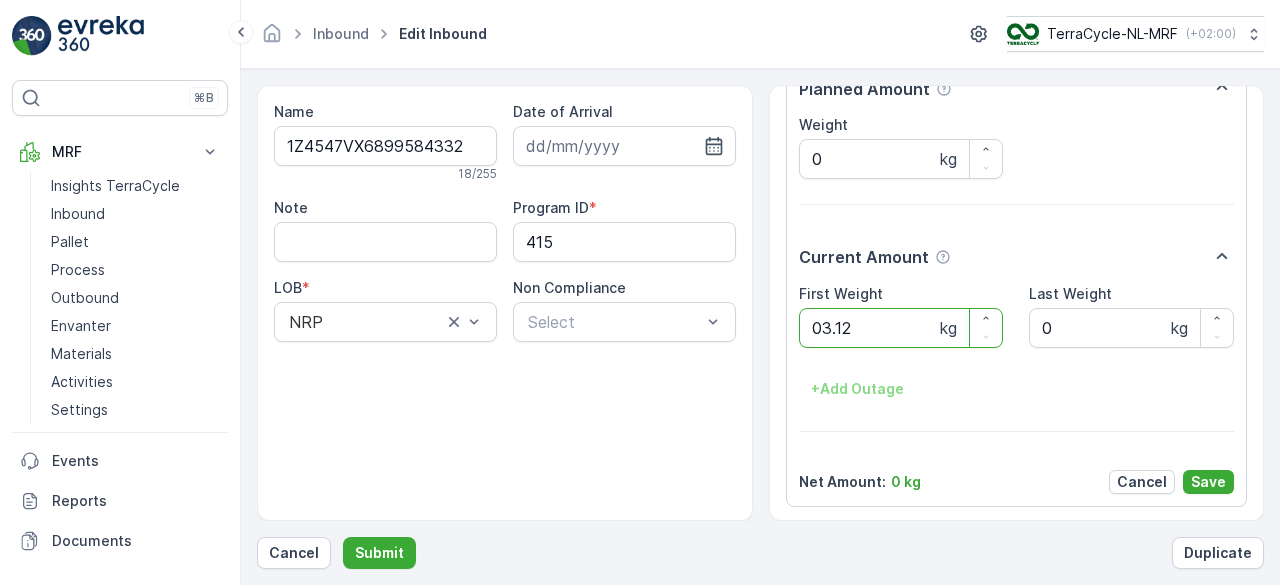 click on "Submit" at bounding box center (379, 553) 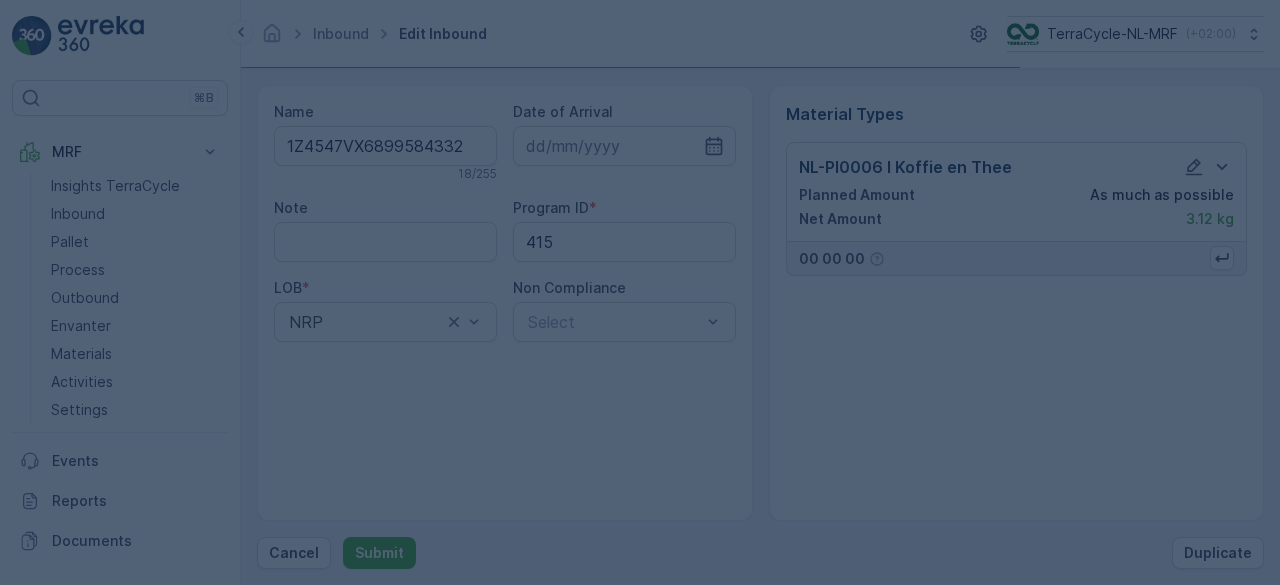 scroll, scrollTop: 0, scrollLeft: 0, axis: both 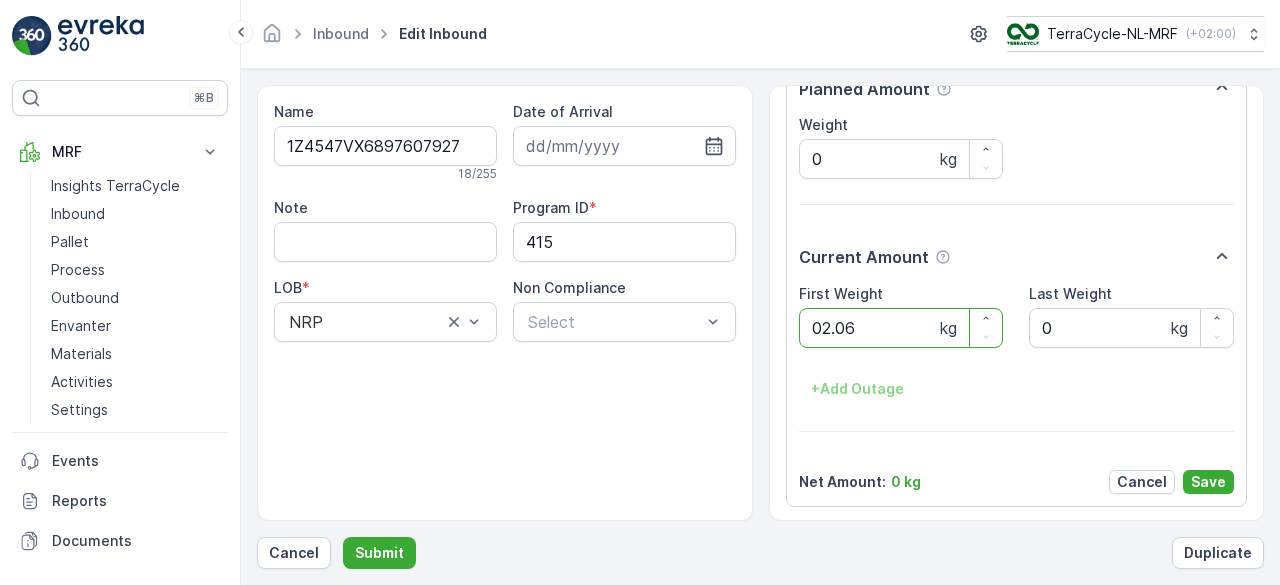 click on "Submit" at bounding box center (379, 553) 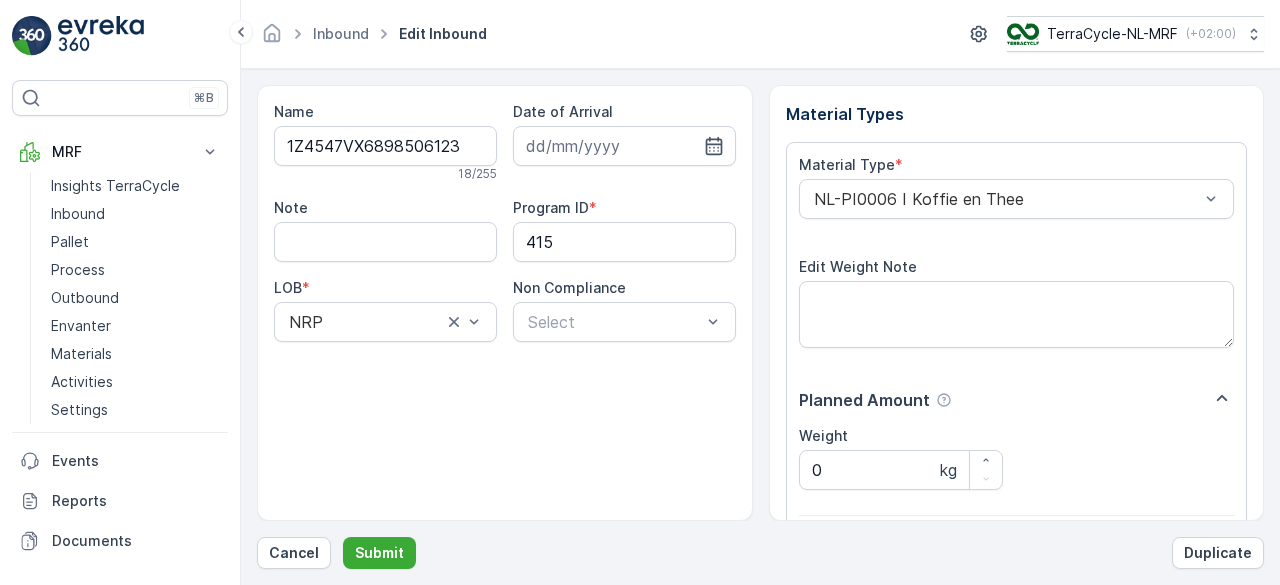 scroll, scrollTop: 311, scrollLeft: 0, axis: vertical 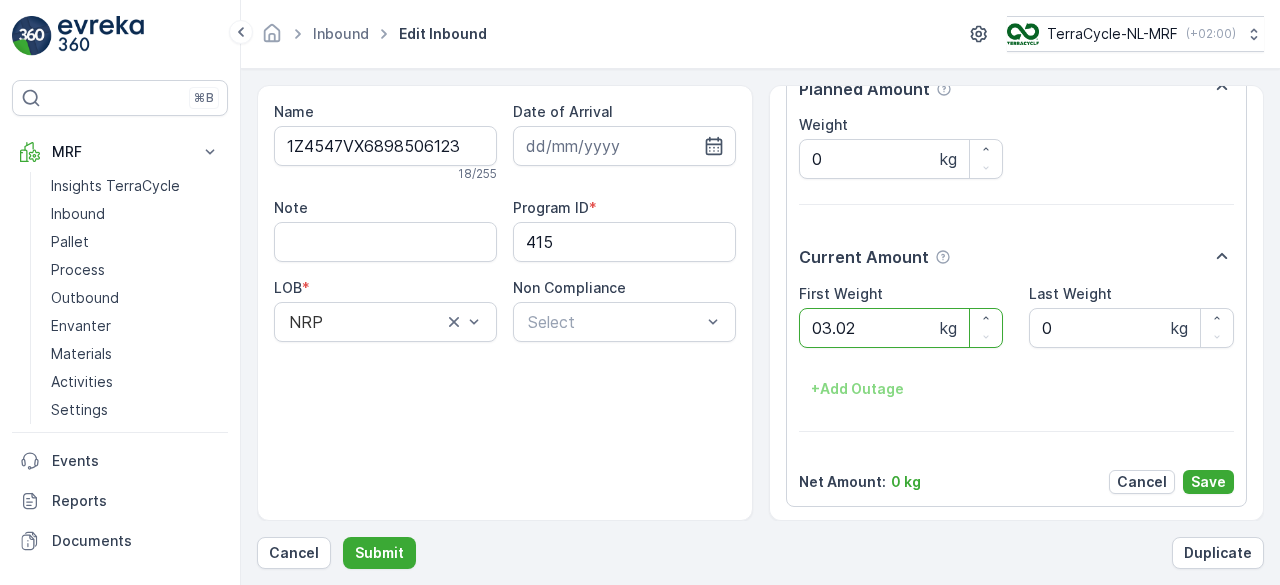 click on "Submit" at bounding box center (379, 553) 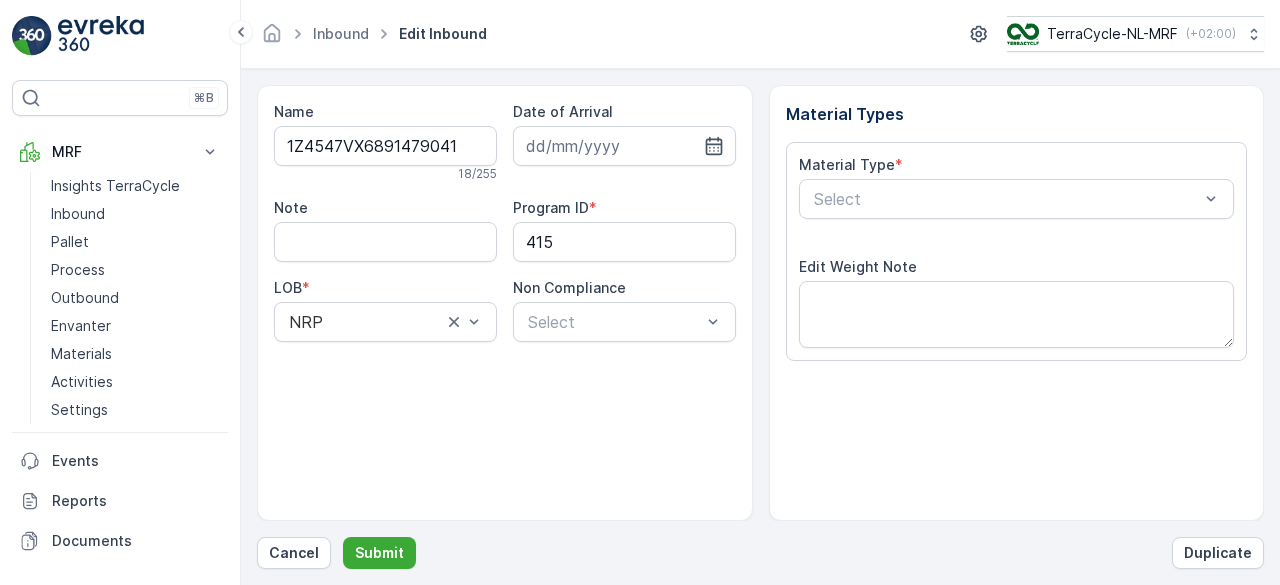 scroll, scrollTop: 311, scrollLeft: 0, axis: vertical 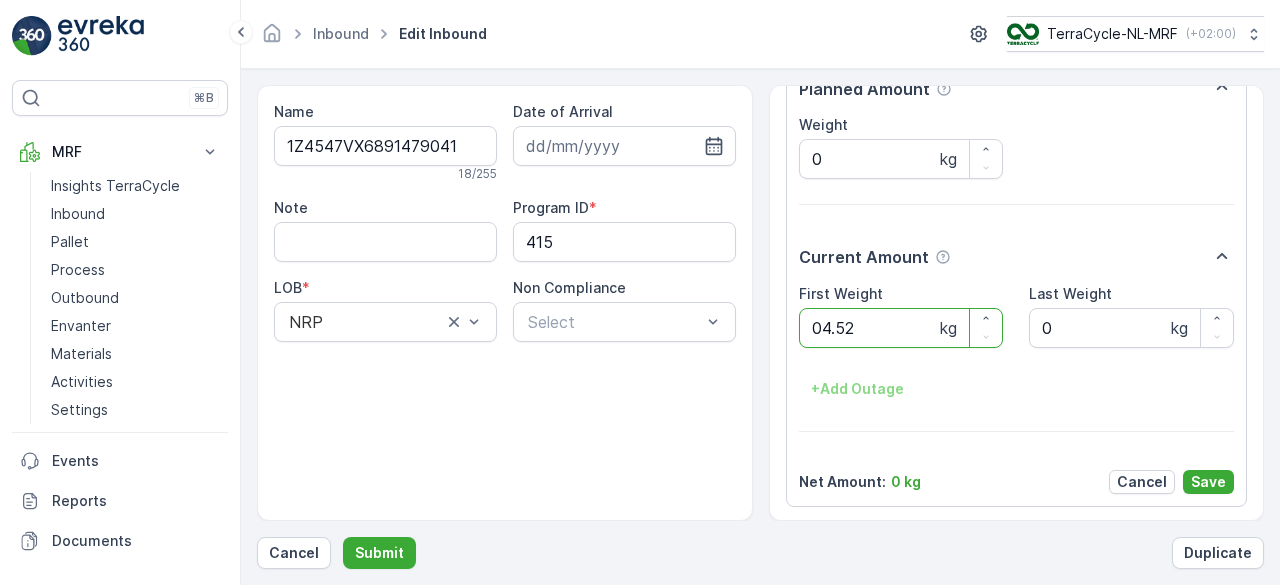 click on "Submit" at bounding box center [379, 553] 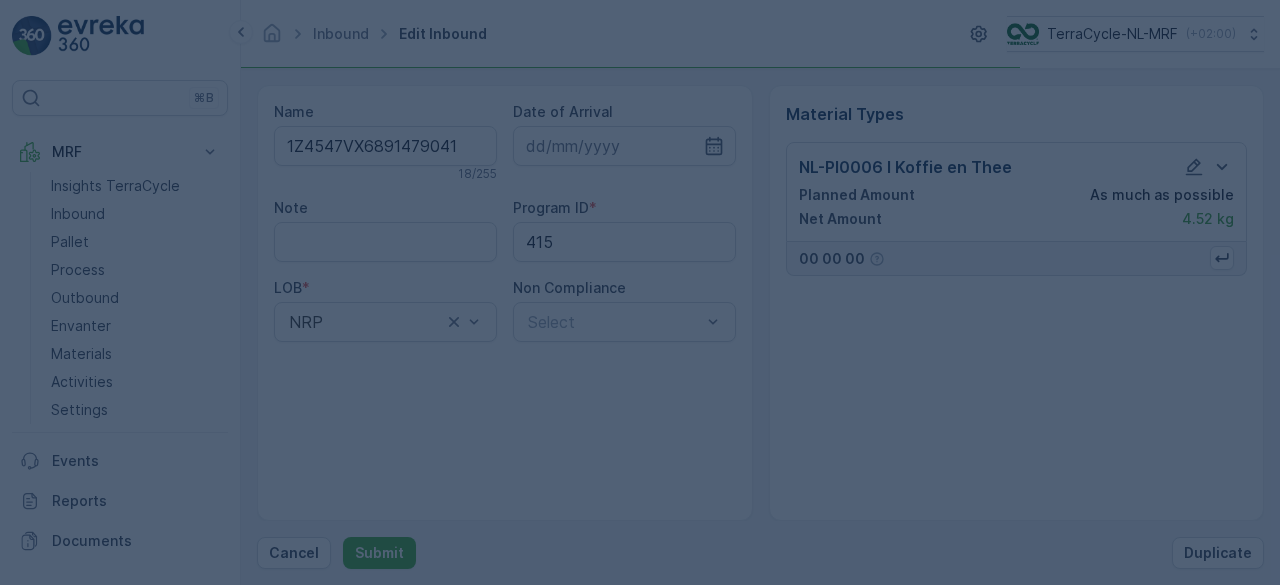 scroll, scrollTop: 0, scrollLeft: 0, axis: both 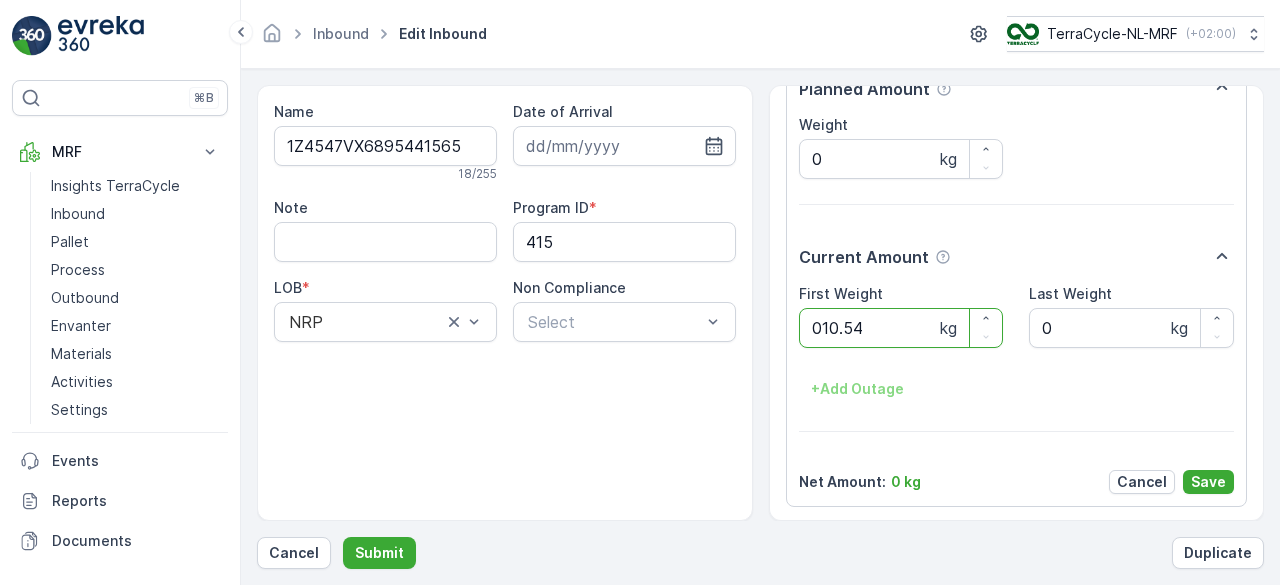 click on "Submit" at bounding box center [379, 553] 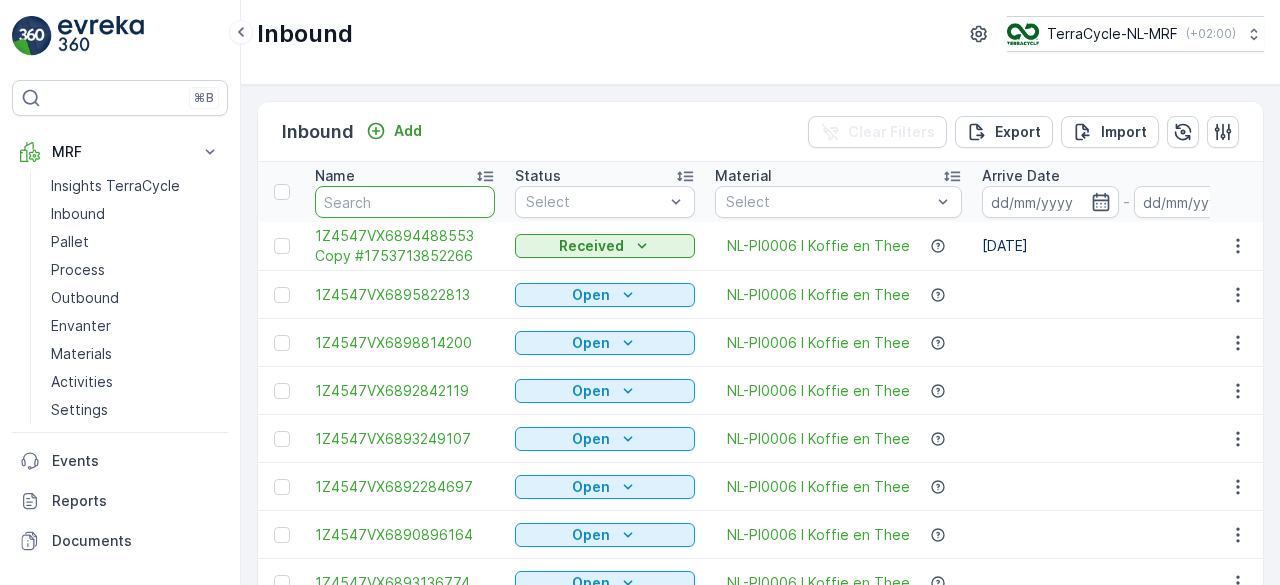 click at bounding box center [405, 202] 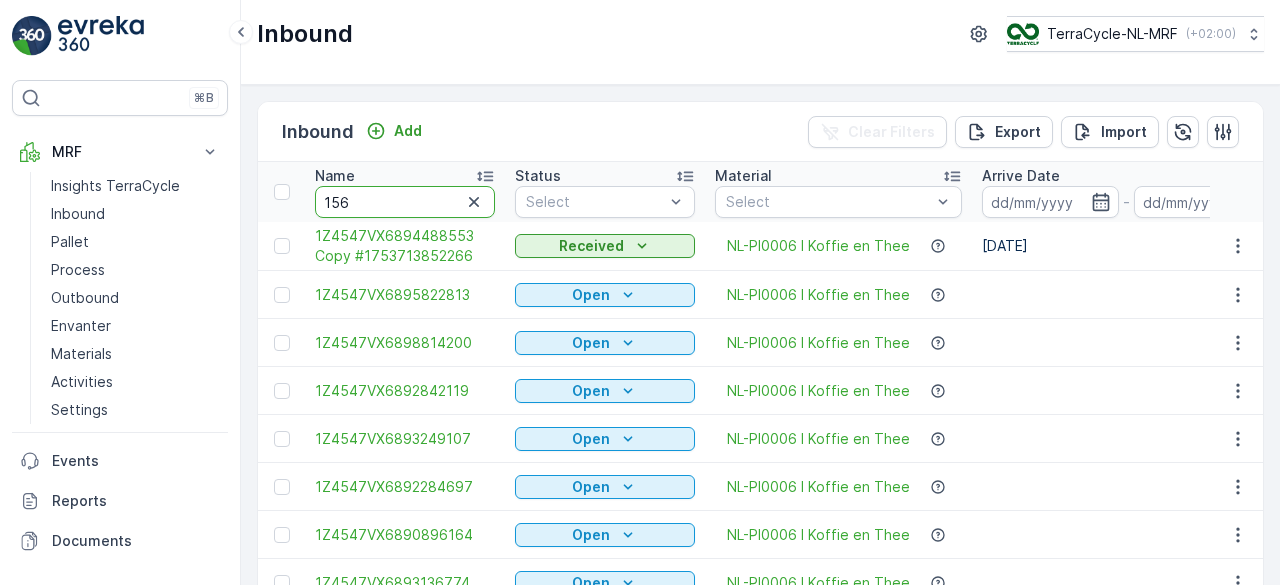 type on "1565" 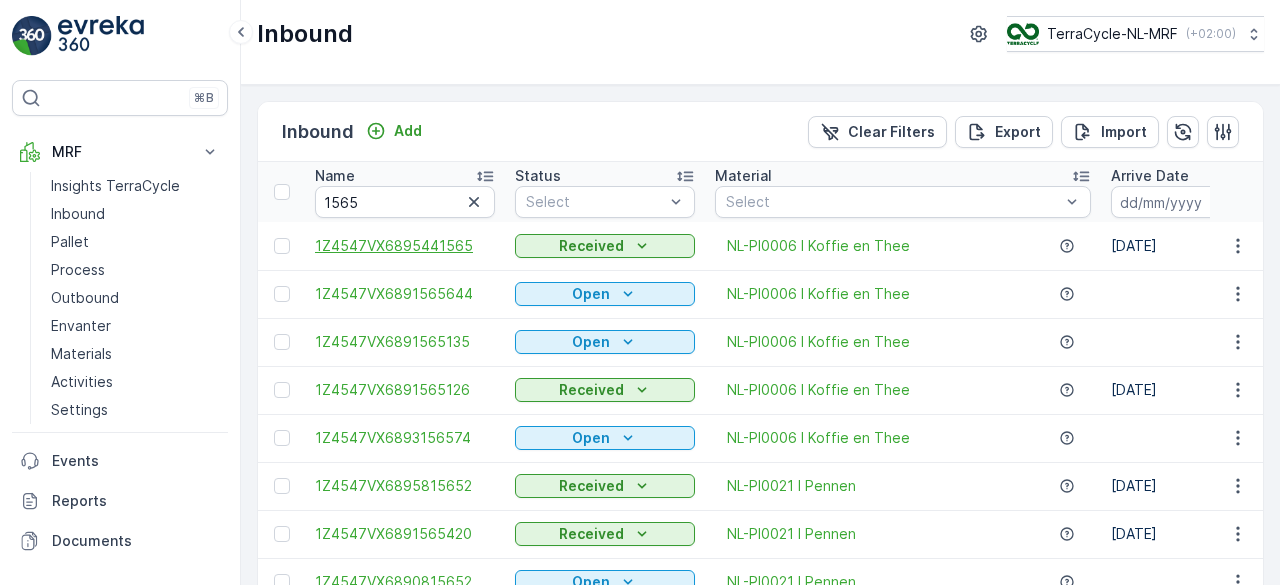 click on "1Z4547VX6895441565" at bounding box center [405, 246] 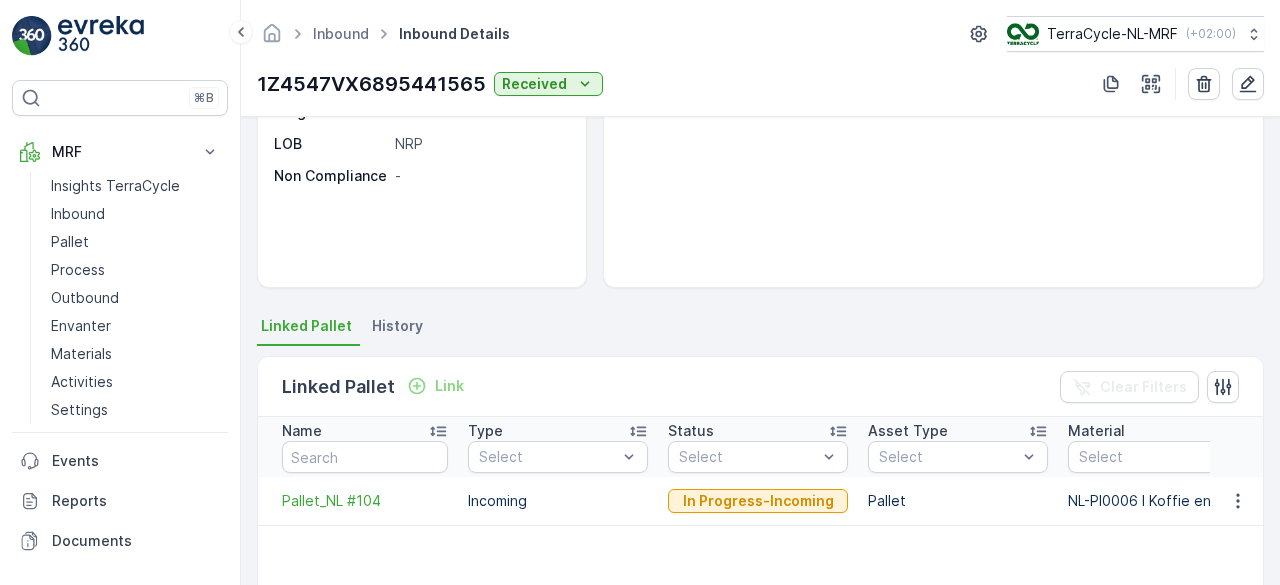scroll, scrollTop: 247, scrollLeft: 0, axis: vertical 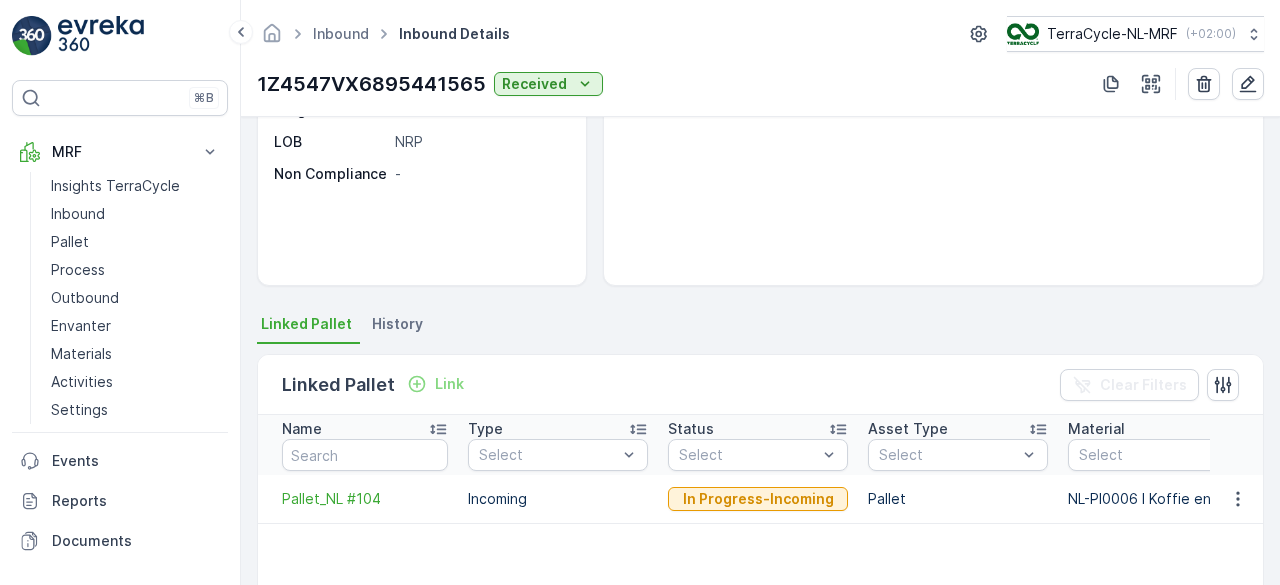 click on "Pallet_NL #104" at bounding box center [358, 499] 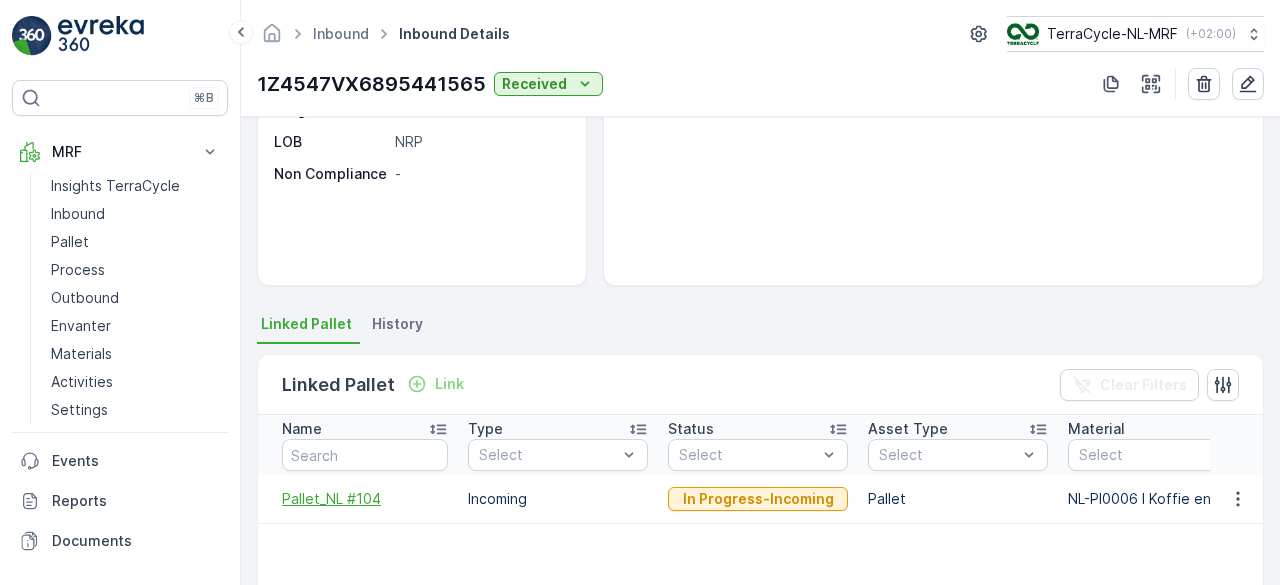 click on "Pallet_NL #104" at bounding box center [365, 499] 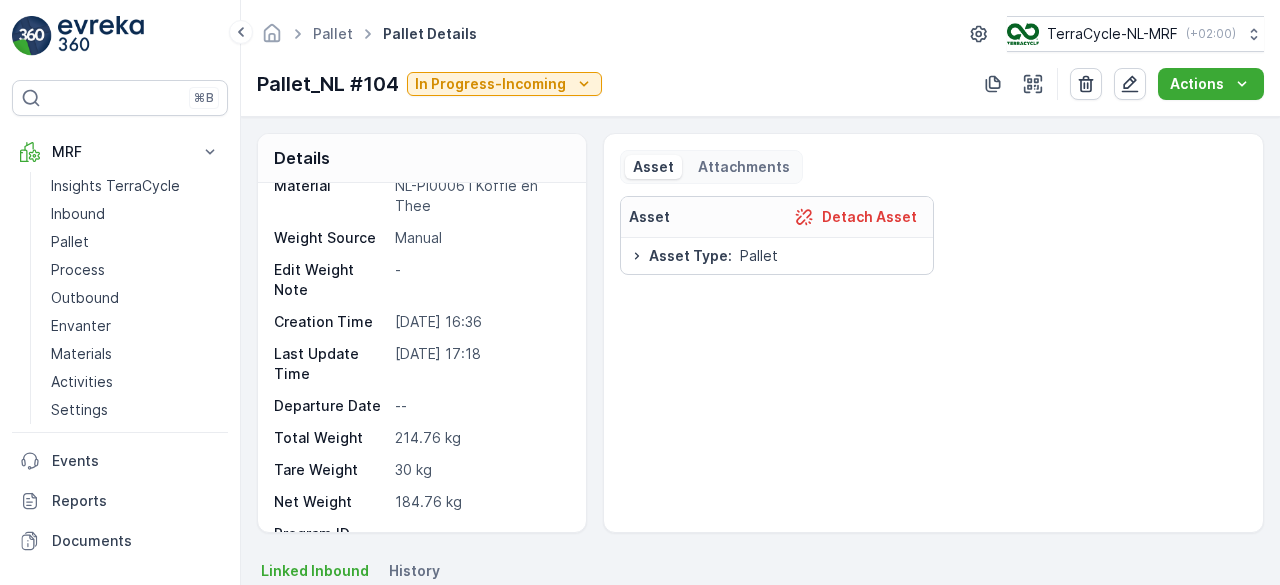 scroll, scrollTop: 158, scrollLeft: 0, axis: vertical 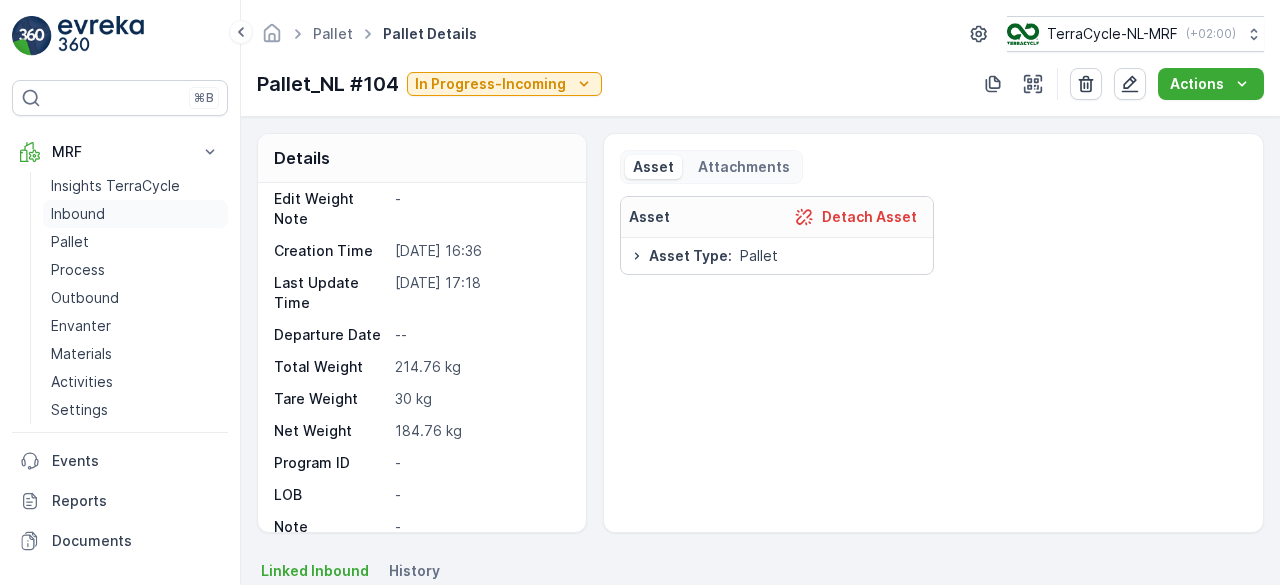 click on "Inbound" at bounding box center (78, 214) 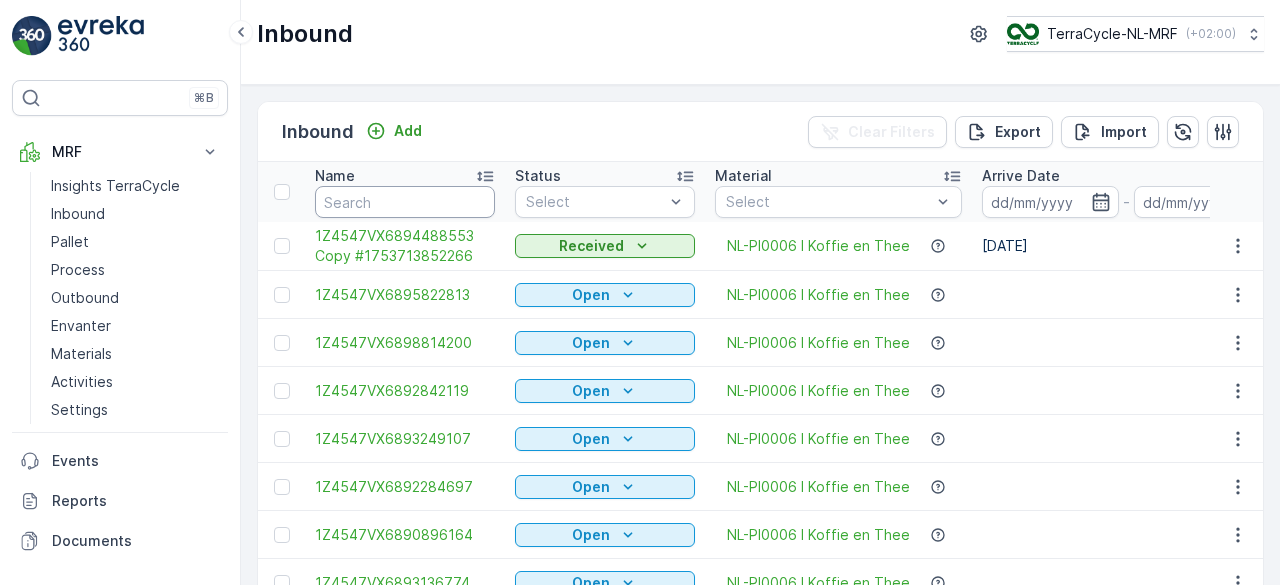 click at bounding box center [405, 202] 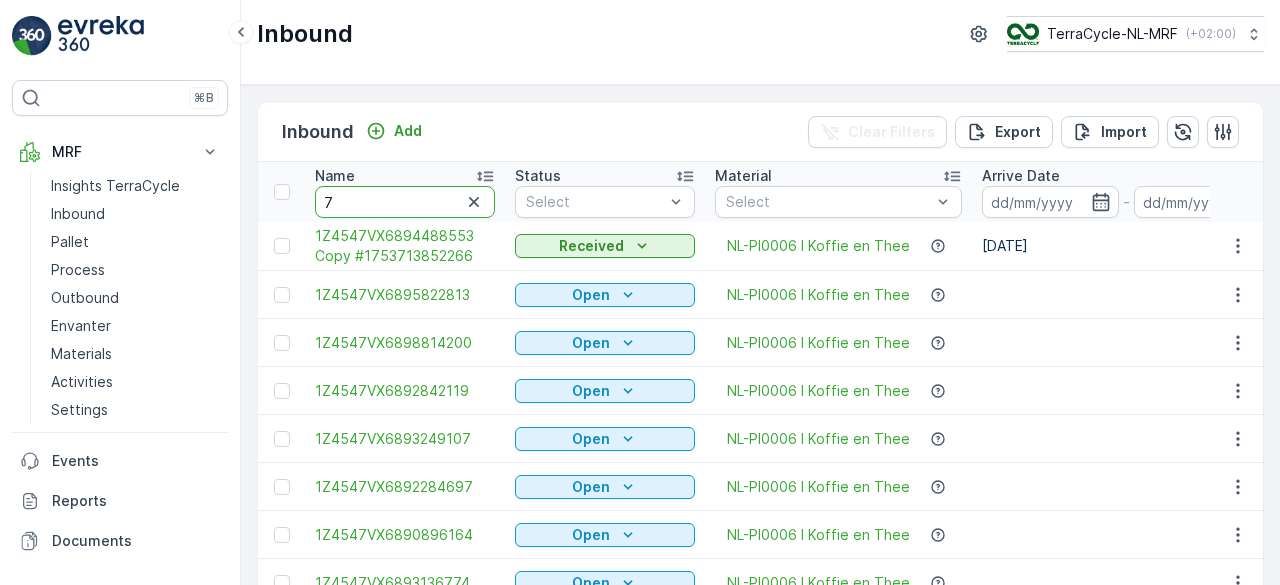 type on "78" 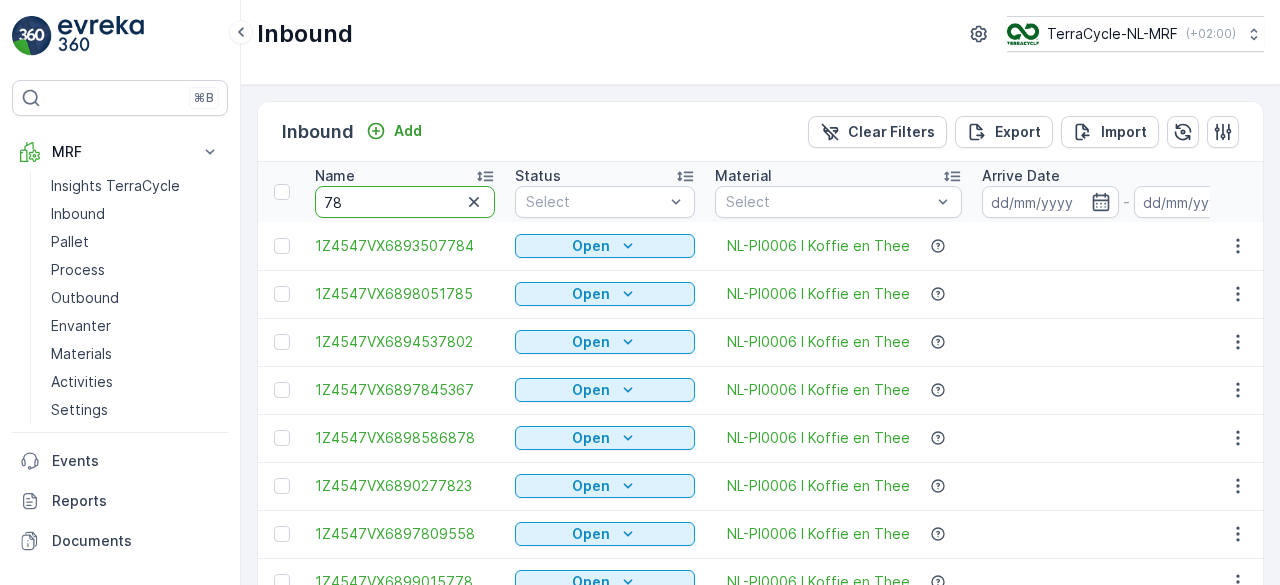 click on "78" at bounding box center [405, 202] 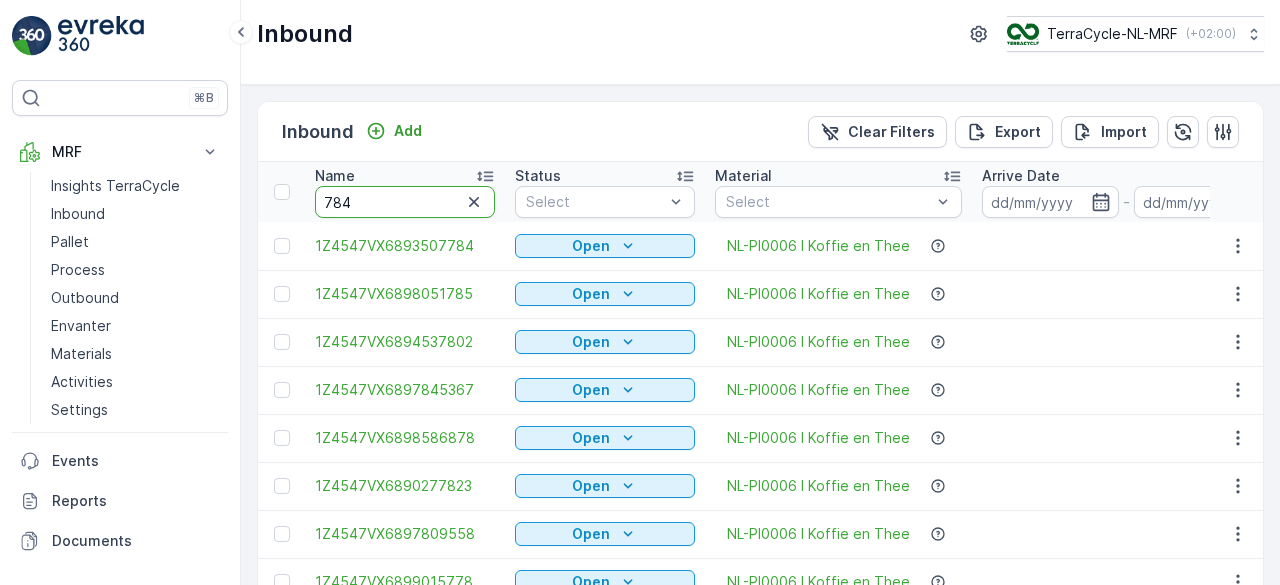 type on "7843" 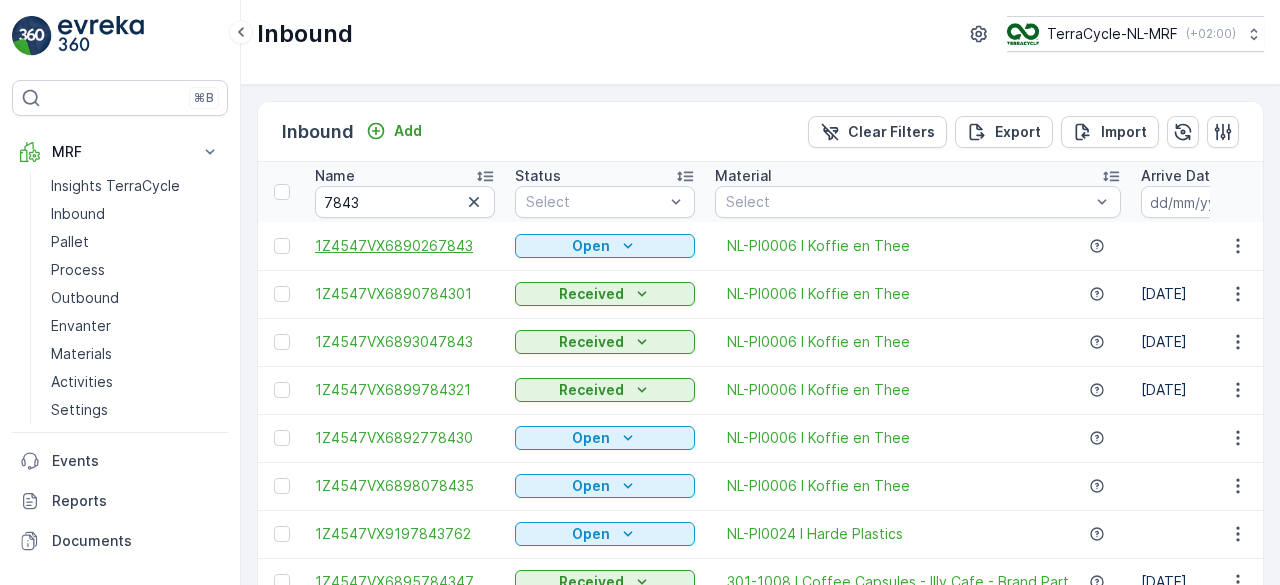 click on "1Z4547VX6890267843" at bounding box center [405, 246] 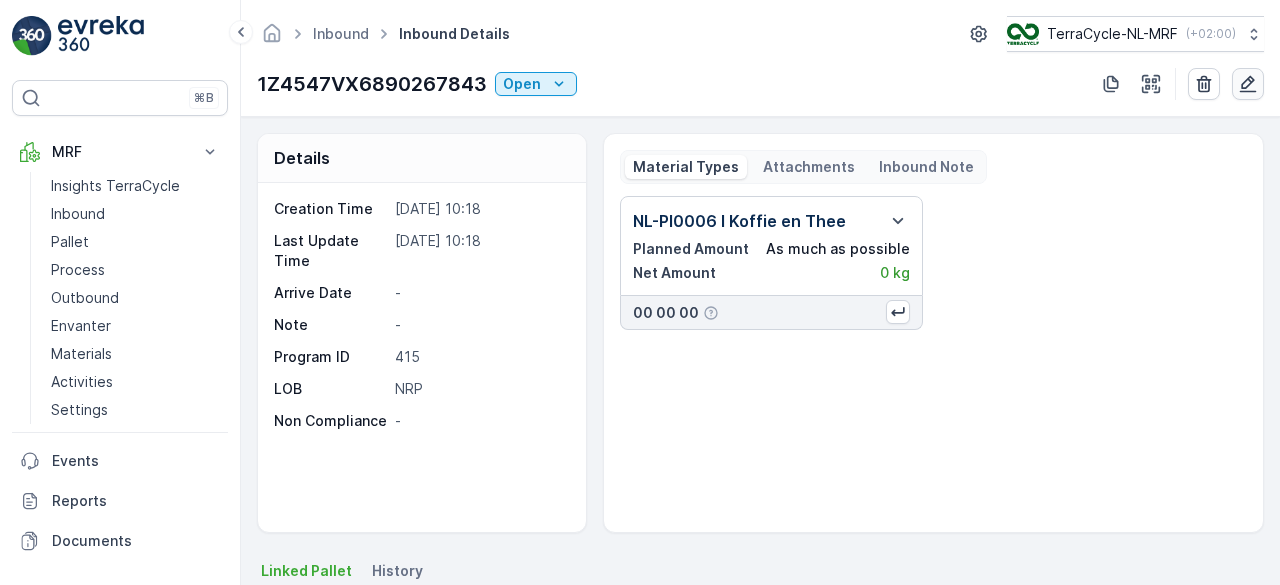 click 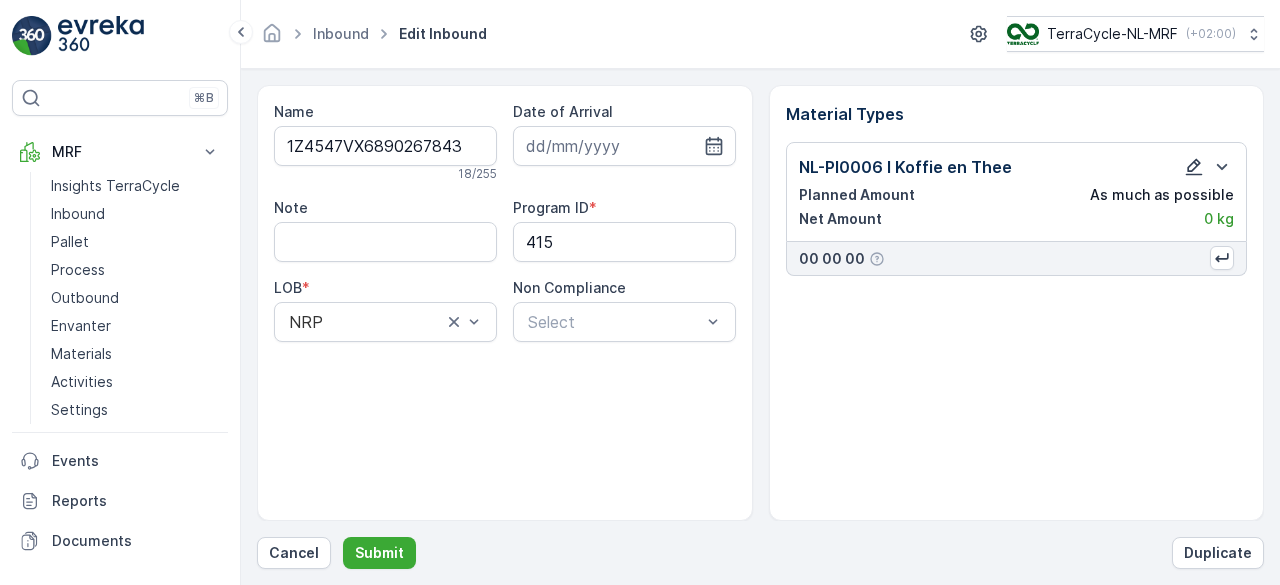 click 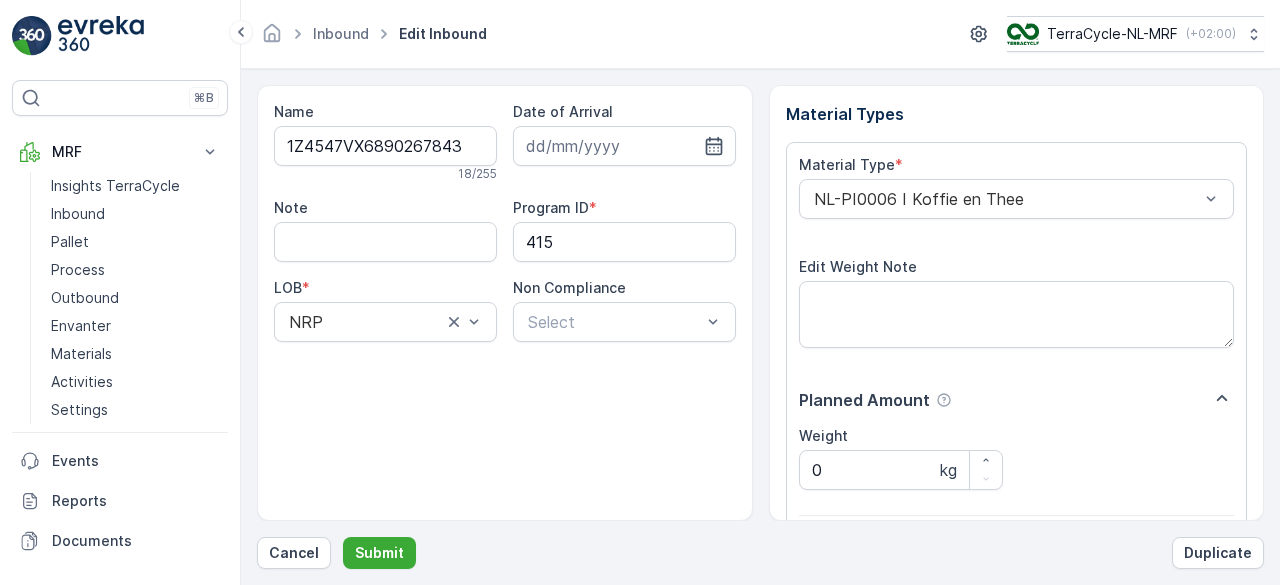 click on "Material Type * NL-PI0006 I Koffie en Thee Edit Weight Note Planned Amount Weight 0 kg Current Amount First Weight 0 kg Last Weight 0 kg +  Add Outage Net Amount : 0 kg Cancel Save" at bounding box center (1017, 480) 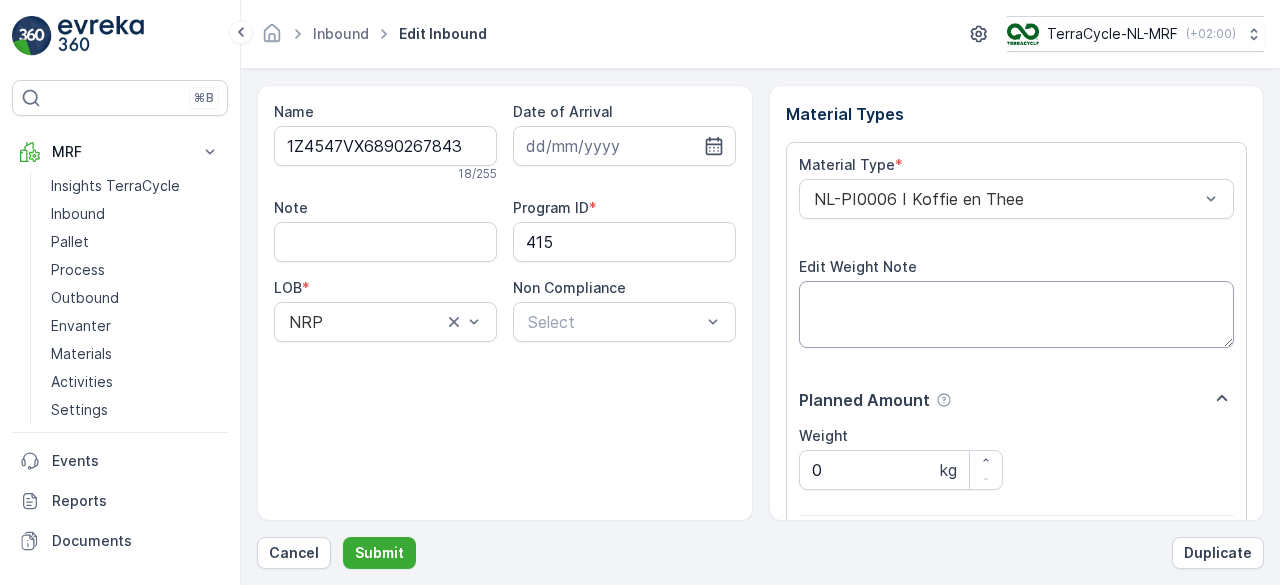 drag, startPoint x: 1129, startPoint y: 235, endPoint x: 1136, endPoint y: 303, distance: 68.359344 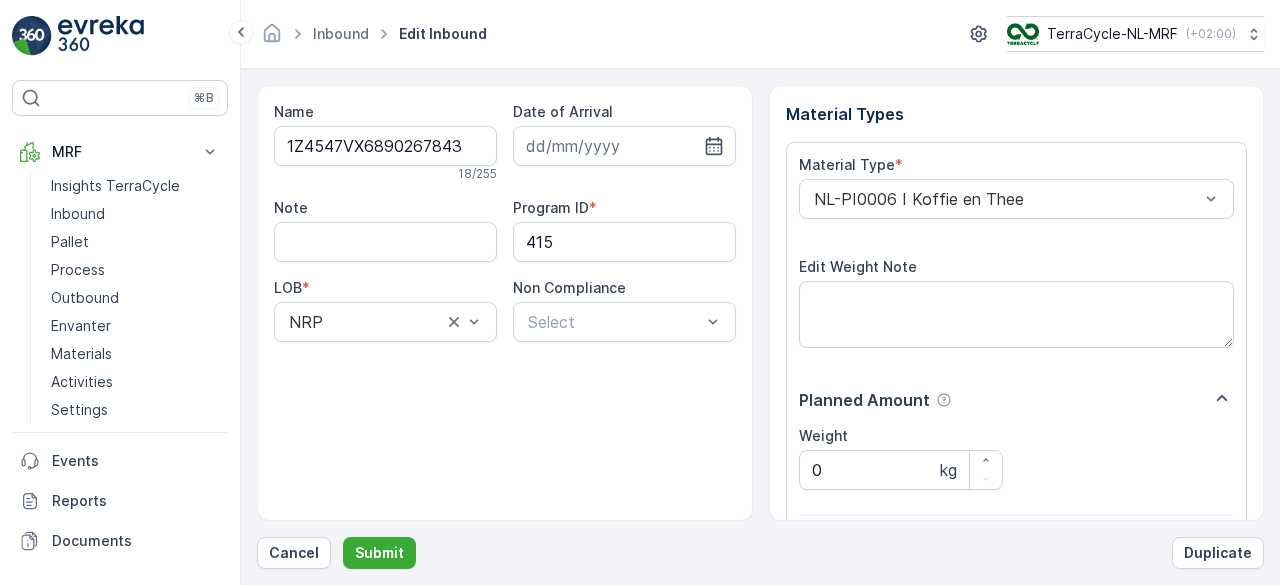 click on "Weight 0 kg" at bounding box center [1017, 458] 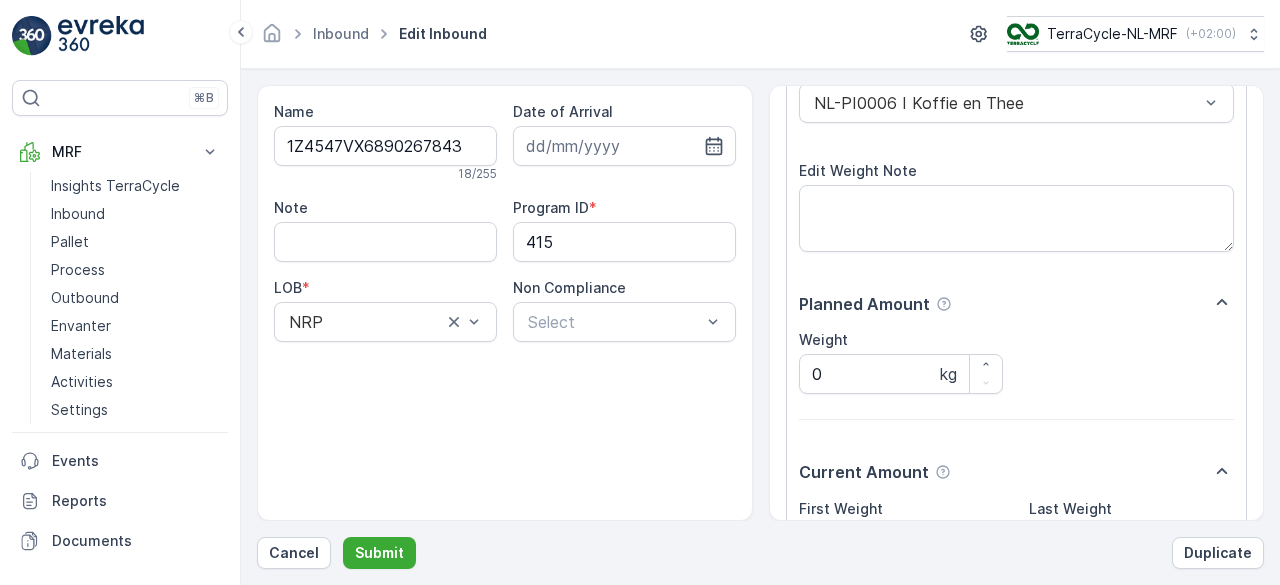 scroll, scrollTop: 97, scrollLeft: 0, axis: vertical 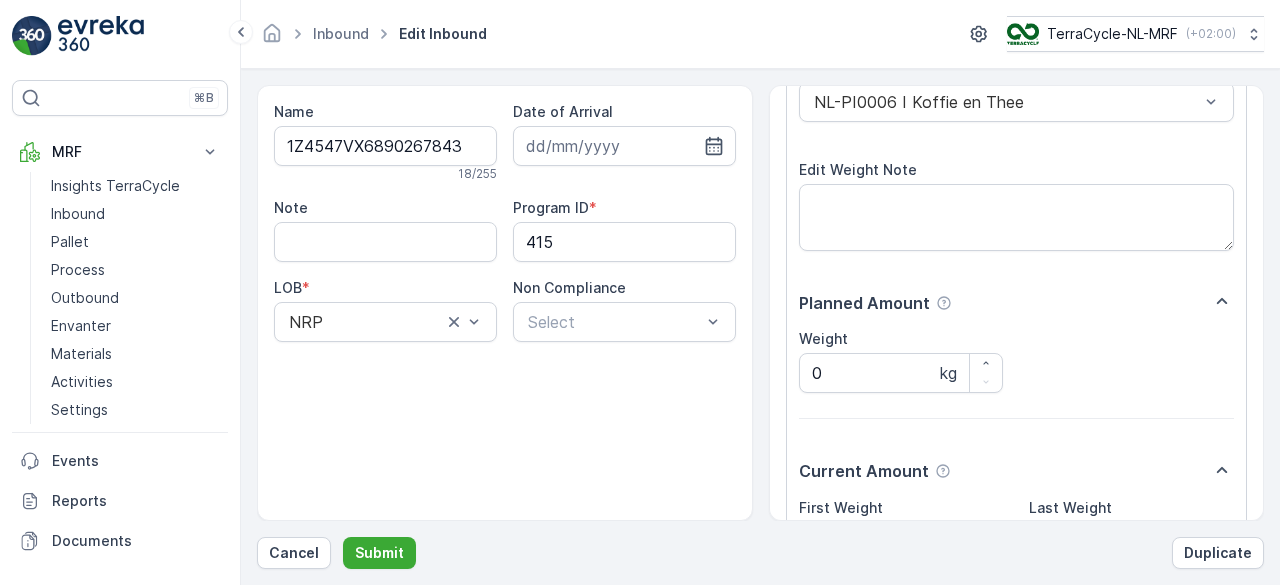 click on "Material Type * NL-PI0006 I Koffie en Thee Edit Weight Note Planned Amount Weight 0 kg Current Amount First Weight 0 kg Last Weight 0 kg +  Add Outage Net Amount : 0 kg Cancel Save" at bounding box center [1017, 383] 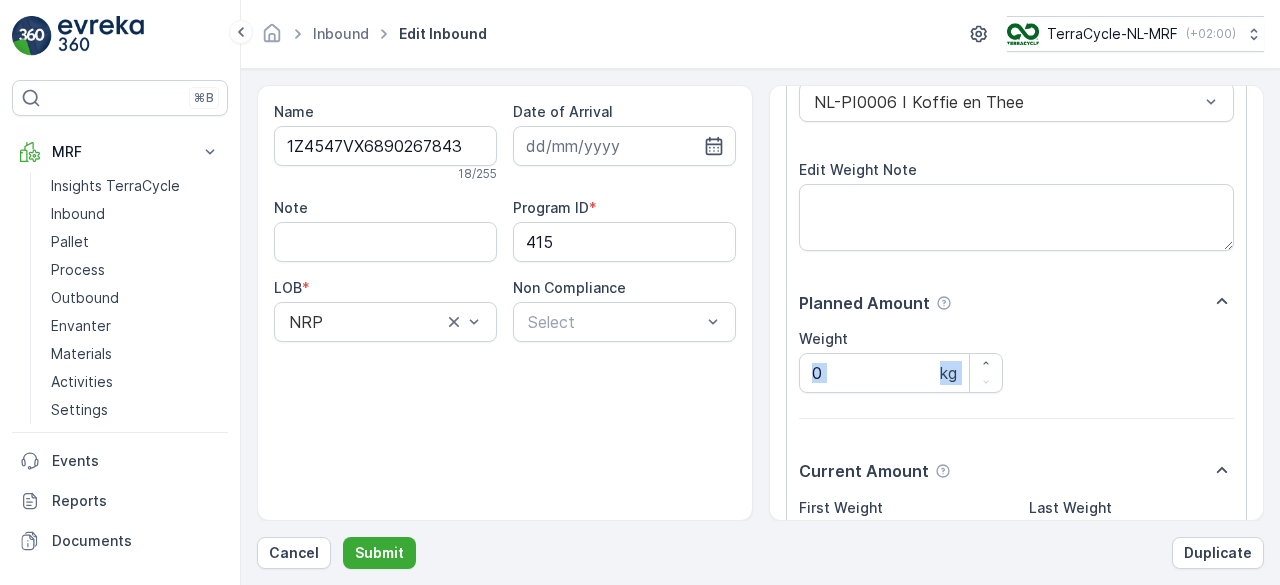 click on "Weight 0 kg" at bounding box center [1017, 361] 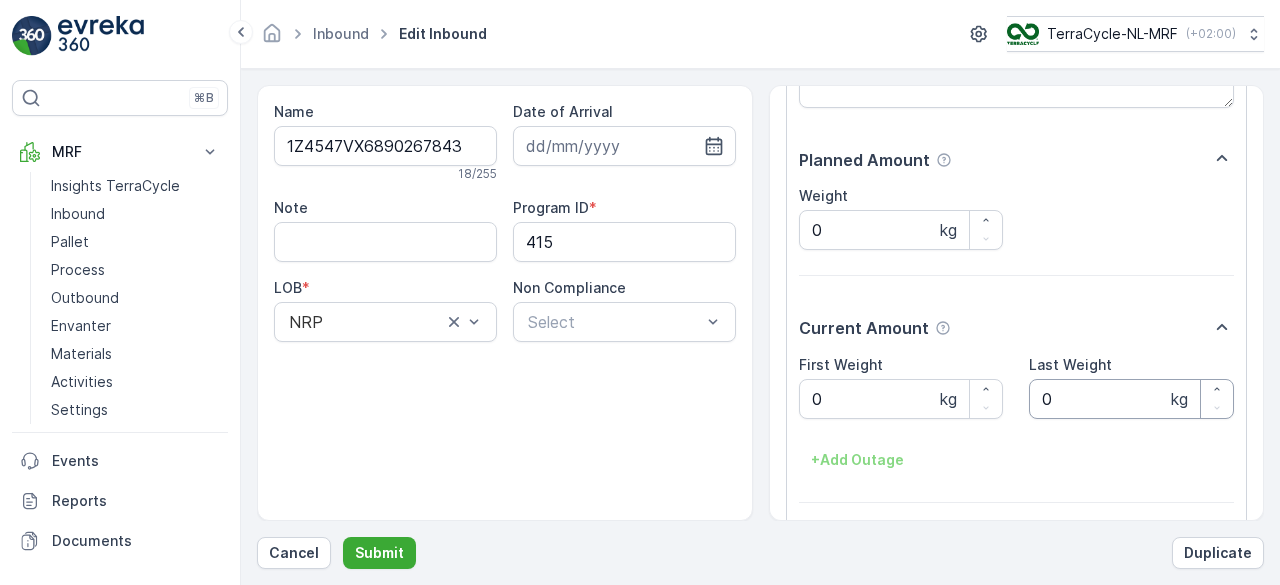 scroll, scrollTop: 257, scrollLeft: 0, axis: vertical 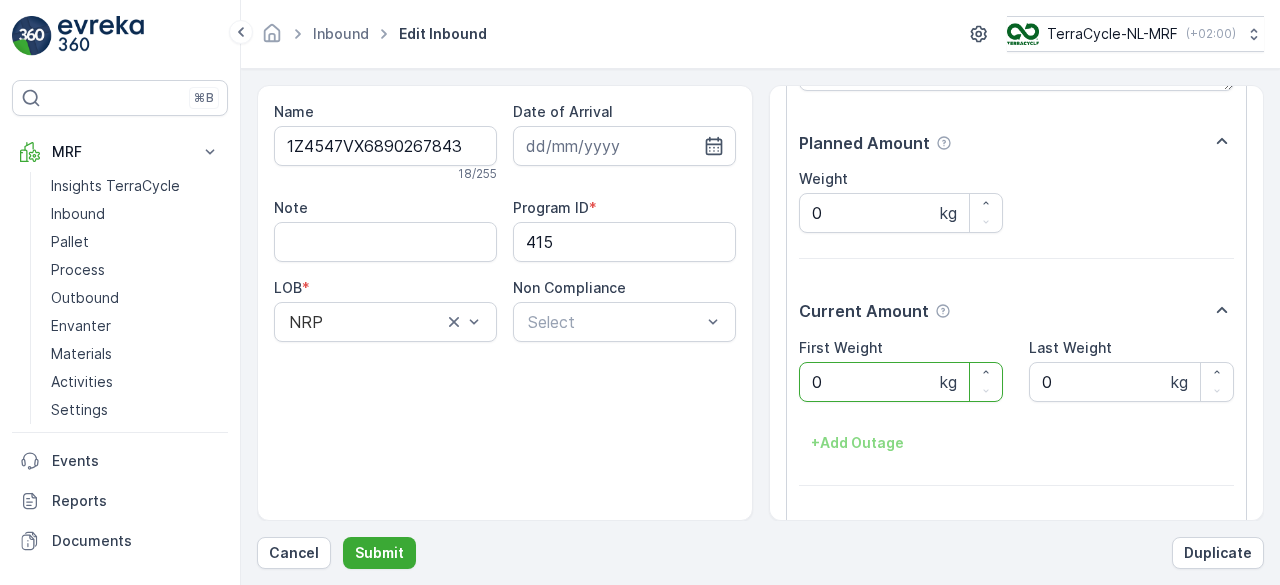 click on "0" at bounding box center (901, 382) 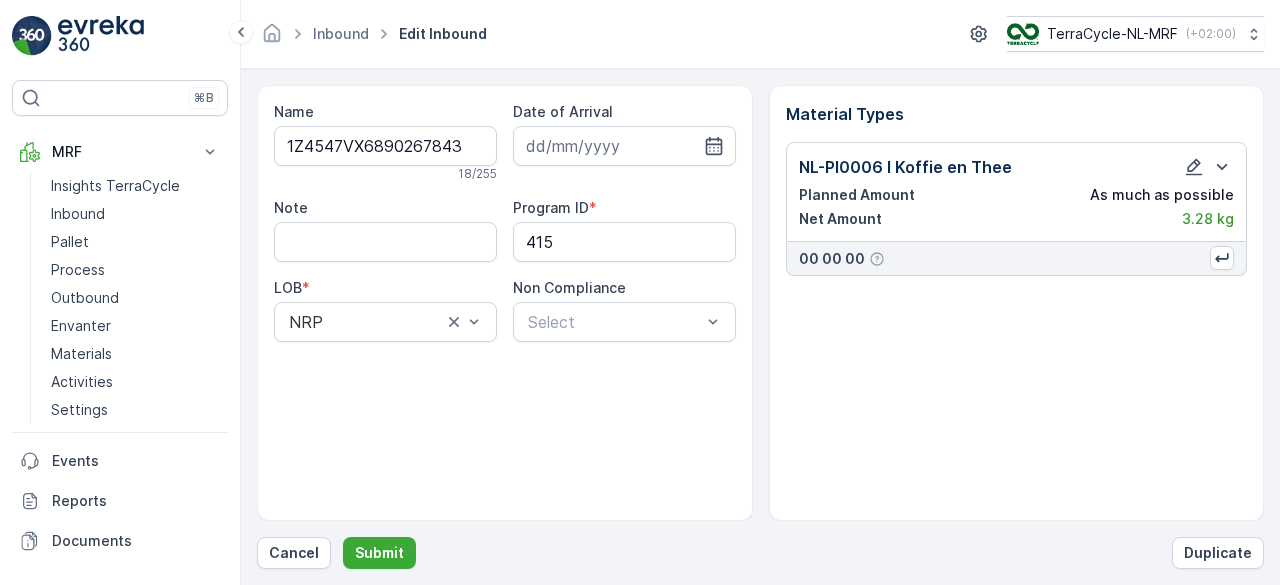 scroll, scrollTop: 0, scrollLeft: 0, axis: both 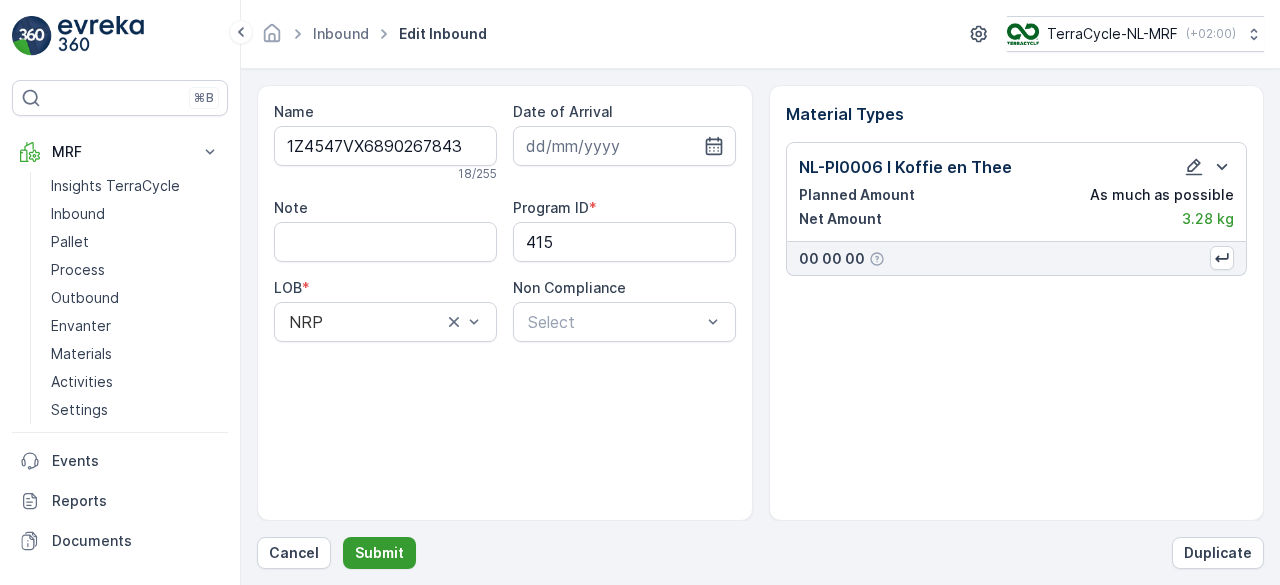 click on "Submit" at bounding box center (379, 553) 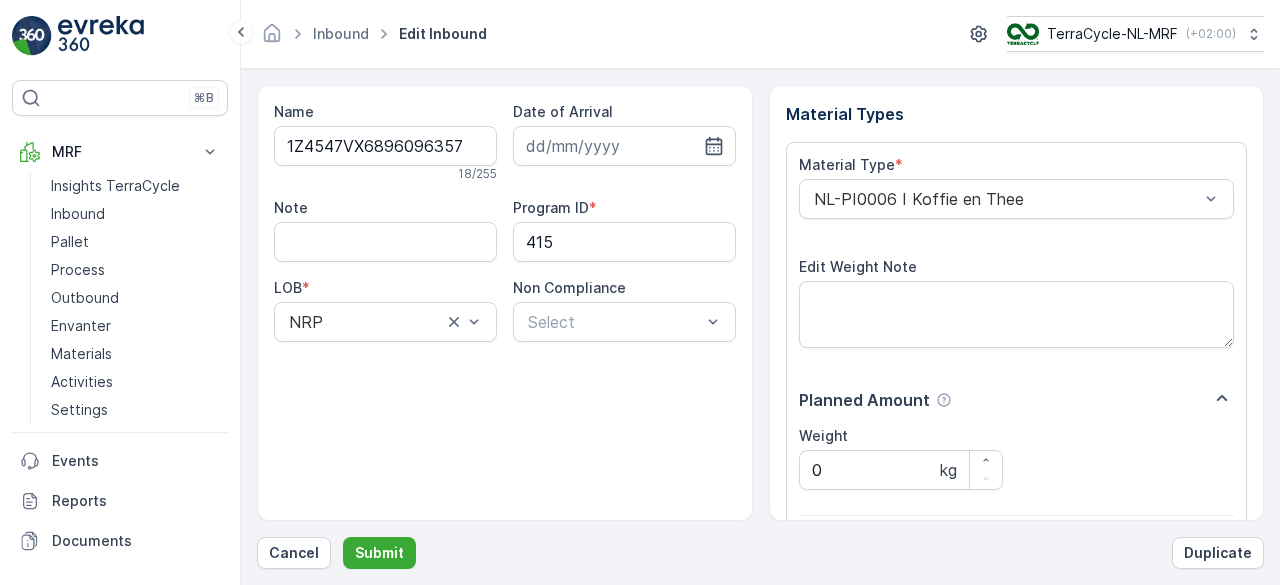 scroll, scrollTop: 311, scrollLeft: 0, axis: vertical 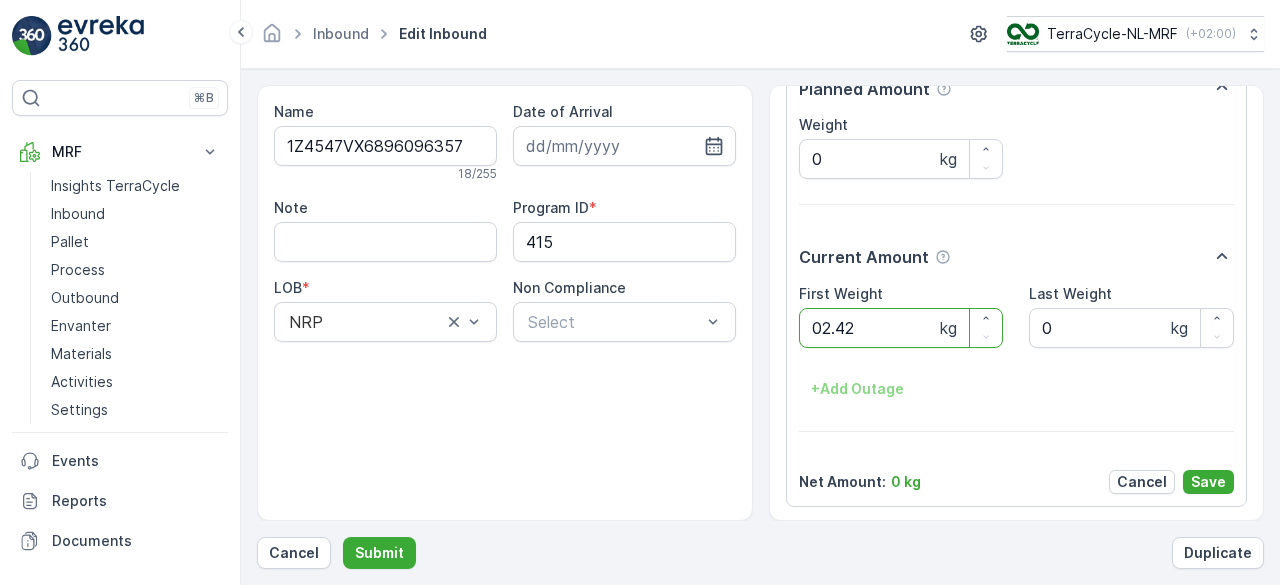 click on "Submit" at bounding box center [379, 553] 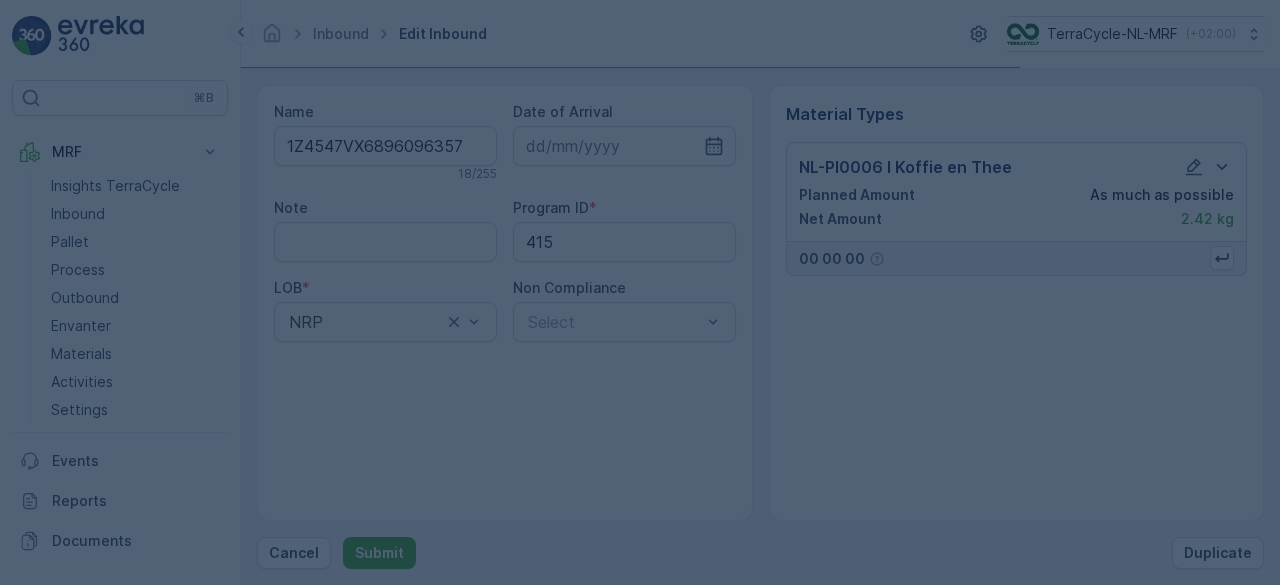 scroll, scrollTop: 0, scrollLeft: 0, axis: both 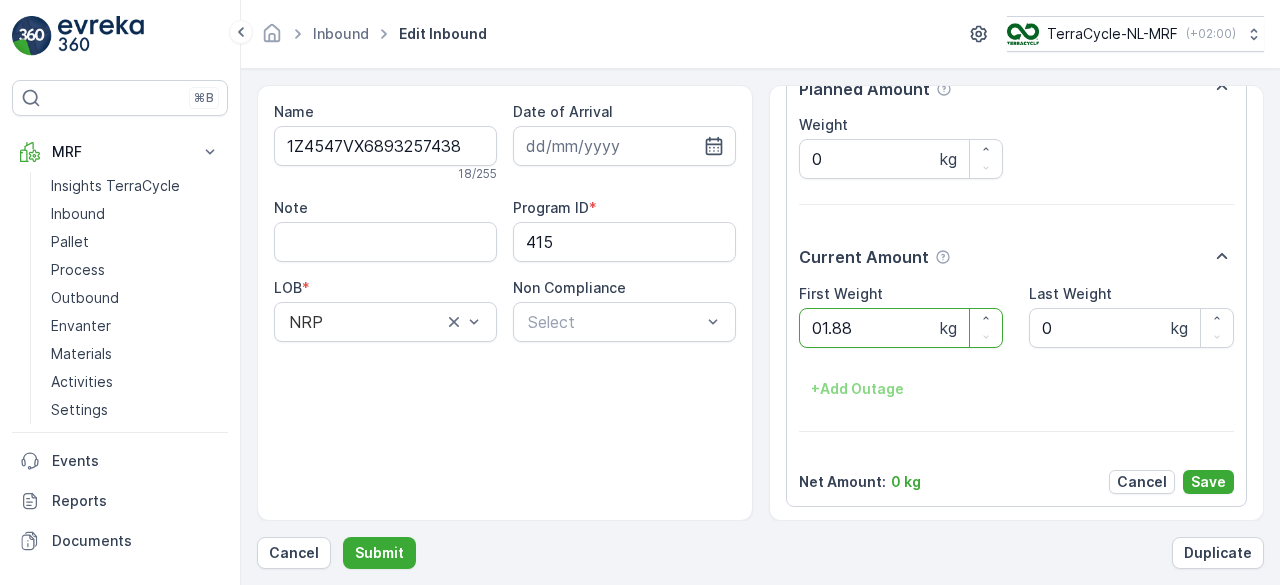 click on "Submit" at bounding box center (379, 553) 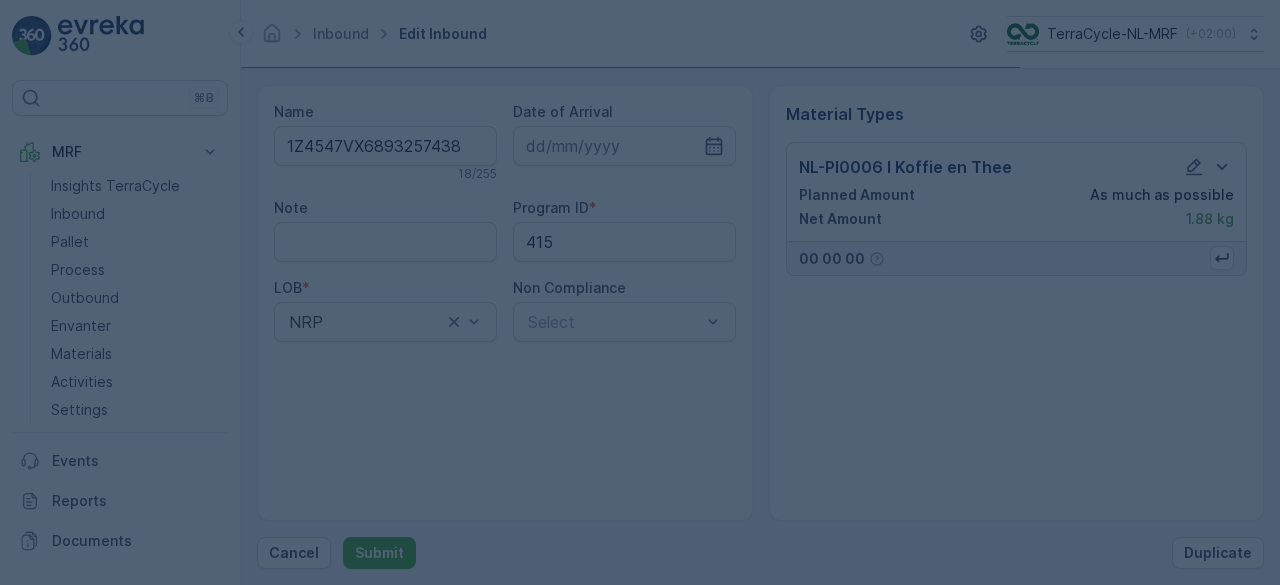 scroll, scrollTop: 0, scrollLeft: 0, axis: both 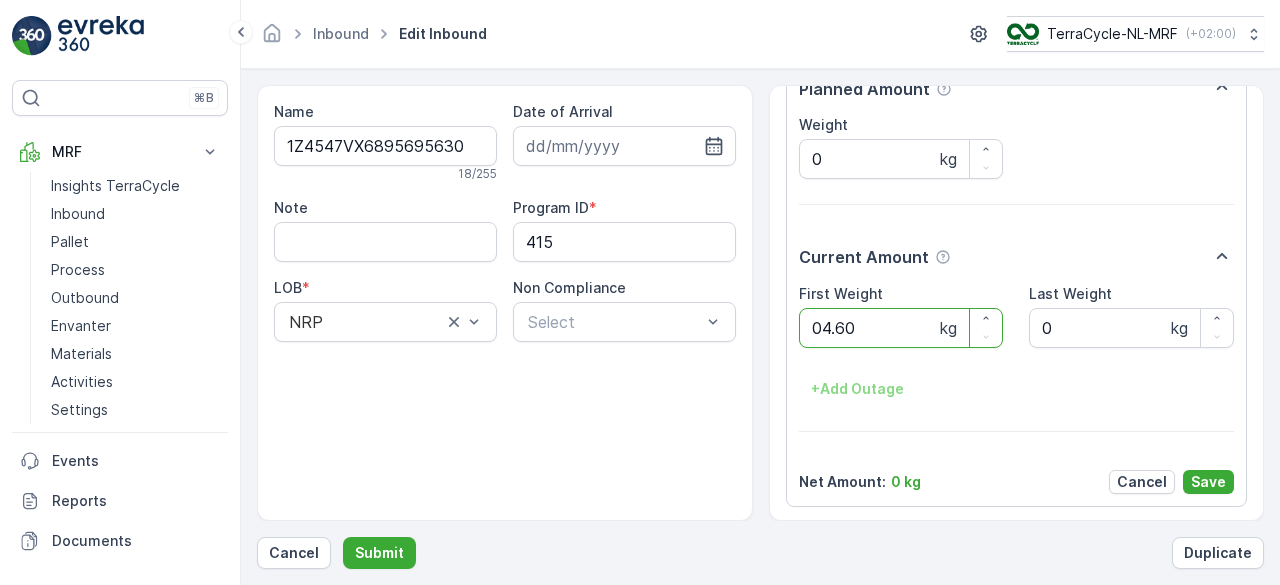 click on "Submit" at bounding box center [379, 553] 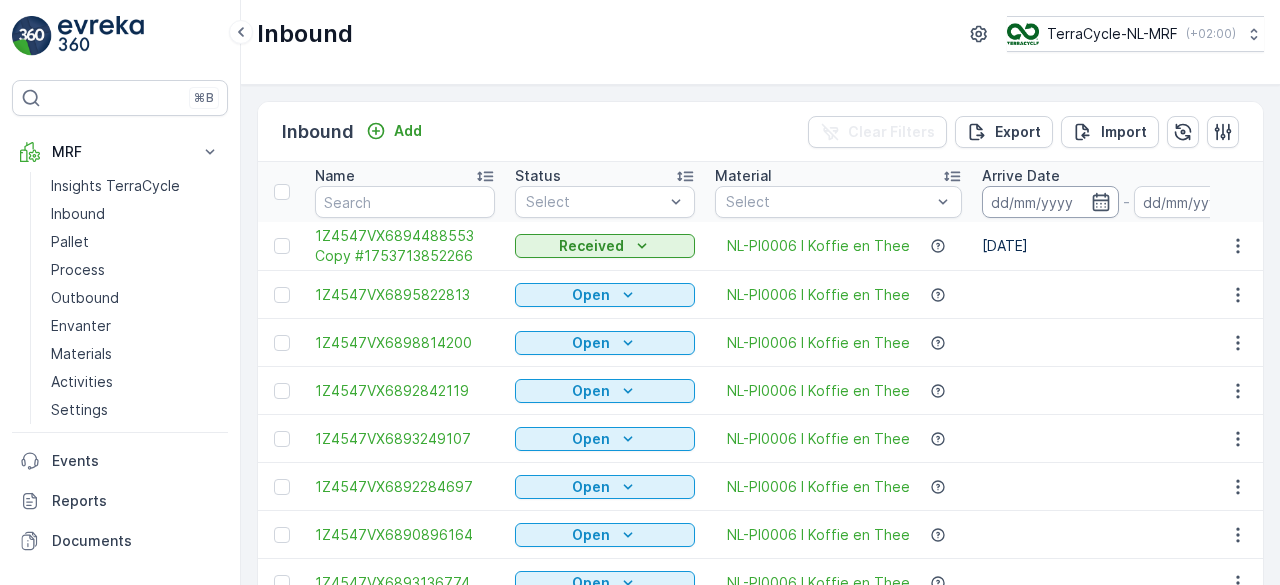 click at bounding box center (1050, 202) 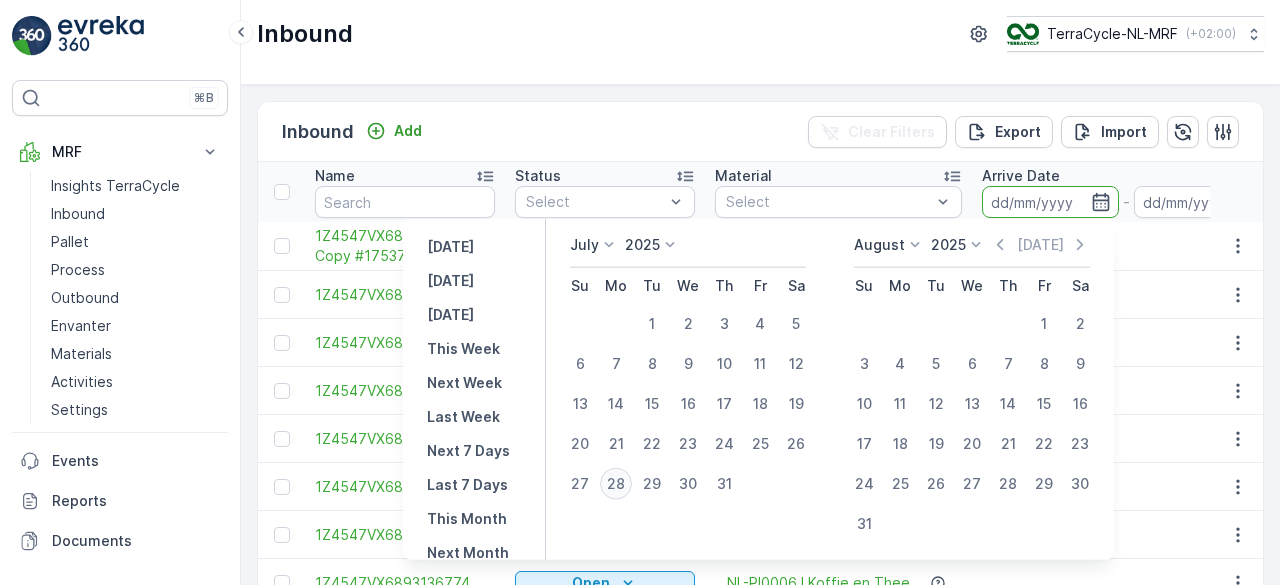 click on "28" at bounding box center [616, 484] 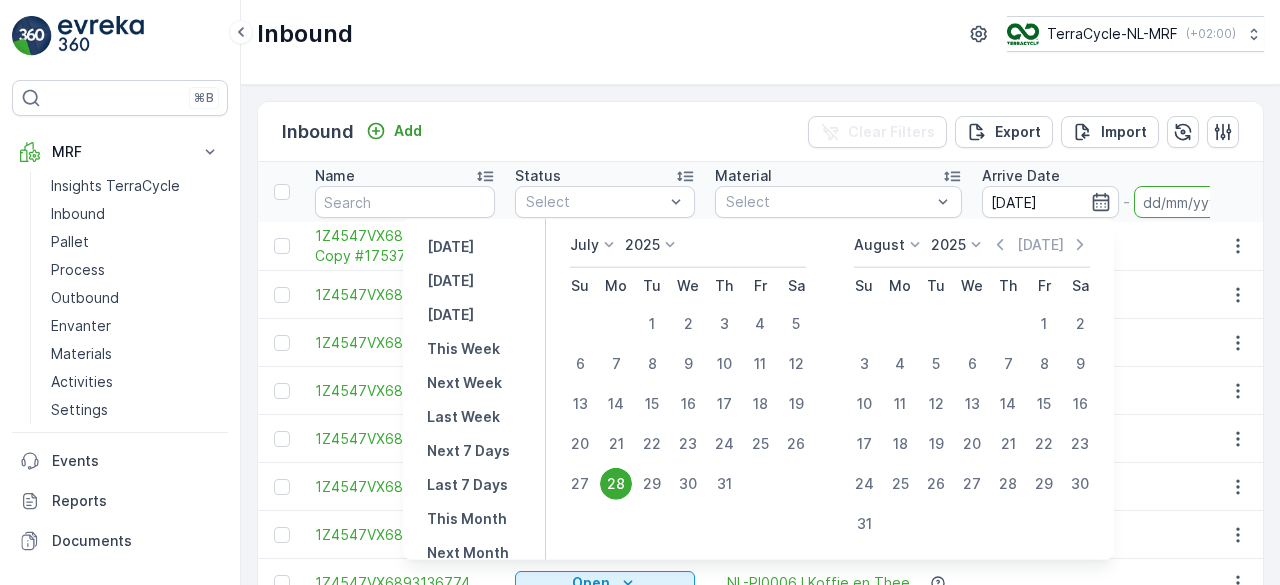 click on "28" at bounding box center (616, 484) 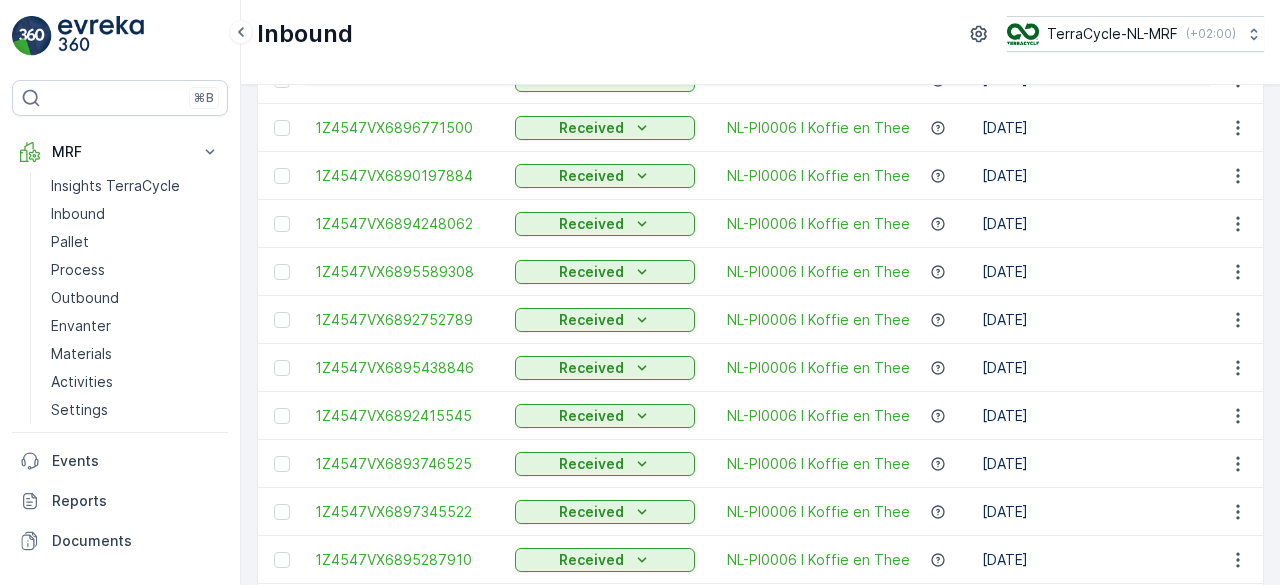 scroll, scrollTop: 2119, scrollLeft: 0, axis: vertical 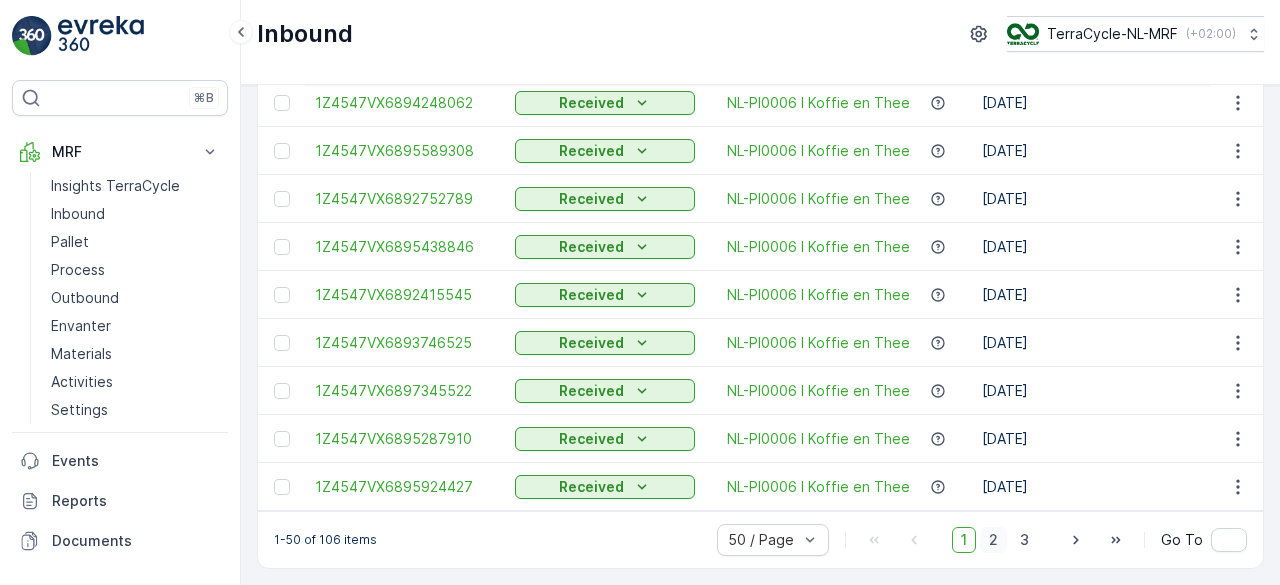 click on "2" at bounding box center [993, 540] 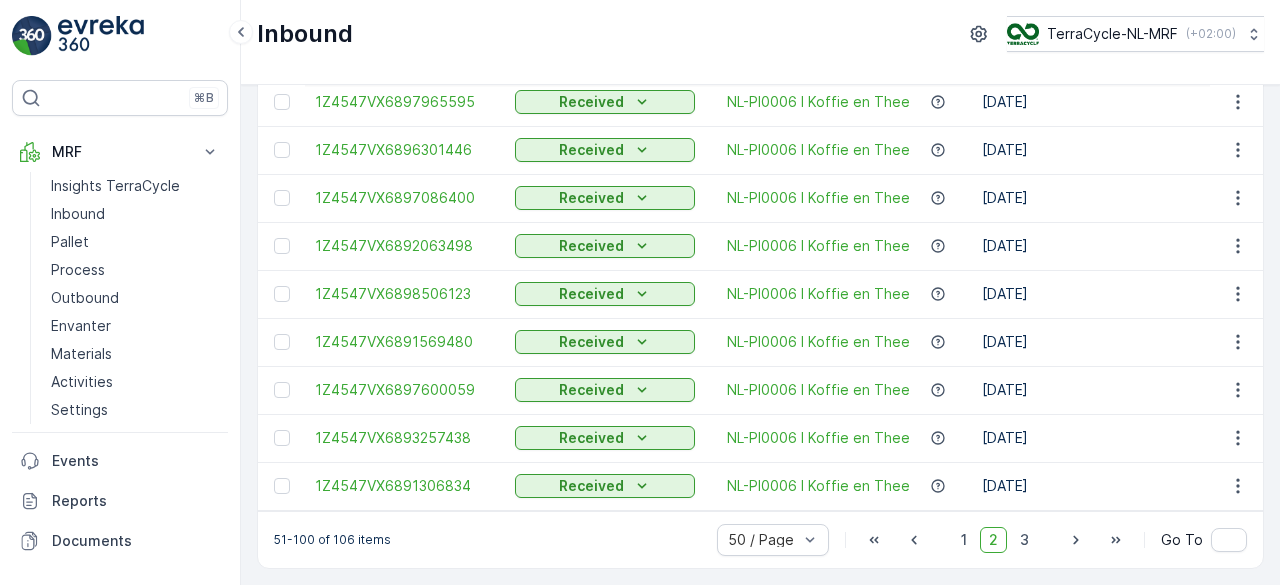 click on "2" at bounding box center (993, 540) 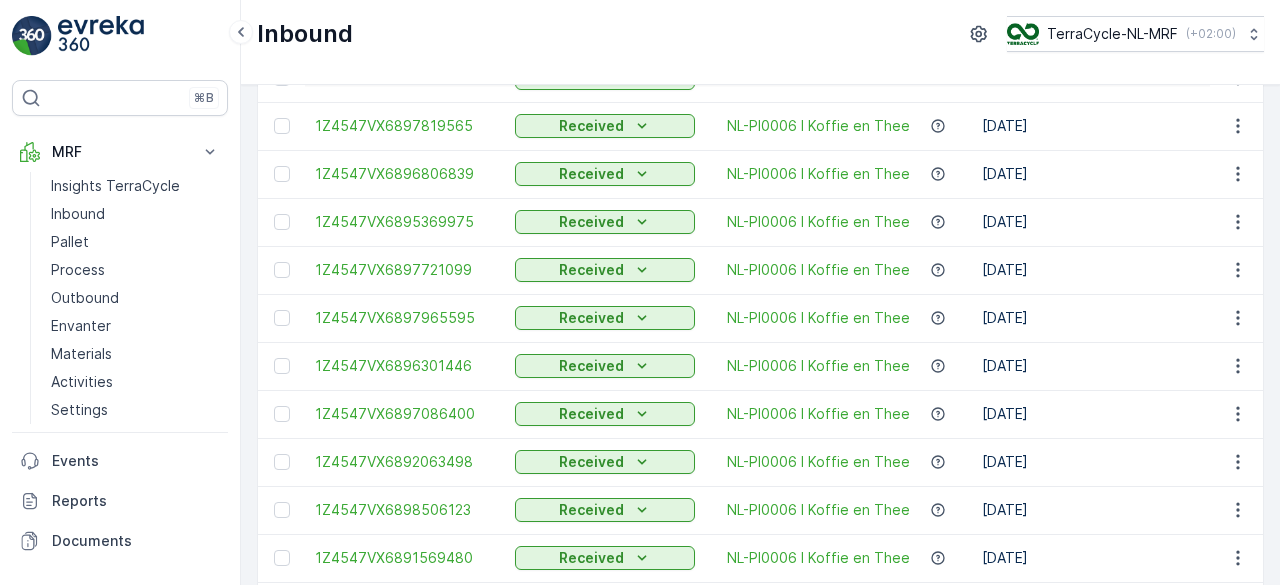 scroll, scrollTop: 2119, scrollLeft: 0, axis: vertical 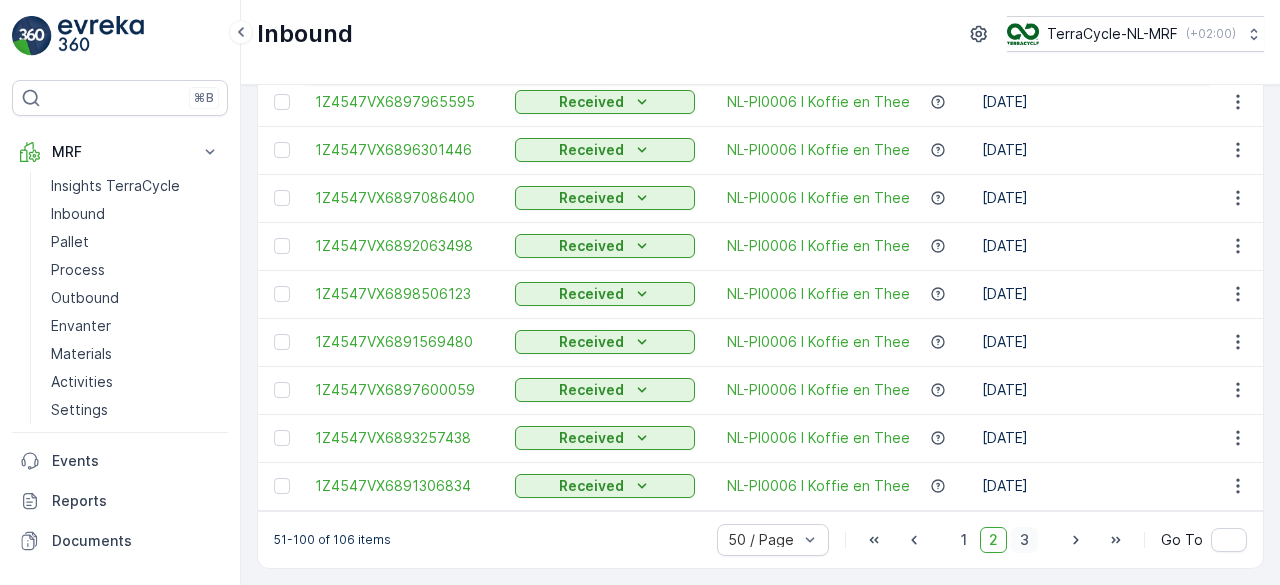 click on "3" at bounding box center (1024, 540) 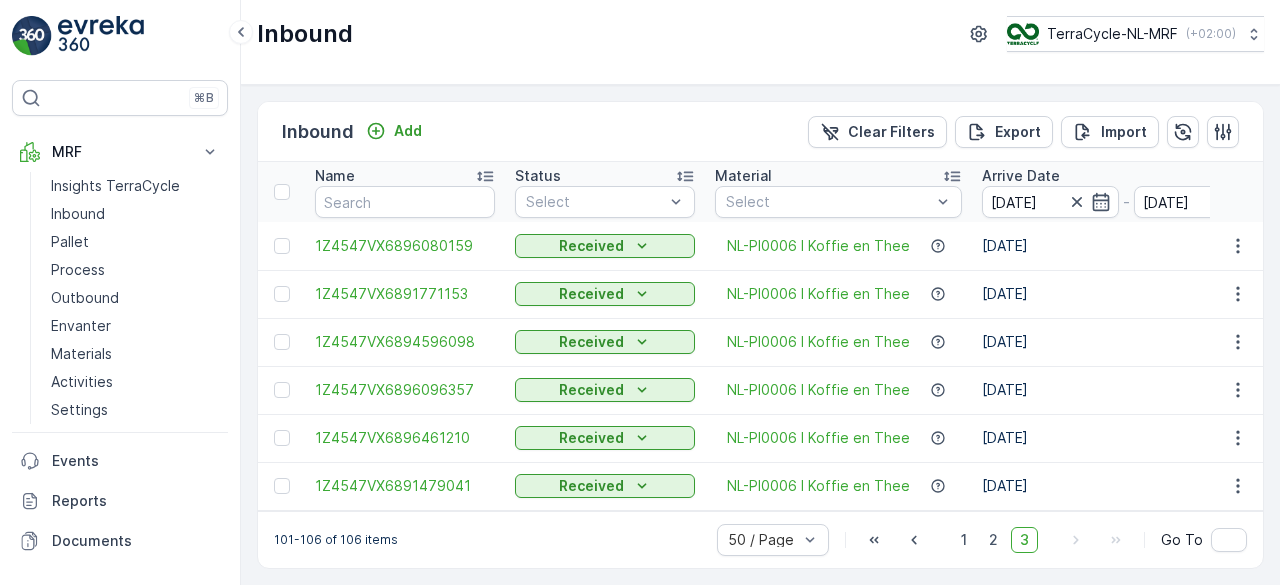scroll, scrollTop: 0, scrollLeft: 0, axis: both 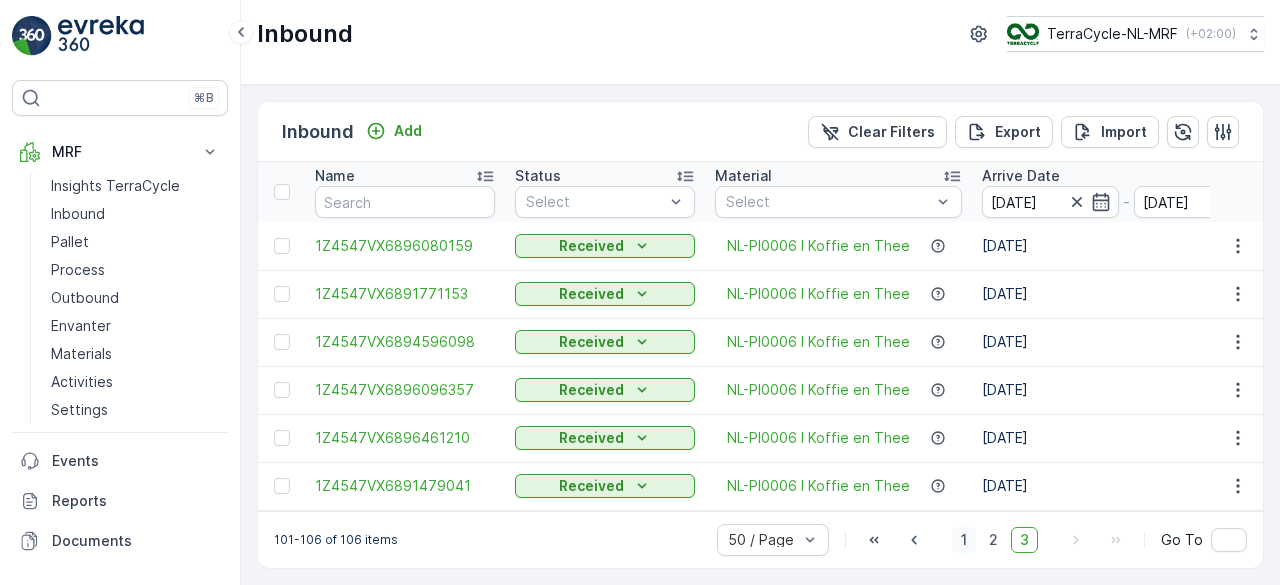 click on "1" at bounding box center [964, 540] 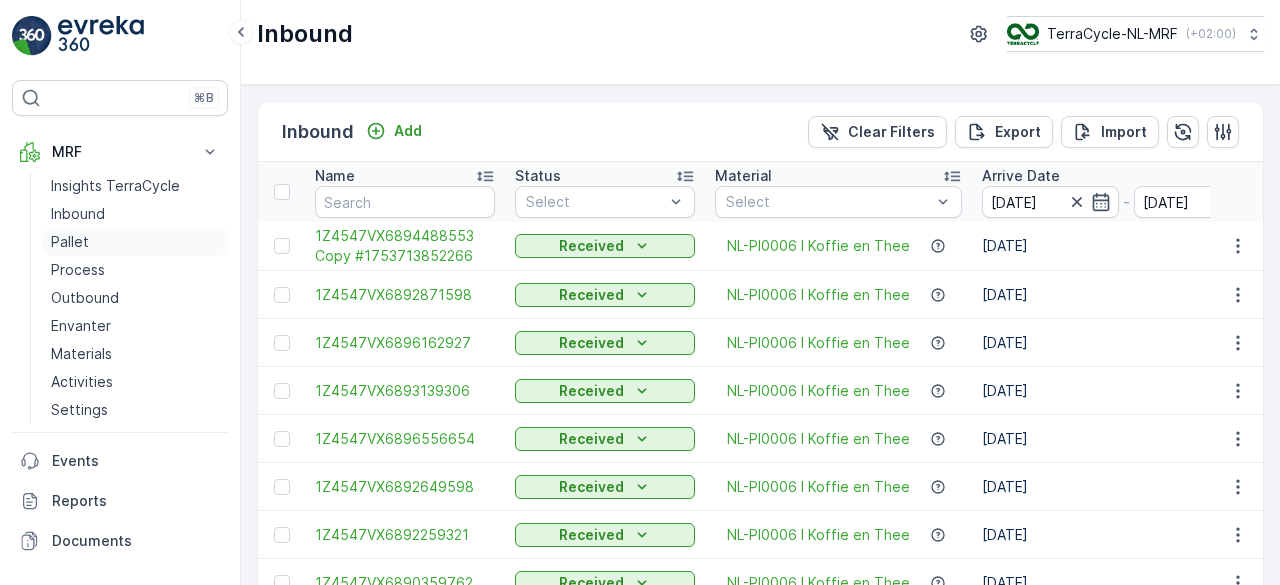 click on "Pallet" at bounding box center [135, 242] 